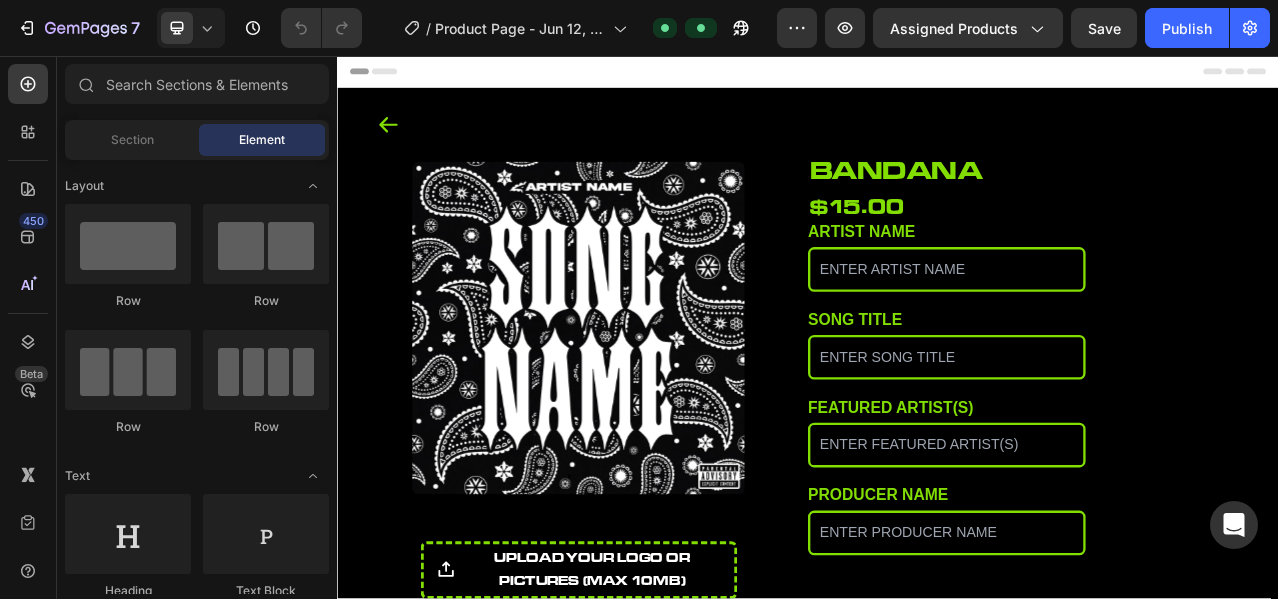 scroll, scrollTop: 0, scrollLeft: 0, axis: both 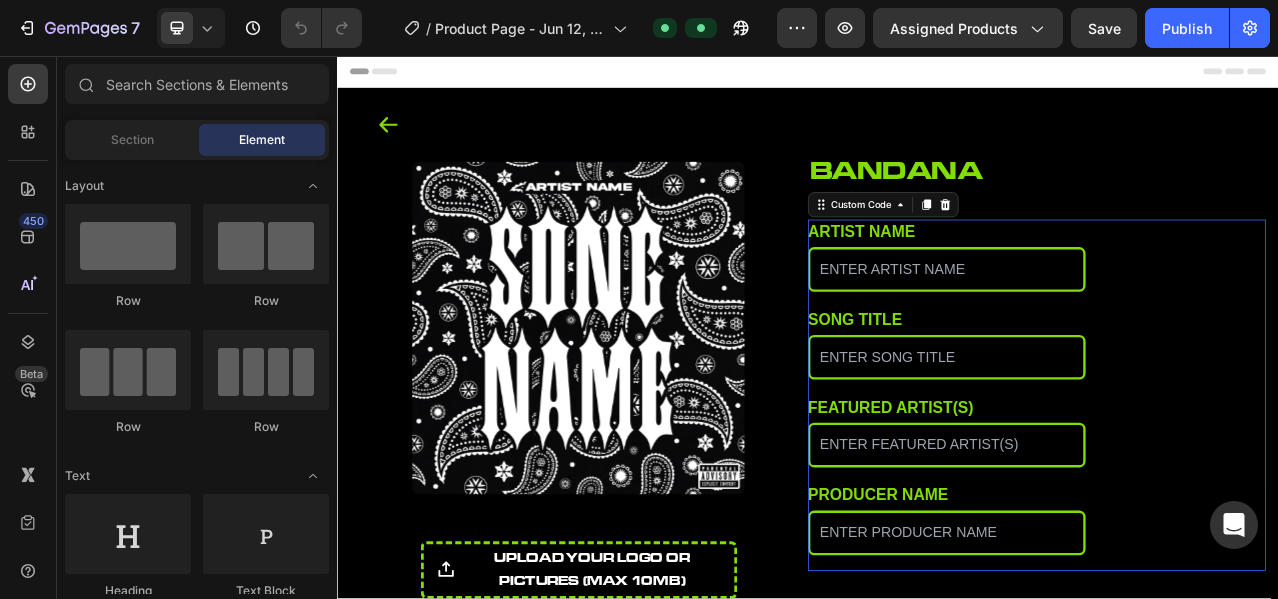 click on "SONG TITLE" at bounding box center (1114, 392) 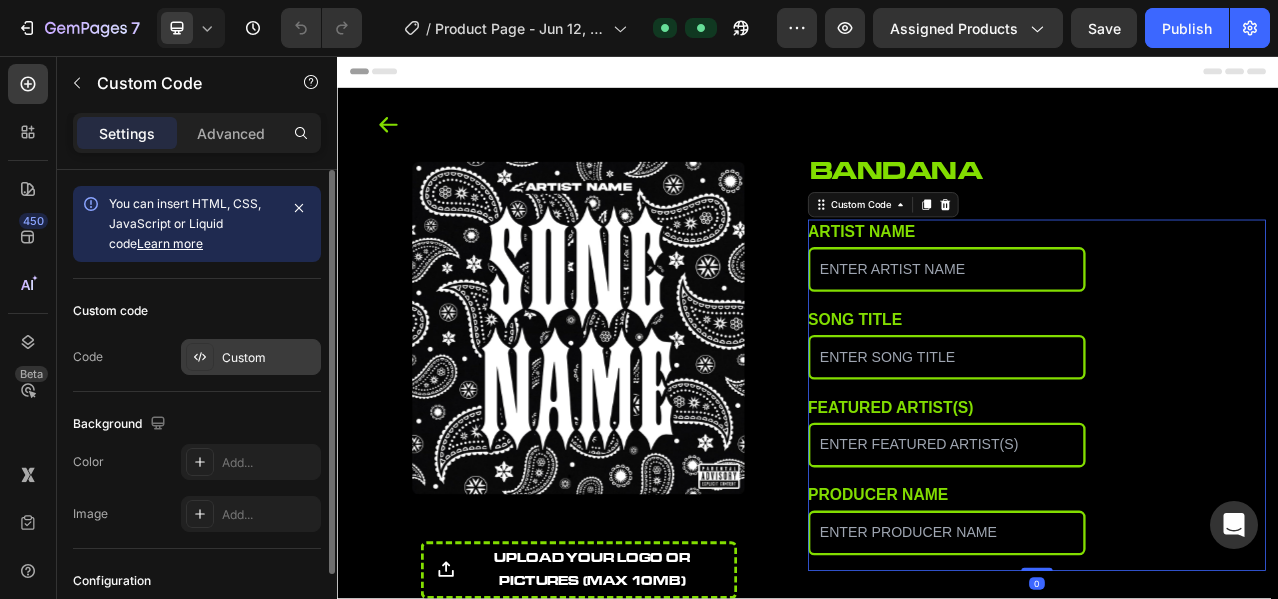 click on "Custom" at bounding box center (269, 358) 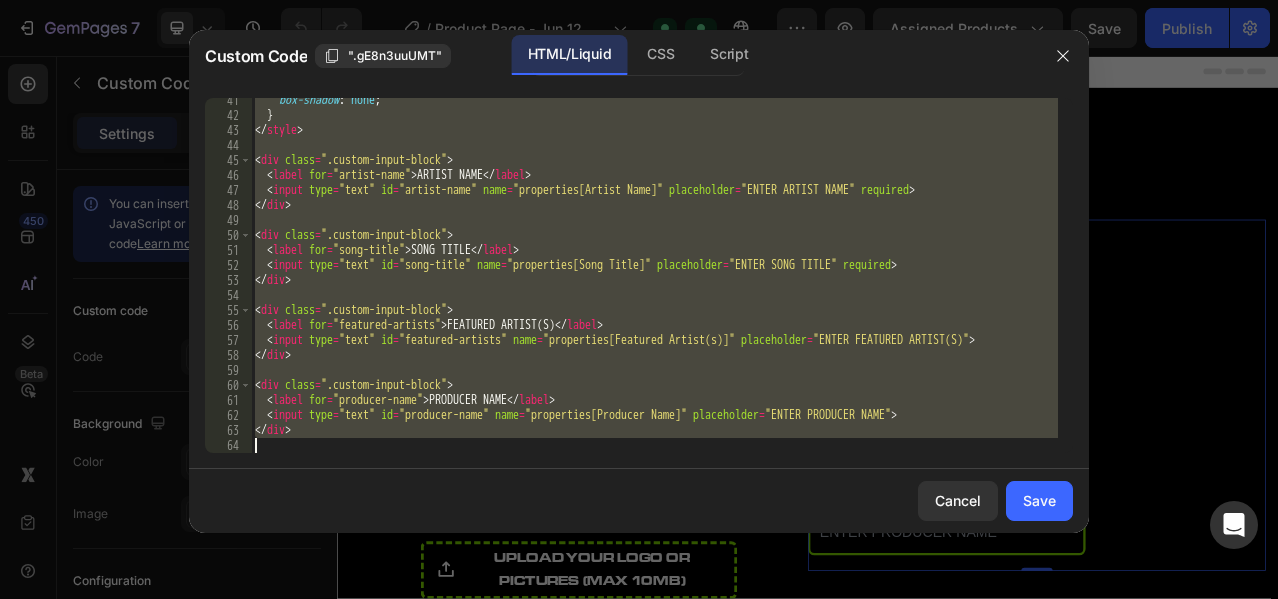scroll, scrollTop: 604, scrollLeft: 0, axis: vertical 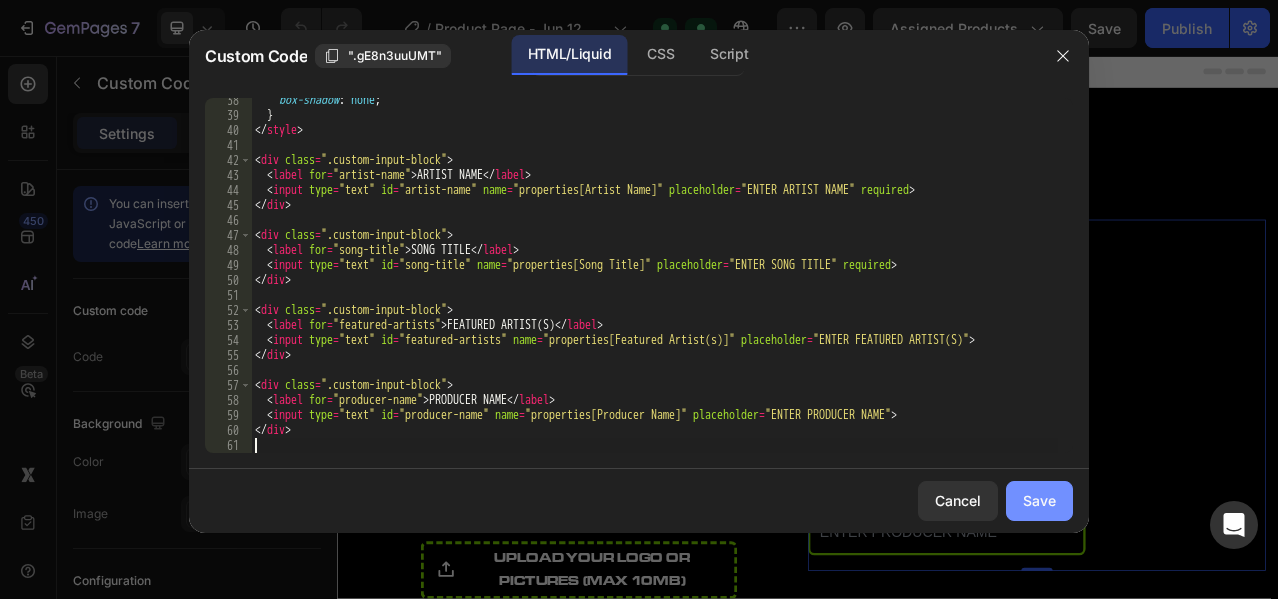 click on "Save" 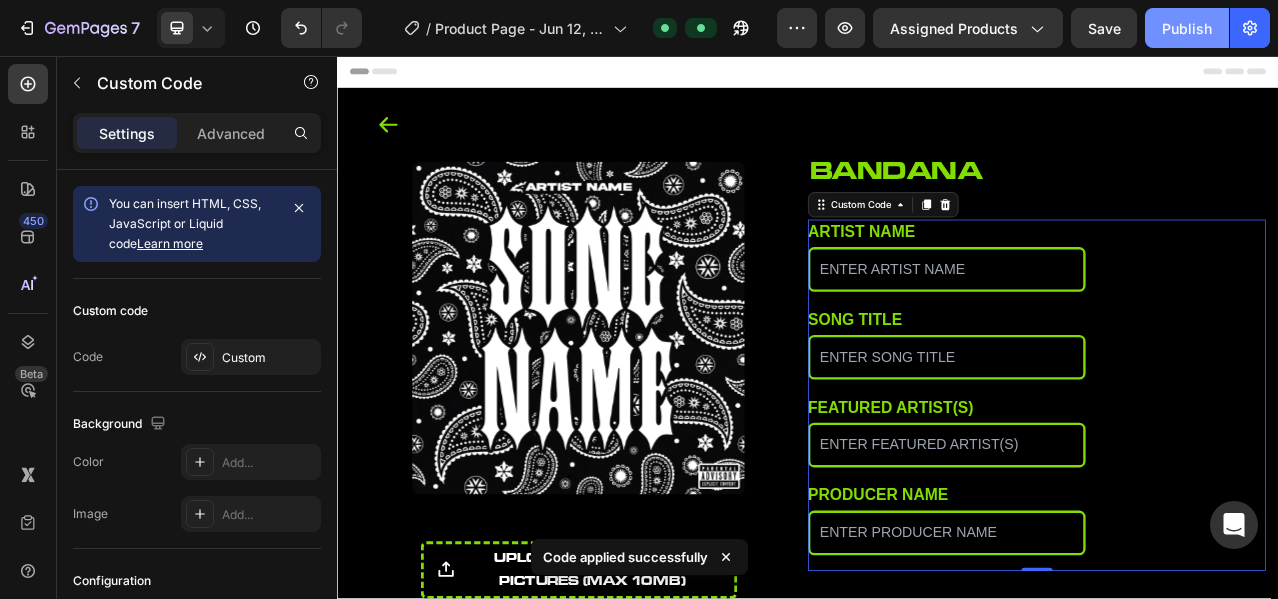 click on "Publish" at bounding box center (1187, 28) 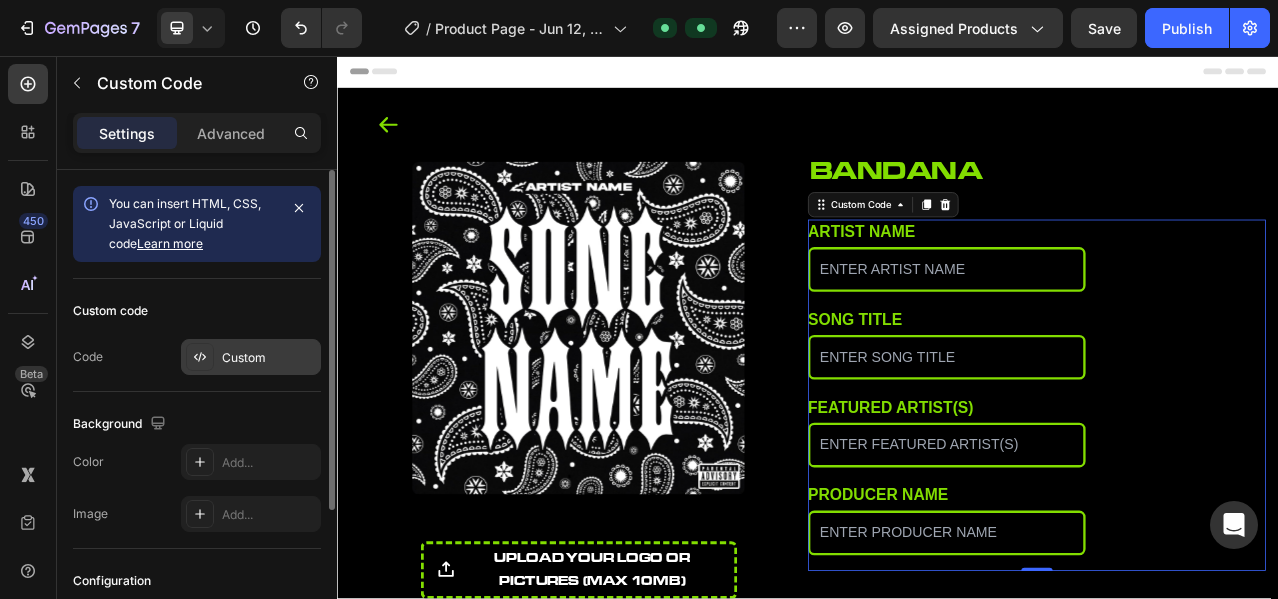 click on "Custom" at bounding box center [251, 357] 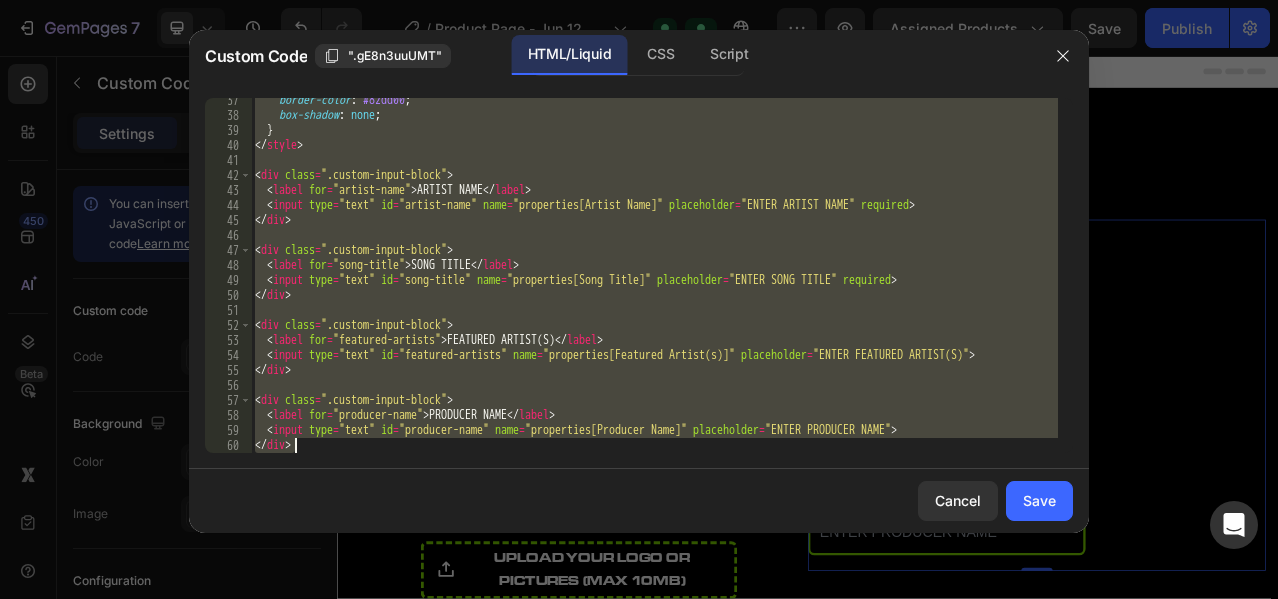 scroll, scrollTop: 560, scrollLeft: 0, axis: vertical 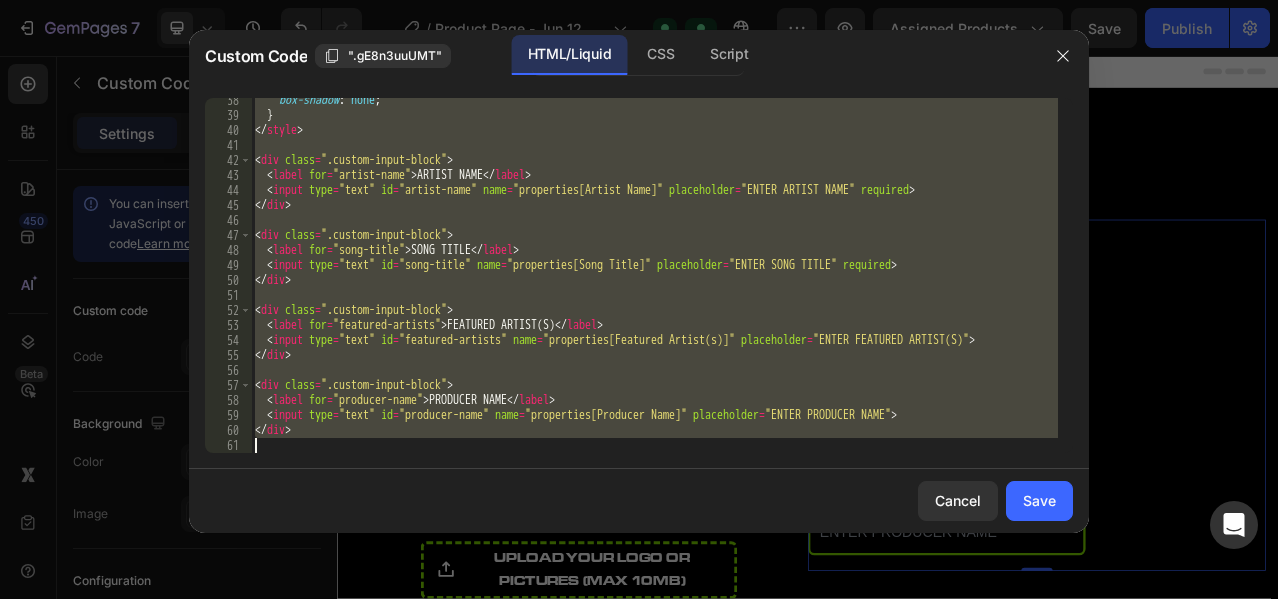 drag, startPoint x: 255, startPoint y: 100, endPoint x: 834, endPoint y: 600, distance: 765.01044 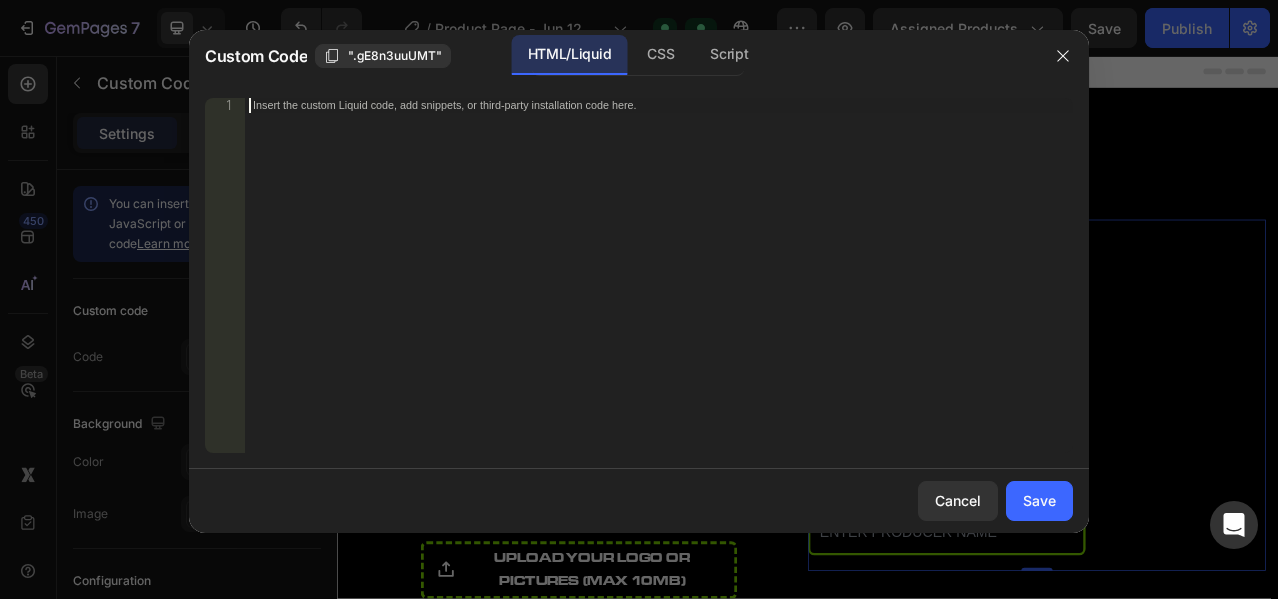scroll, scrollTop: 950, scrollLeft: 0, axis: vertical 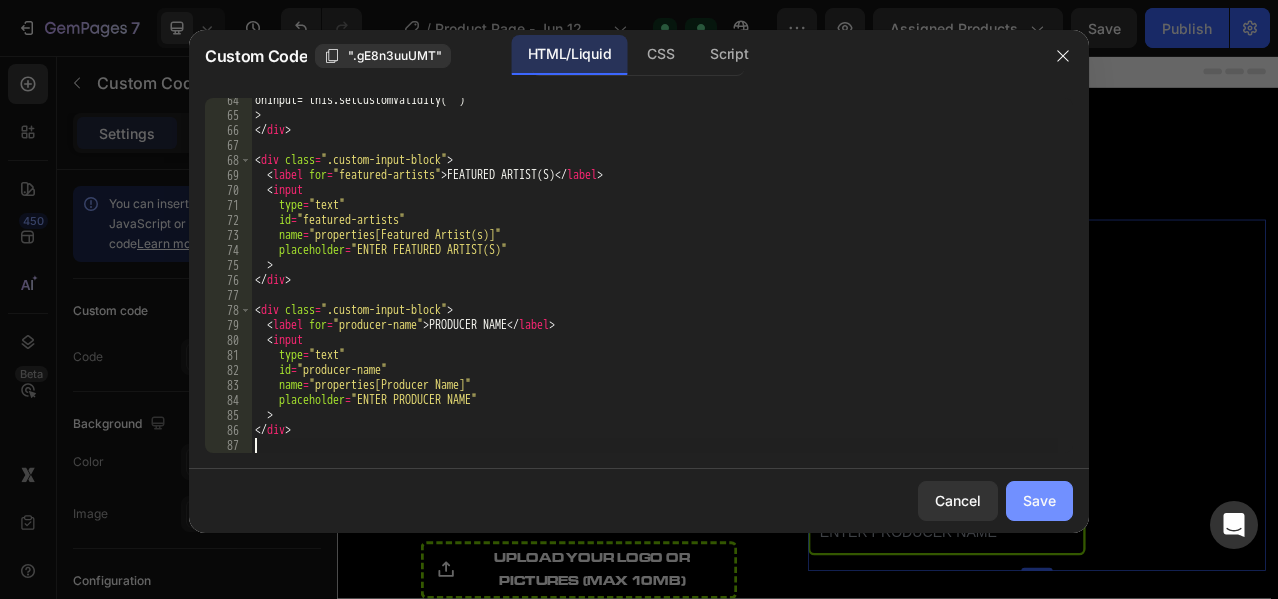 click on "Save" 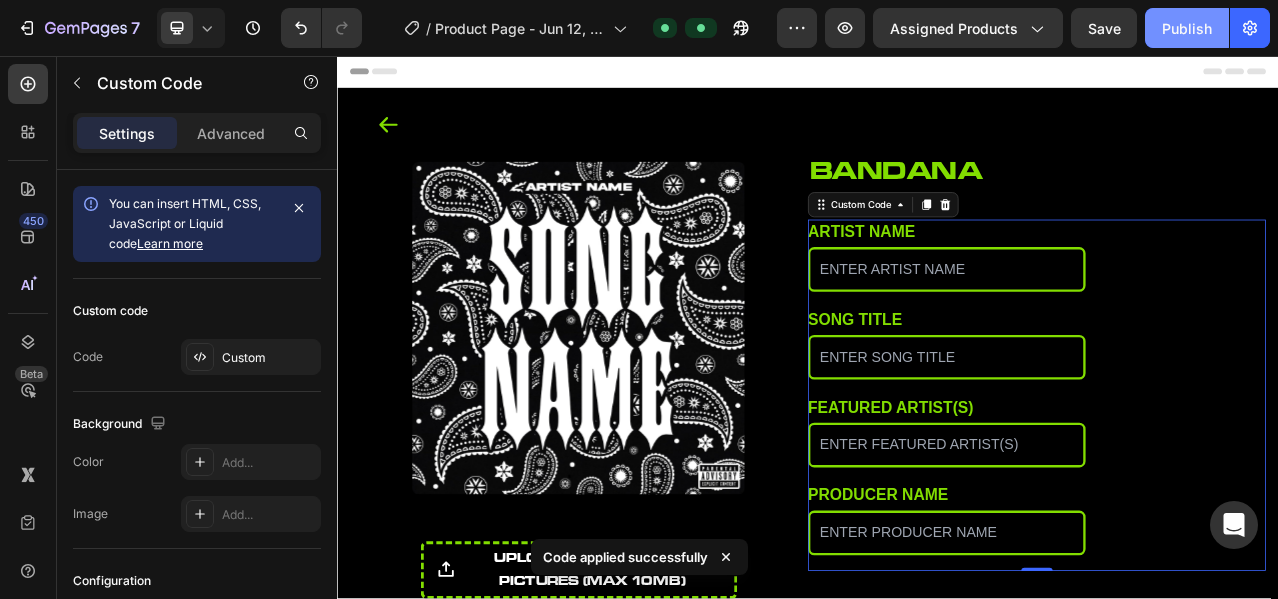 click on "Publish" 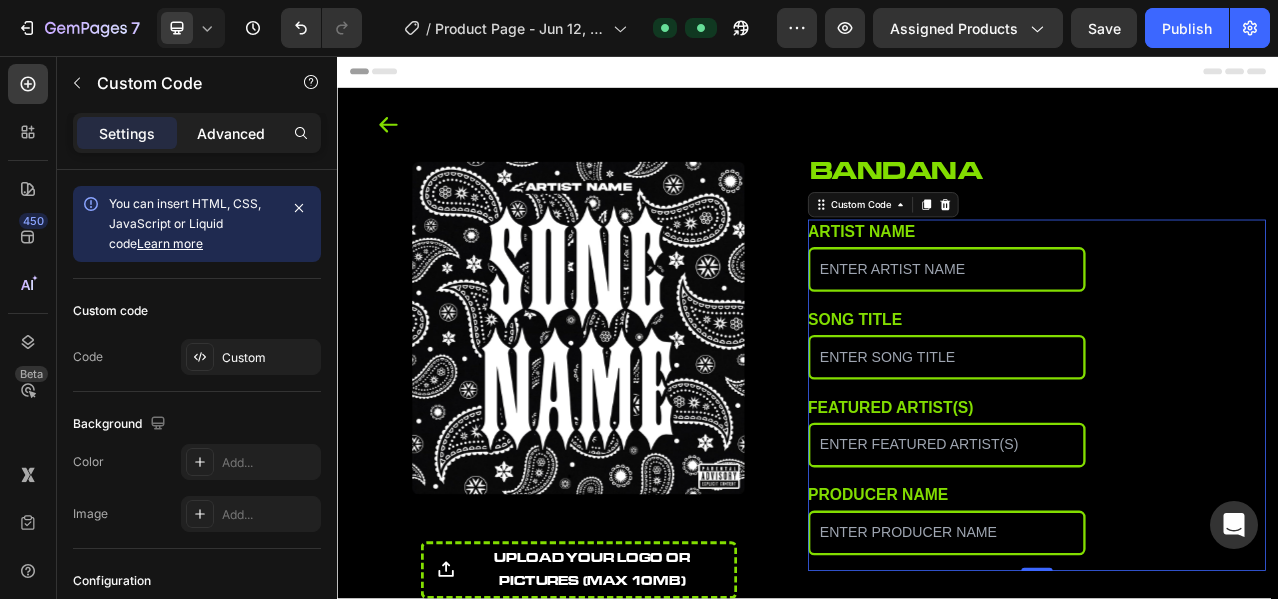 click on "Advanced" at bounding box center (231, 133) 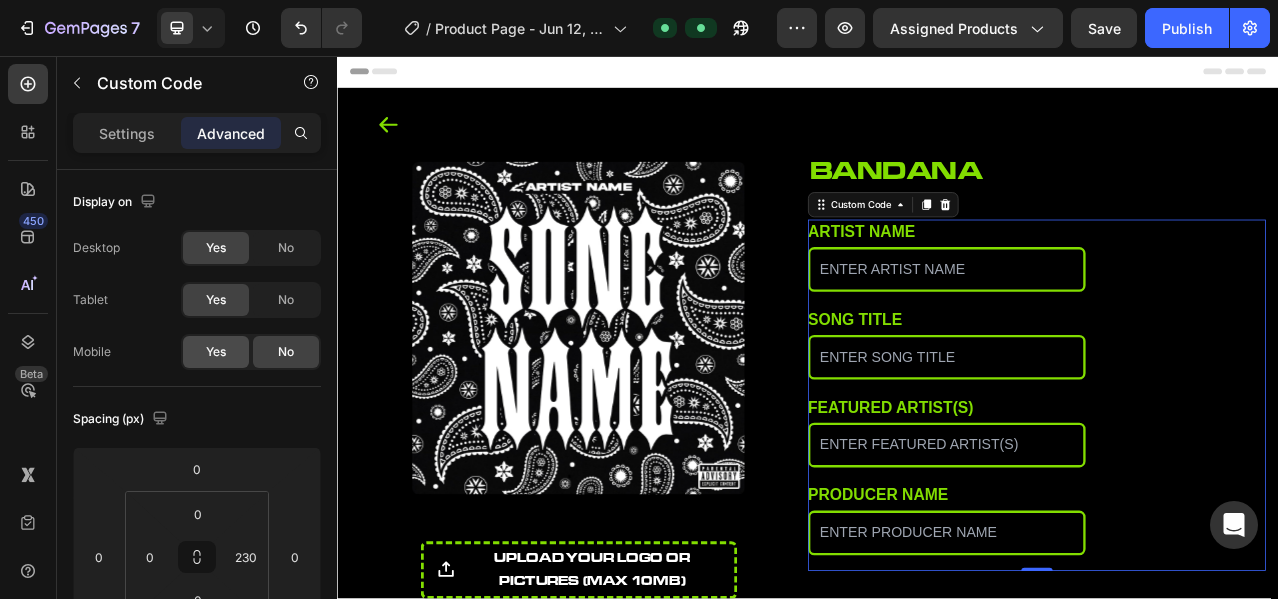 scroll, scrollTop: 333, scrollLeft: 0, axis: vertical 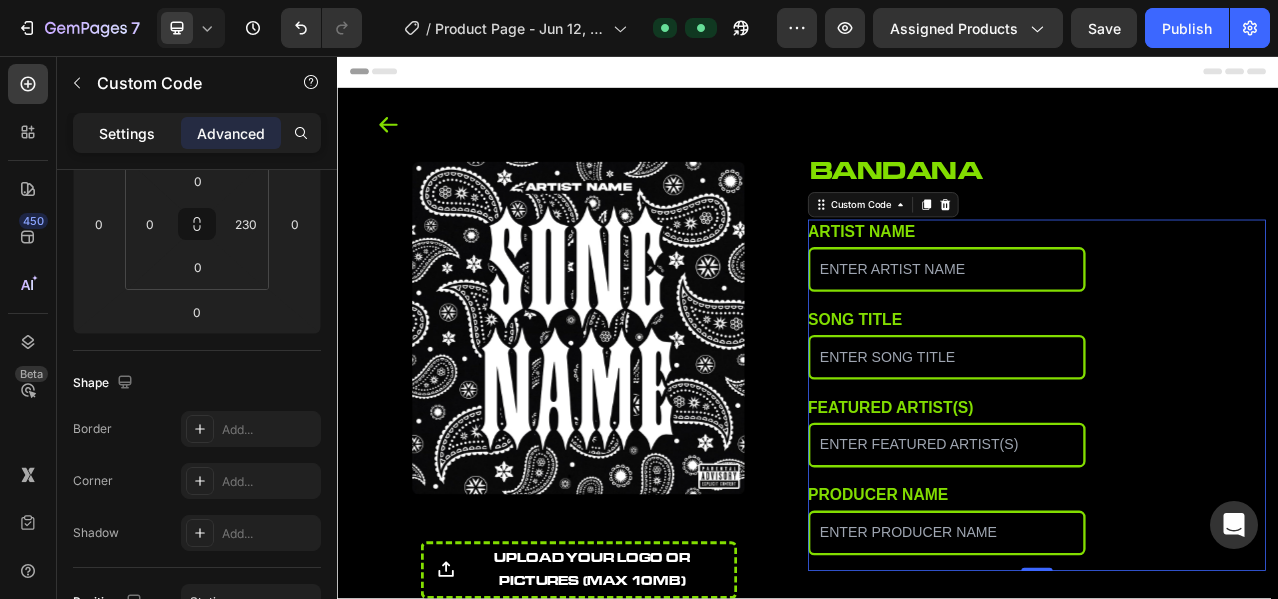 click on "Settings" 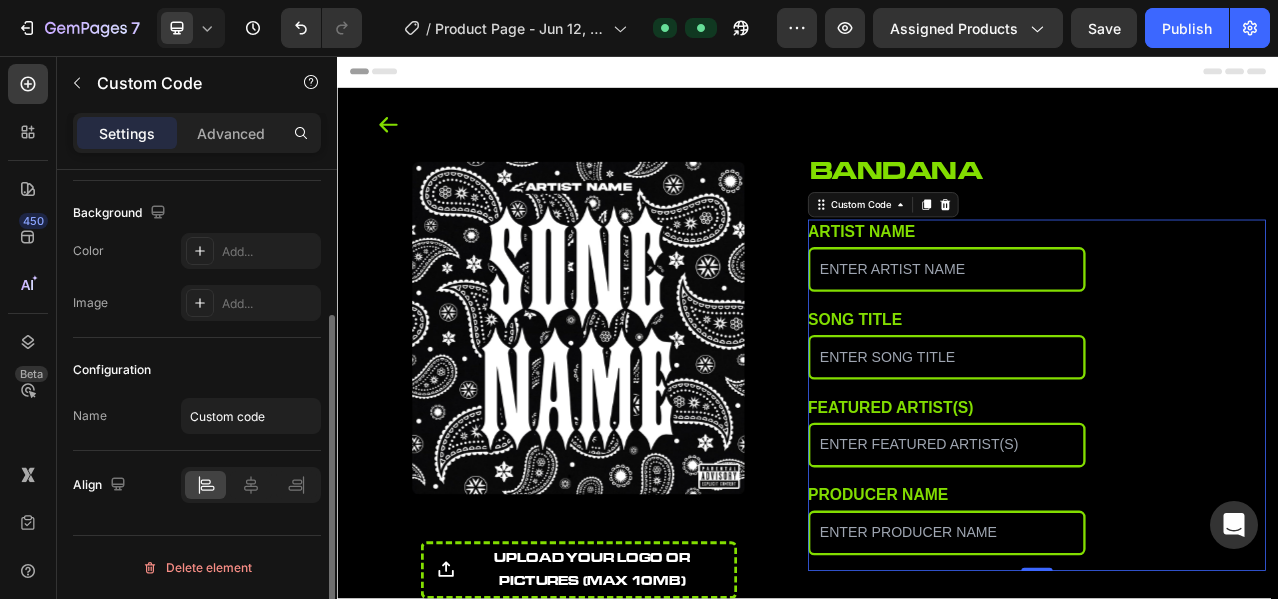 scroll, scrollTop: 209, scrollLeft: 0, axis: vertical 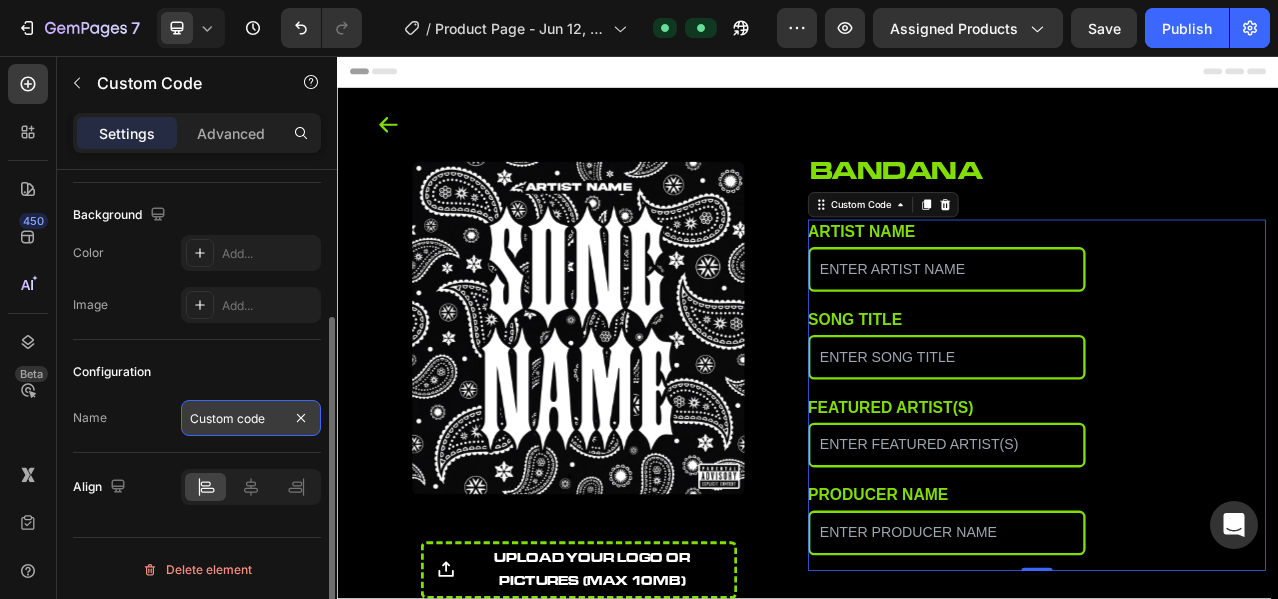 click on "Custom code" at bounding box center [251, 418] 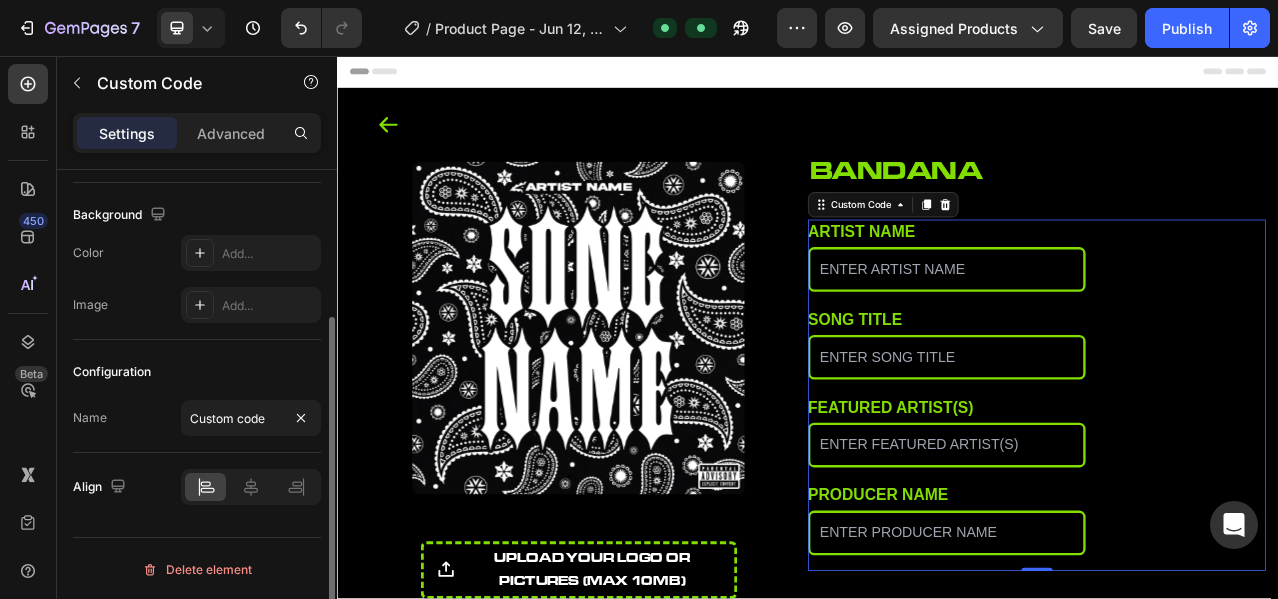 click on "Configuration" at bounding box center (197, 372) 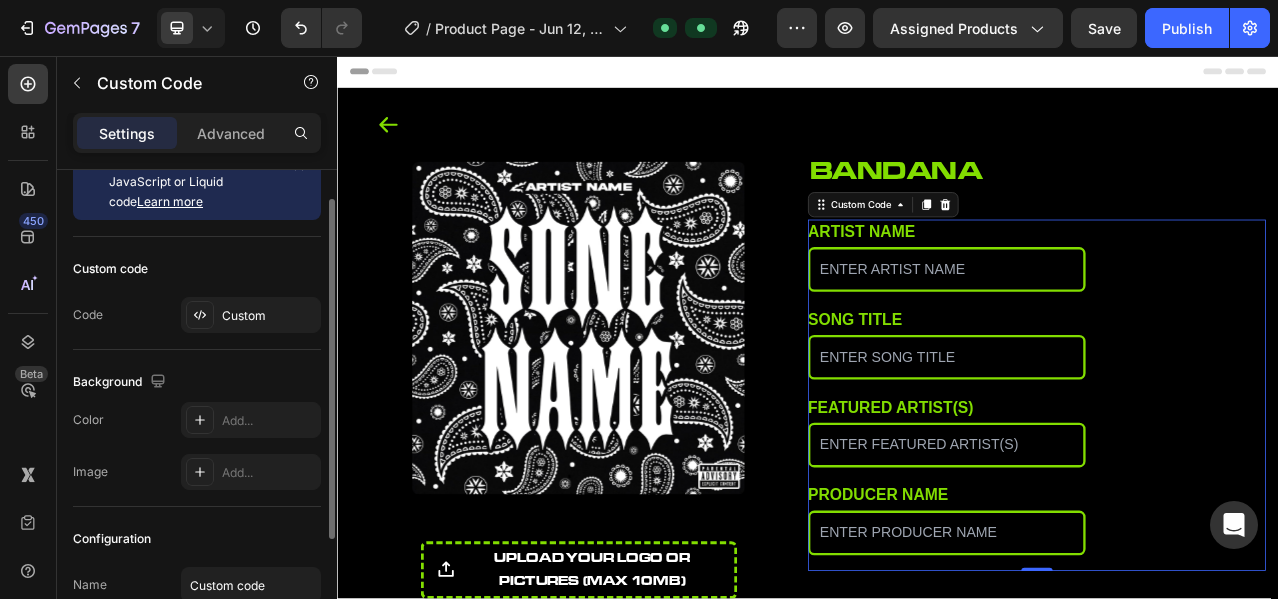 scroll, scrollTop: 0, scrollLeft: 0, axis: both 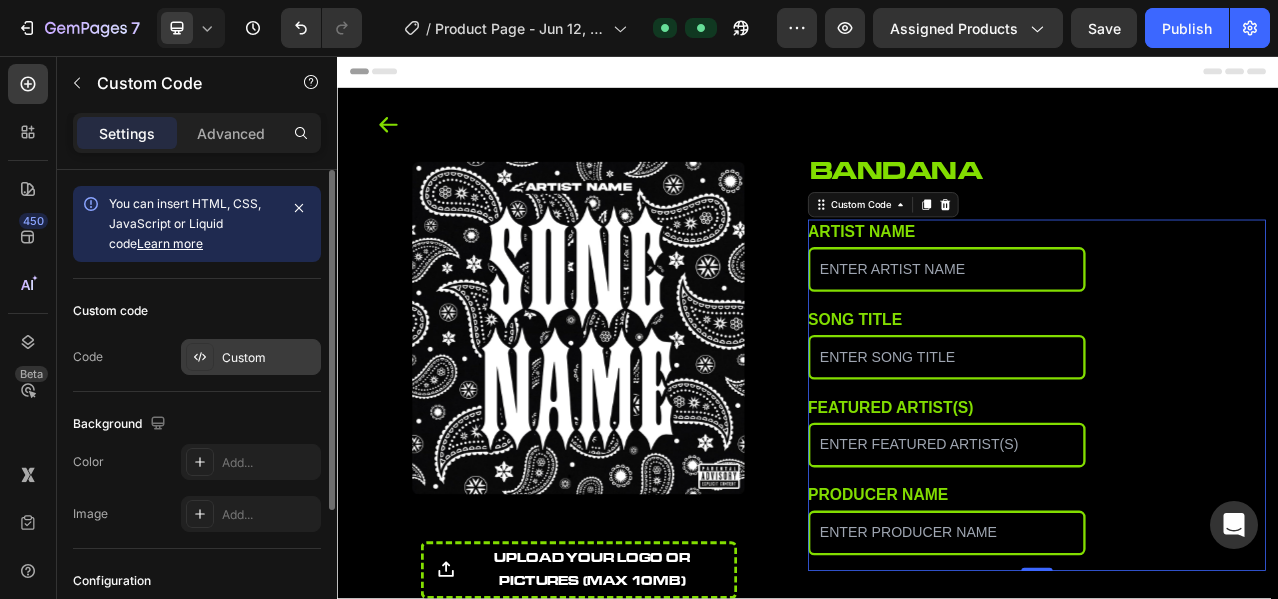 click on "Custom" at bounding box center [269, 358] 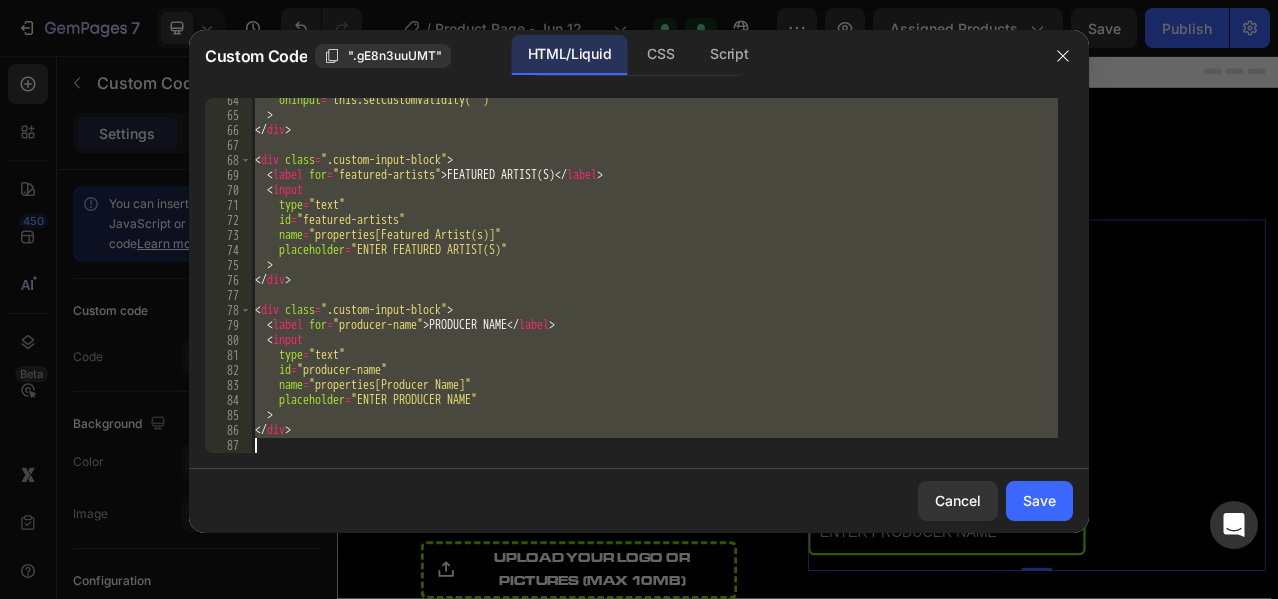 scroll, scrollTop: 950, scrollLeft: 0, axis: vertical 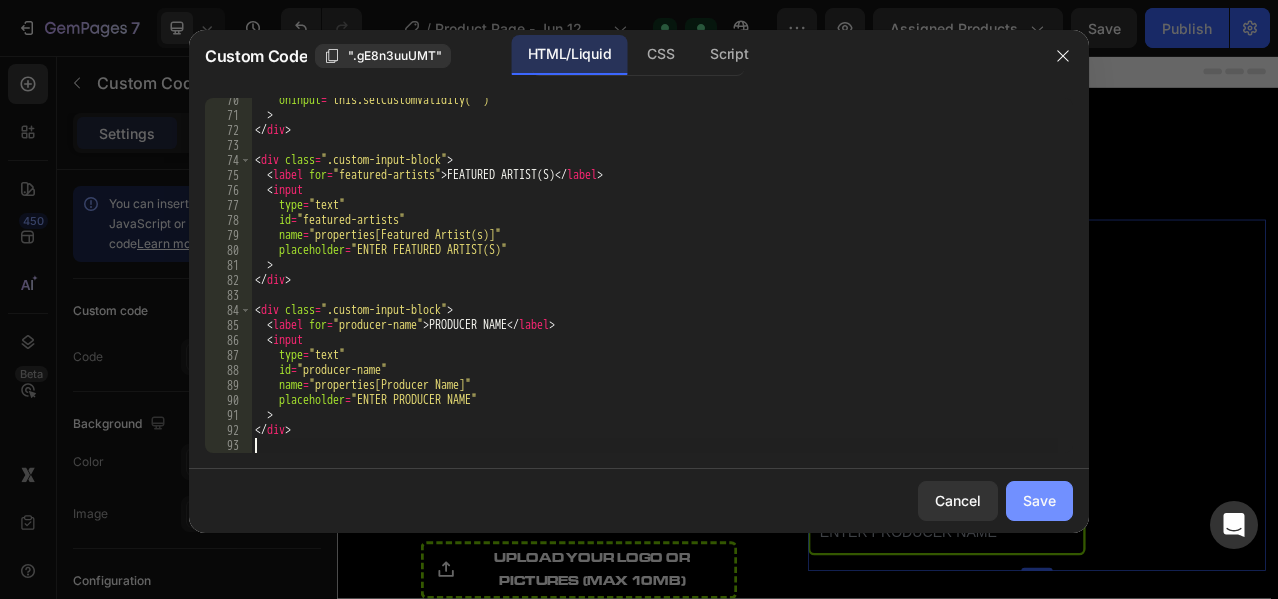 click on "Save" 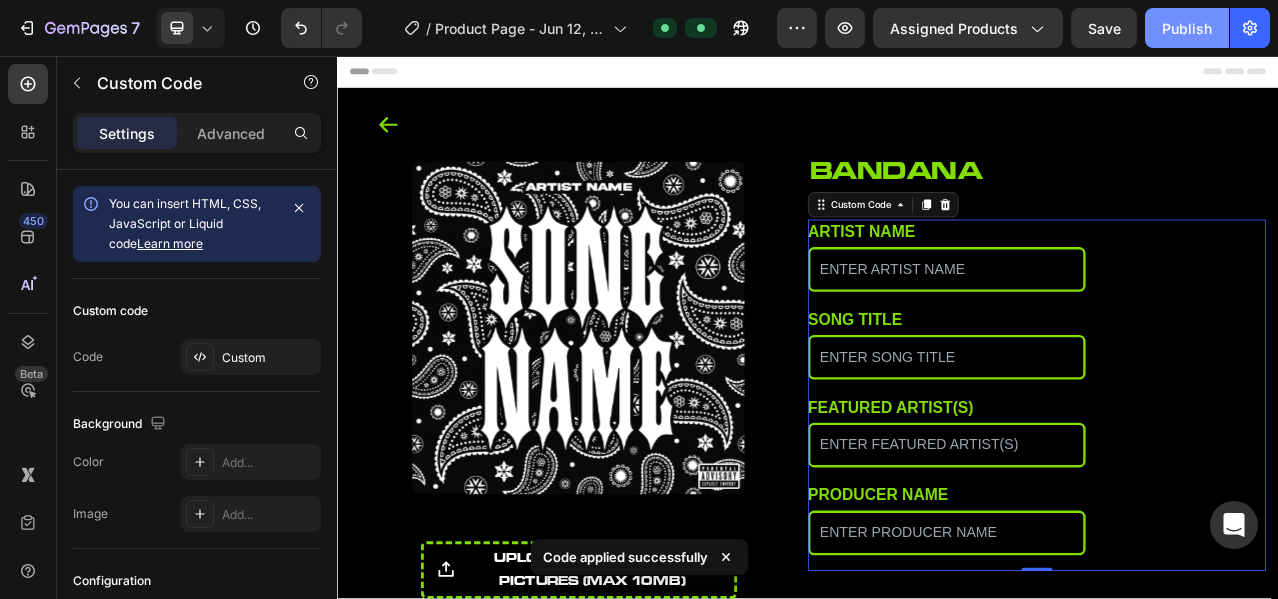 click on "Publish" at bounding box center [1187, 28] 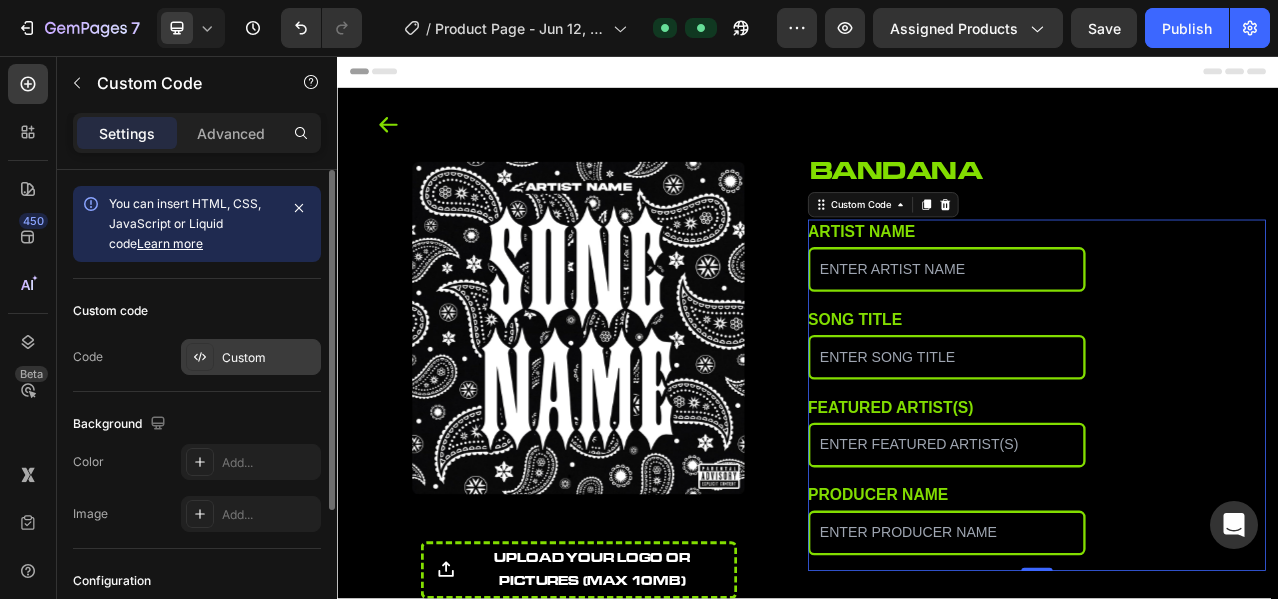 click on "Custom" at bounding box center [251, 357] 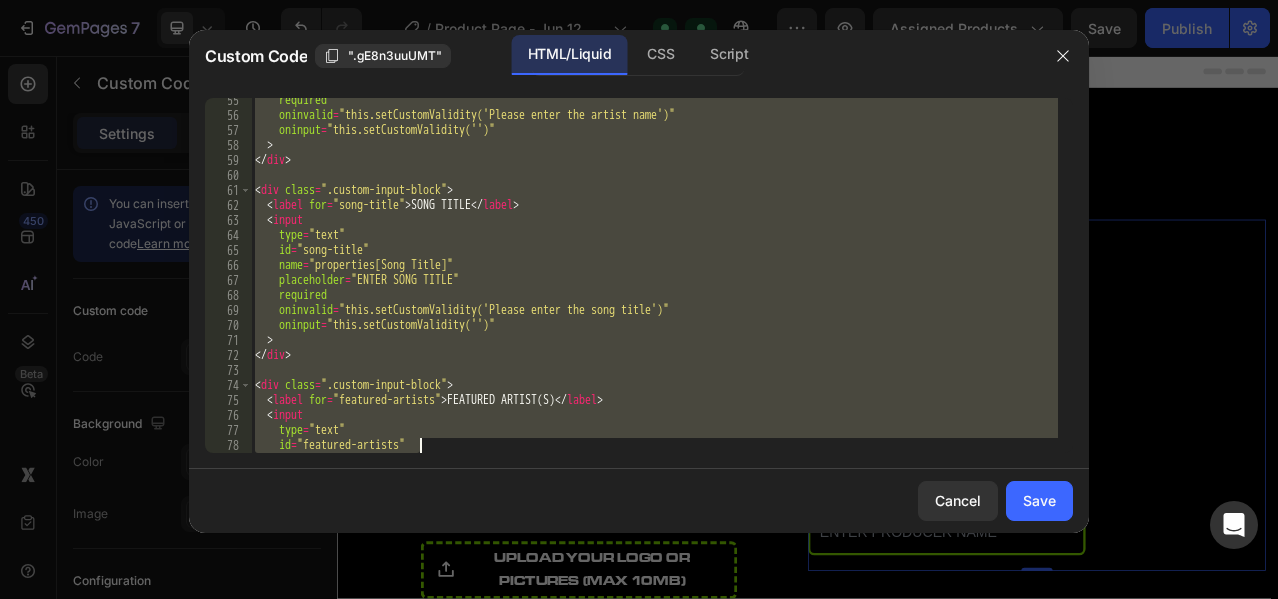 scroll, scrollTop: 1040, scrollLeft: 0, axis: vertical 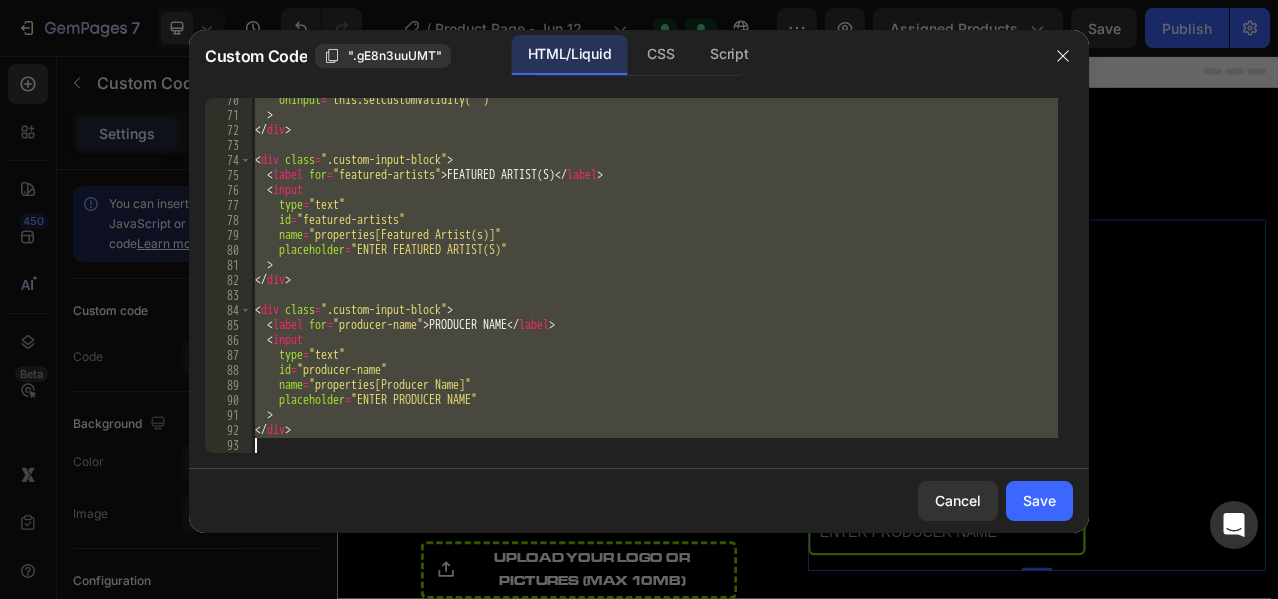 type 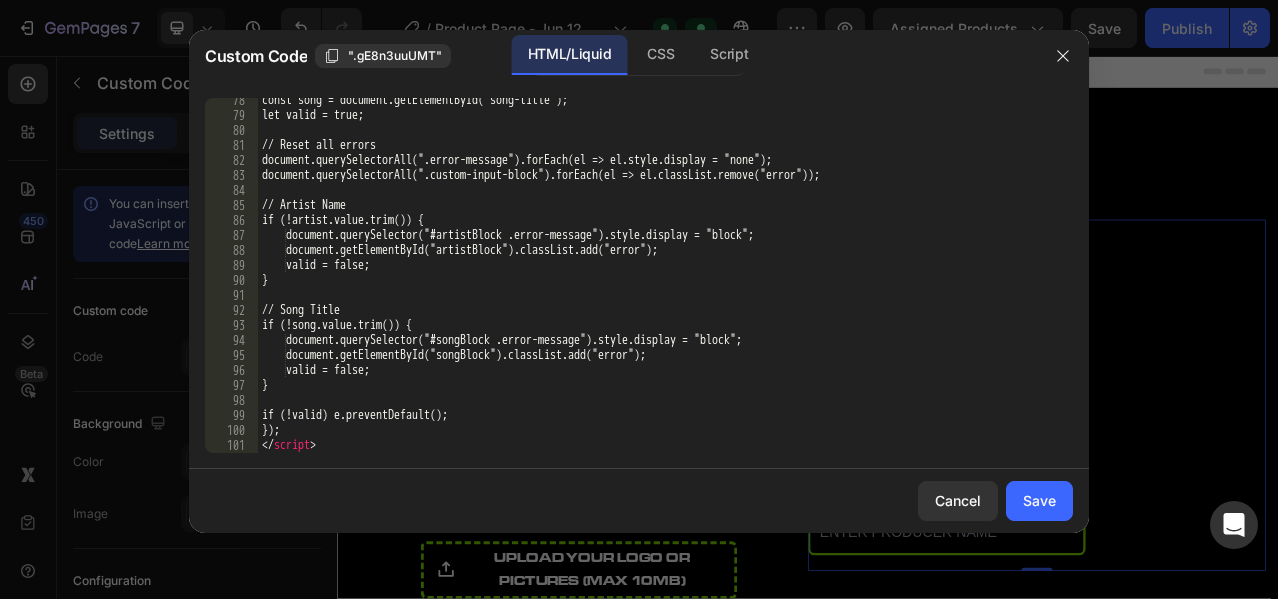 scroll, scrollTop: 1174, scrollLeft: 0, axis: vertical 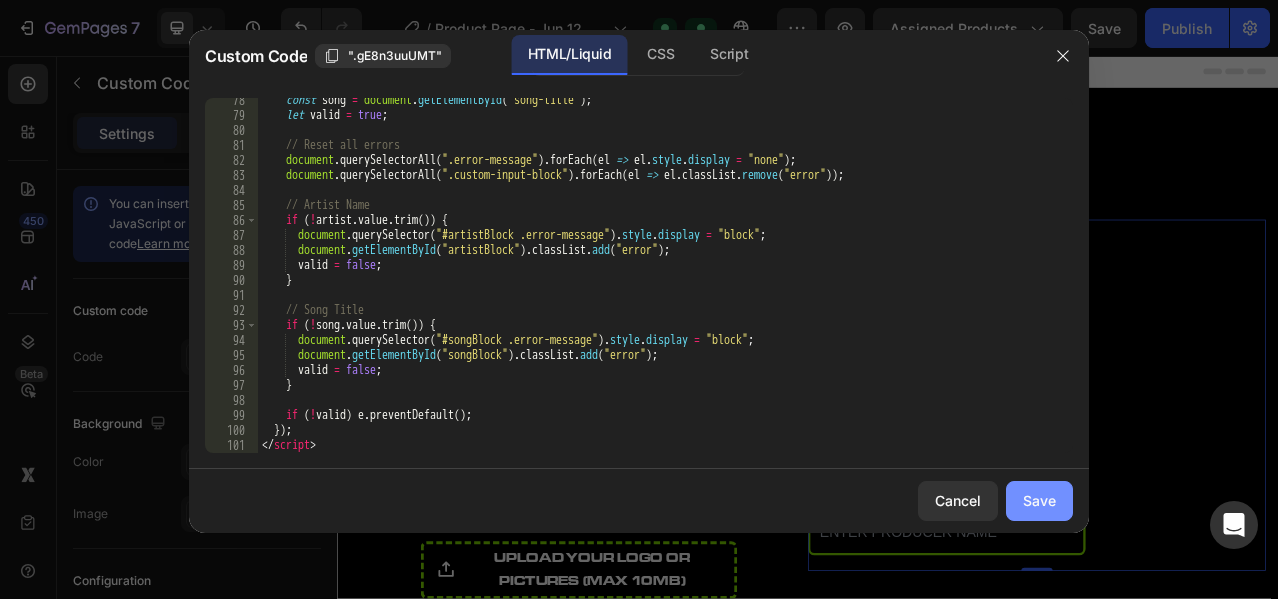 click on "Save" 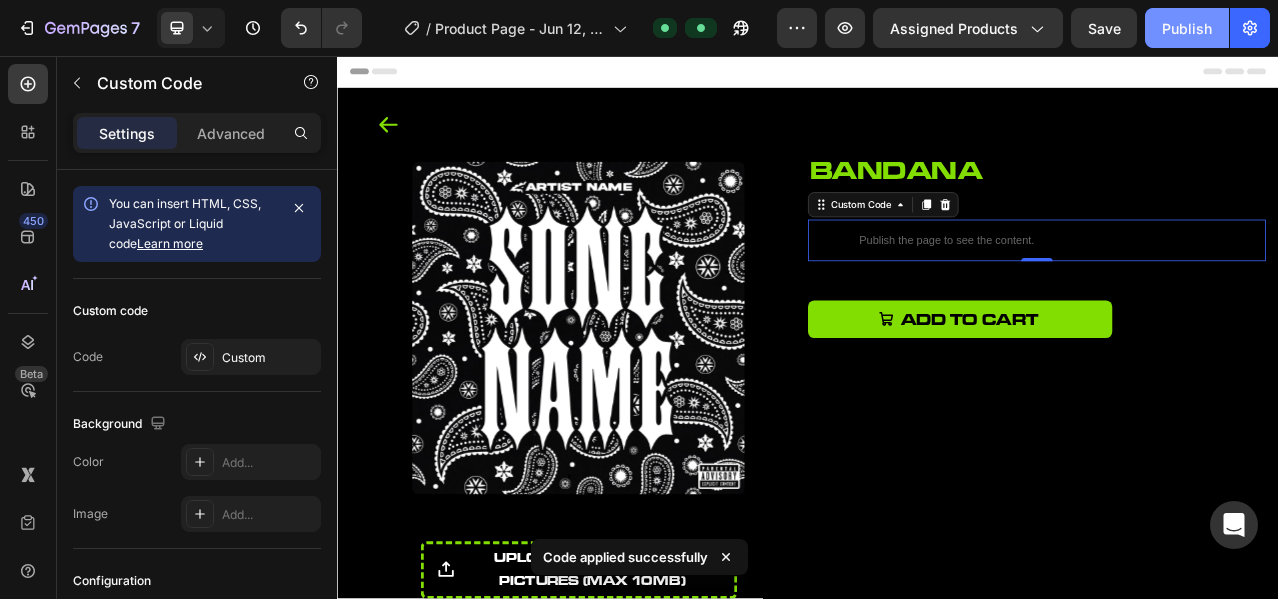 click on "Publish" at bounding box center [1187, 28] 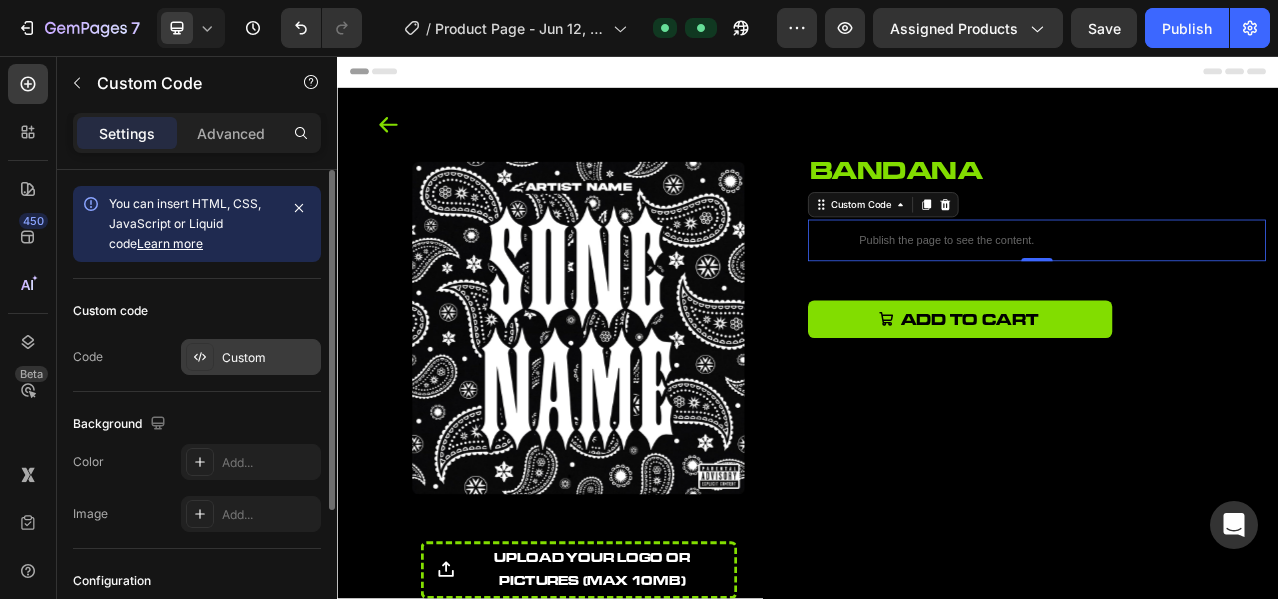 click on "Custom" at bounding box center (251, 357) 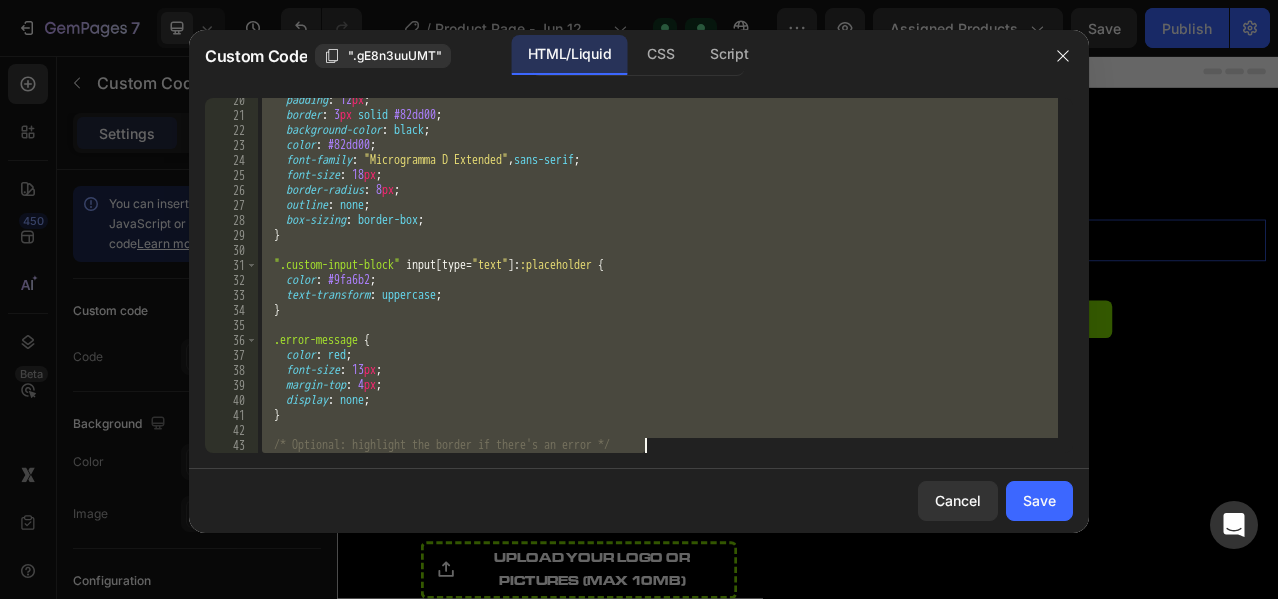 scroll, scrollTop: 1190, scrollLeft: 0, axis: vertical 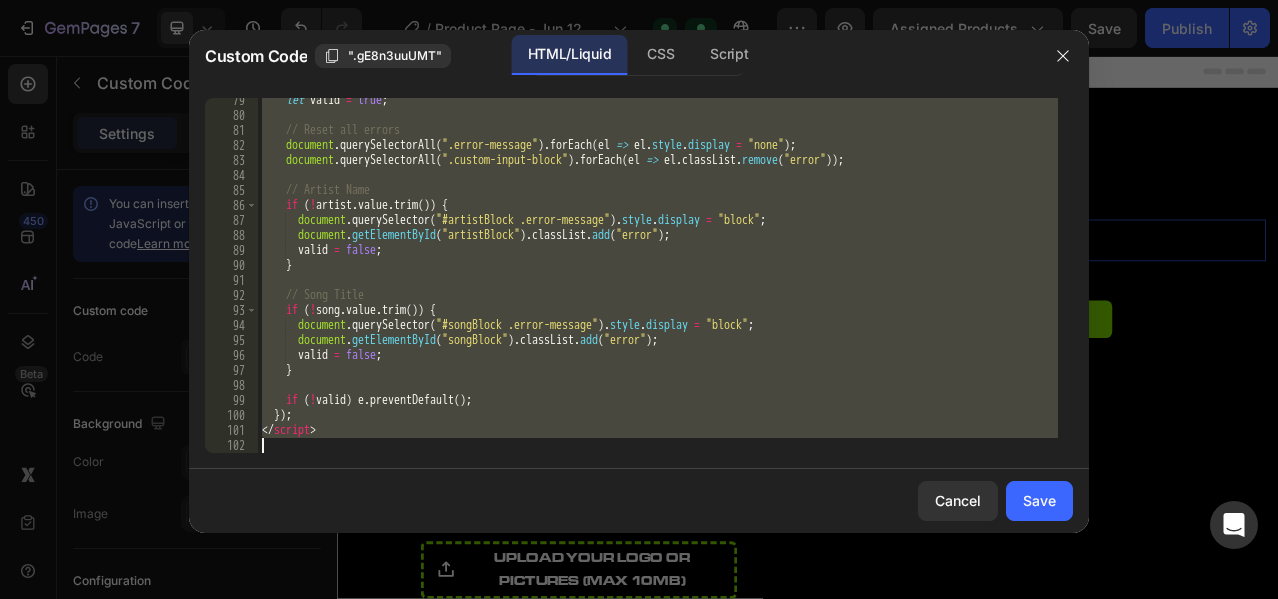 drag, startPoint x: 261, startPoint y: 105, endPoint x: 751, endPoint y: 596, distance: 693.6721 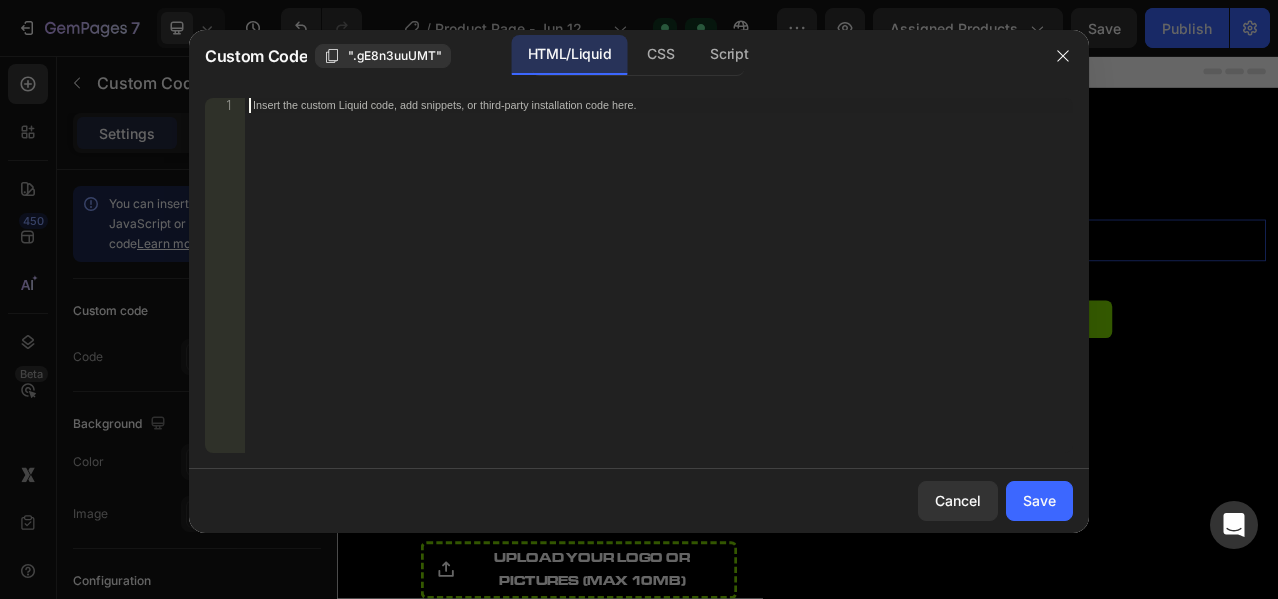 scroll, scrollTop: 1280, scrollLeft: 0, axis: vertical 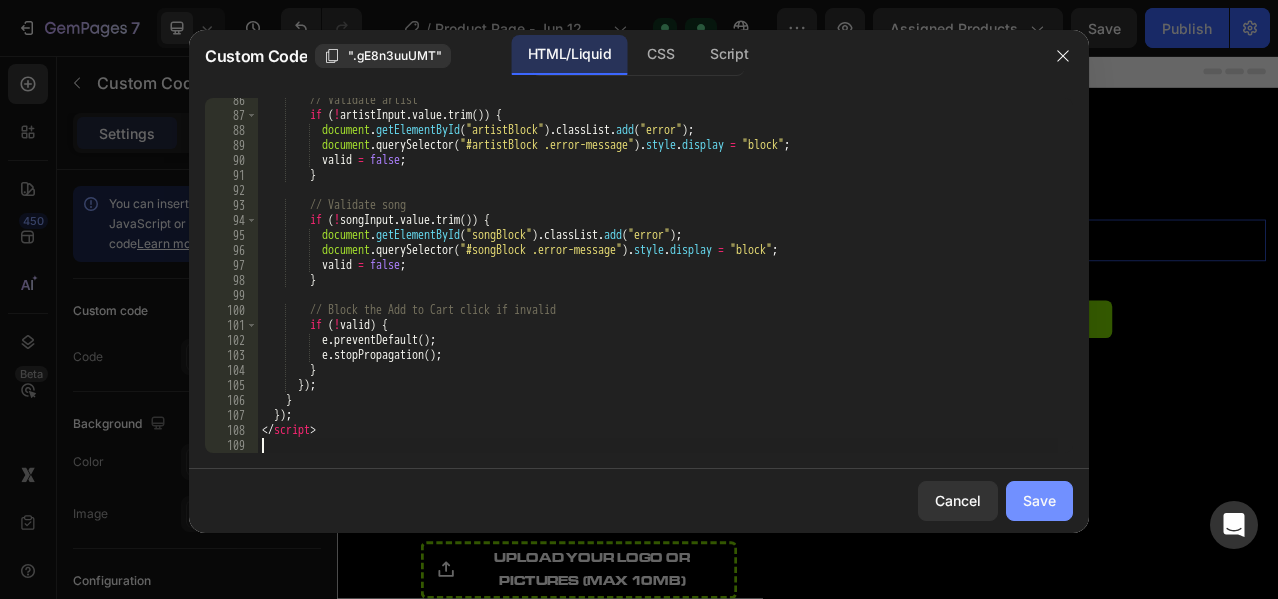 click on "Save" at bounding box center [1039, 500] 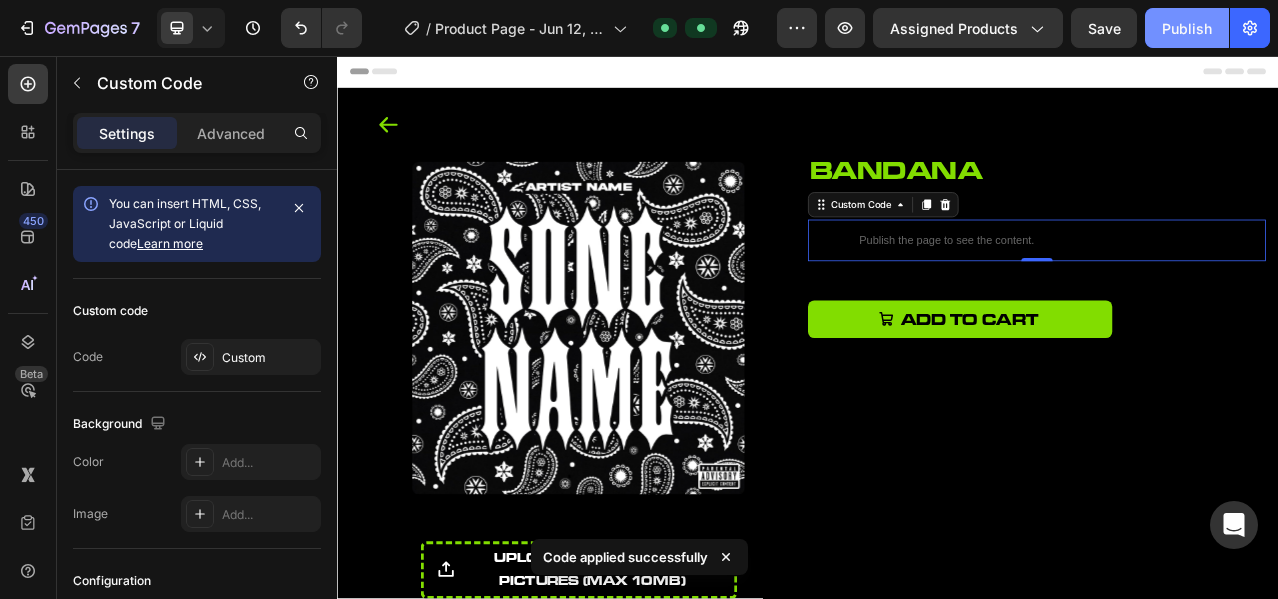 click on "Publish" at bounding box center (1187, 28) 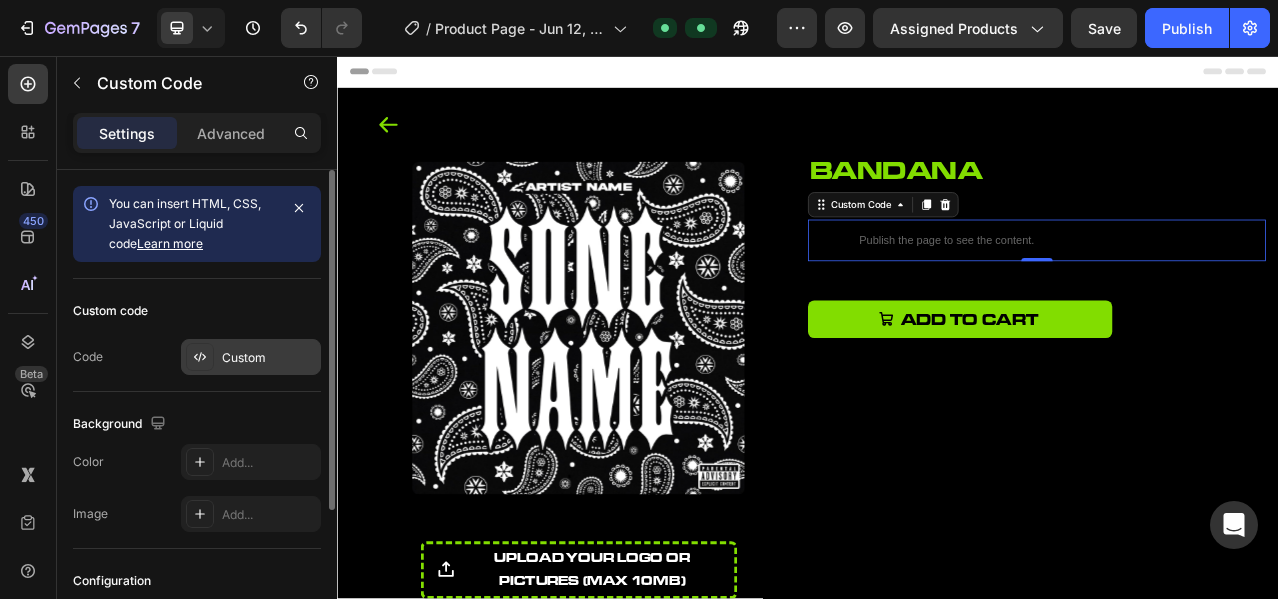 click on "Custom" at bounding box center [269, 358] 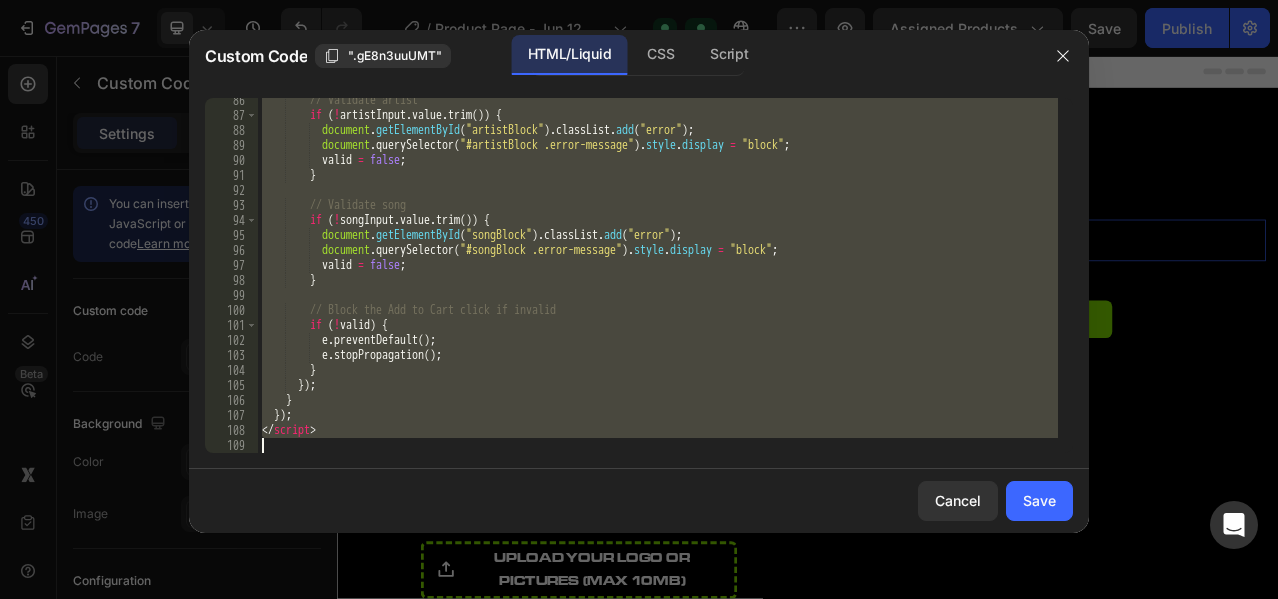 scroll, scrollTop: 1280, scrollLeft: 0, axis: vertical 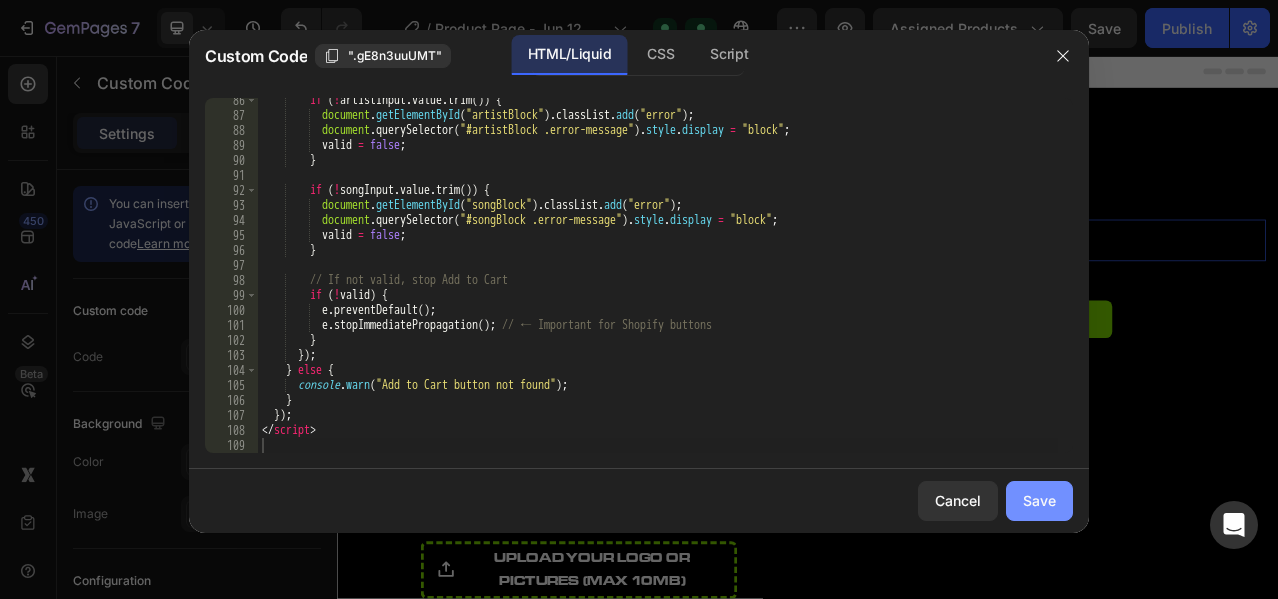 click on "Save" at bounding box center [1039, 500] 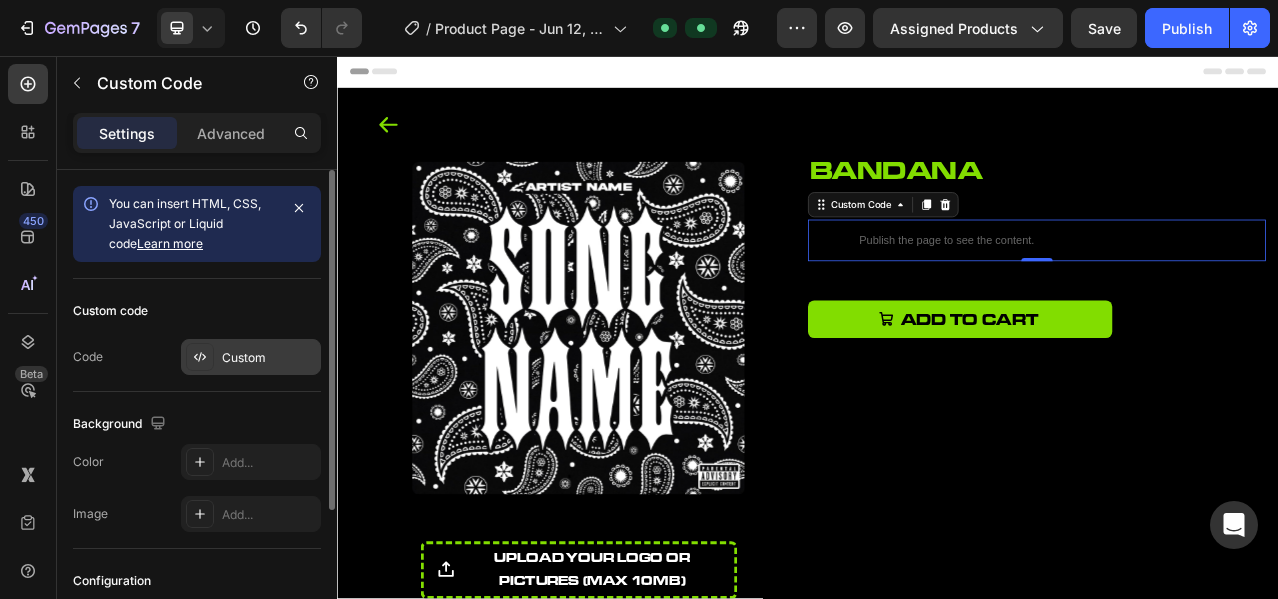 click on "Custom" at bounding box center (269, 358) 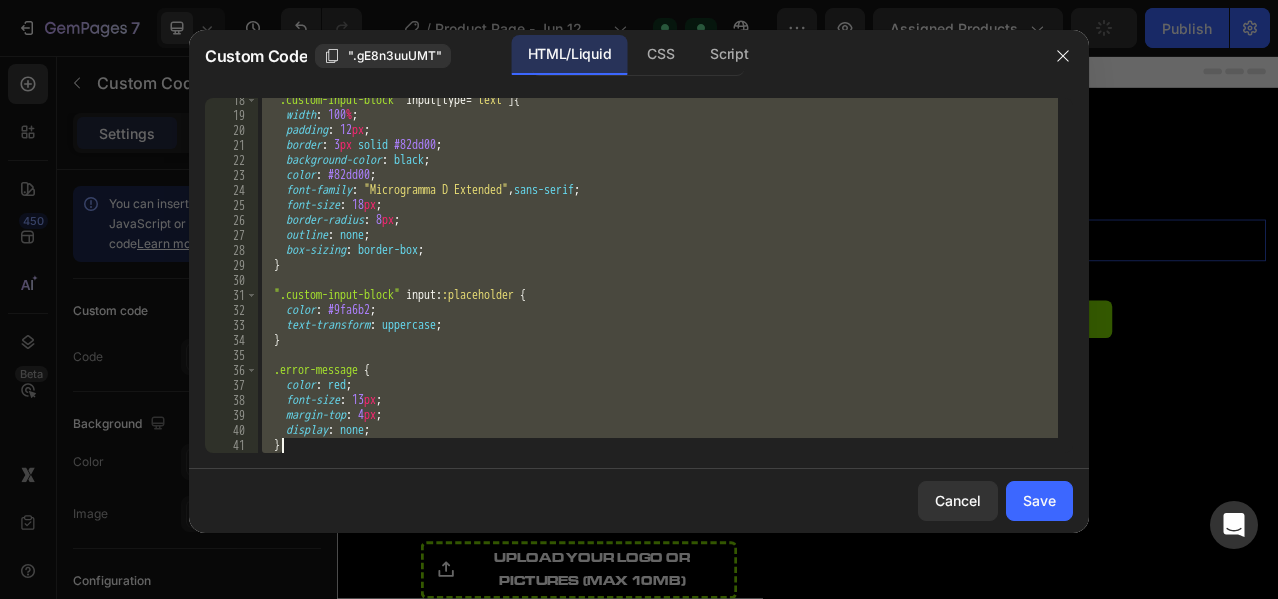 scroll, scrollTop: 1280, scrollLeft: 0, axis: vertical 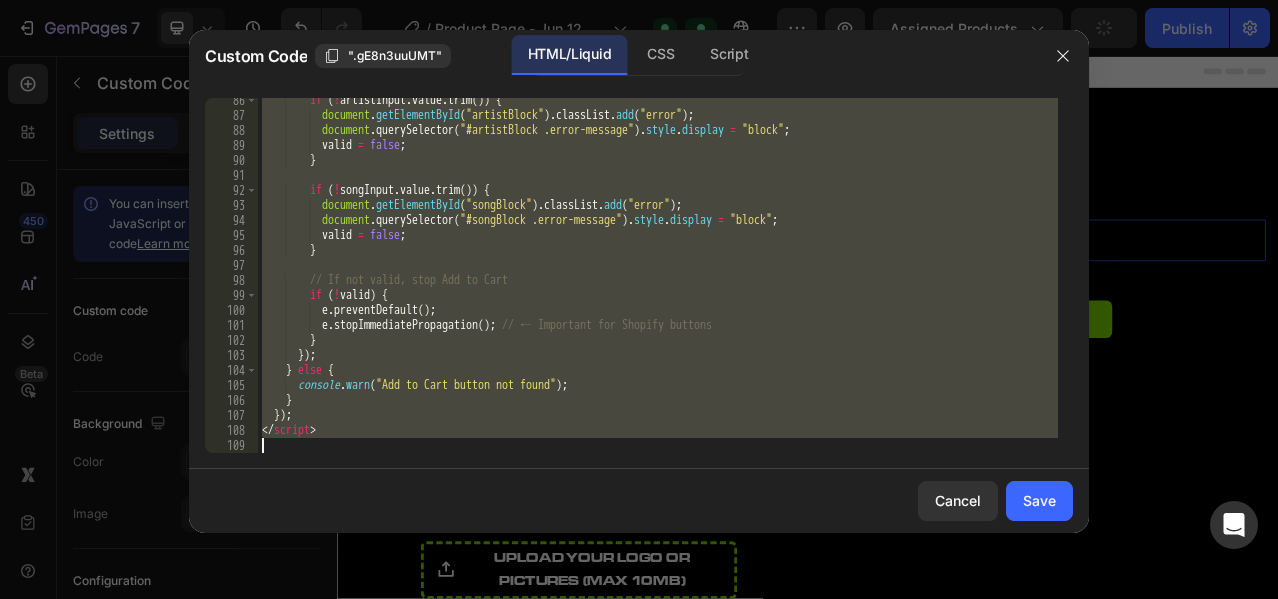 drag, startPoint x: 262, startPoint y: 103, endPoint x: 828, endPoint y: 600, distance: 753.2363 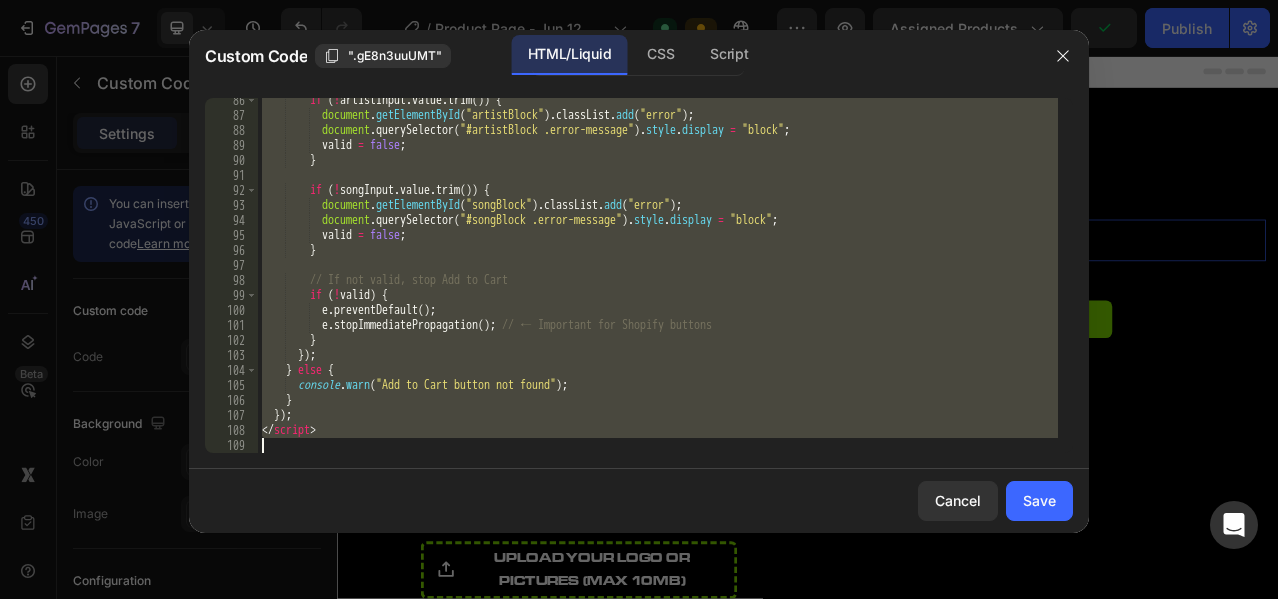 paste 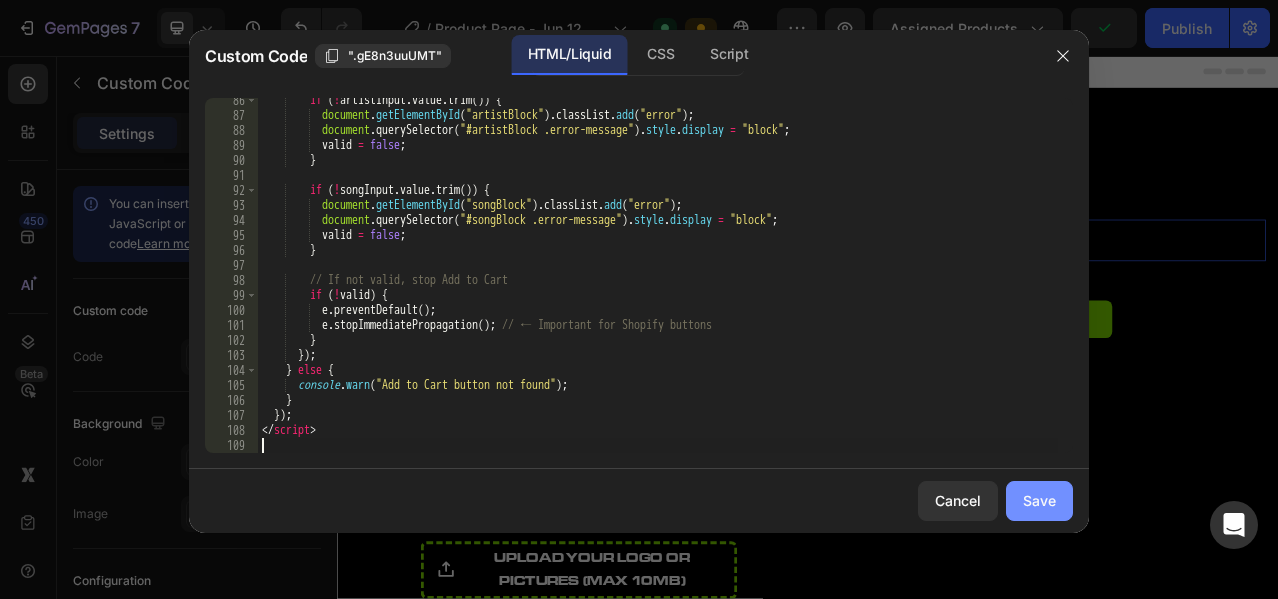 click on "Save" at bounding box center (1039, 500) 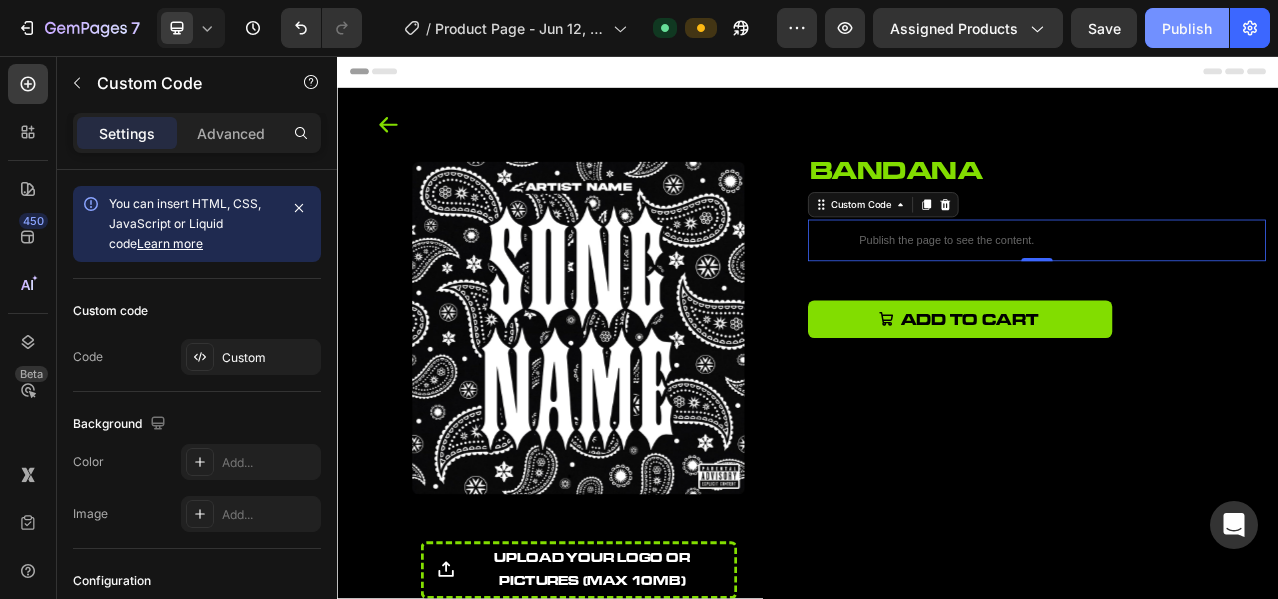 click on "Publish" 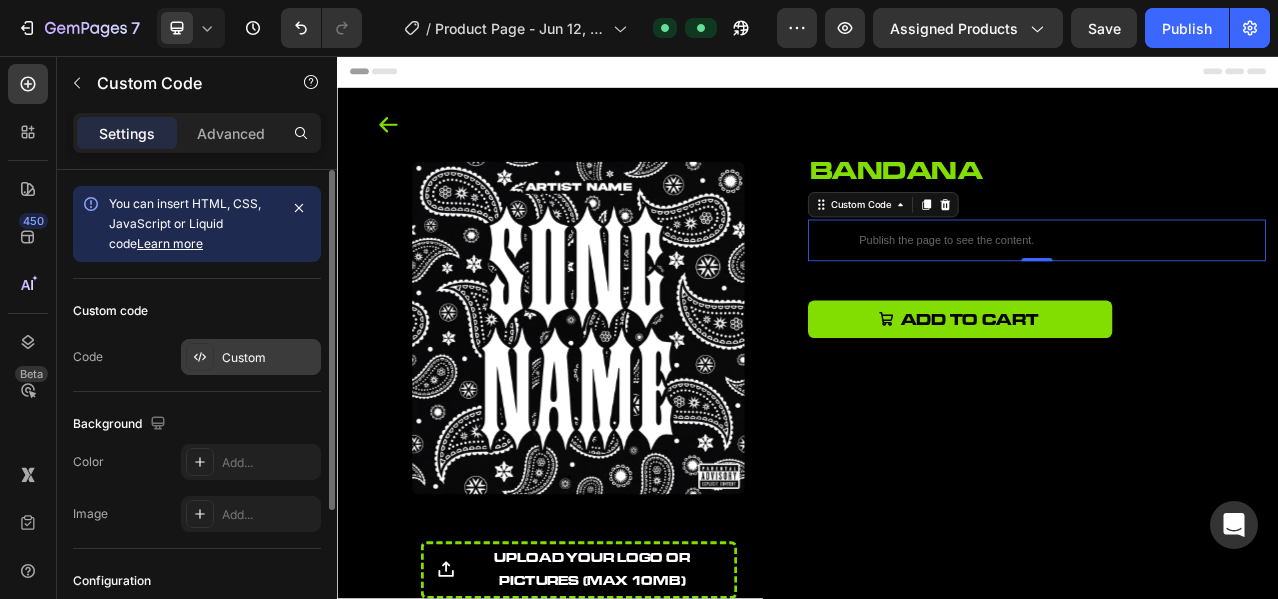 click on "Custom" at bounding box center (269, 358) 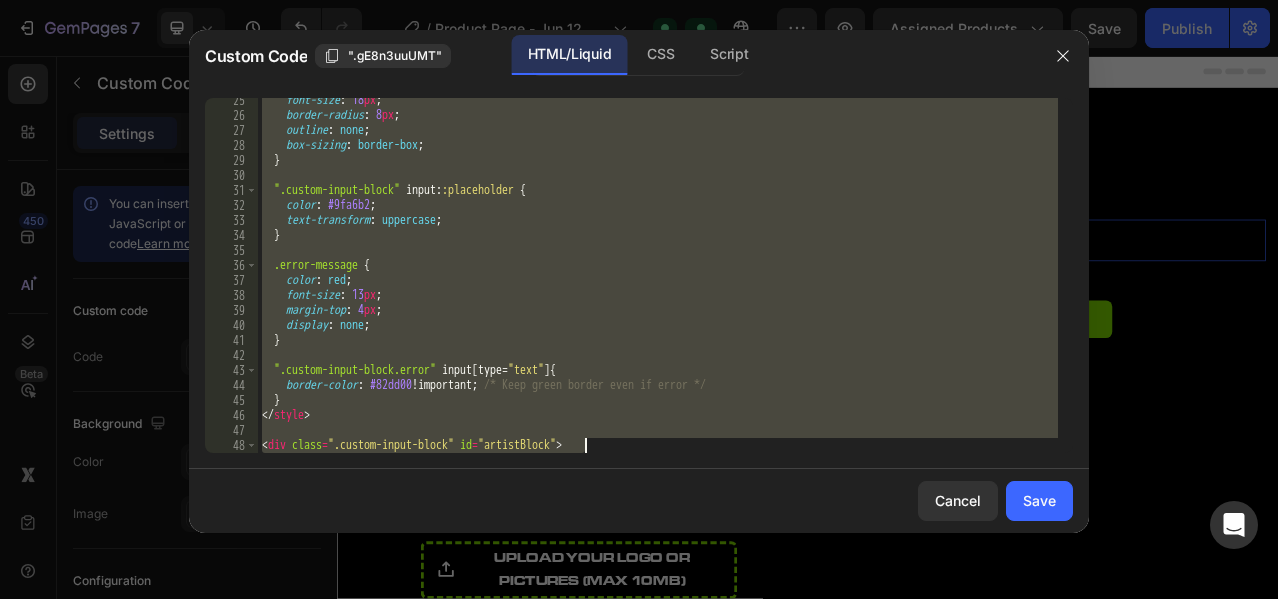 scroll, scrollTop: 1280, scrollLeft: 0, axis: vertical 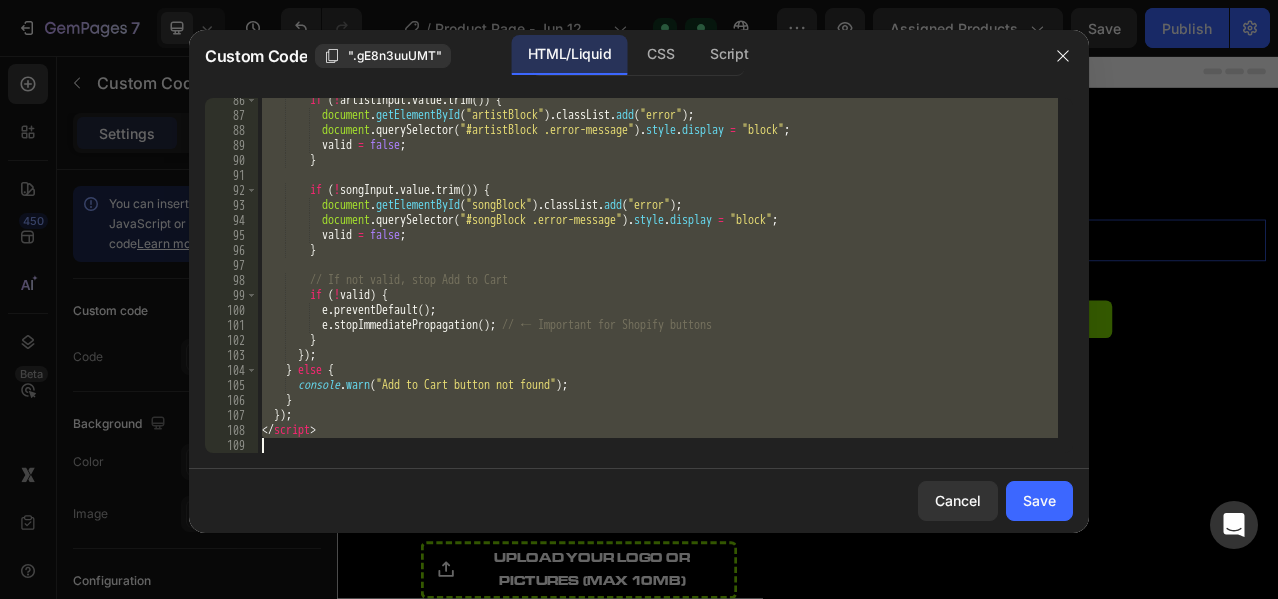 drag, startPoint x: 263, startPoint y: 105, endPoint x: 902, endPoint y: 591, distance: 802.8182 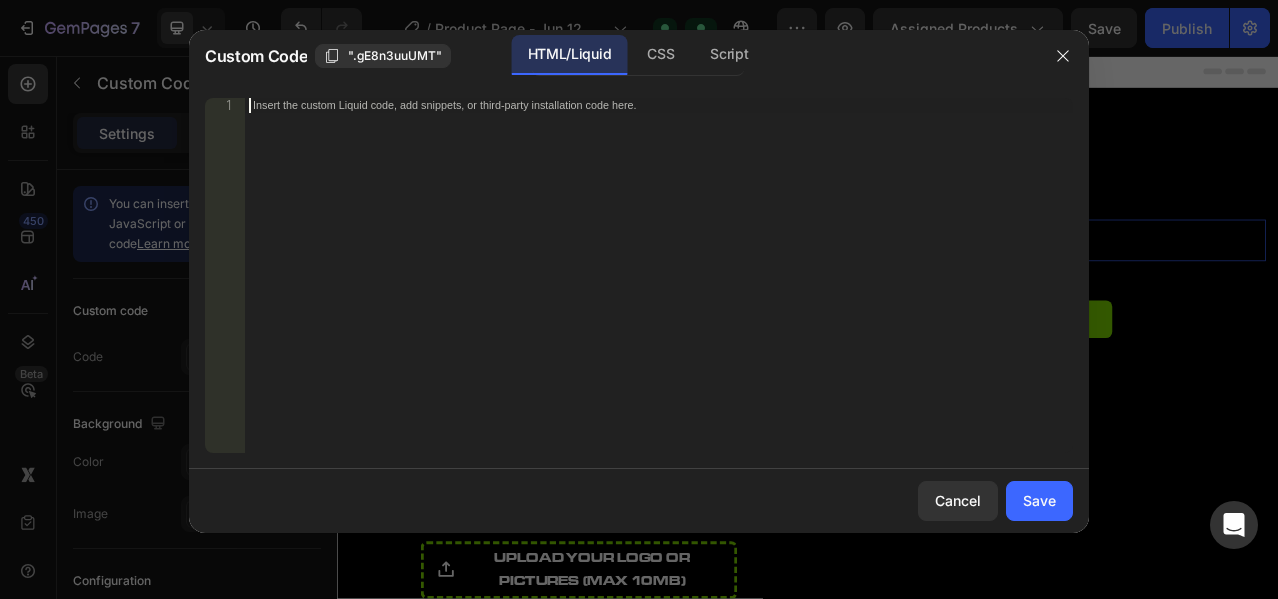 scroll, scrollTop: 950, scrollLeft: 0, axis: vertical 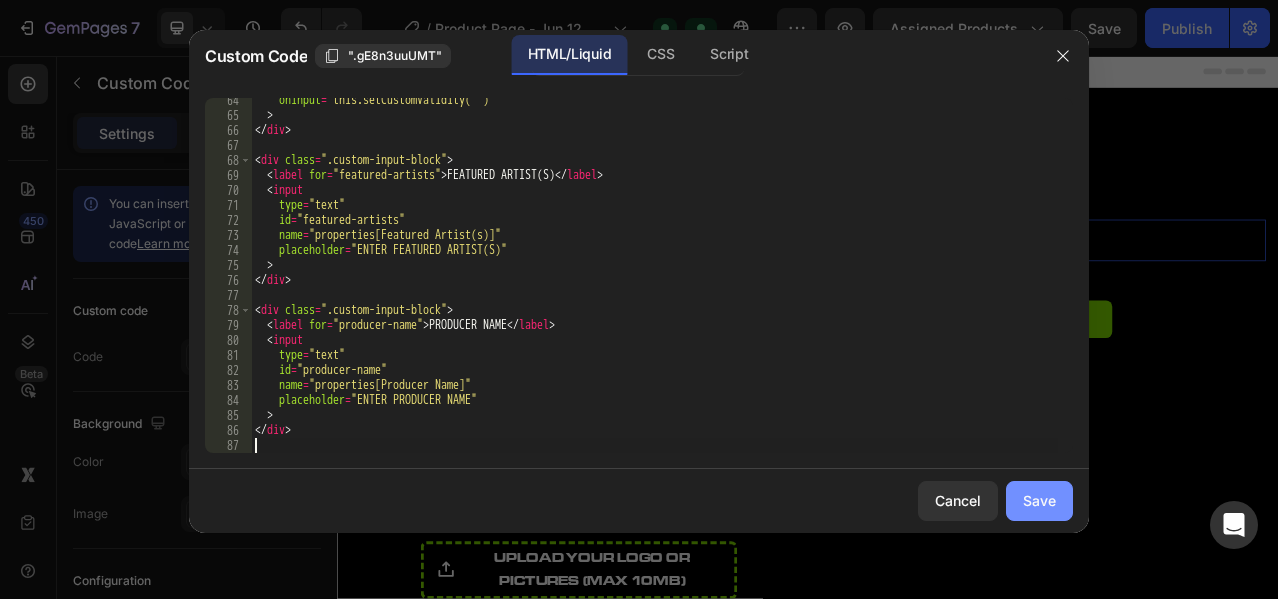 click on "Save" at bounding box center (1039, 500) 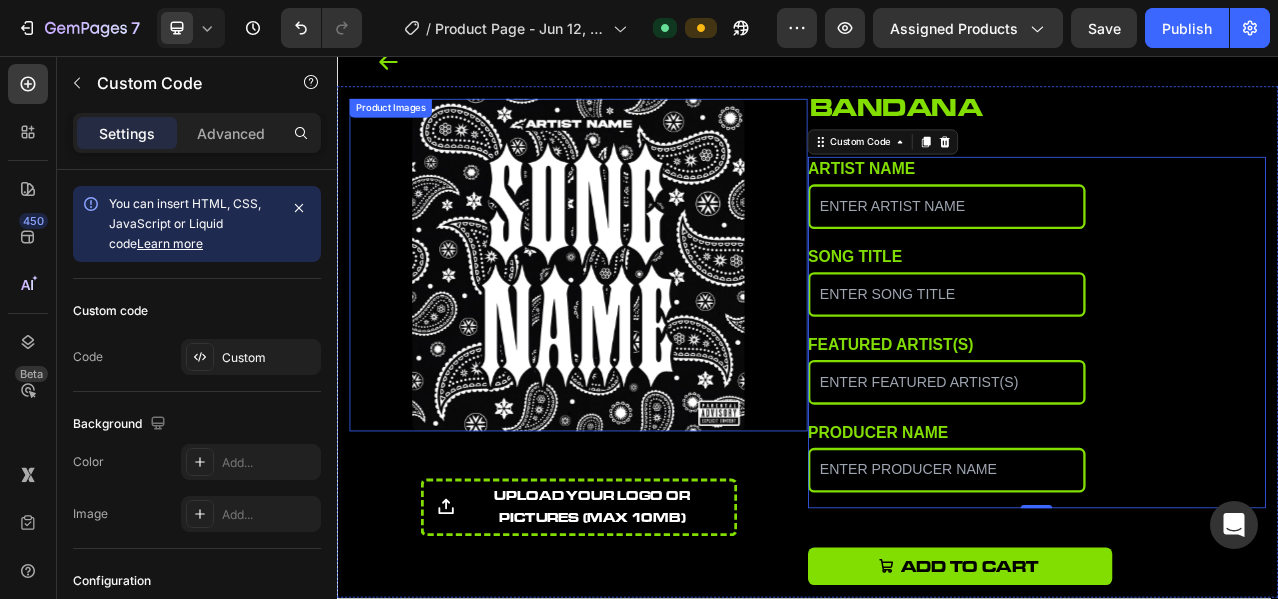 scroll, scrollTop: 166, scrollLeft: 0, axis: vertical 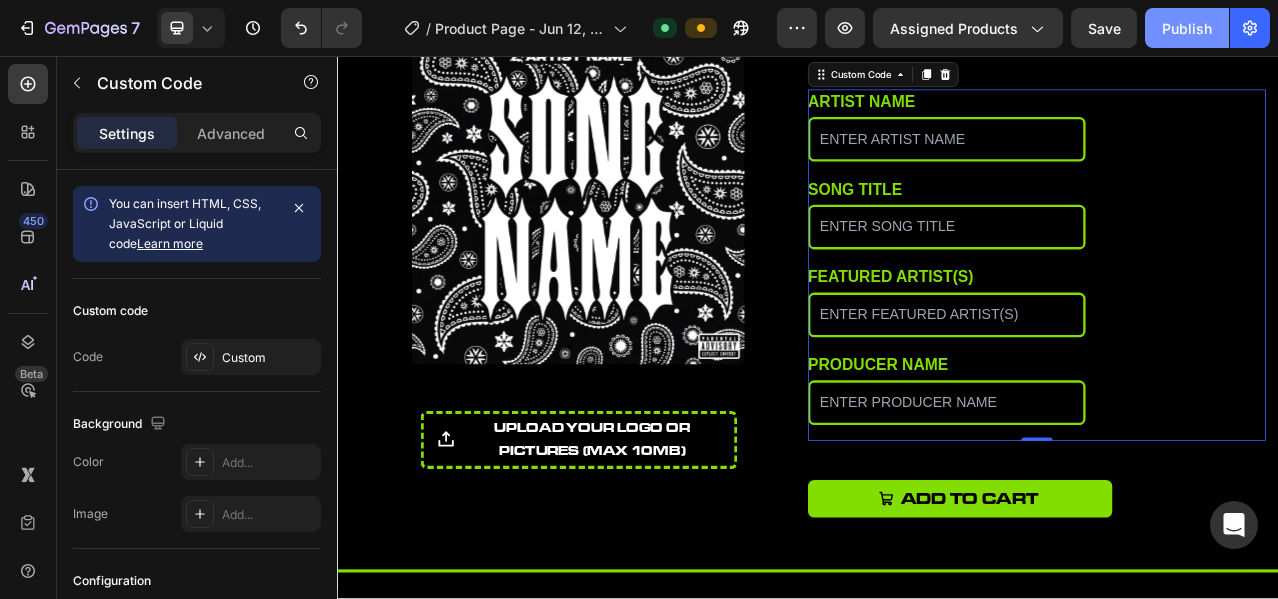 click on "Publish" at bounding box center (1187, 28) 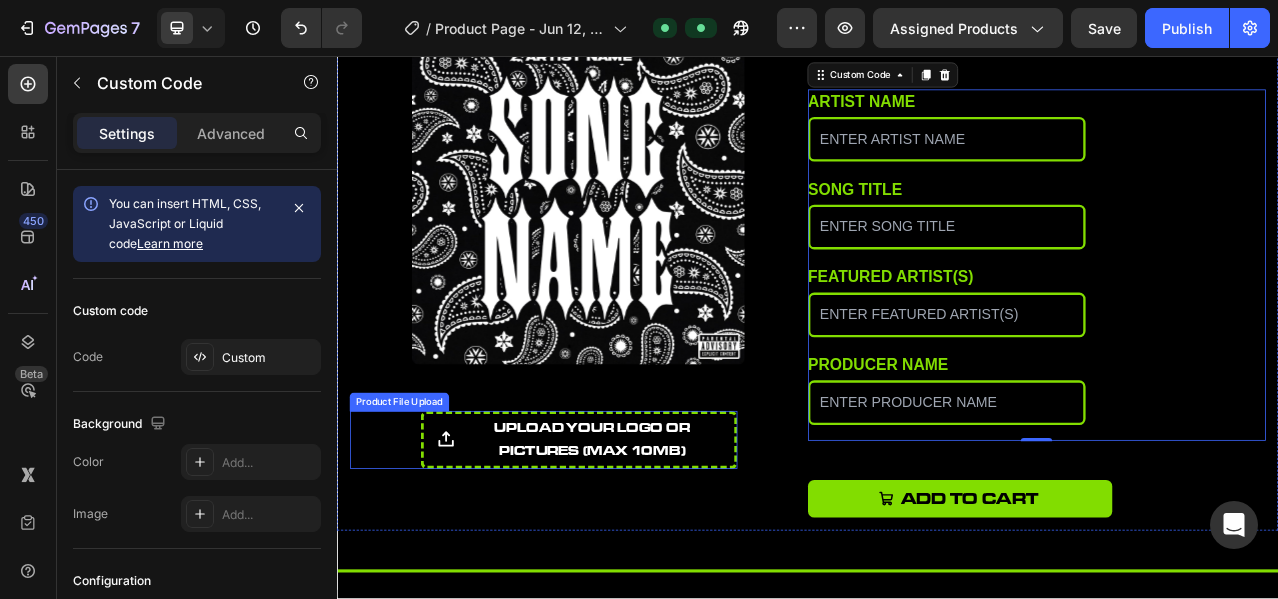 click on "upload your logo or pictures (Max 10MB)" at bounding box center (661, 546) 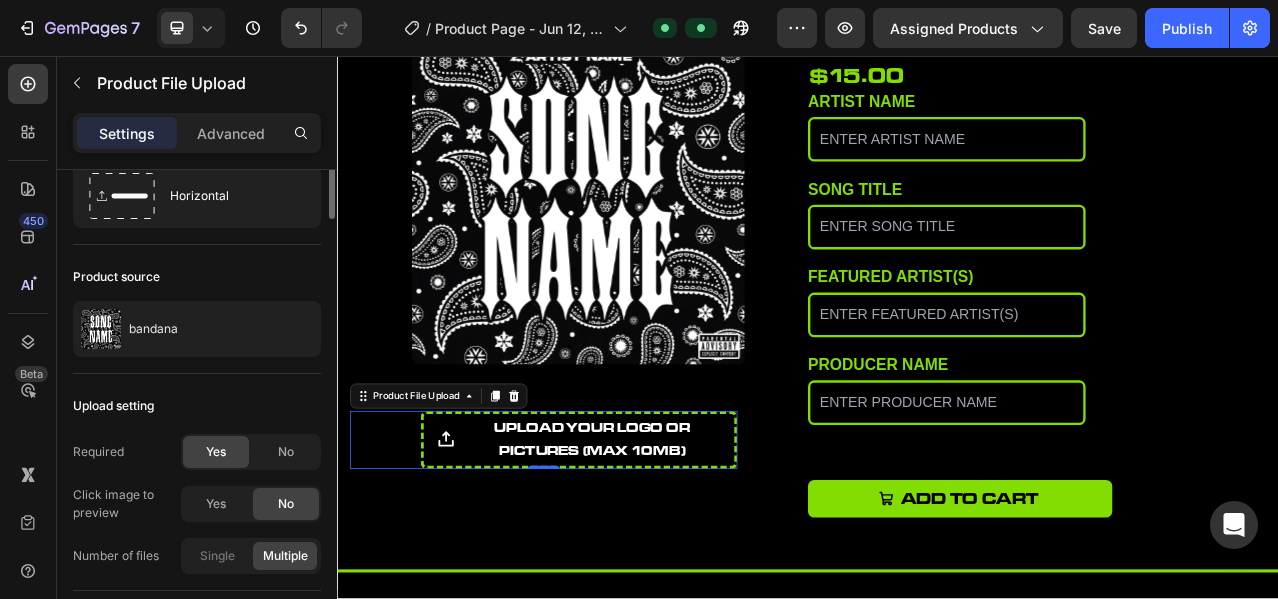 scroll, scrollTop: 0, scrollLeft: 0, axis: both 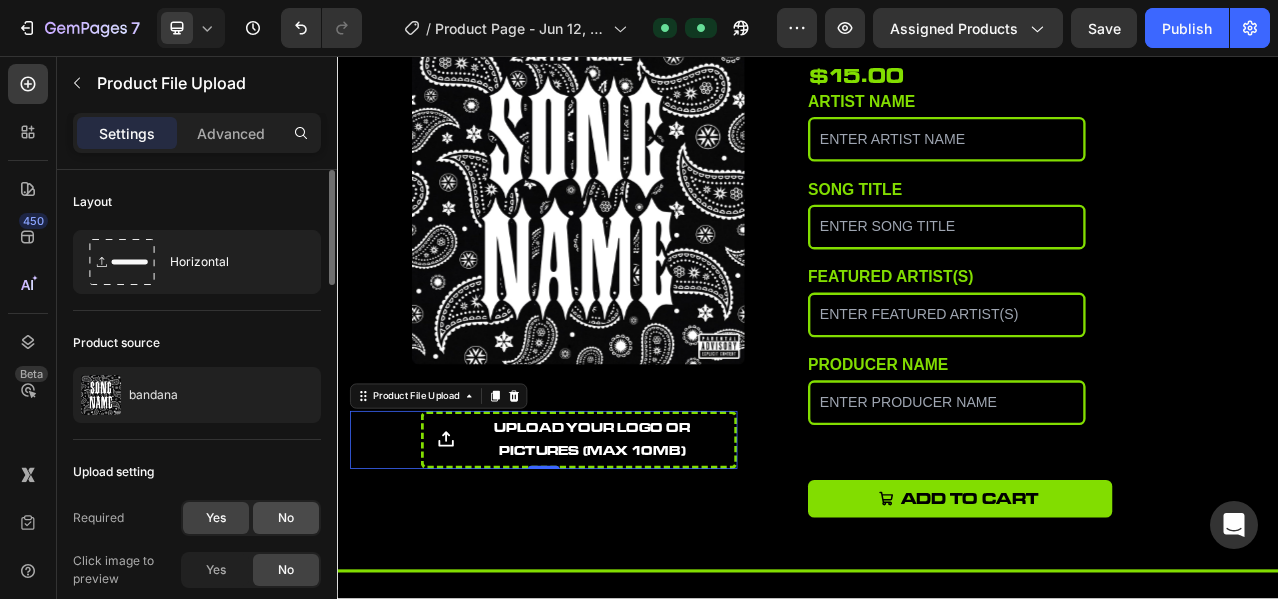 click on "No" 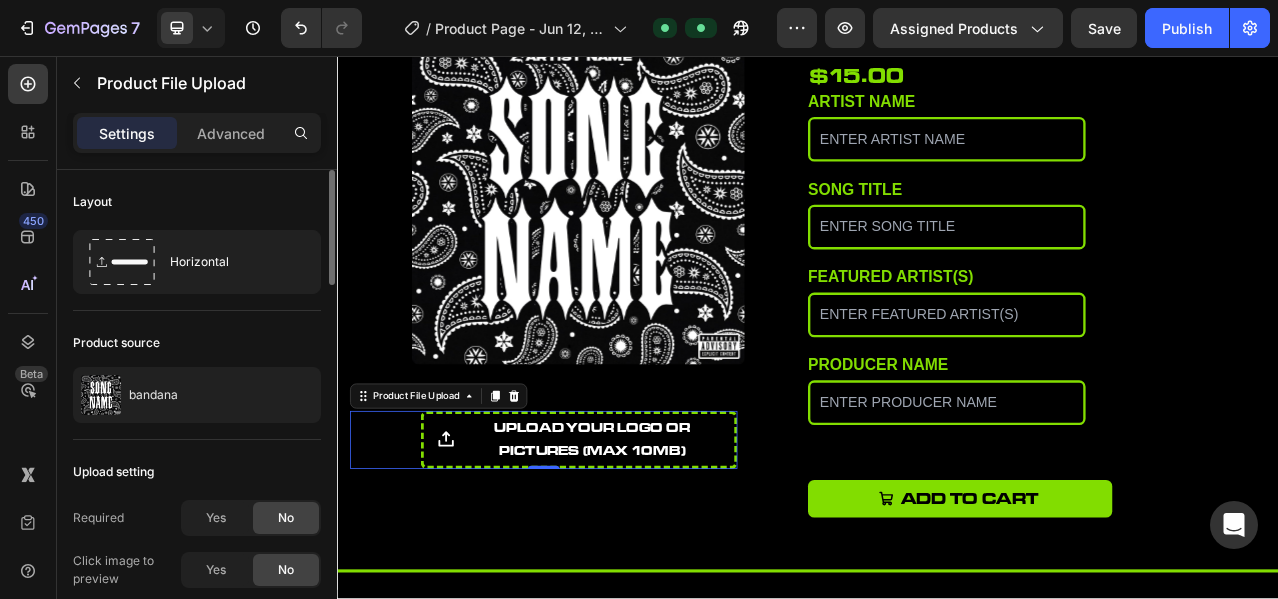 scroll, scrollTop: 166, scrollLeft: 0, axis: vertical 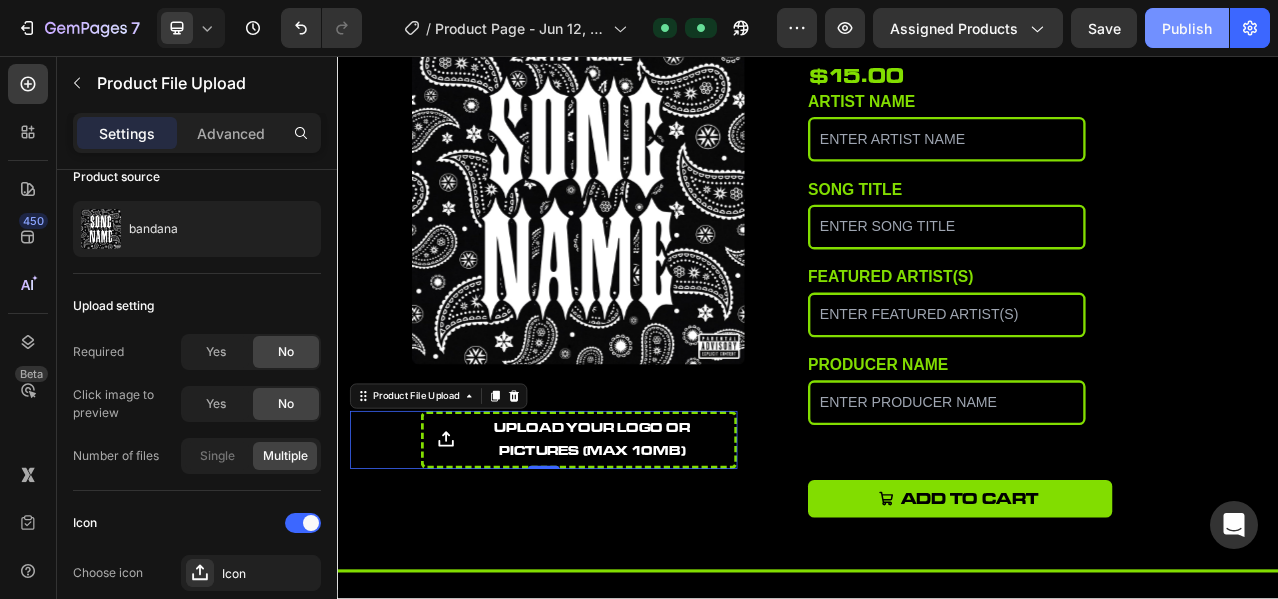 click on "Publish" at bounding box center (1187, 28) 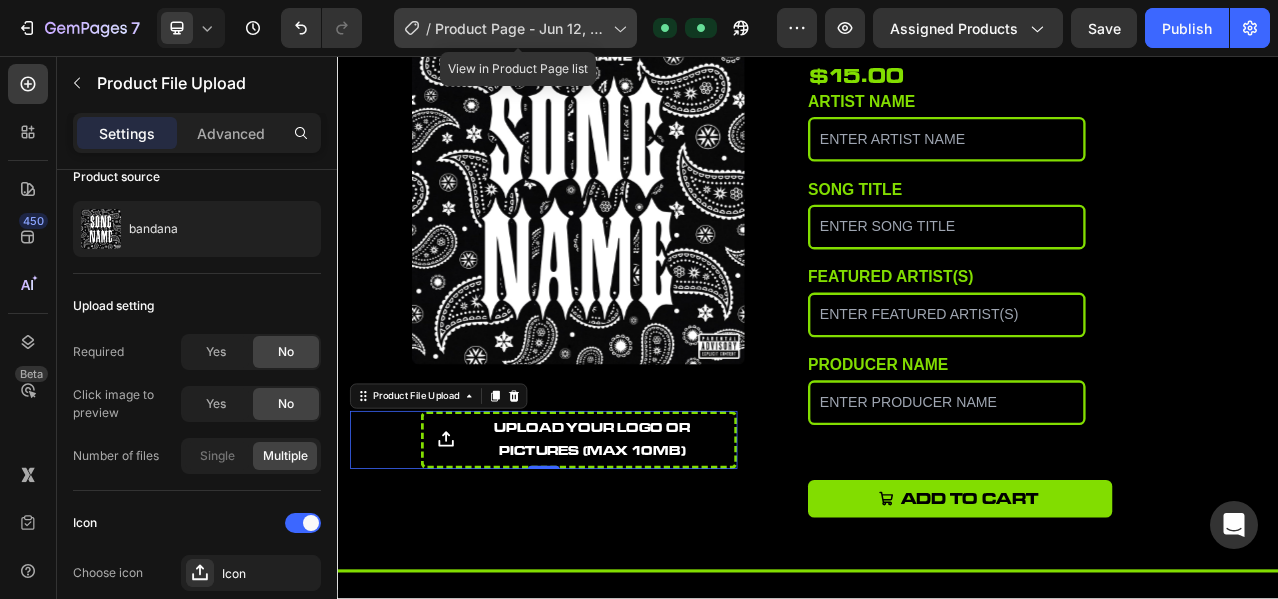 click on "Product Page - Jun 12, 07:39:47" at bounding box center (520, 28) 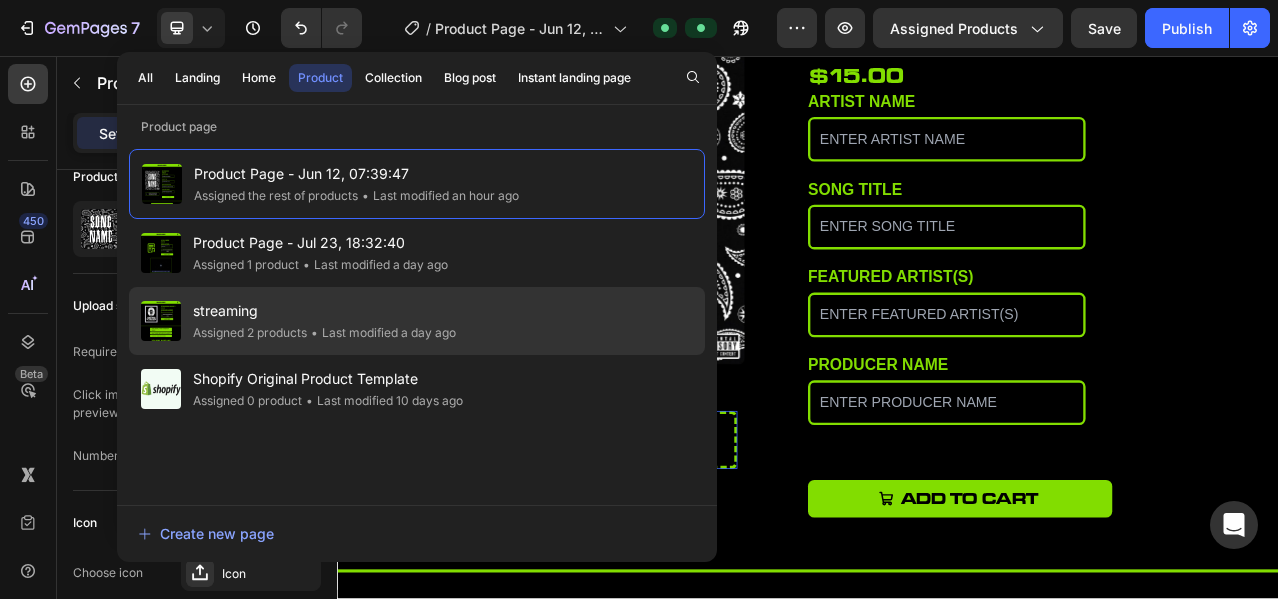 click on "streaming" at bounding box center (324, 311) 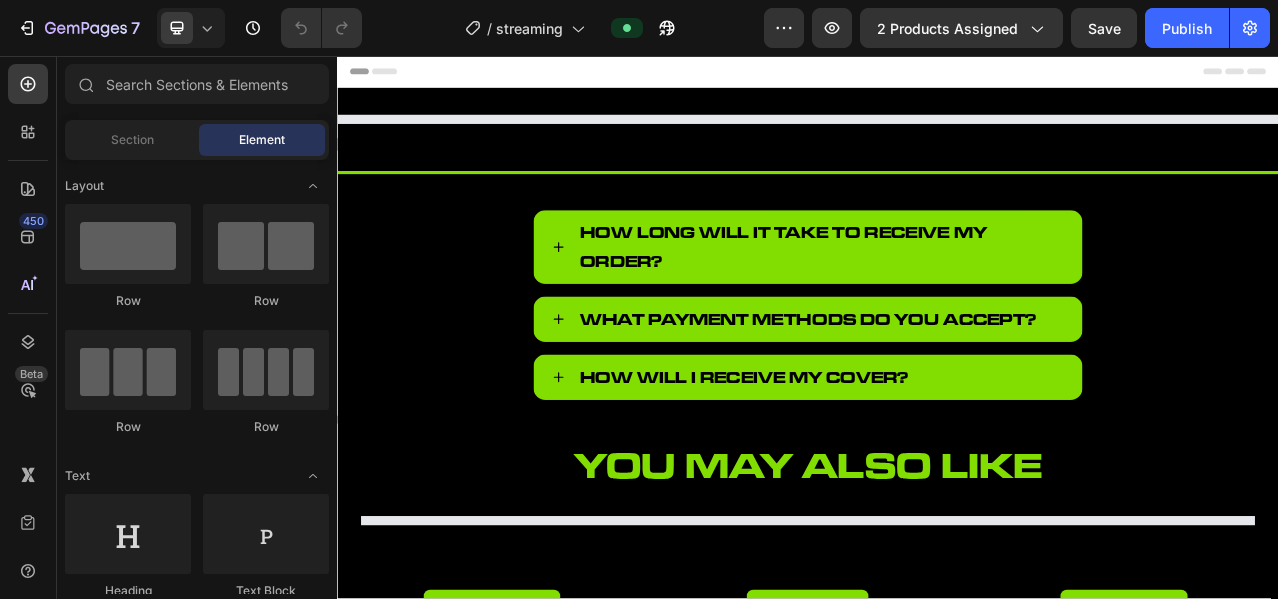 scroll, scrollTop: 0, scrollLeft: 0, axis: both 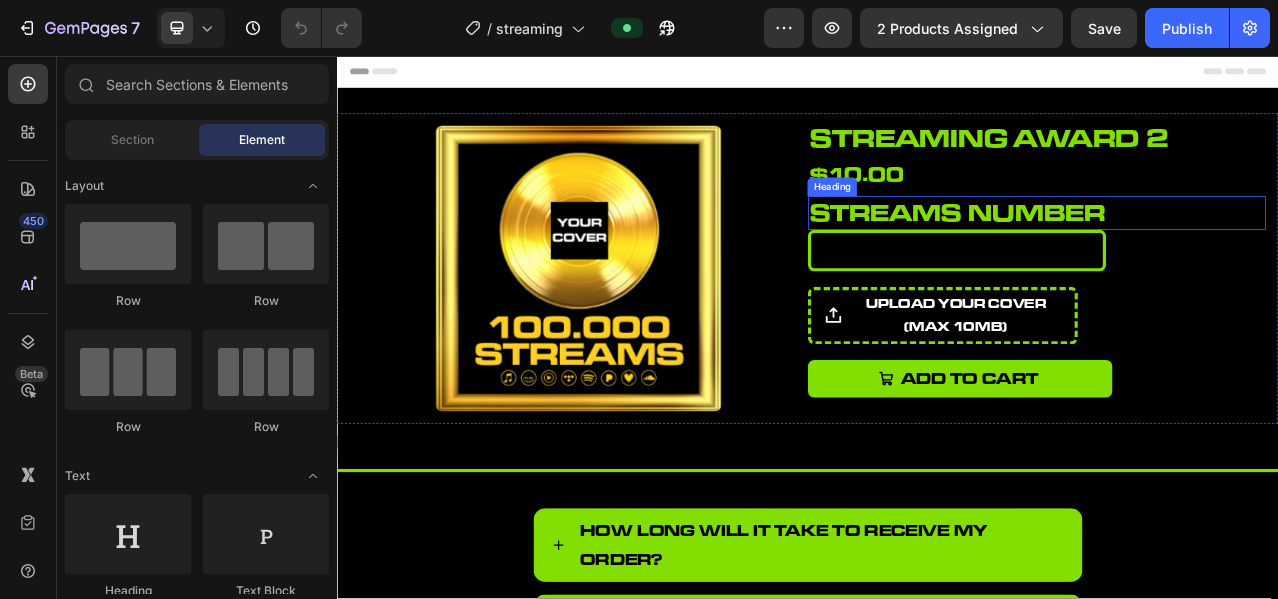 click on "streams number" at bounding box center (1229, 256) 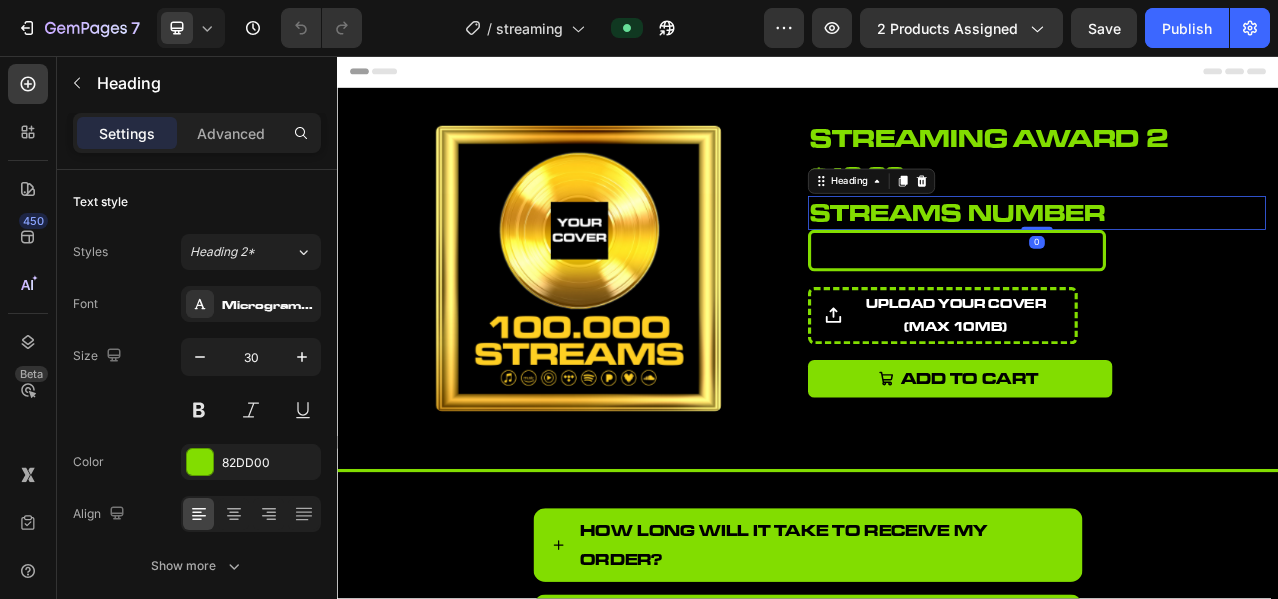 click on "Heading" at bounding box center (1018, 216) 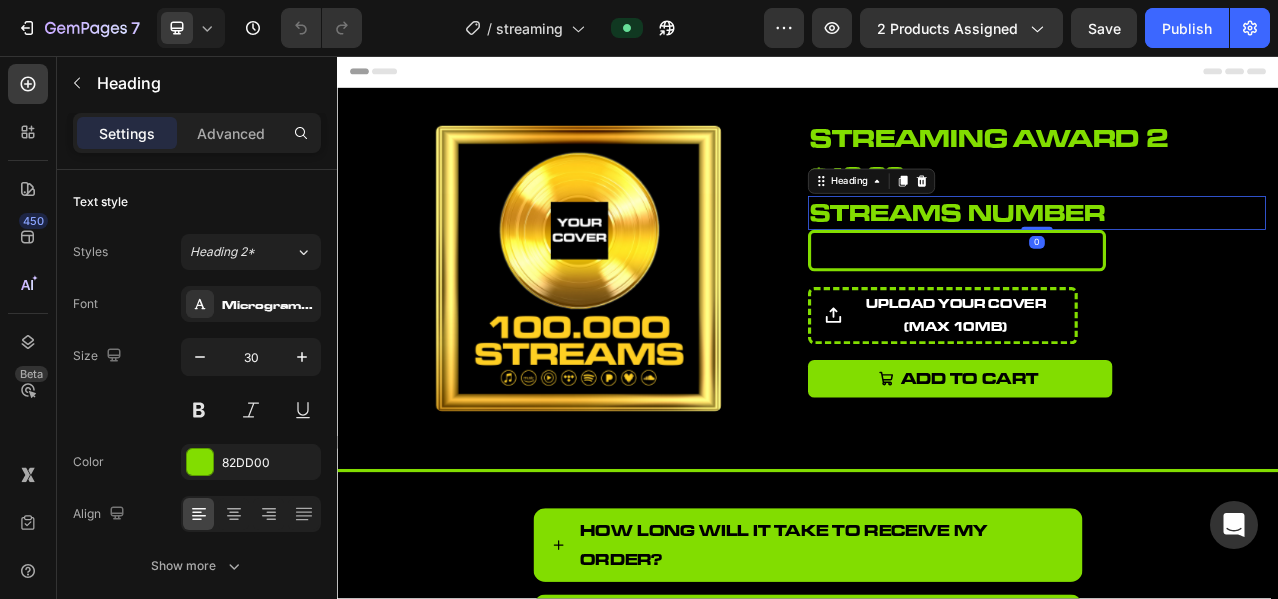 scroll, scrollTop: 0, scrollLeft: 0, axis: both 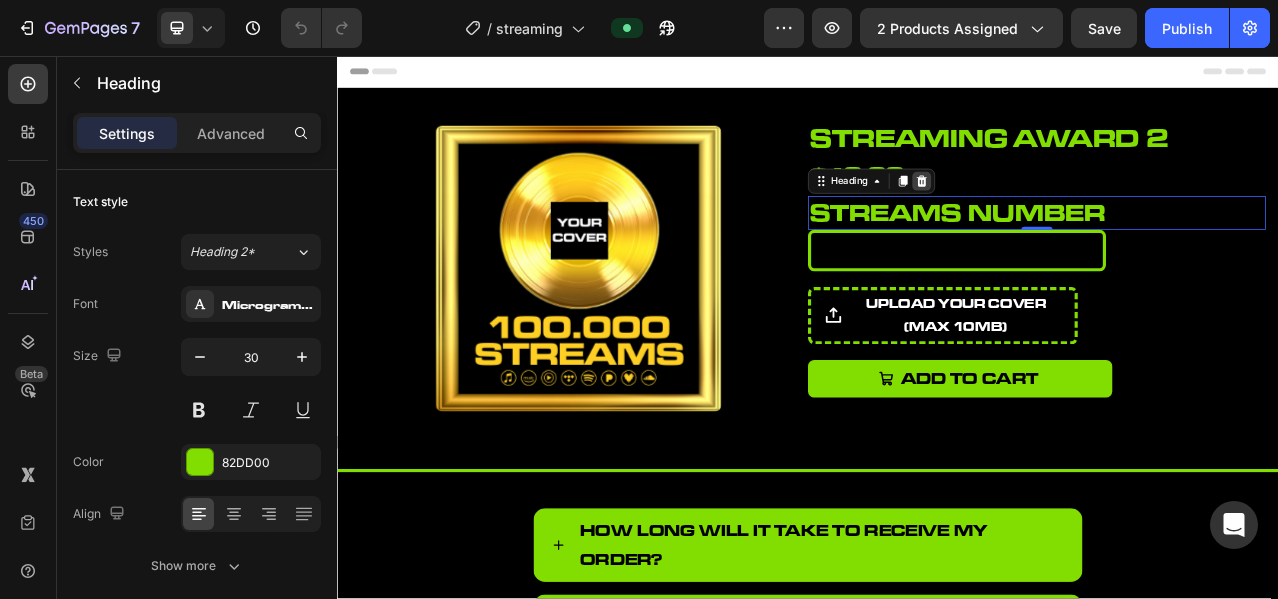 click 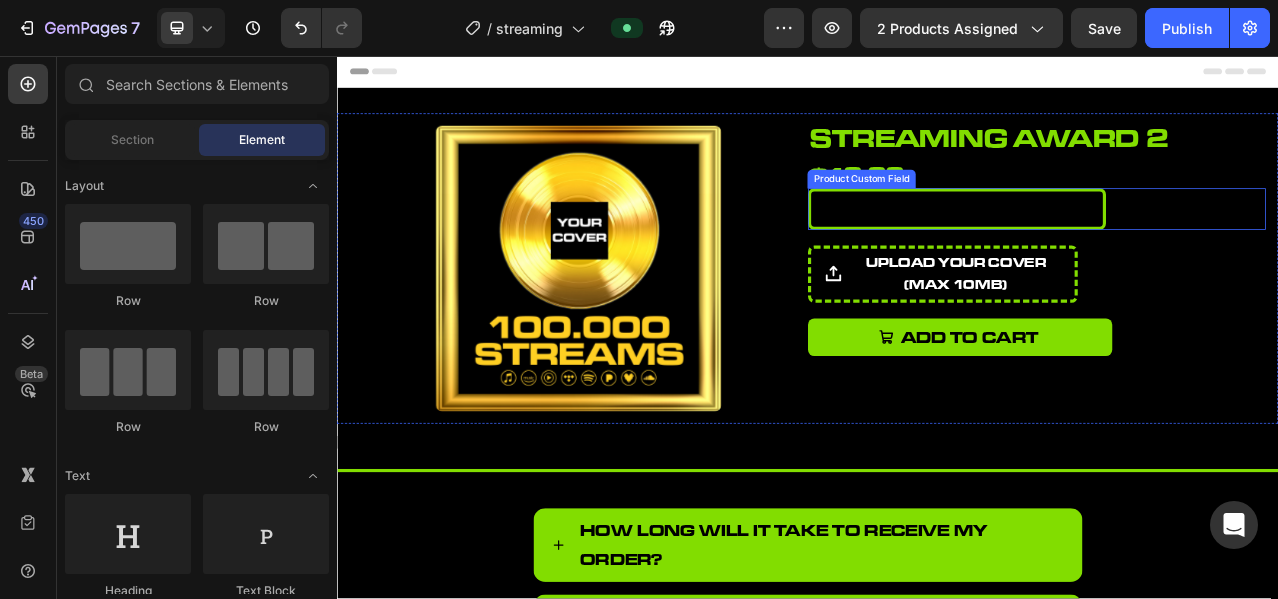 click at bounding box center (1127, 251) 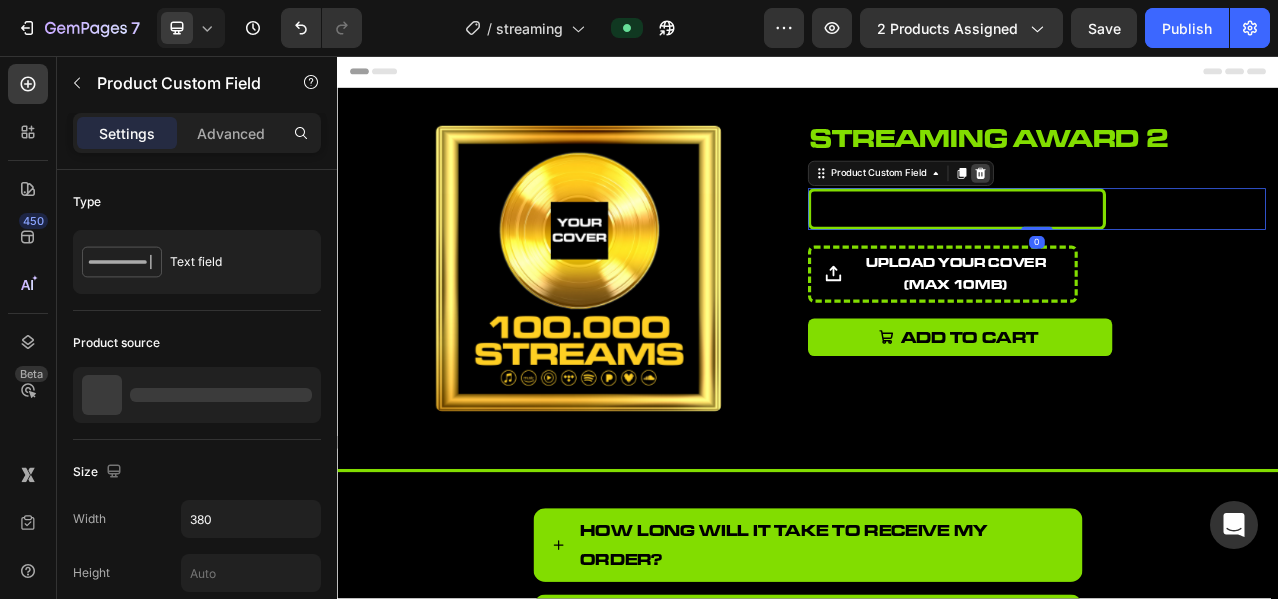 click 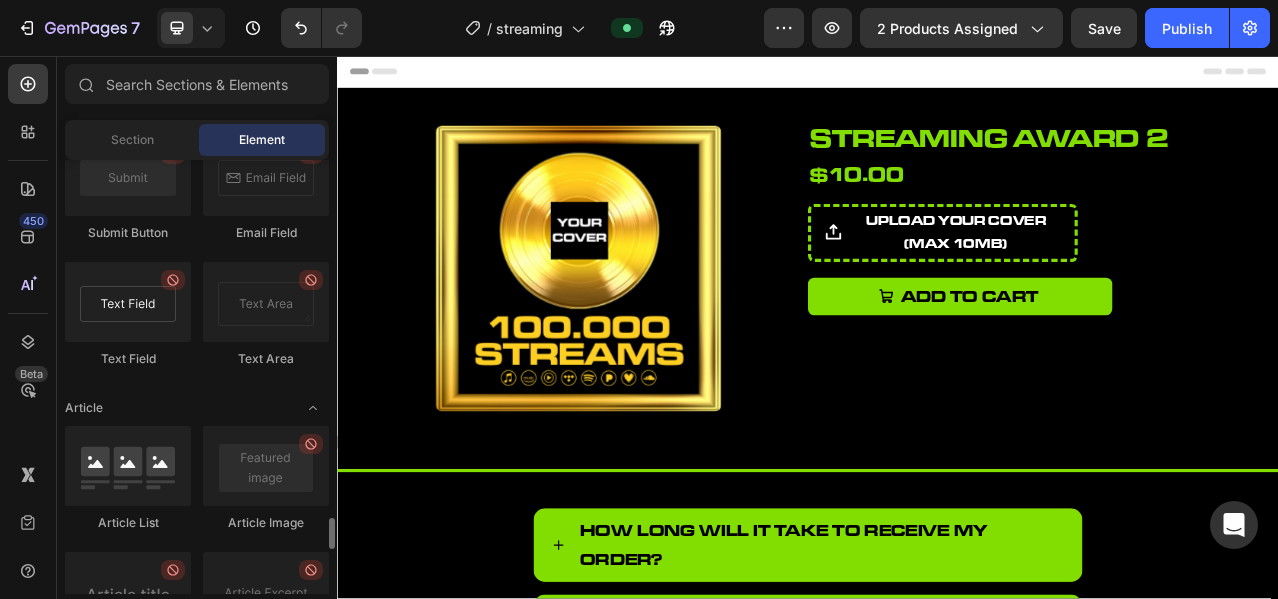 scroll, scrollTop: 5625, scrollLeft: 0, axis: vertical 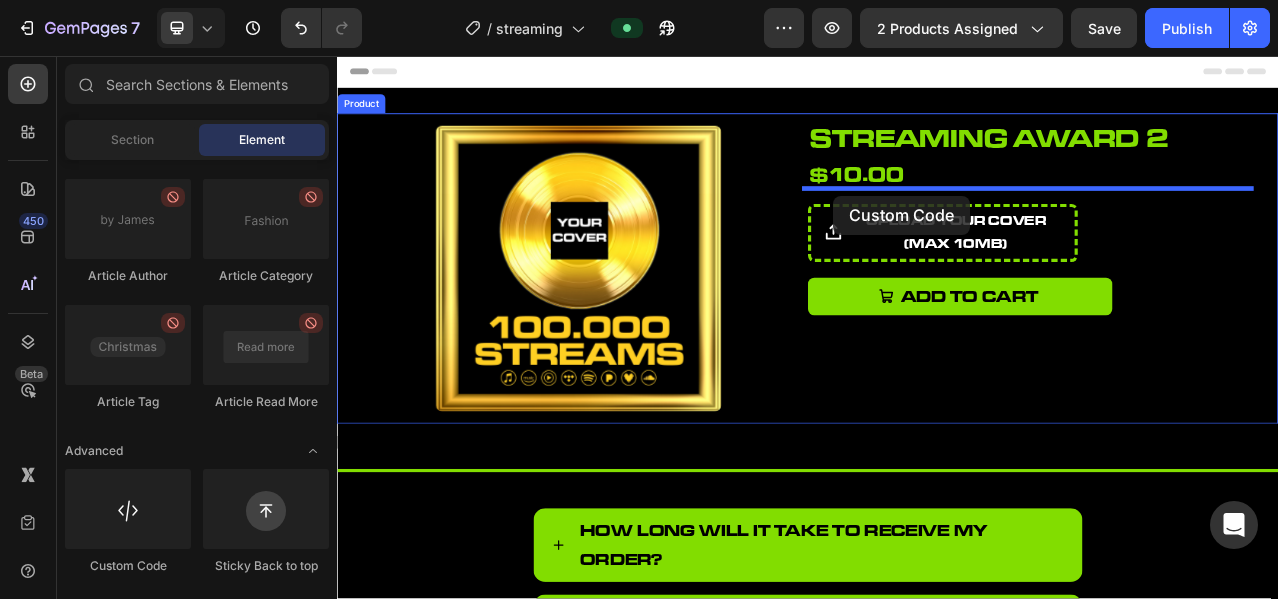drag, startPoint x: 474, startPoint y: 585, endPoint x: 969, endPoint y: 234, distance: 606.8163 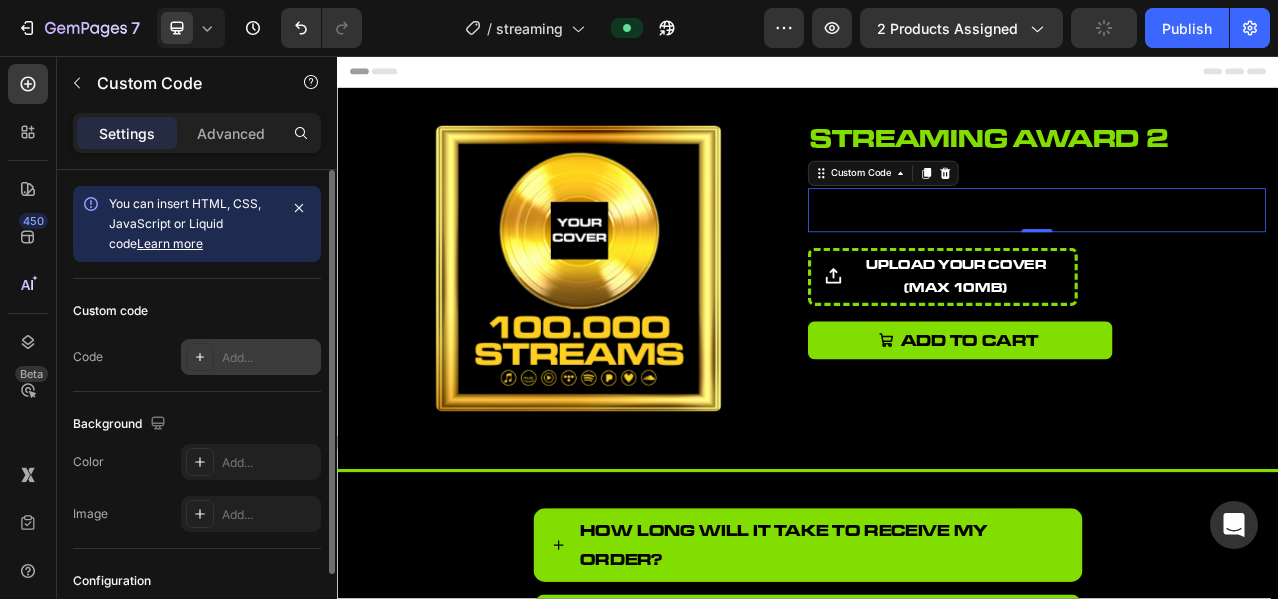 click at bounding box center (200, 357) 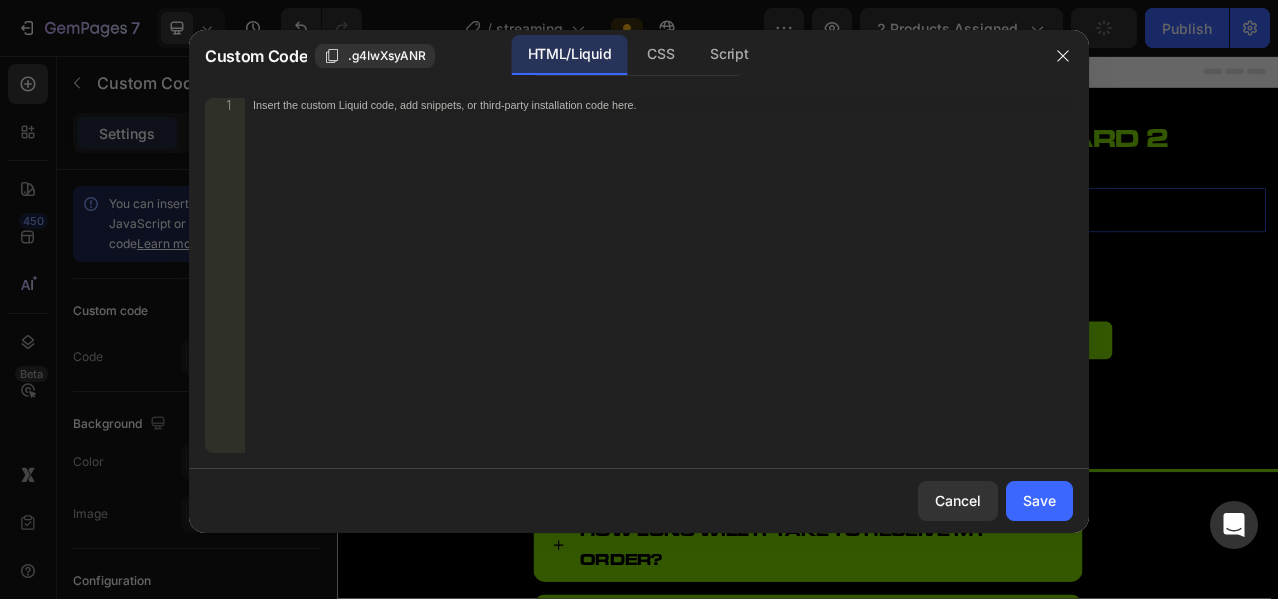 type 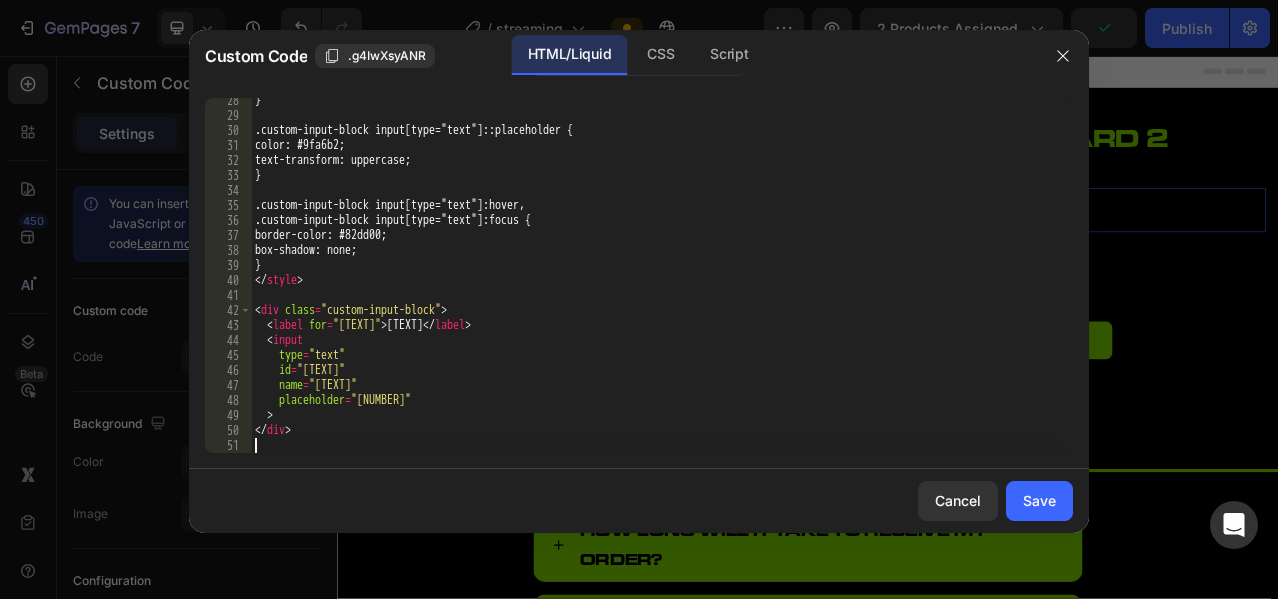 scroll, scrollTop: 410, scrollLeft: 0, axis: vertical 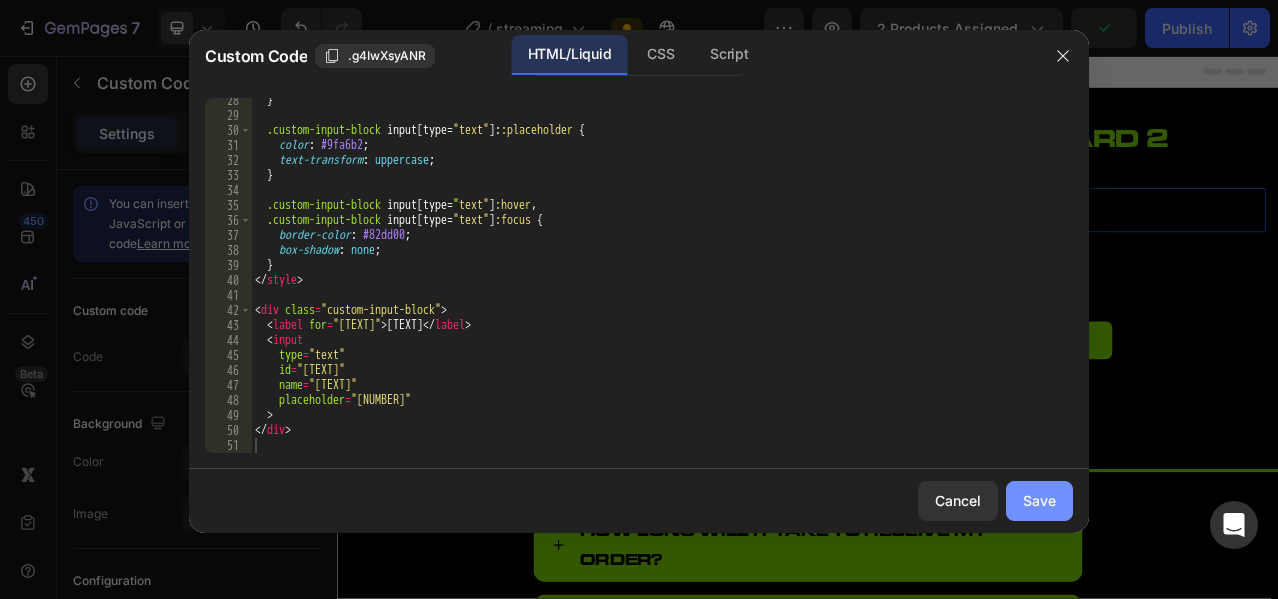 click on "Save" at bounding box center [1039, 500] 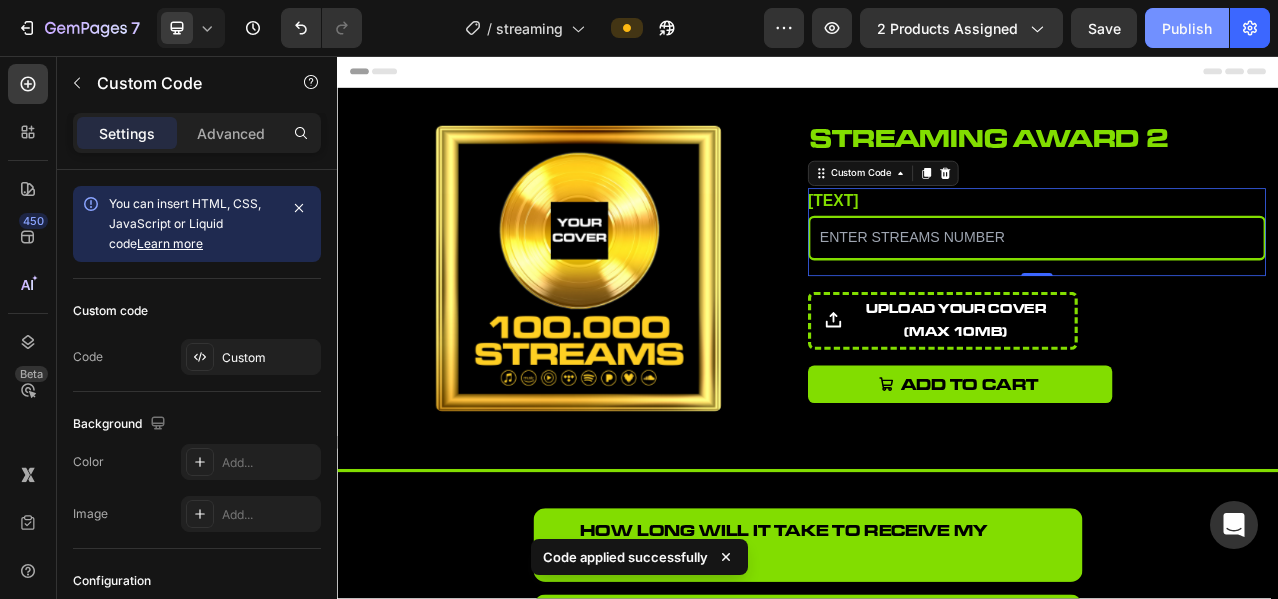 click on "Publish" at bounding box center [1187, 28] 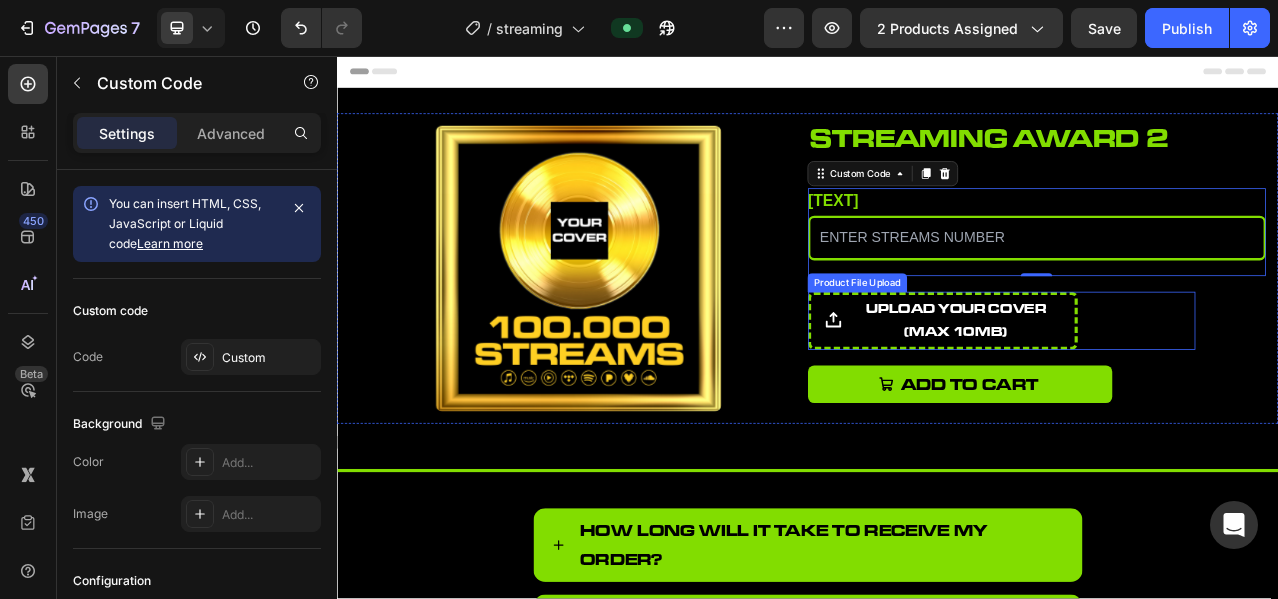 click on "upload your cover (Max 10MB)" at bounding box center [1125, 394] 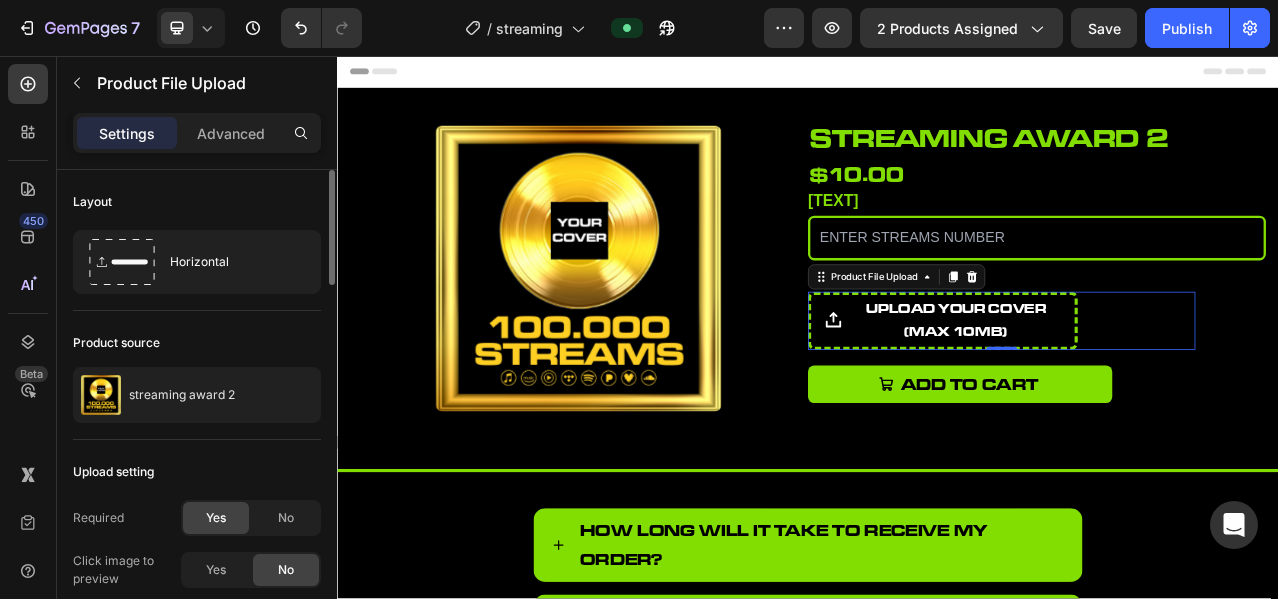 click on "Upload setting" at bounding box center (197, 472) 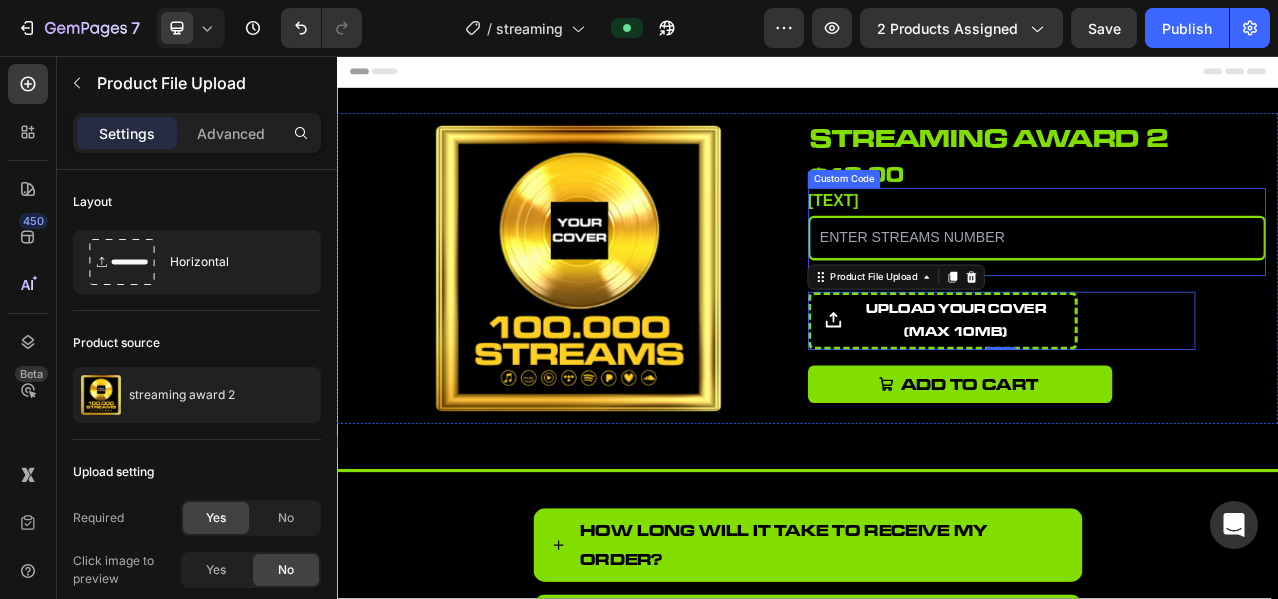 click on "STREAMS NUMBER" at bounding box center [1229, 288] 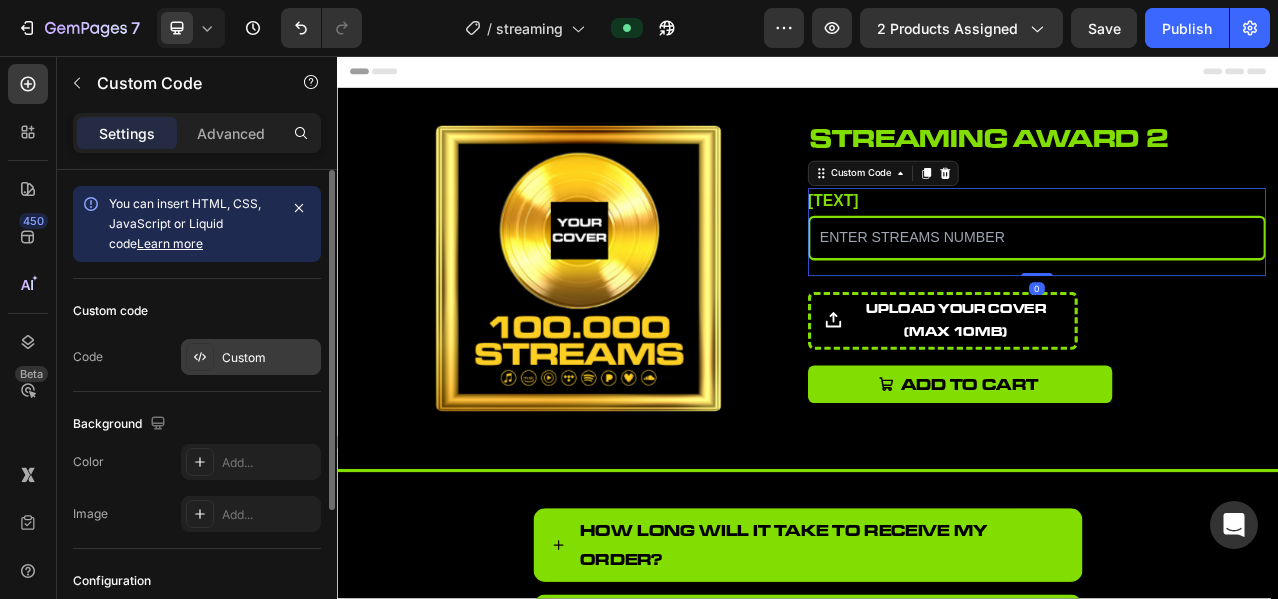 click on "Custom" at bounding box center (251, 357) 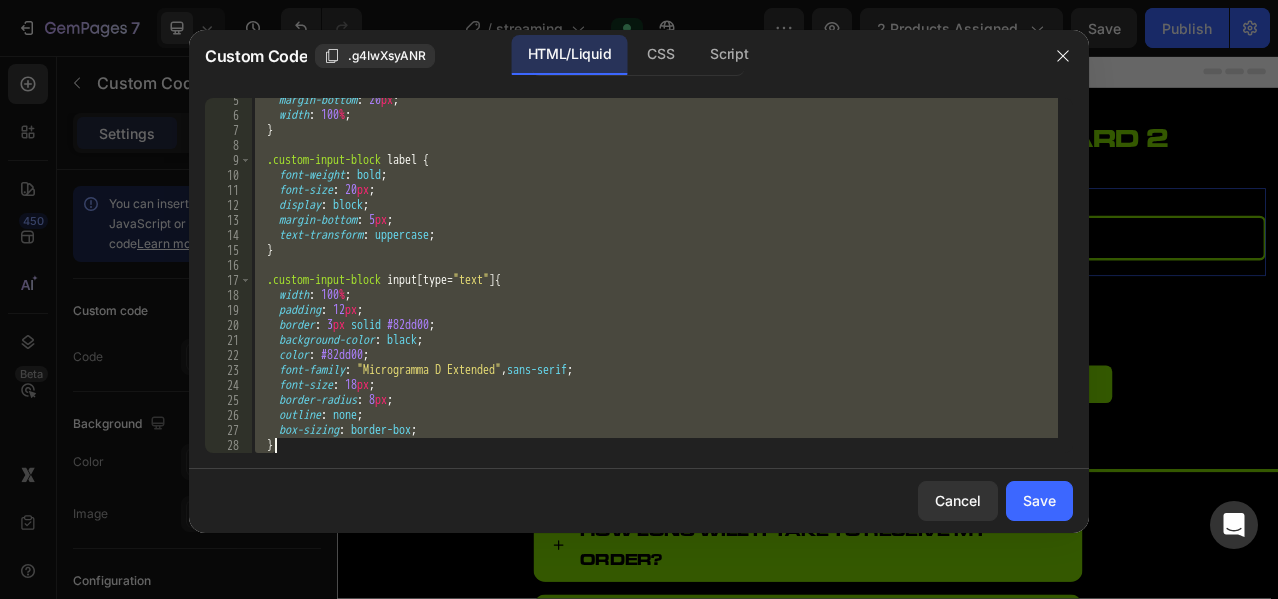 scroll, scrollTop: 410, scrollLeft: 0, axis: vertical 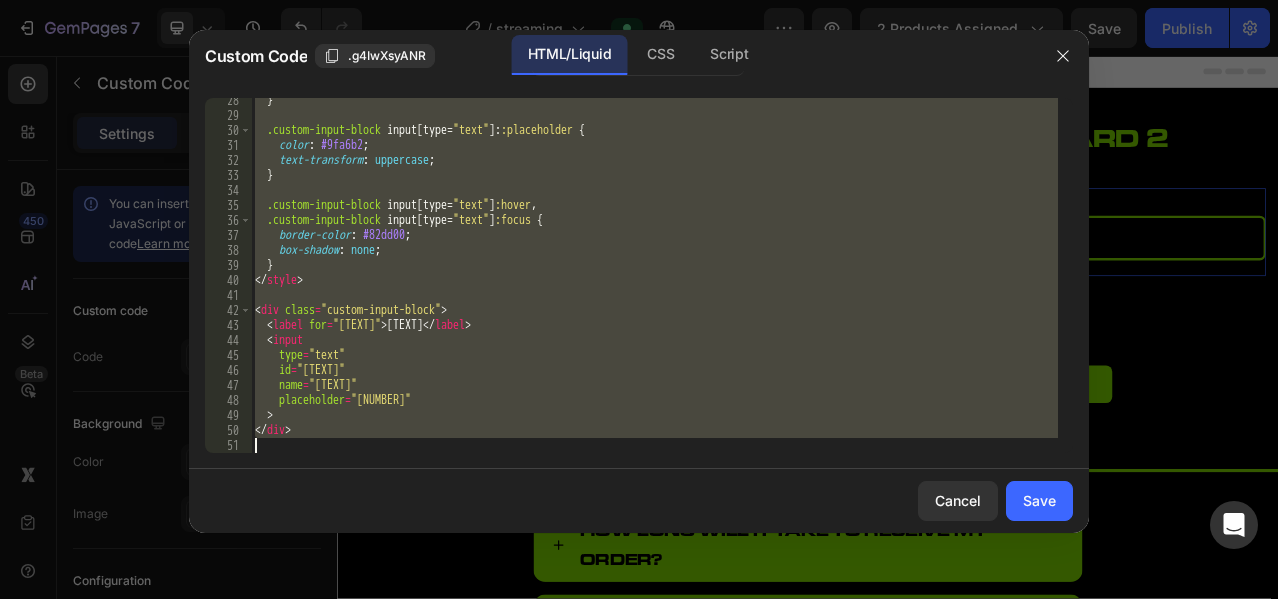 drag, startPoint x: 255, startPoint y: 105, endPoint x: 836, endPoint y: 595, distance: 760.0401 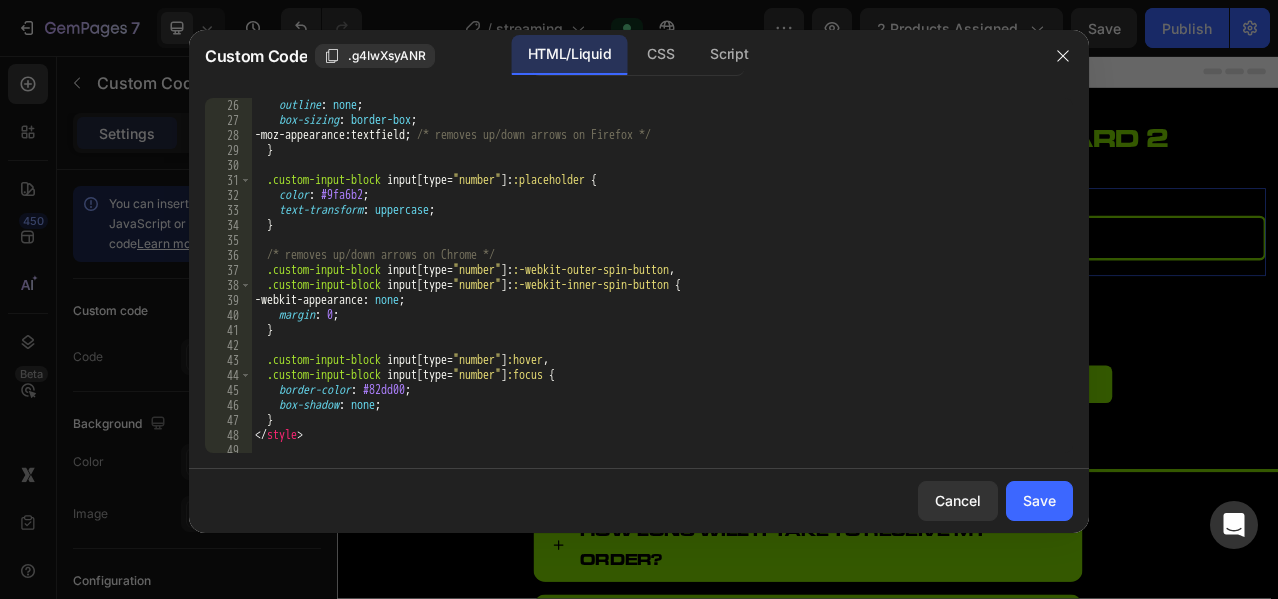 scroll, scrollTop: 75, scrollLeft: 0, axis: vertical 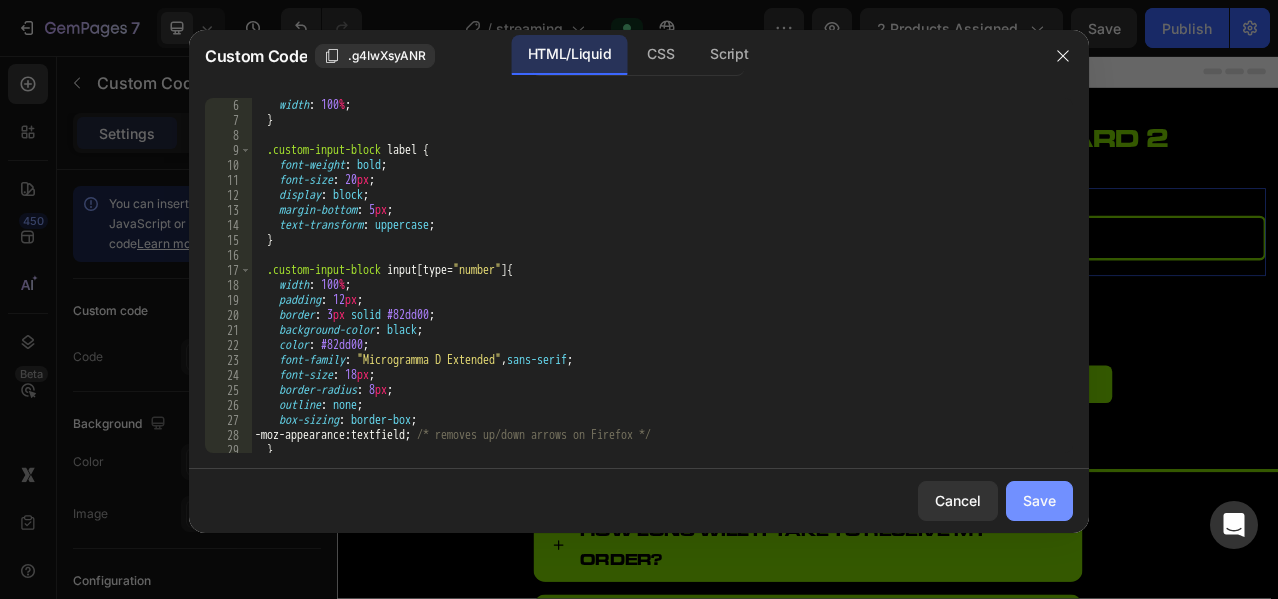 click on "Save" at bounding box center [1039, 500] 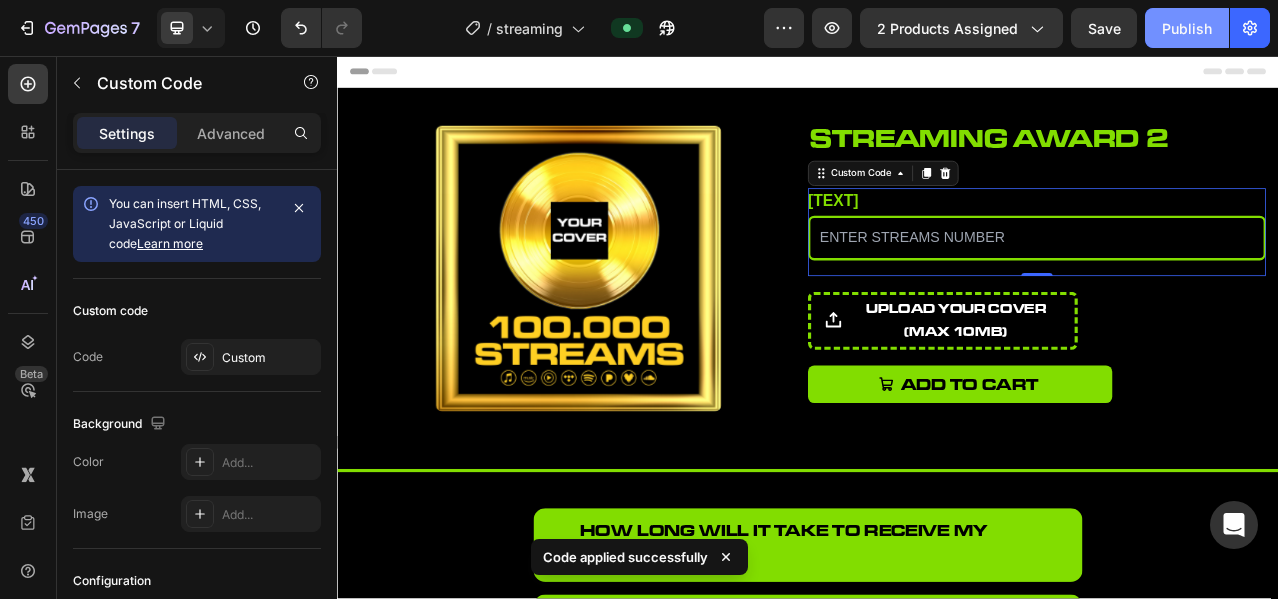 click on "Publish" at bounding box center (1187, 28) 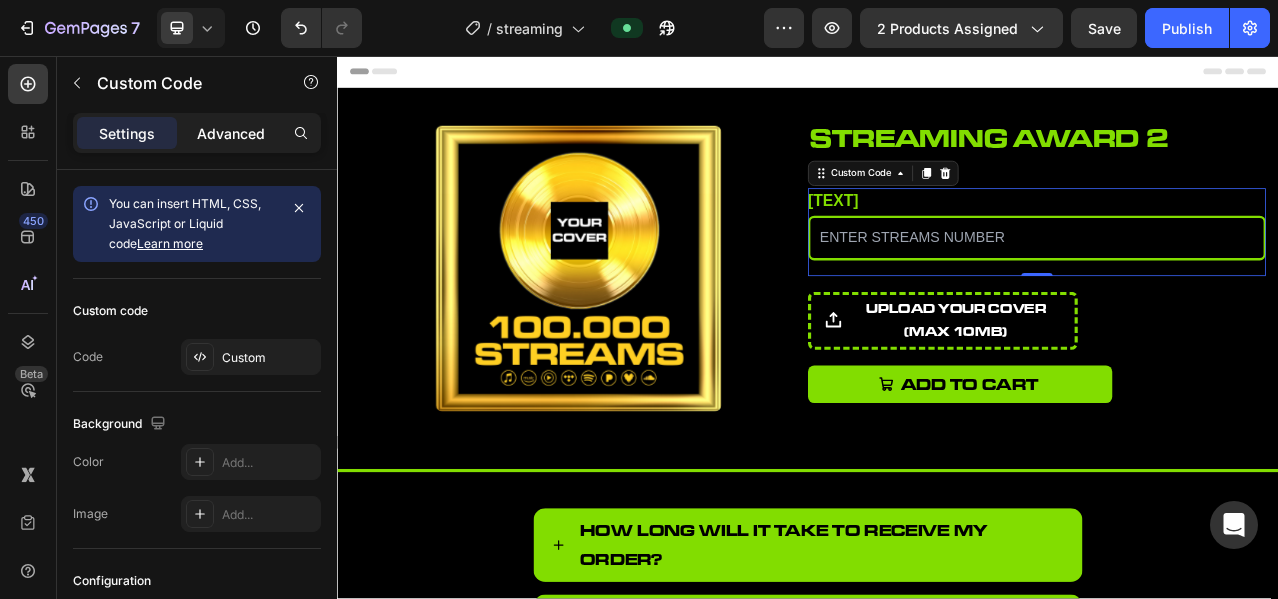 click on "Advanced" 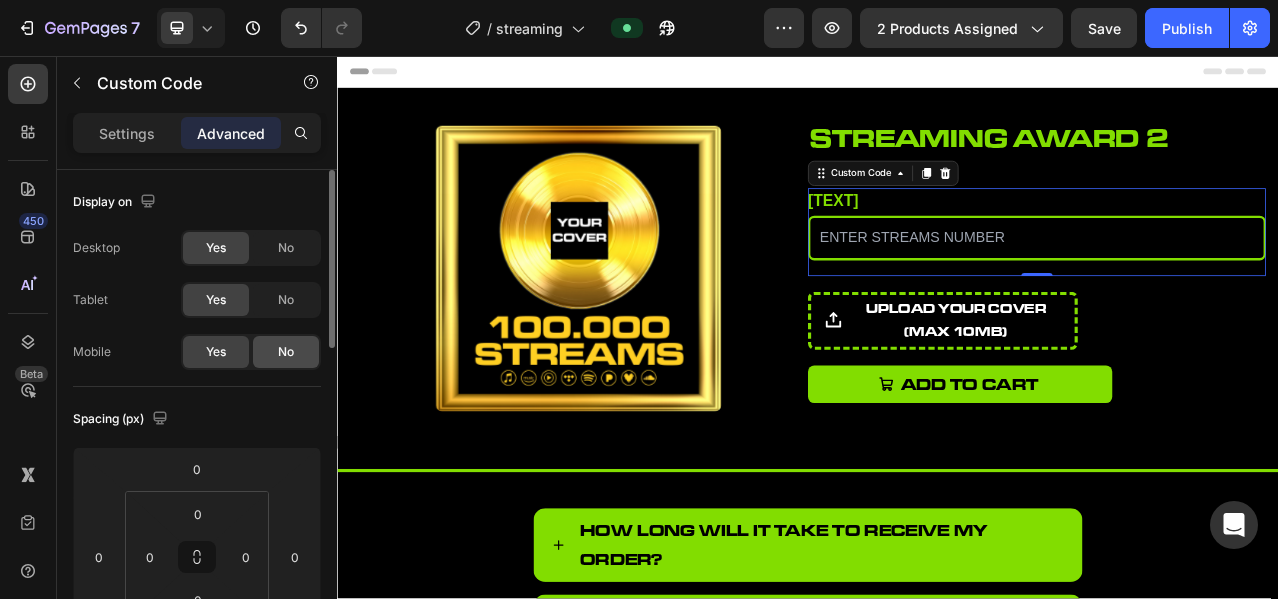 click on "No" 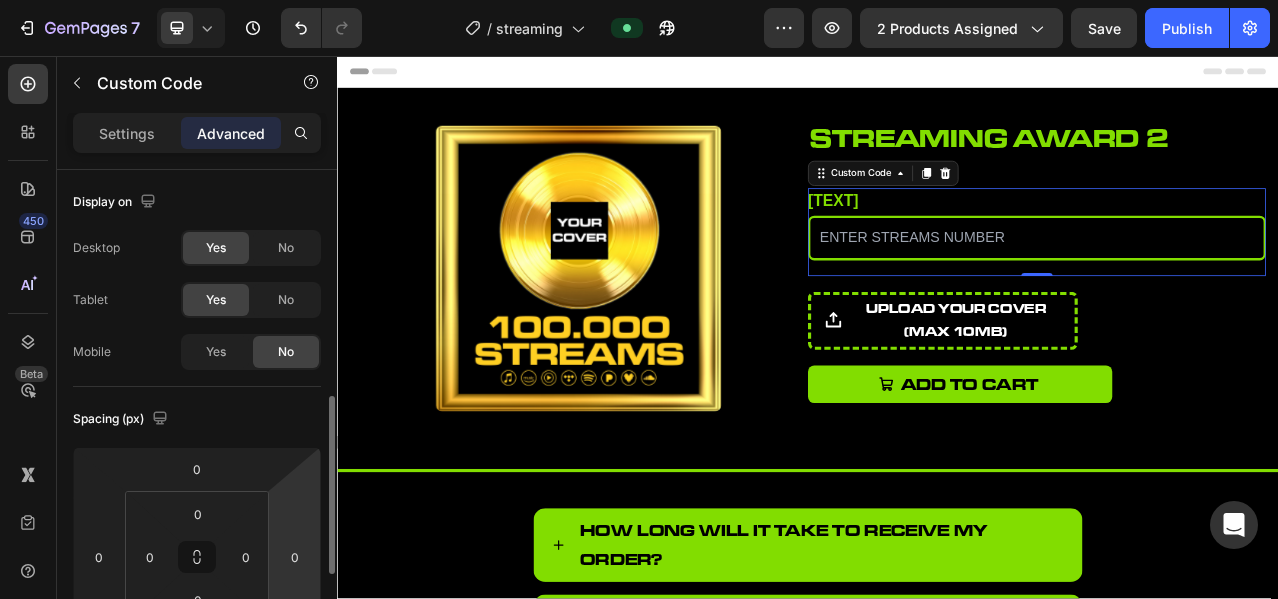scroll, scrollTop: 166, scrollLeft: 0, axis: vertical 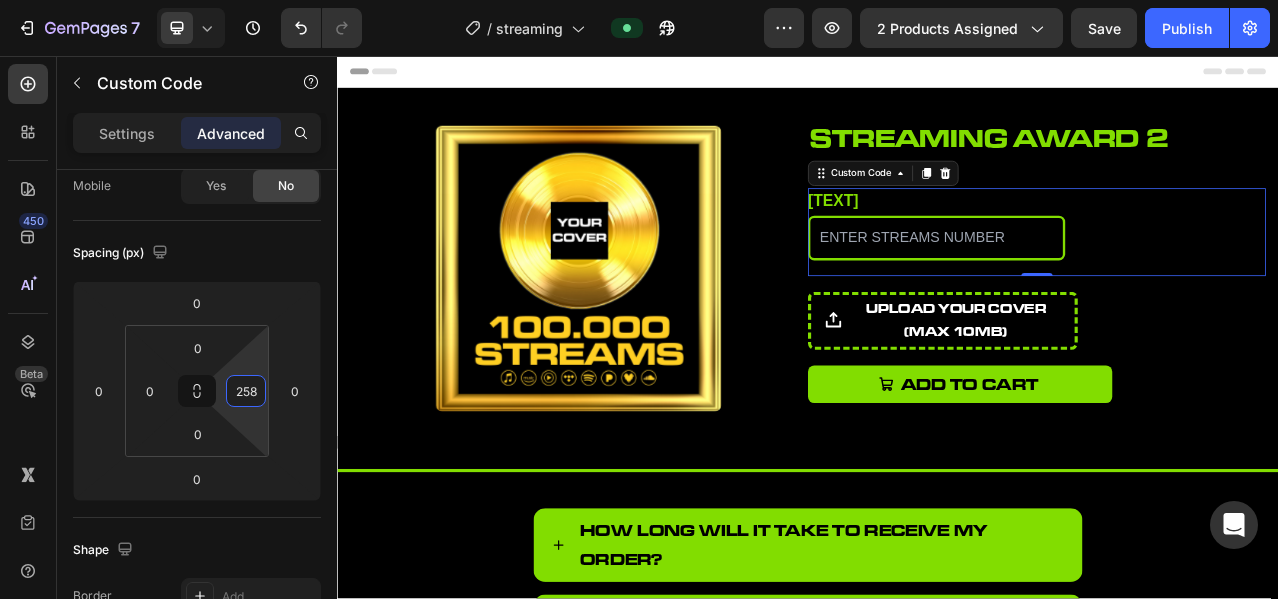 type on "260" 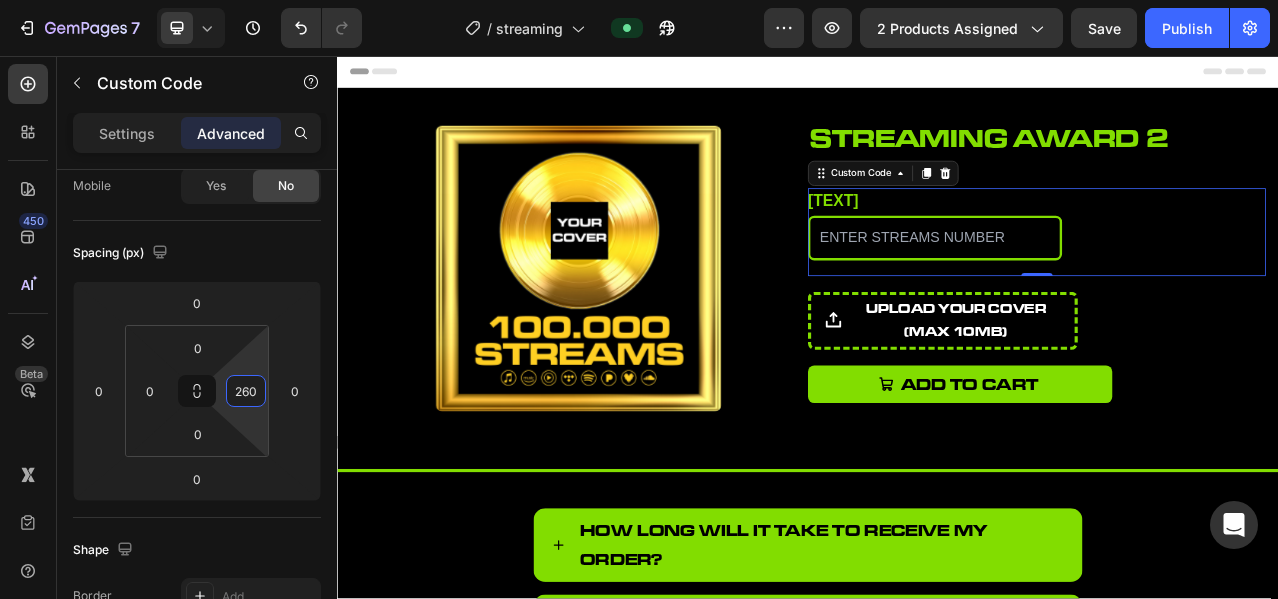 drag, startPoint x: 256, startPoint y: 369, endPoint x: 238, endPoint y: 239, distance: 131.24023 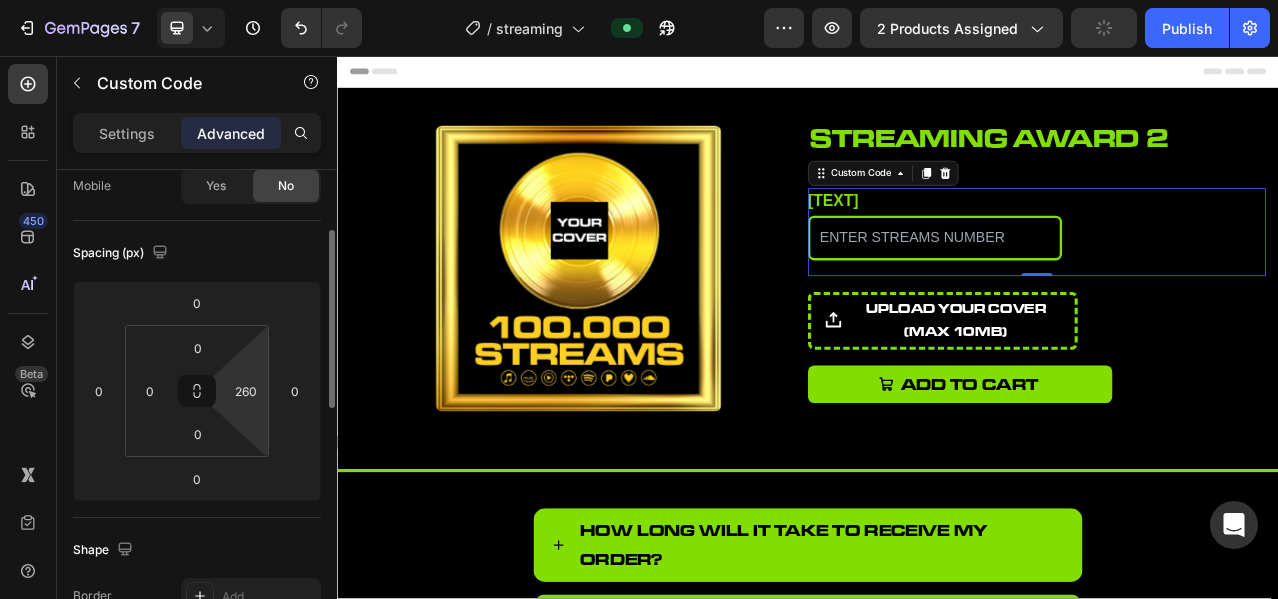 click on "Spacing (px)" at bounding box center (197, 253) 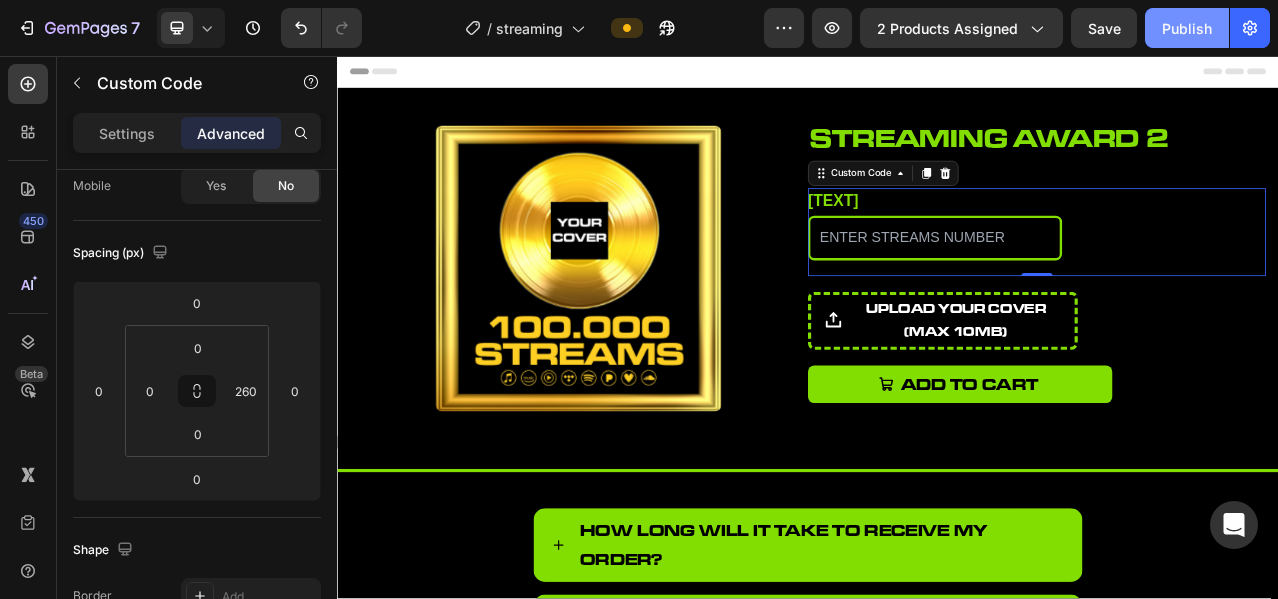 click on "Publish" at bounding box center [1187, 28] 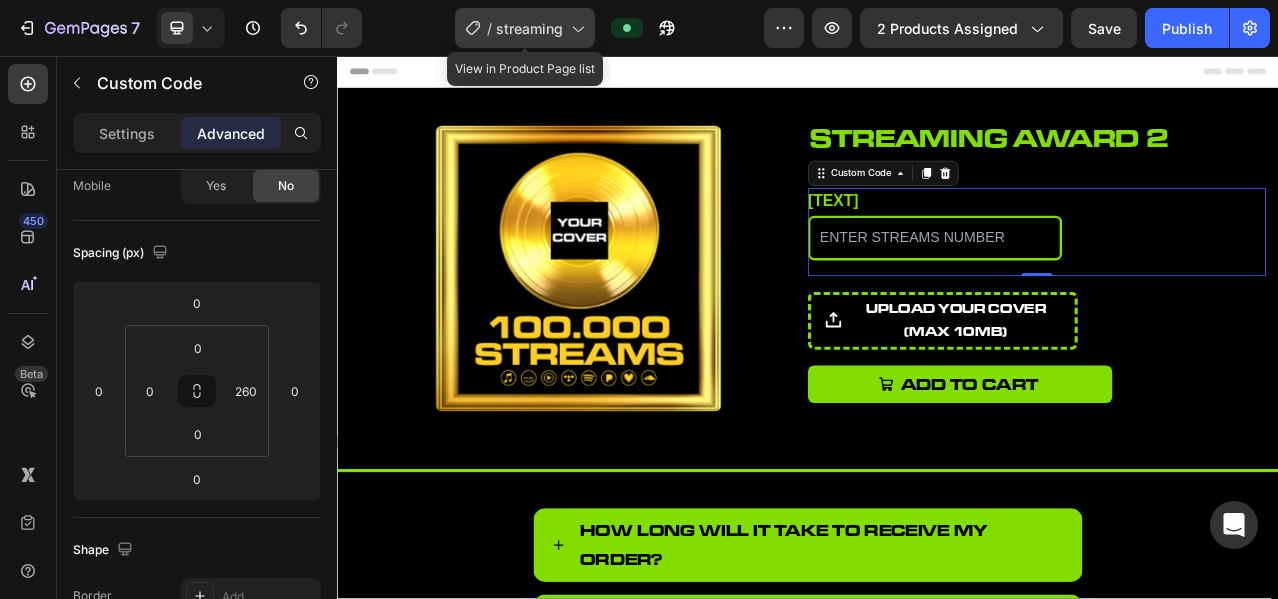 click on "/  streaming" 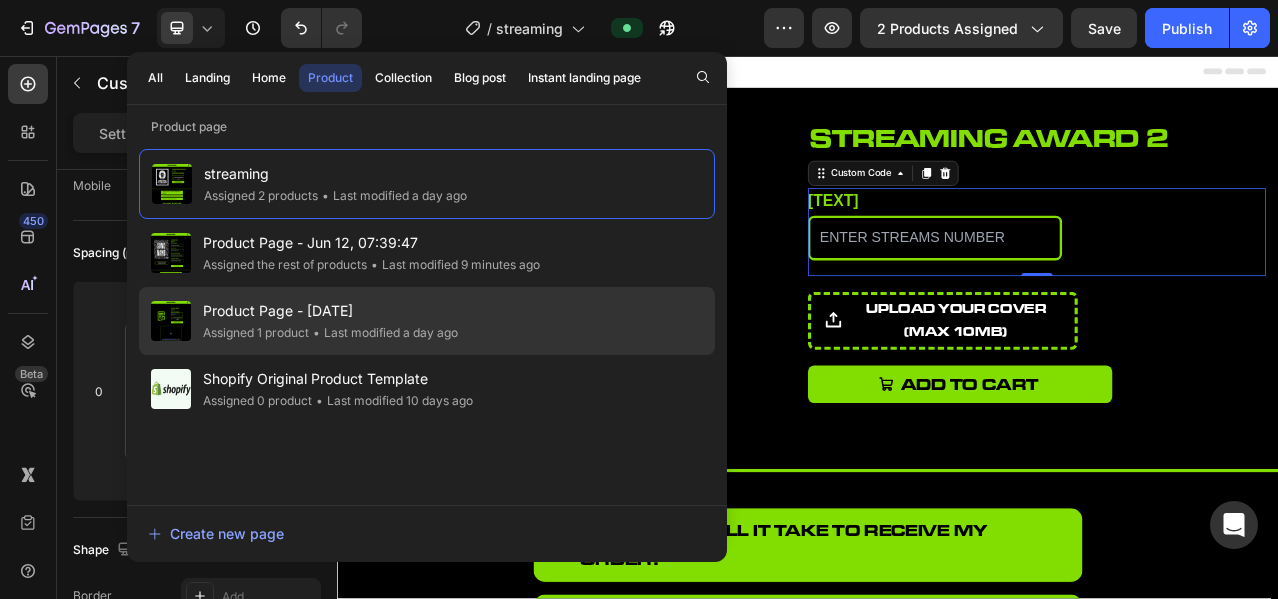 click on "• Last modified a day ago" 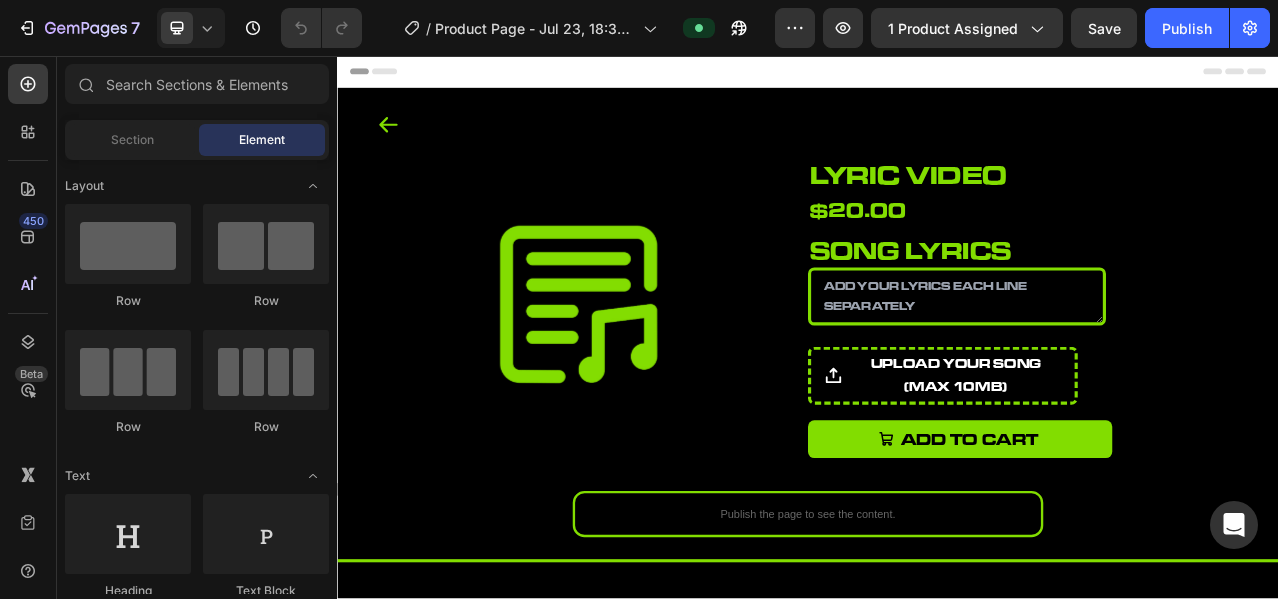 scroll, scrollTop: 0, scrollLeft: 0, axis: both 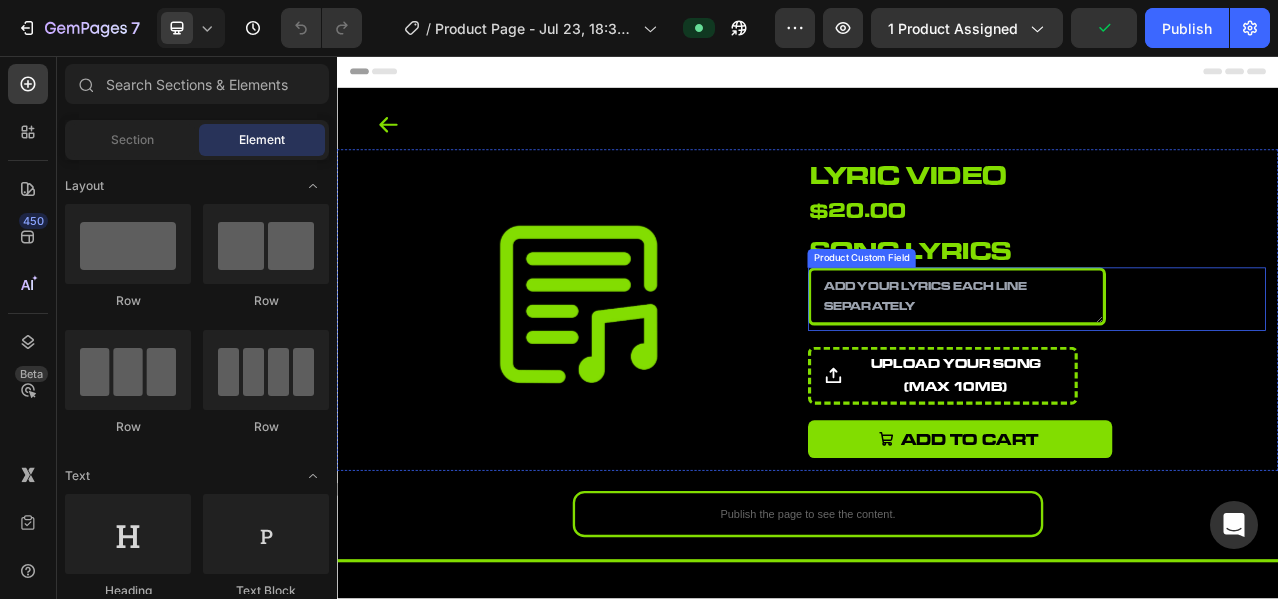 click at bounding box center [1127, 363] 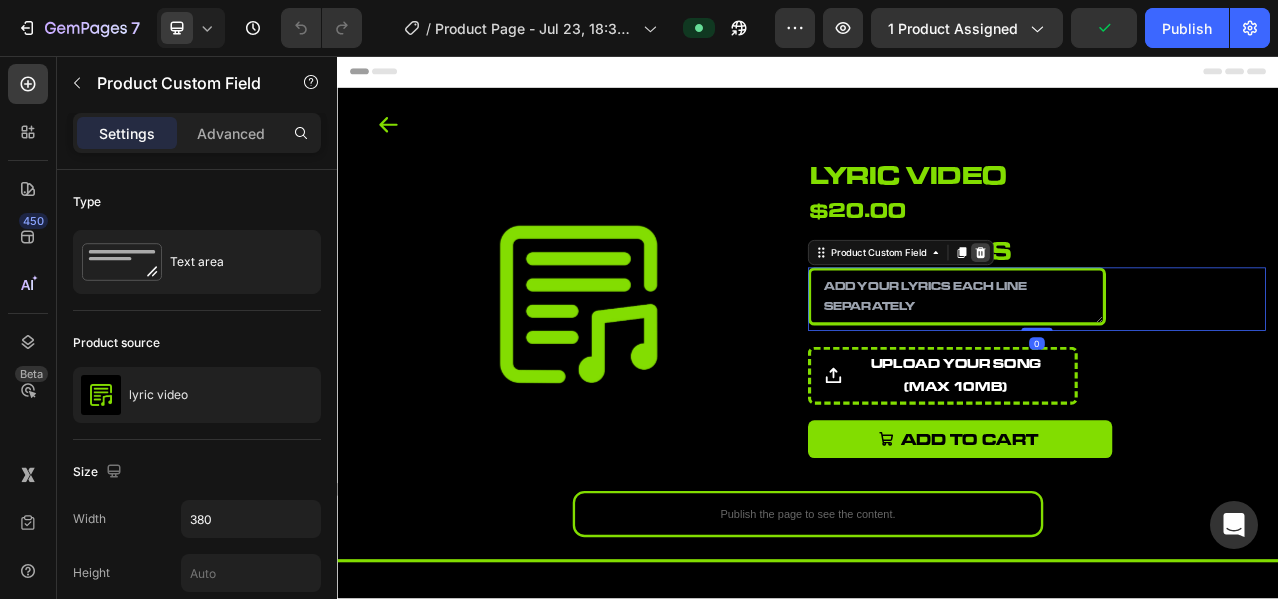 click 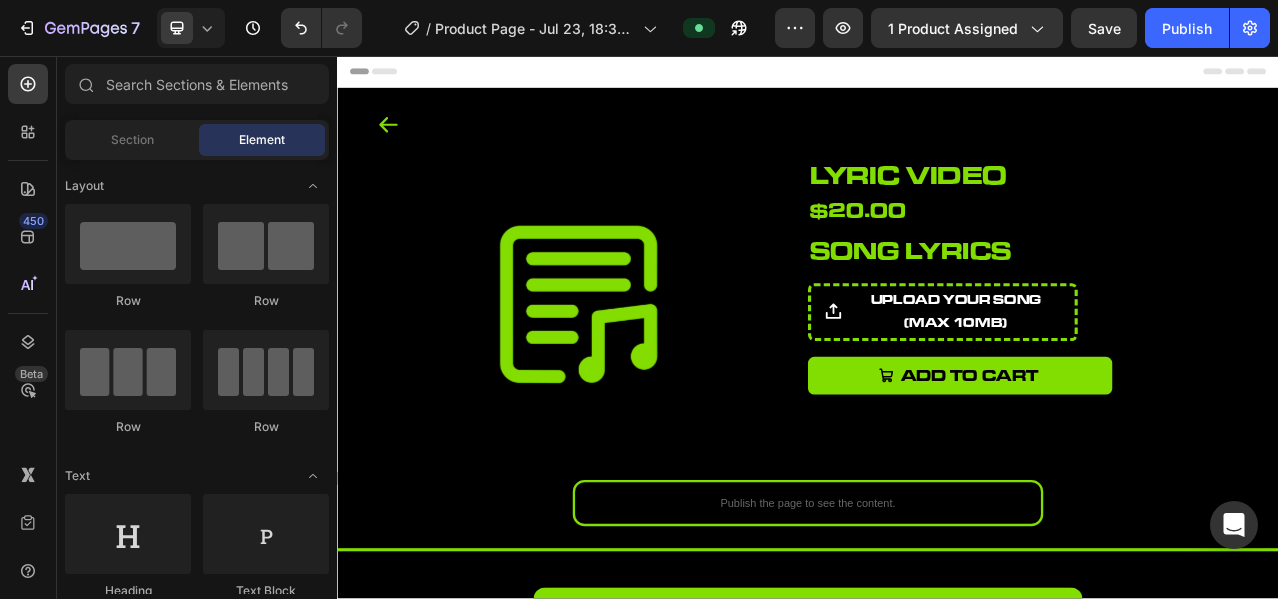 click on "song lyrics" at bounding box center (1229, 304) 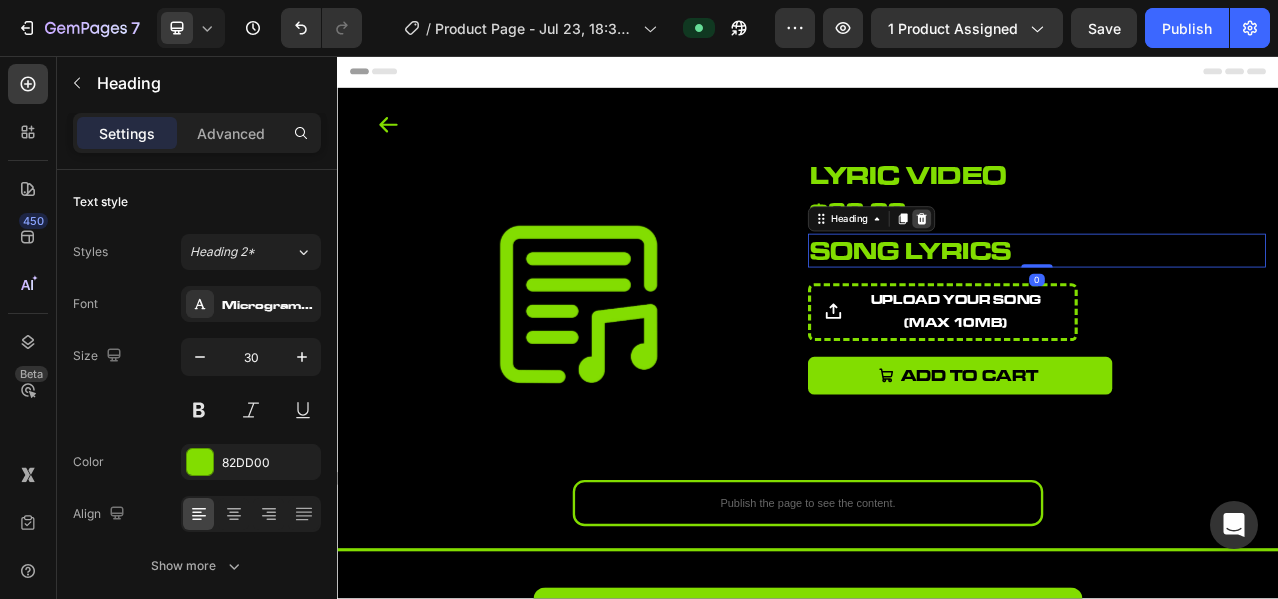 click 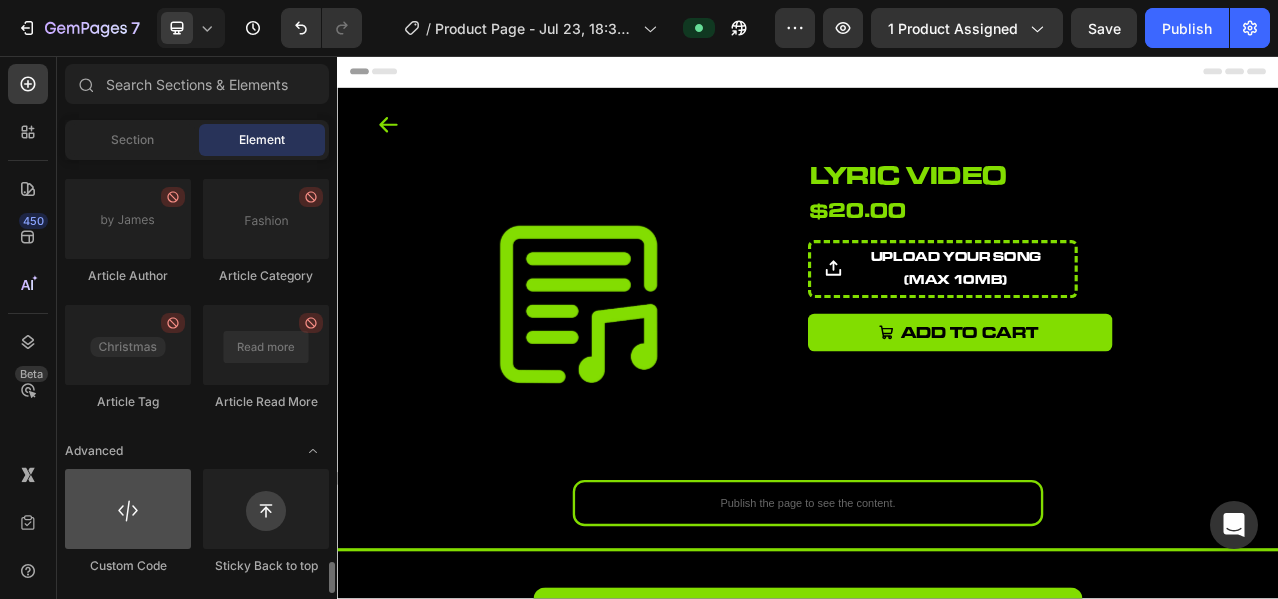 scroll, scrollTop: 5625, scrollLeft: 0, axis: vertical 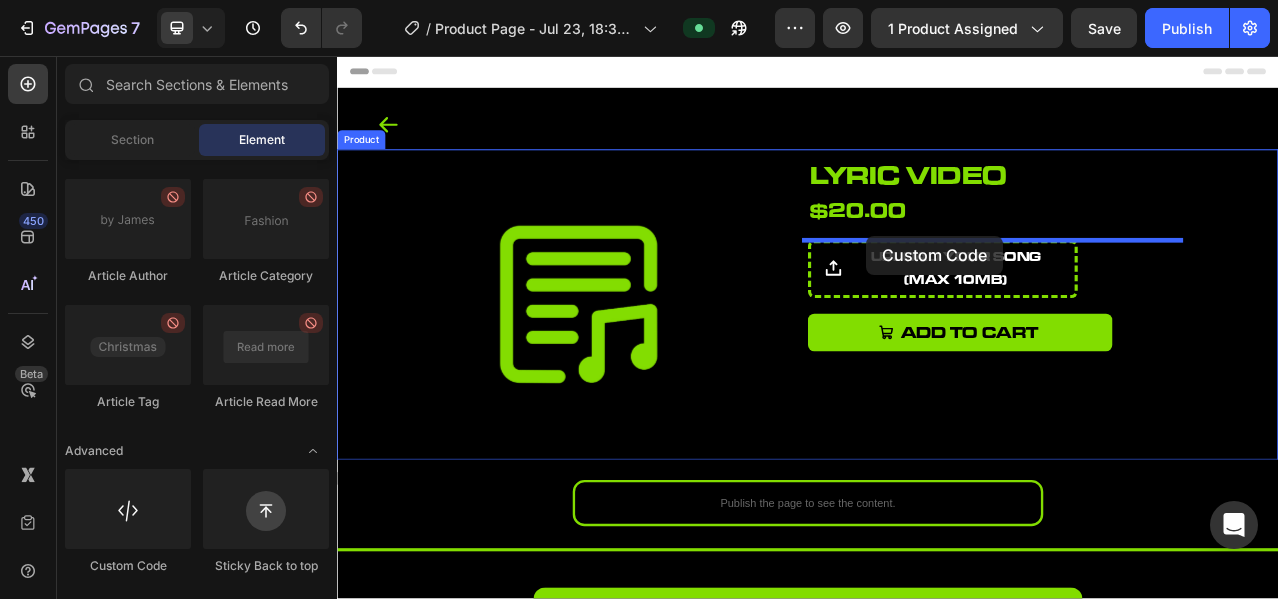 drag, startPoint x: 465, startPoint y: 573, endPoint x: 1012, endPoint y: 285, distance: 618.18524 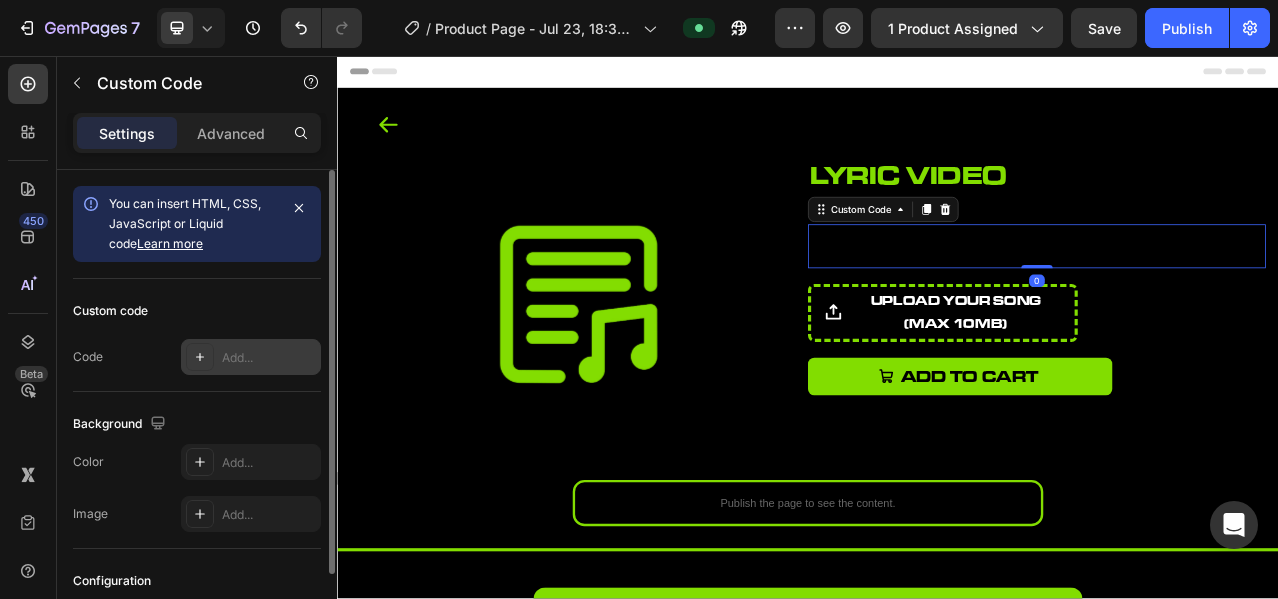 click at bounding box center (200, 357) 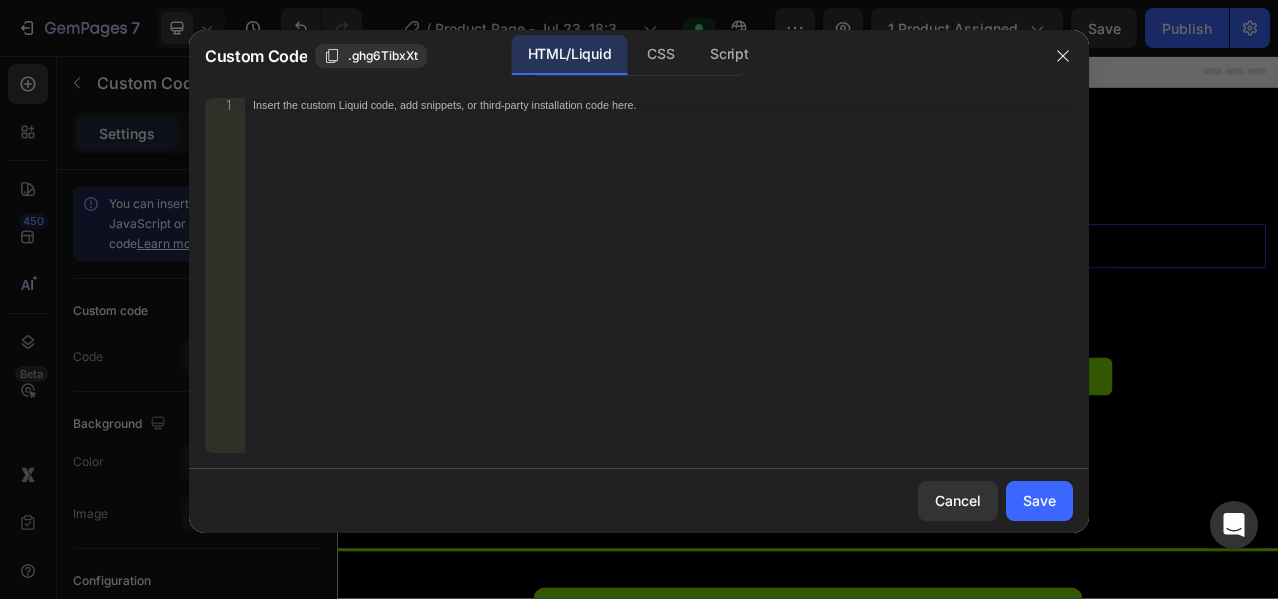 type 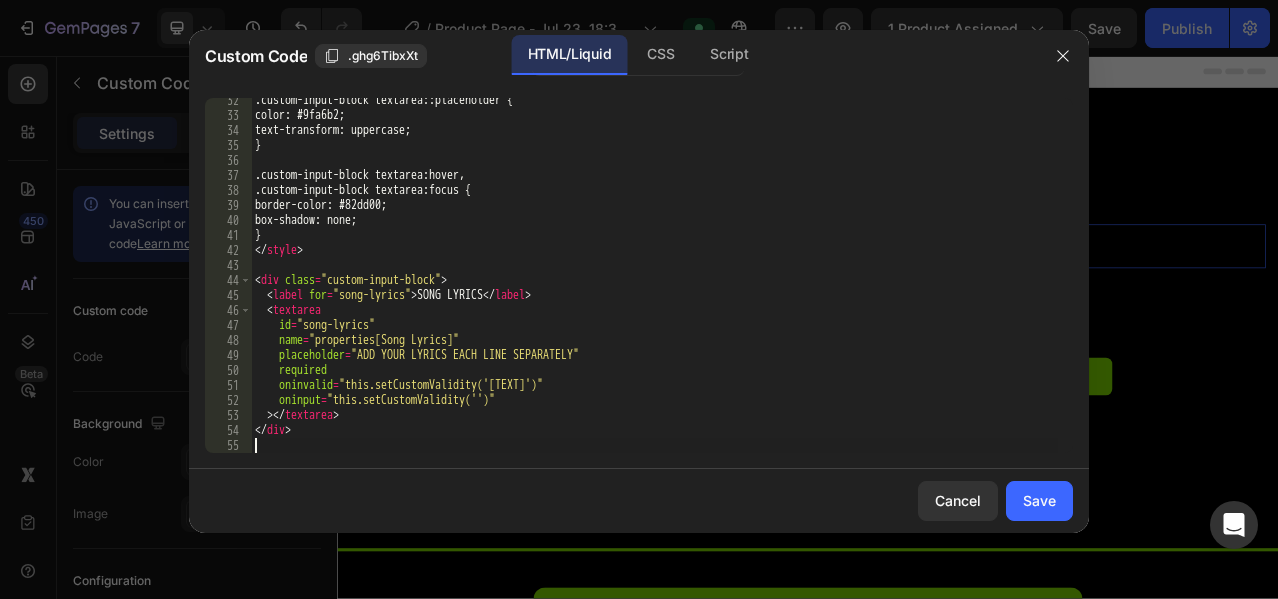 scroll, scrollTop: 470, scrollLeft: 0, axis: vertical 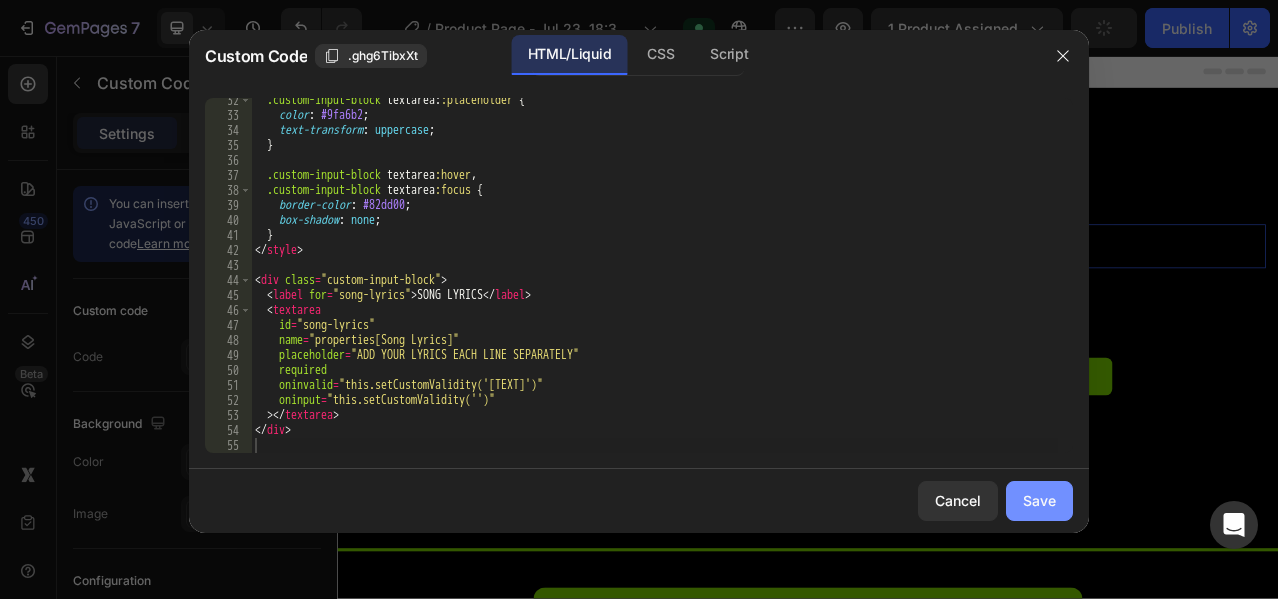 click on "Save" at bounding box center (1039, 500) 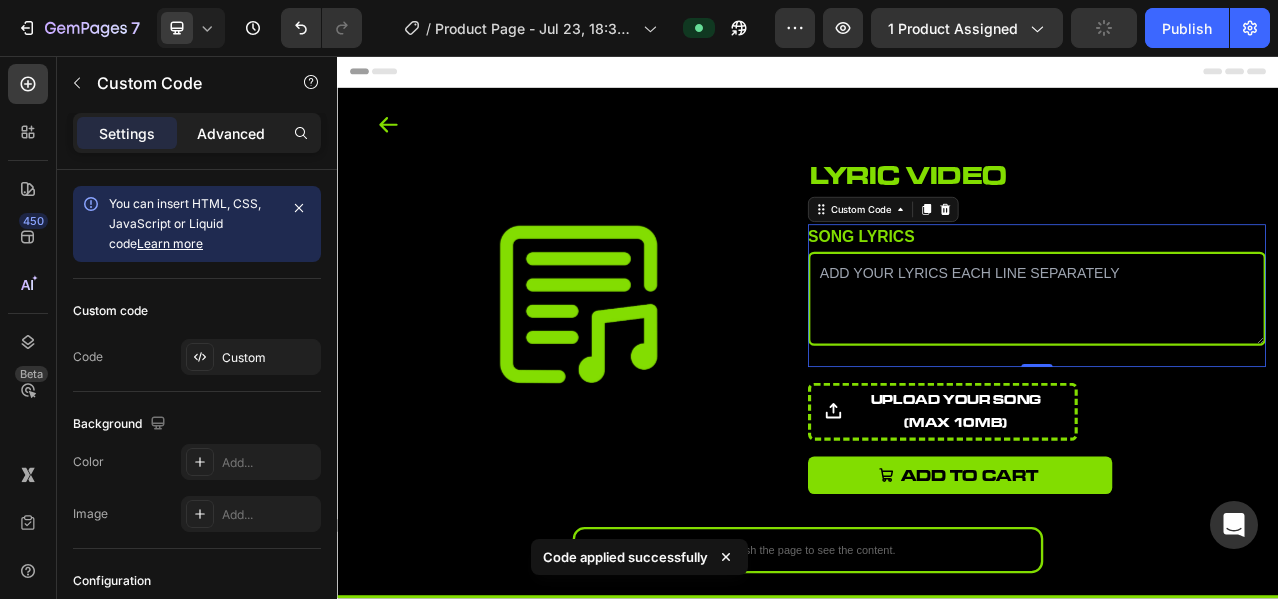 click on "Advanced" 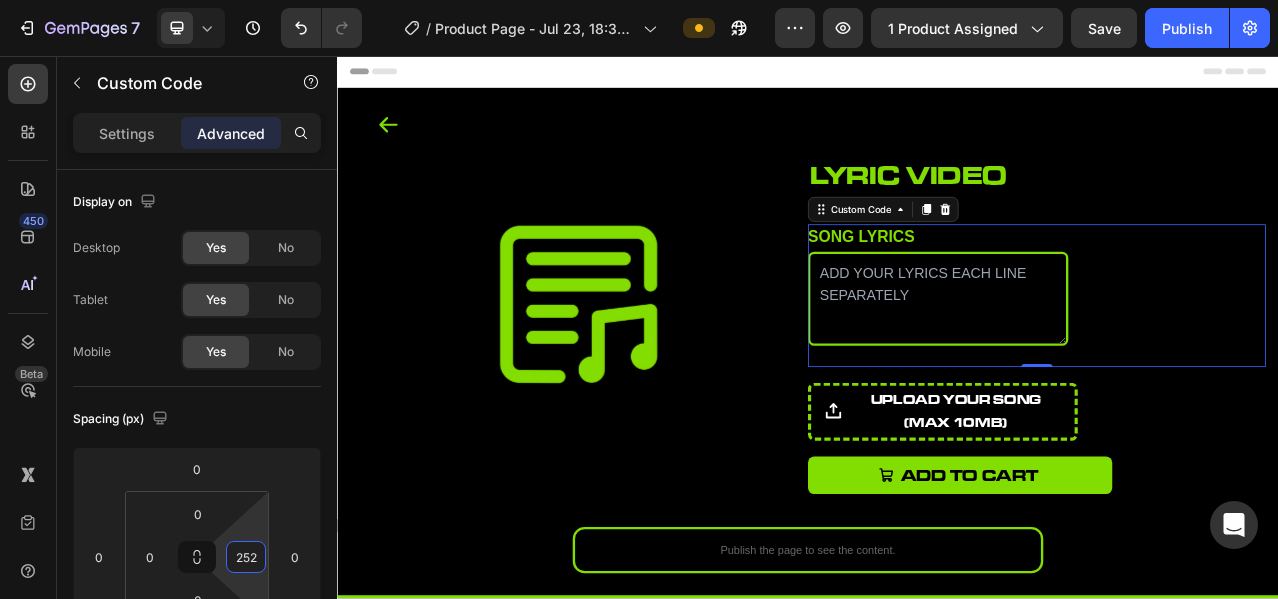 type on "250" 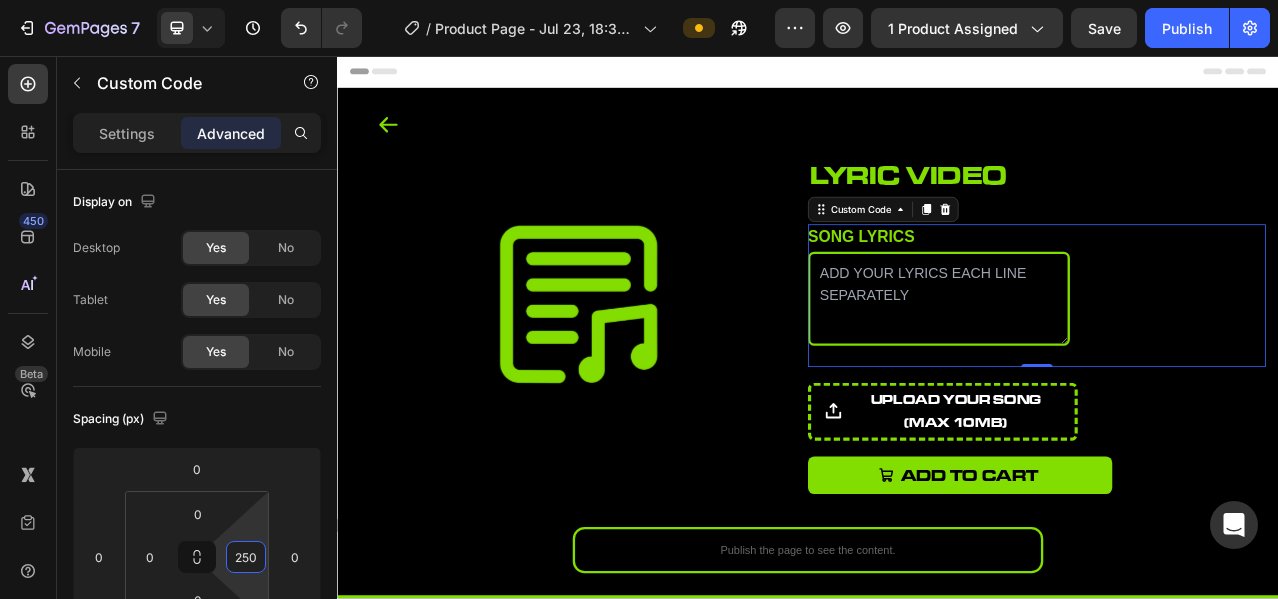 drag, startPoint x: 257, startPoint y: 515, endPoint x: 278, endPoint y: 390, distance: 126.751724 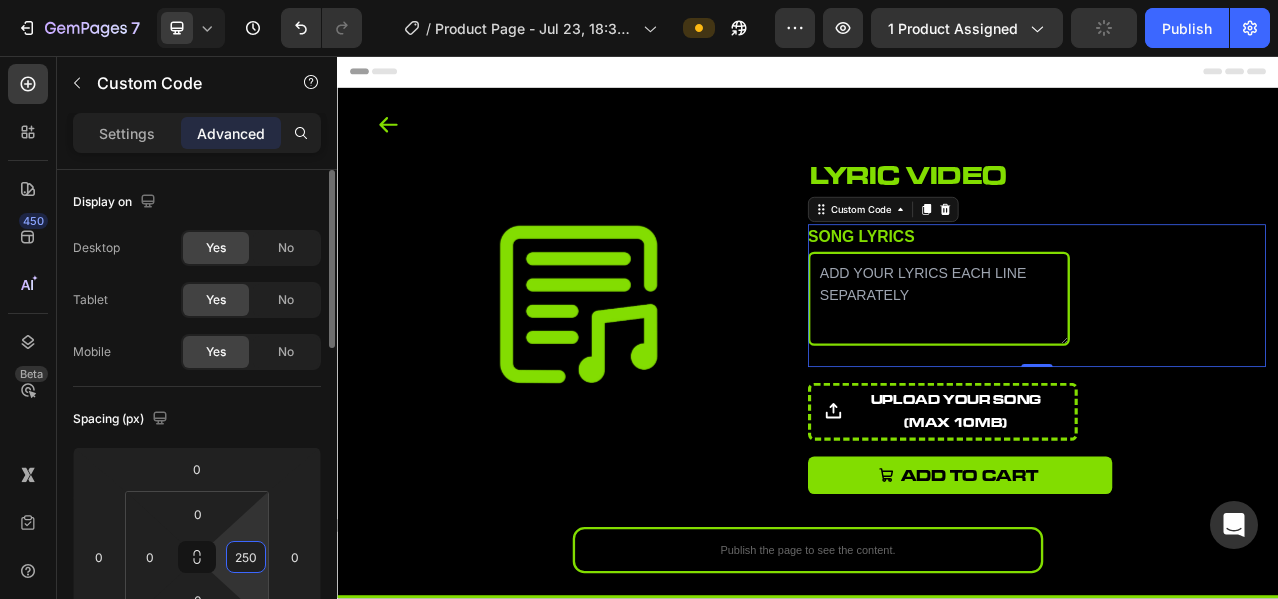 click on "Spacing (px)" at bounding box center (197, 419) 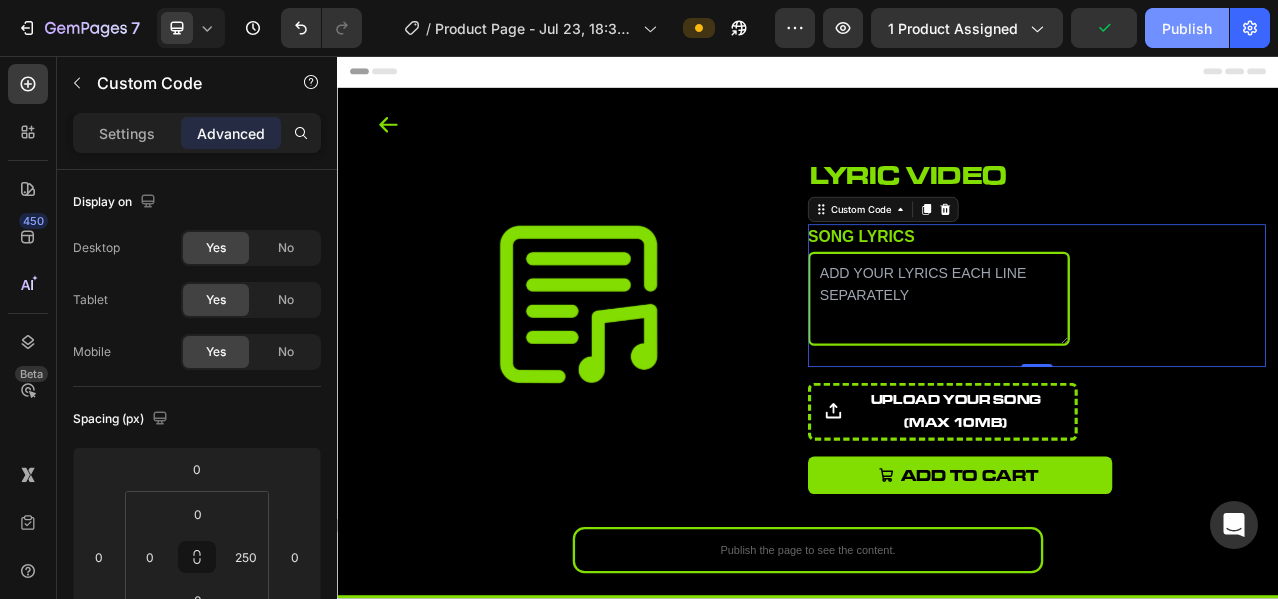 click on "Publish" at bounding box center [1187, 28] 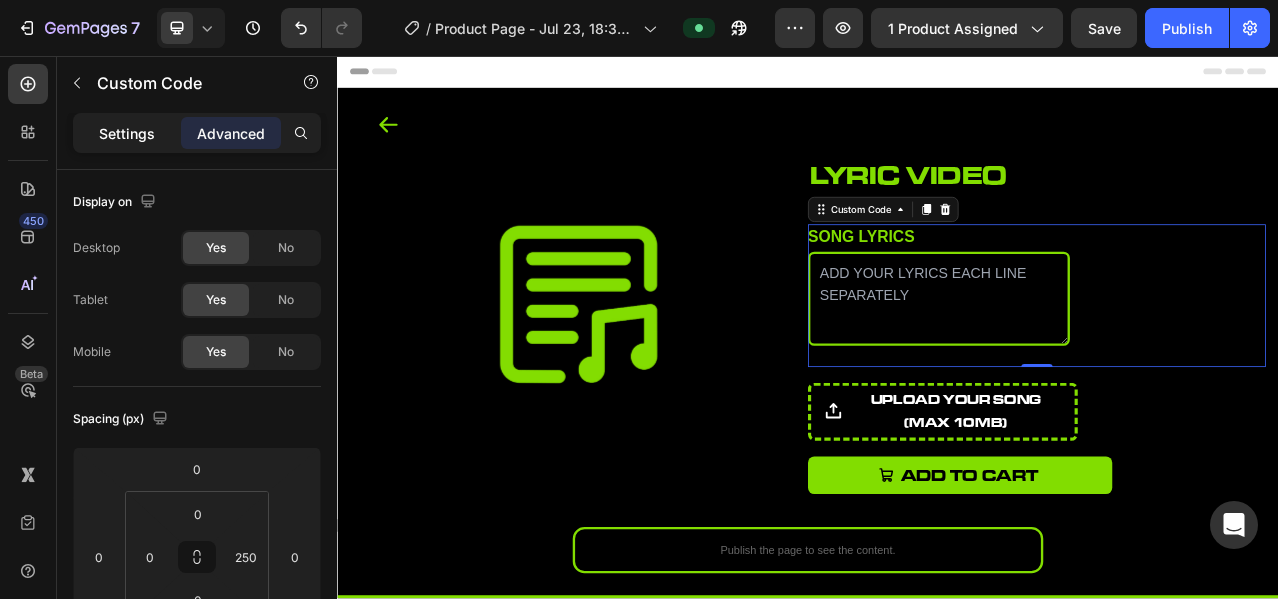 click on "Settings" 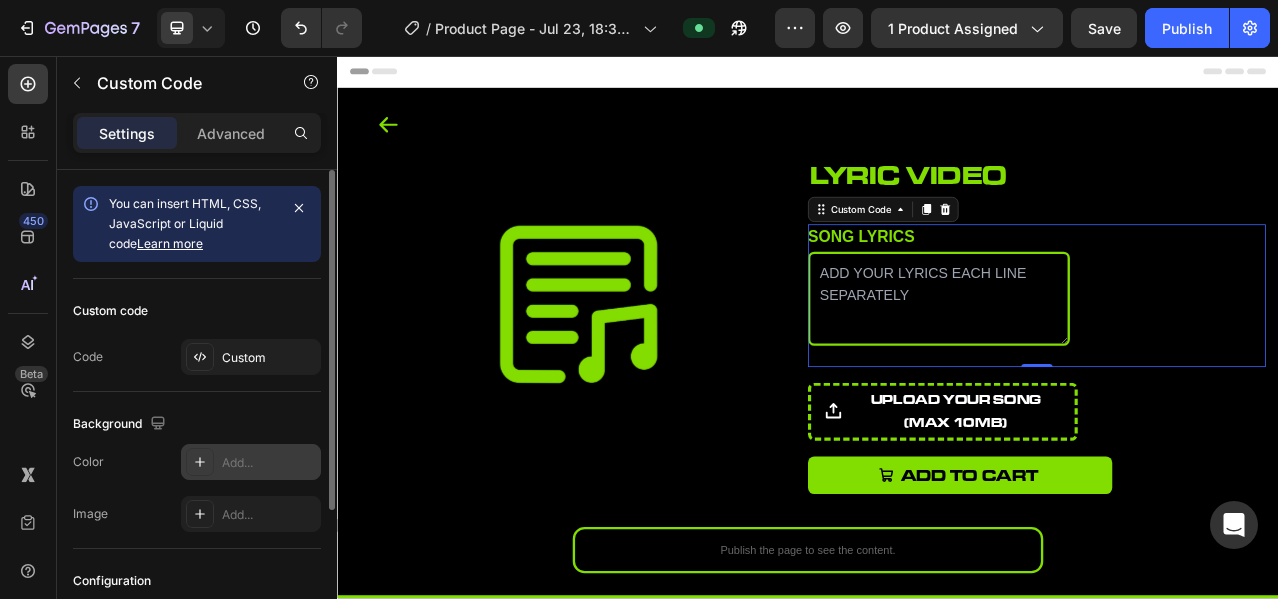 click on "Add..." at bounding box center [251, 462] 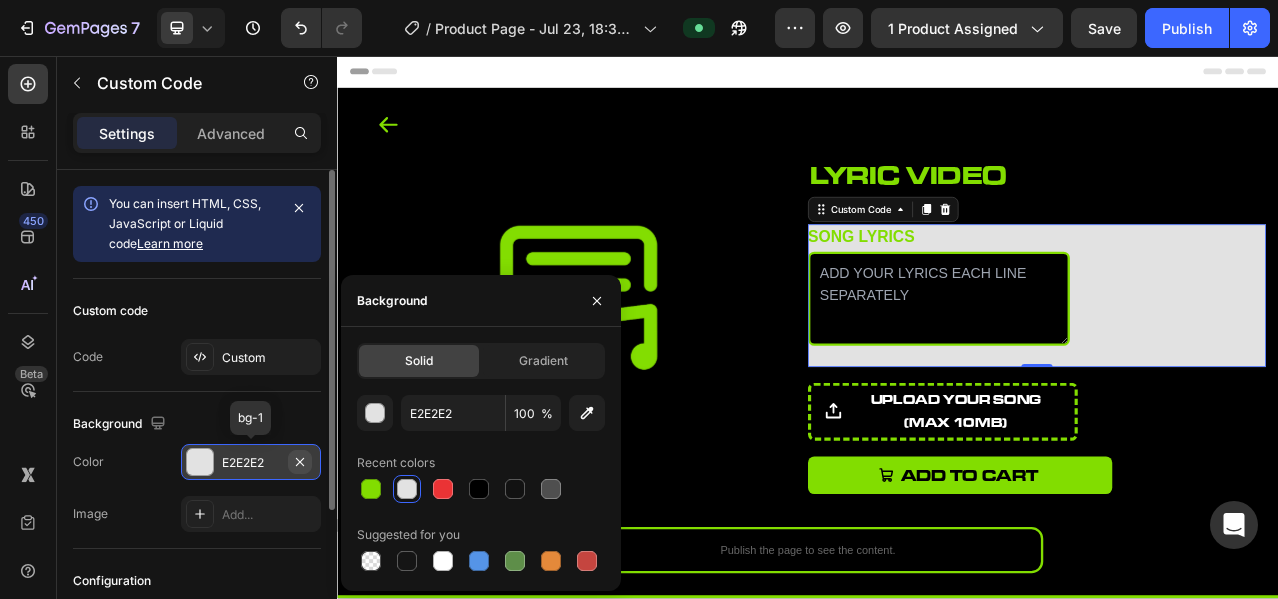 click 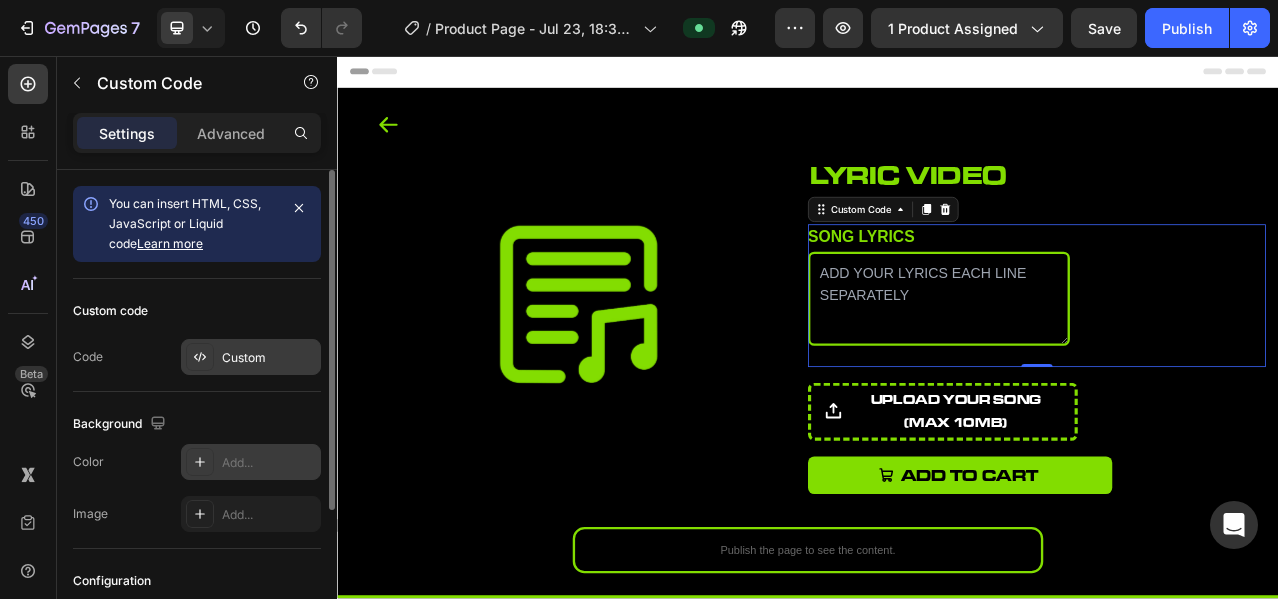 click on "Custom" at bounding box center [251, 357] 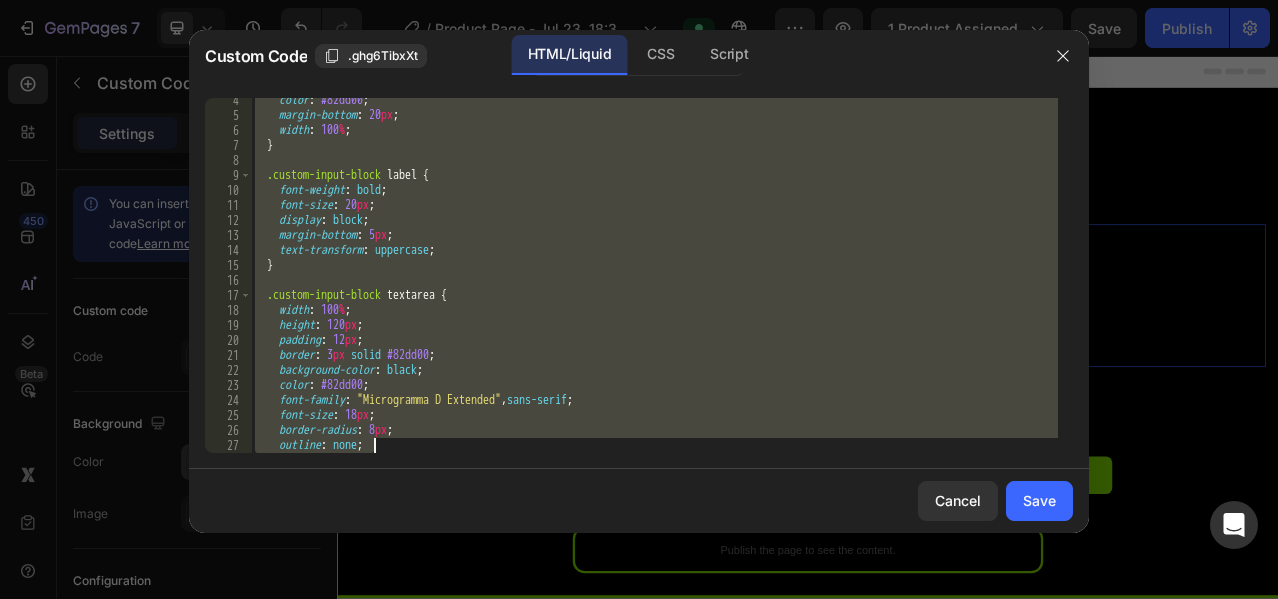 scroll, scrollTop: 470, scrollLeft: 0, axis: vertical 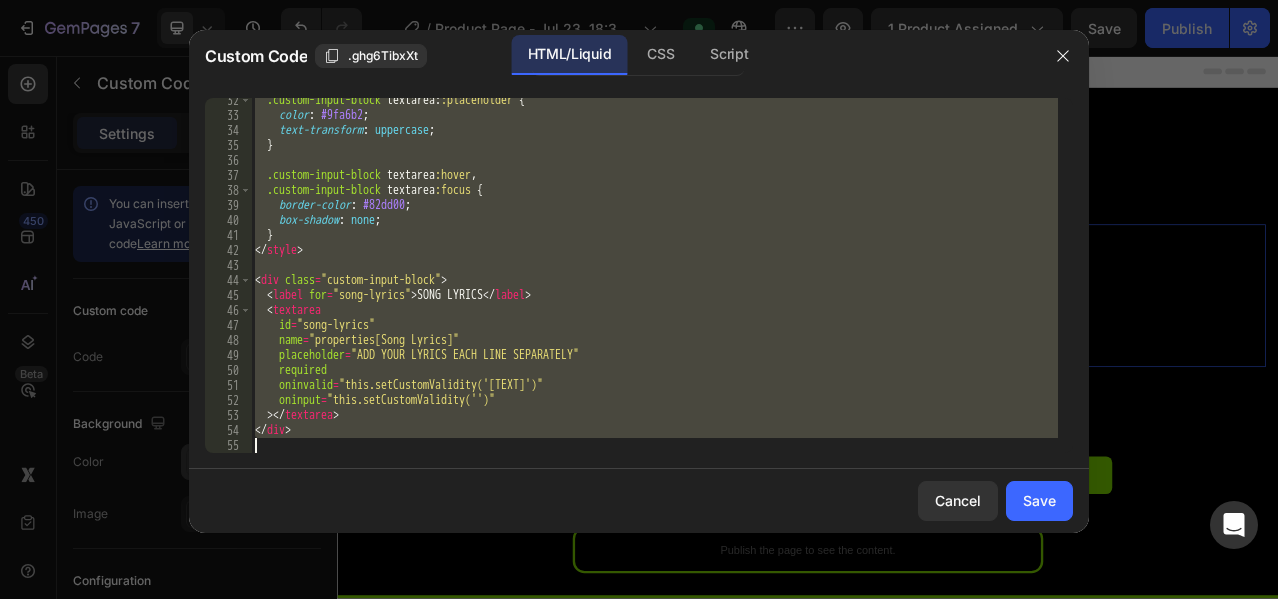 drag, startPoint x: 254, startPoint y: 100, endPoint x: 649, endPoint y: 586, distance: 626.2755 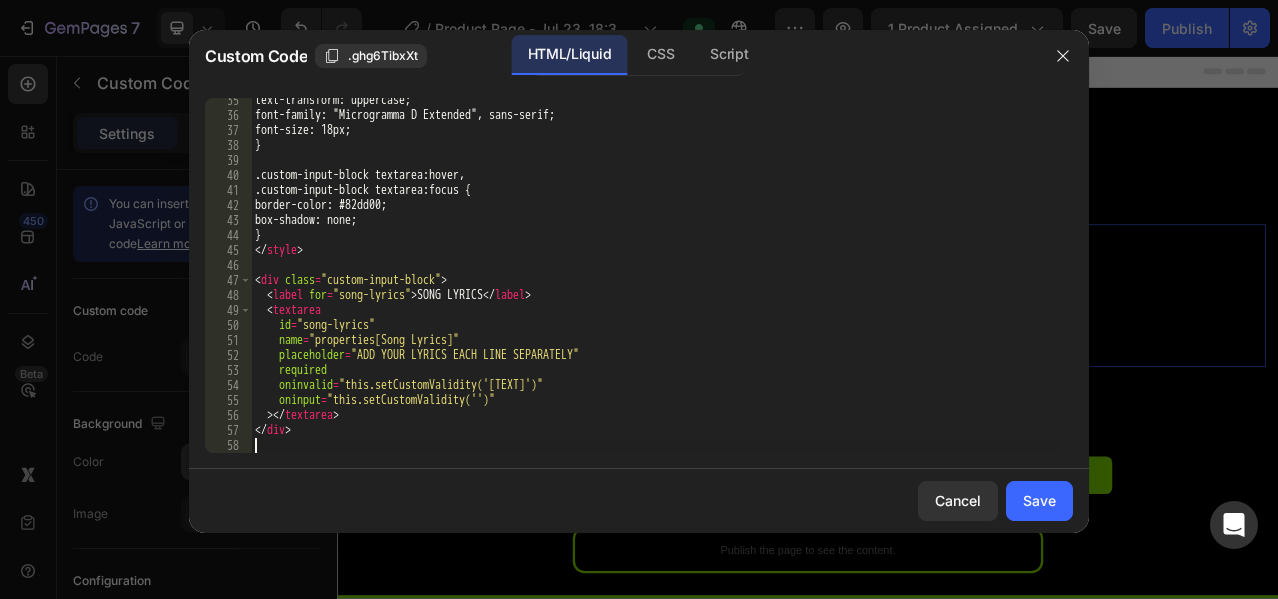 scroll, scrollTop: 514, scrollLeft: 0, axis: vertical 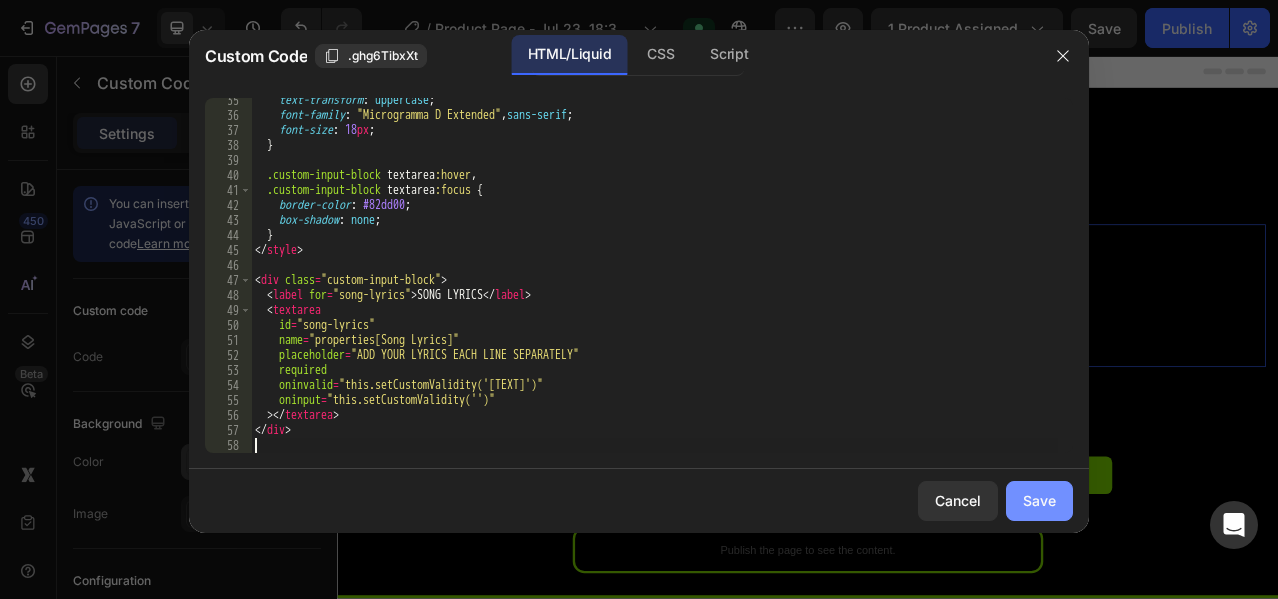 click on "Save" at bounding box center (1039, 500) 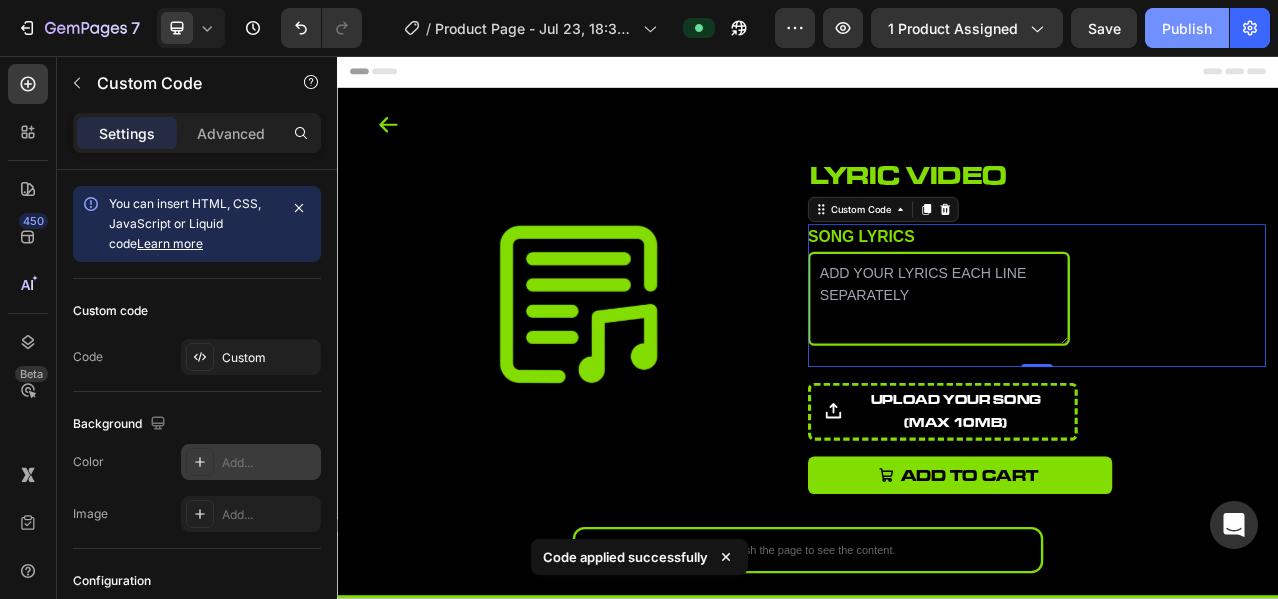 click on "Publish" at bounding box center (1187, 28) 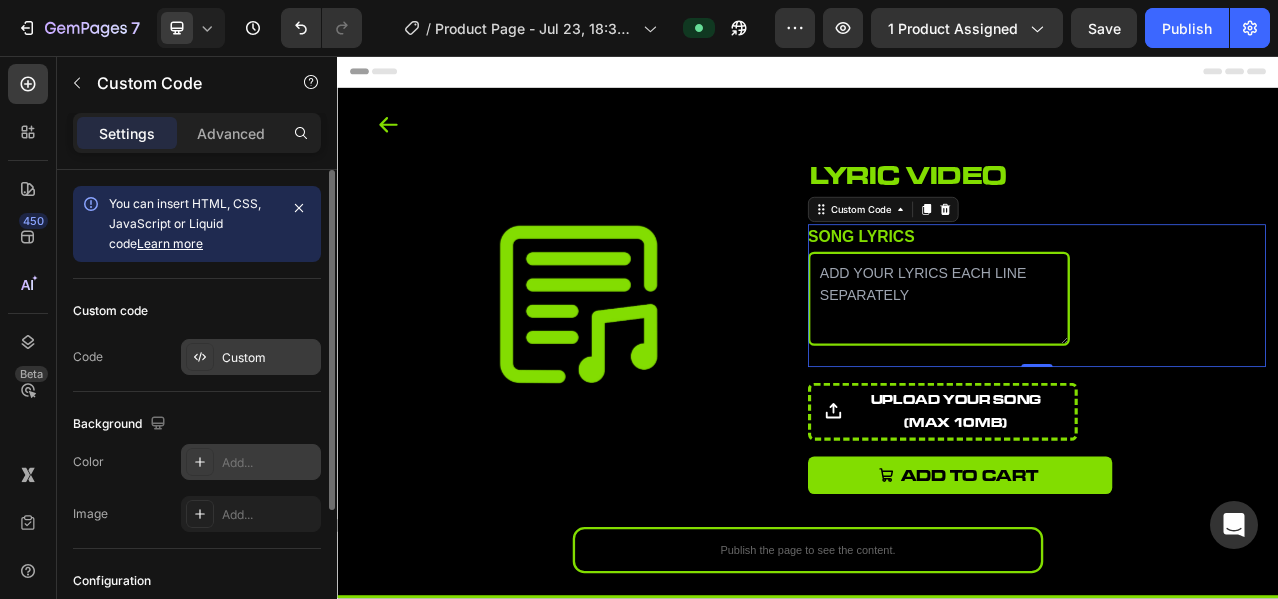 click on "Custom" at bounding box center [269, 358] 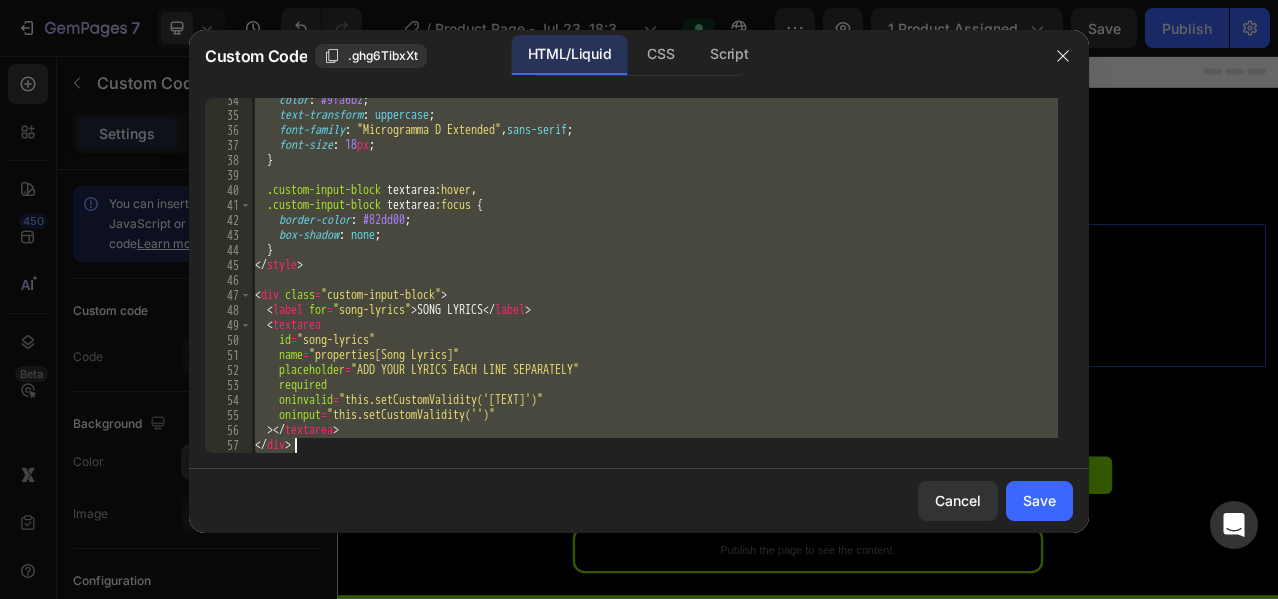 scroll, scrollTop: 514, scrollLeft: 0, axis: vertical 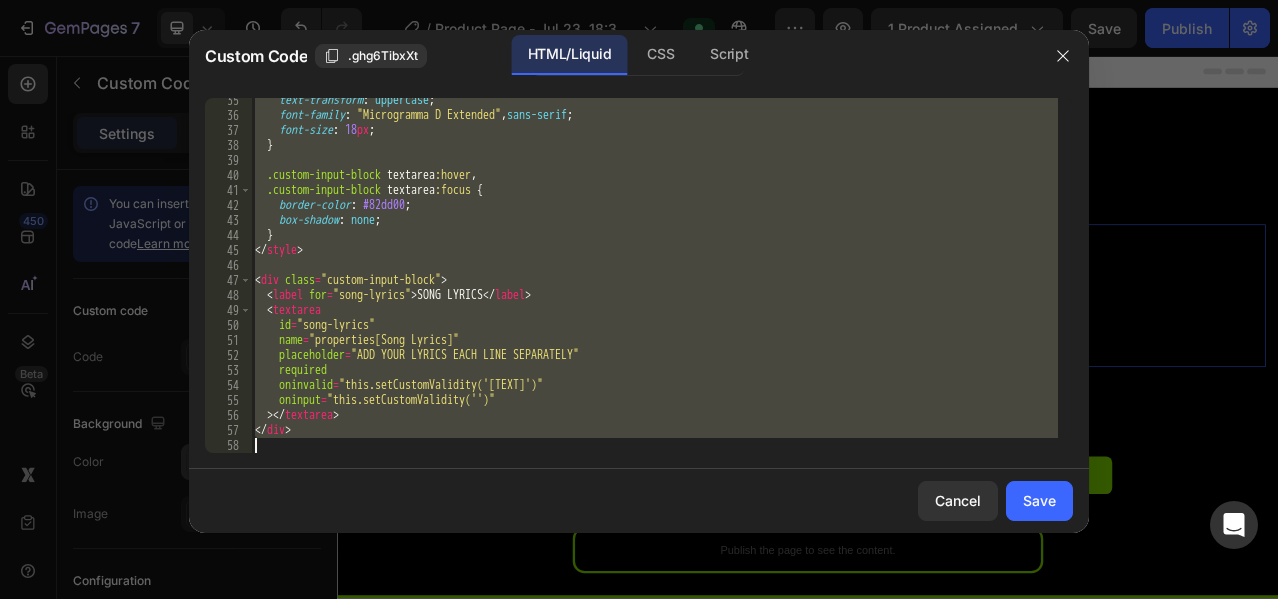 drag, startPoint x: 255, startPoint y: 105, endPoint x: 775, endPoint y: 542, distance: 679.2415 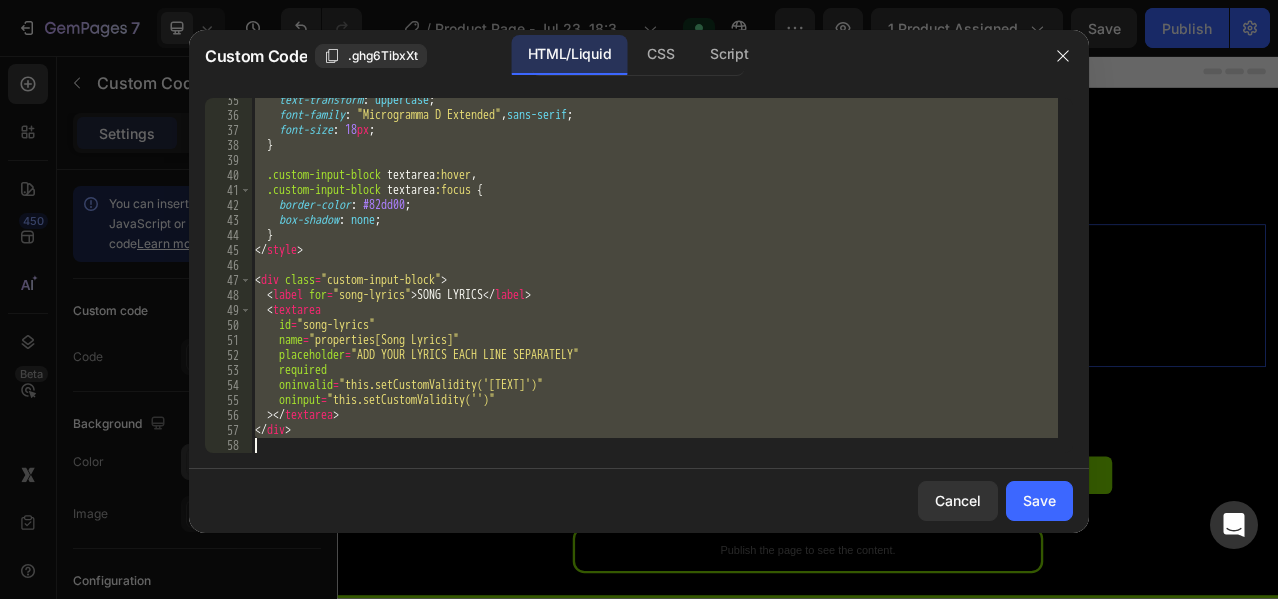 paste 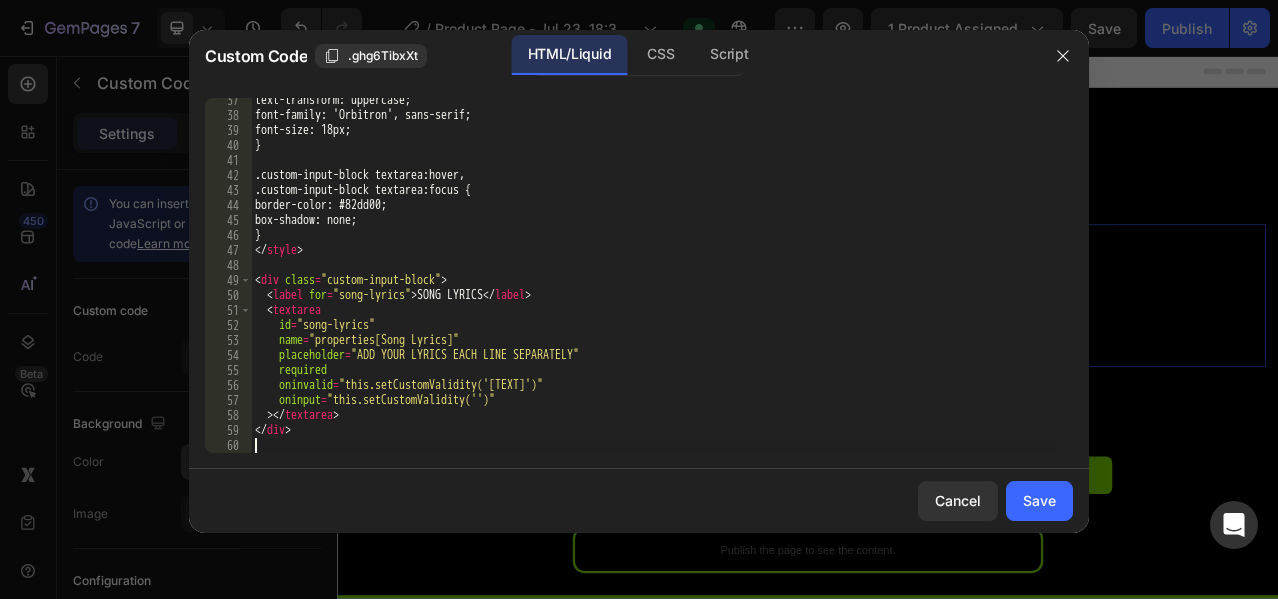 scroll, scrollTop: 544, scrollLeft: 0, axis: vertical 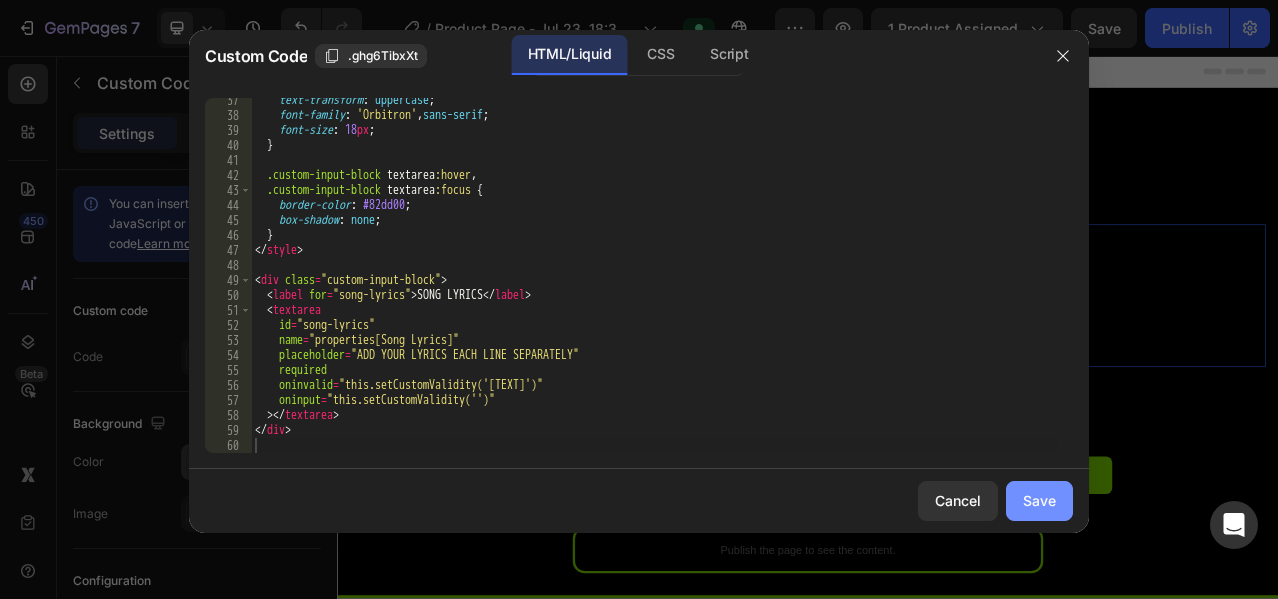click on "Save" at bounding box center (1039, 500) 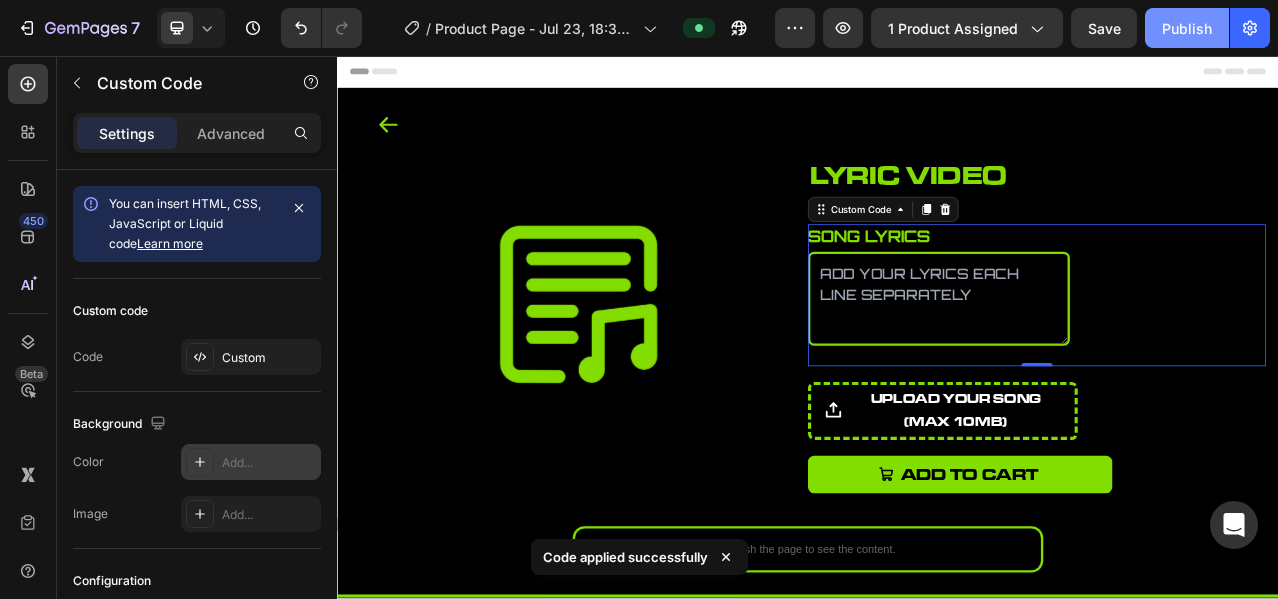 click on "Publish" 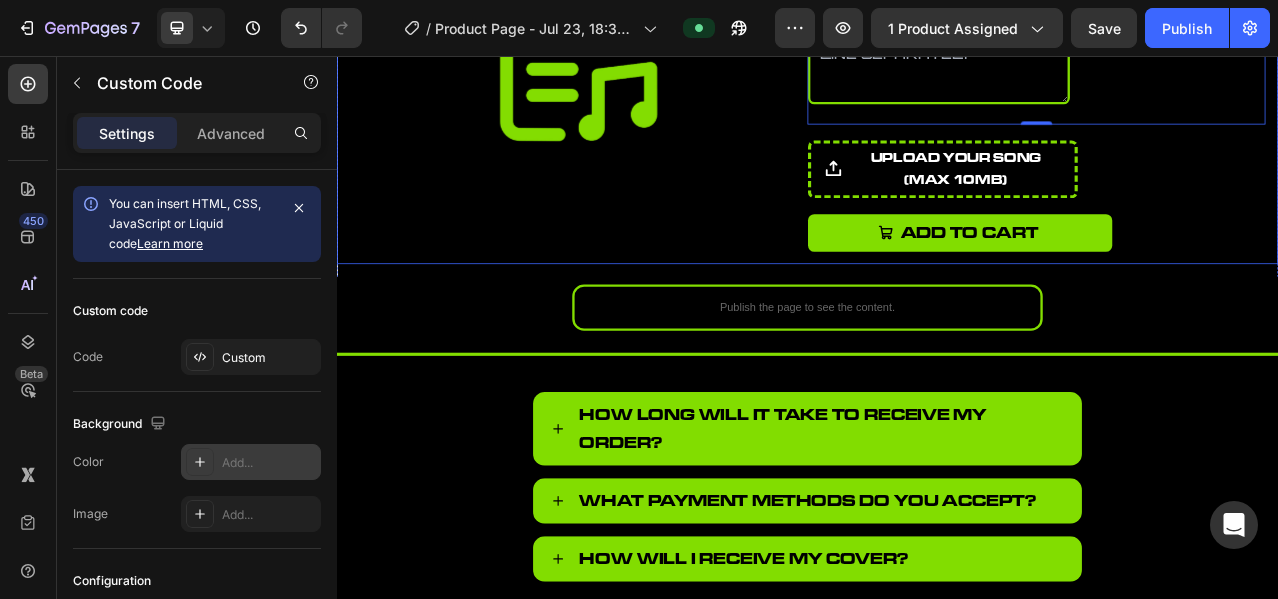 scroll, scrollTop: 333, scrollLeft: 0, axis: vertical 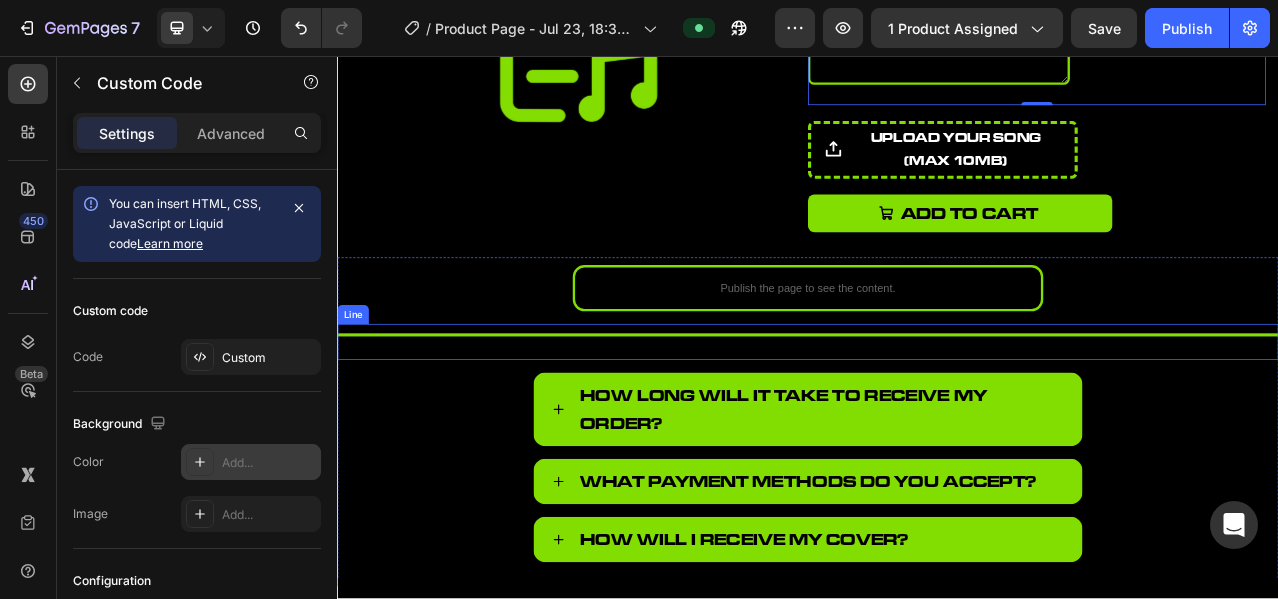 click on "Title Line" at bounding box center [937, 421] 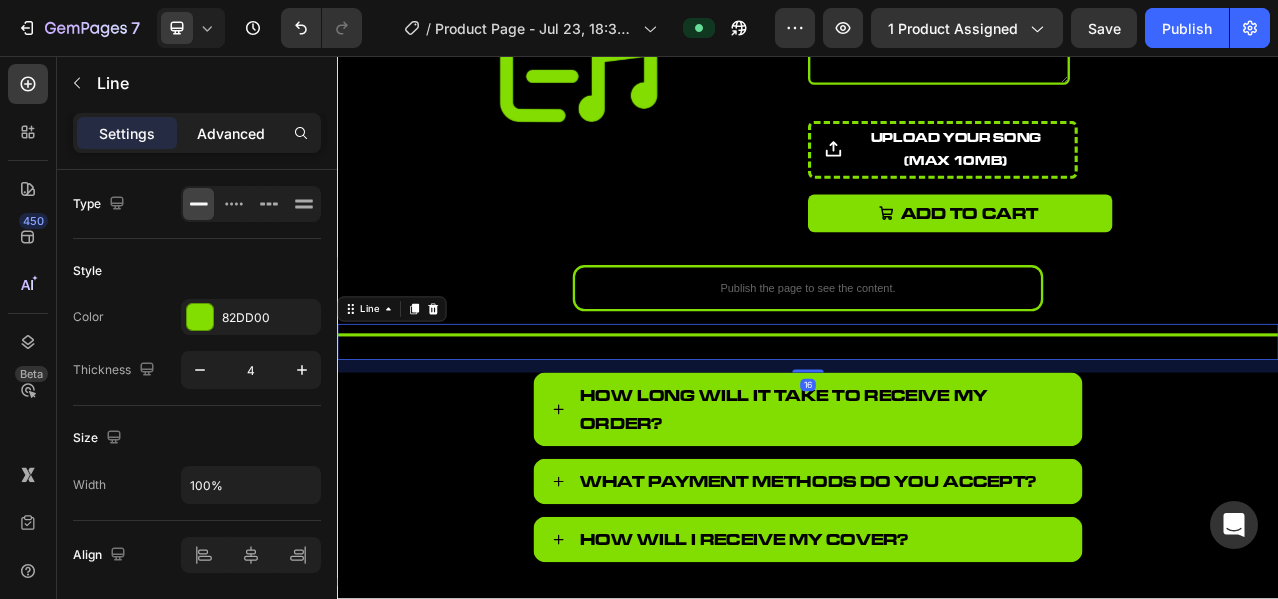 click on "Advanced" at bounding box center (231, 133) 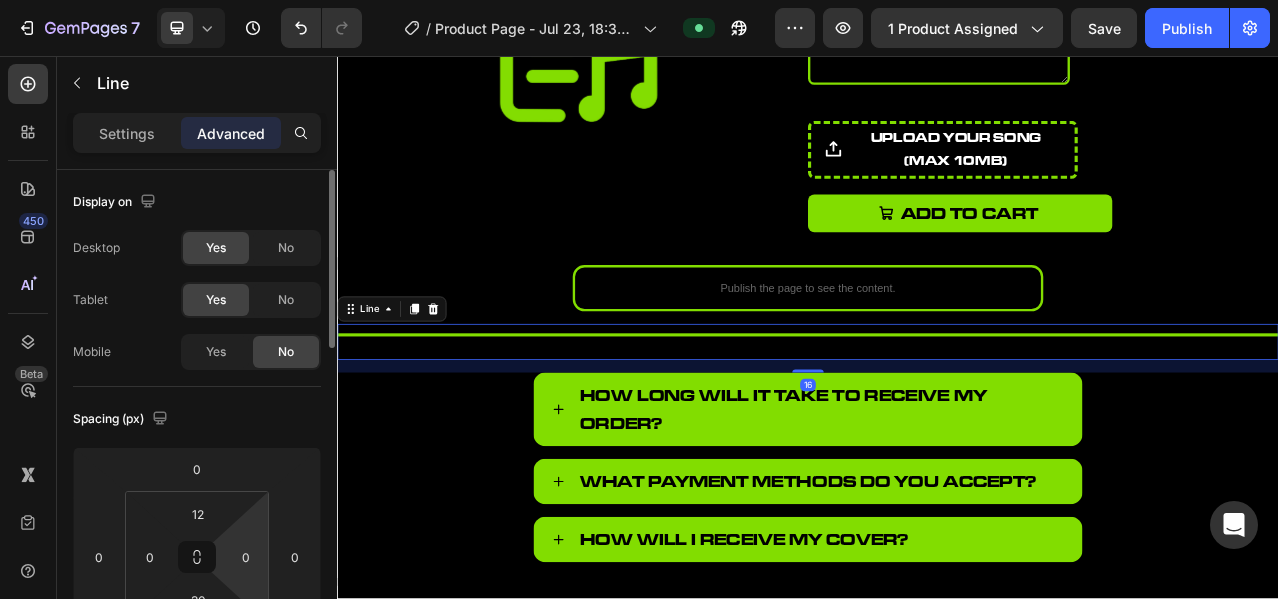 scroll, scrollTop: 166, scrollLeft: 0, axis: vertical 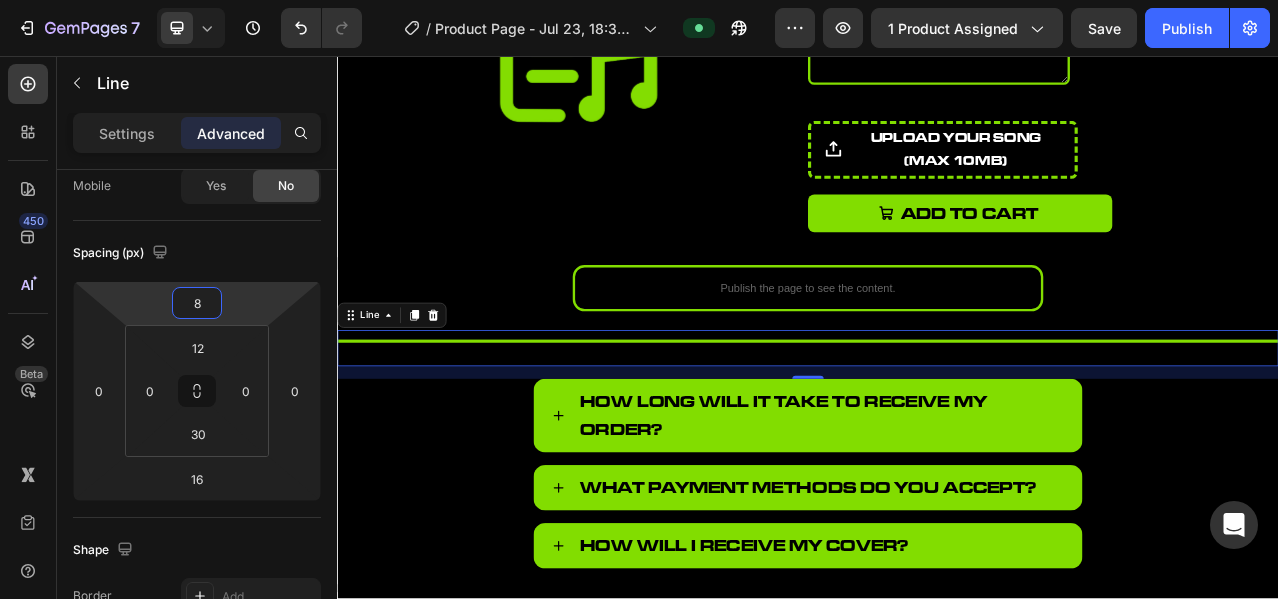type on "10" 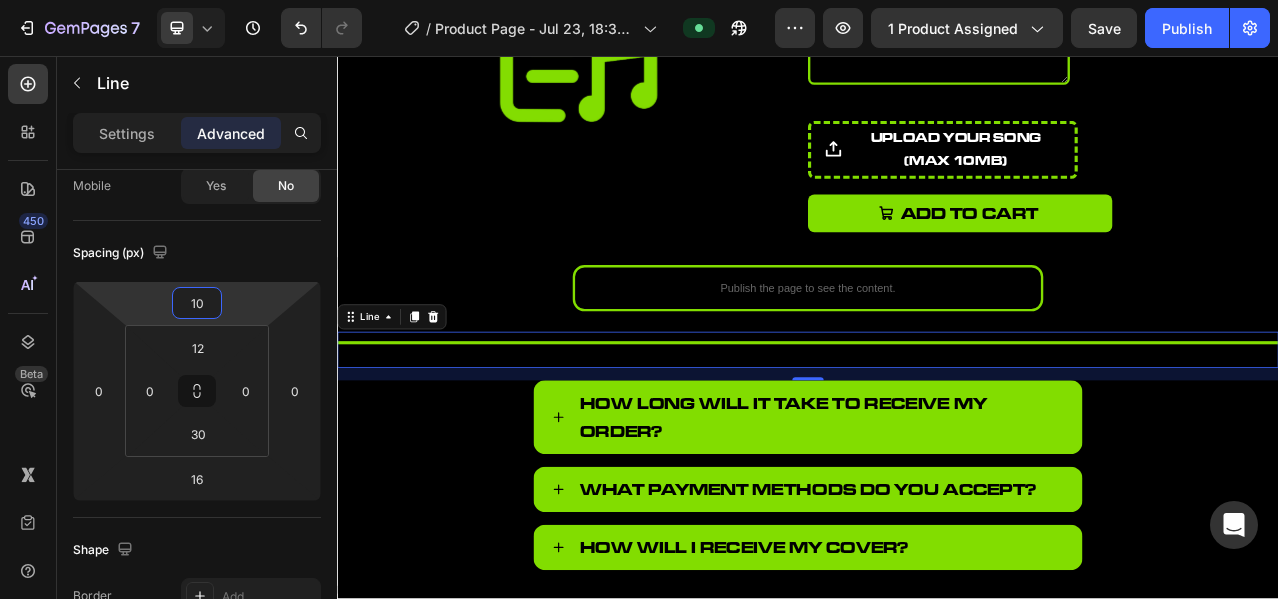 click on "7  Version history  /  Product Page - Jul 23, 18:32:40 Preview 1 product assigned  Save   Publish  450 Beta Sections(18) Elements(84) Section Element Hero Section Product Detail Brands Trusted Badges Guarantee Product Breakdown How to use Testimonials Compare Bundle FAQs Social Proof Brand Story Product List Collection Blog List Contact Sticky Add to Cart Custom Footer Browse Library 450 Layout
Row
Row
Row
Row Text
Heading
Text Block Button
Button
Button Media
Image
Image
Video" at bounding box center (639, 0) 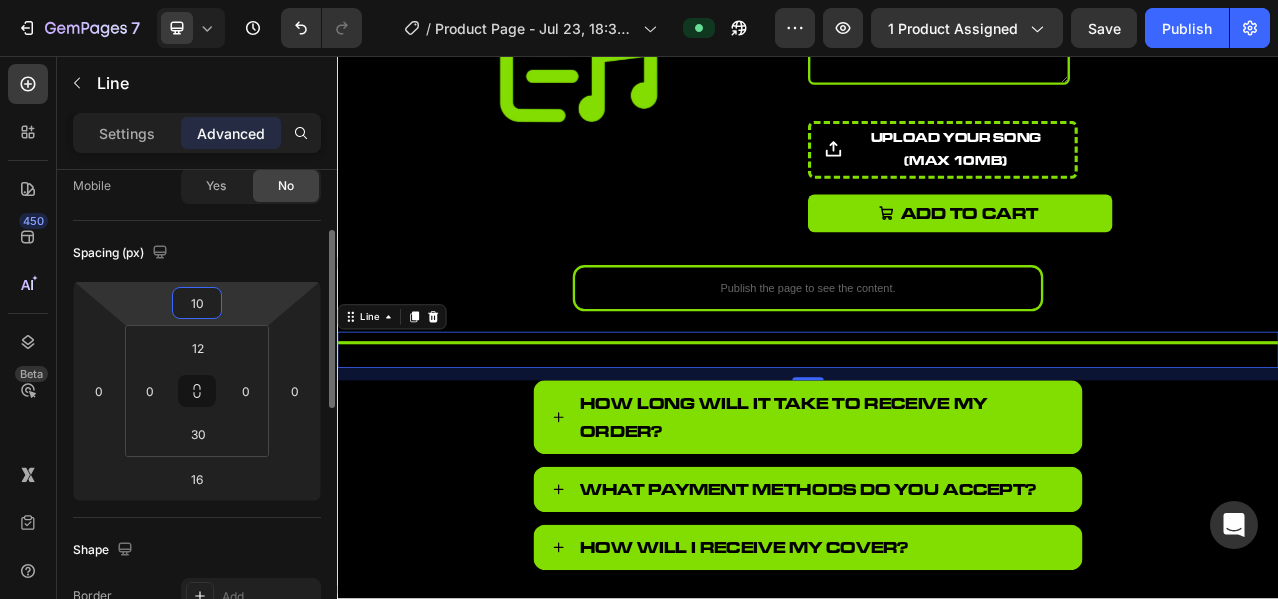 click on "Spacing (px) 10 0 16 0 12 0 30 0" 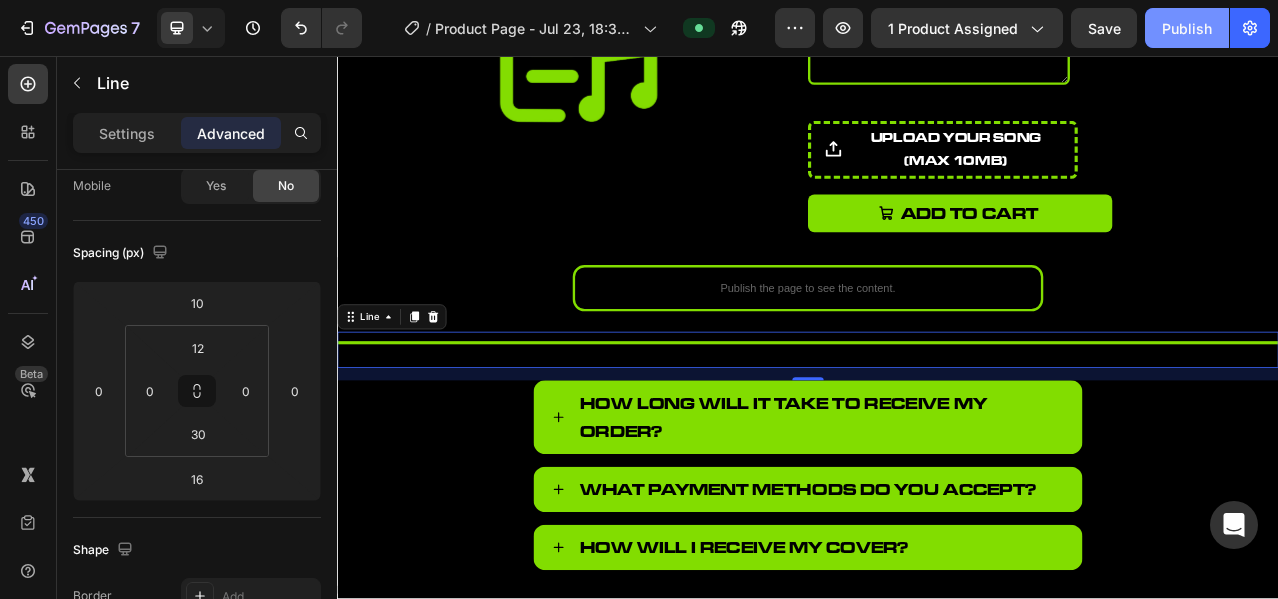 click on "Publish" at bounding box center [1187, 28] 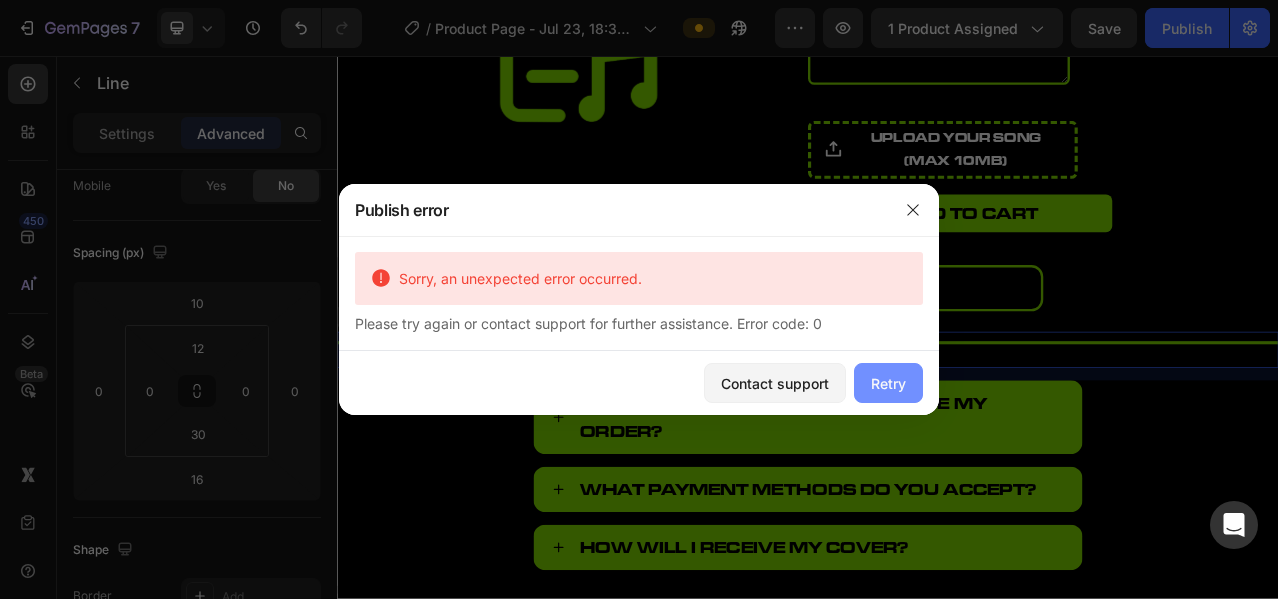 click on "Retry" at bounding box center (888, 383) 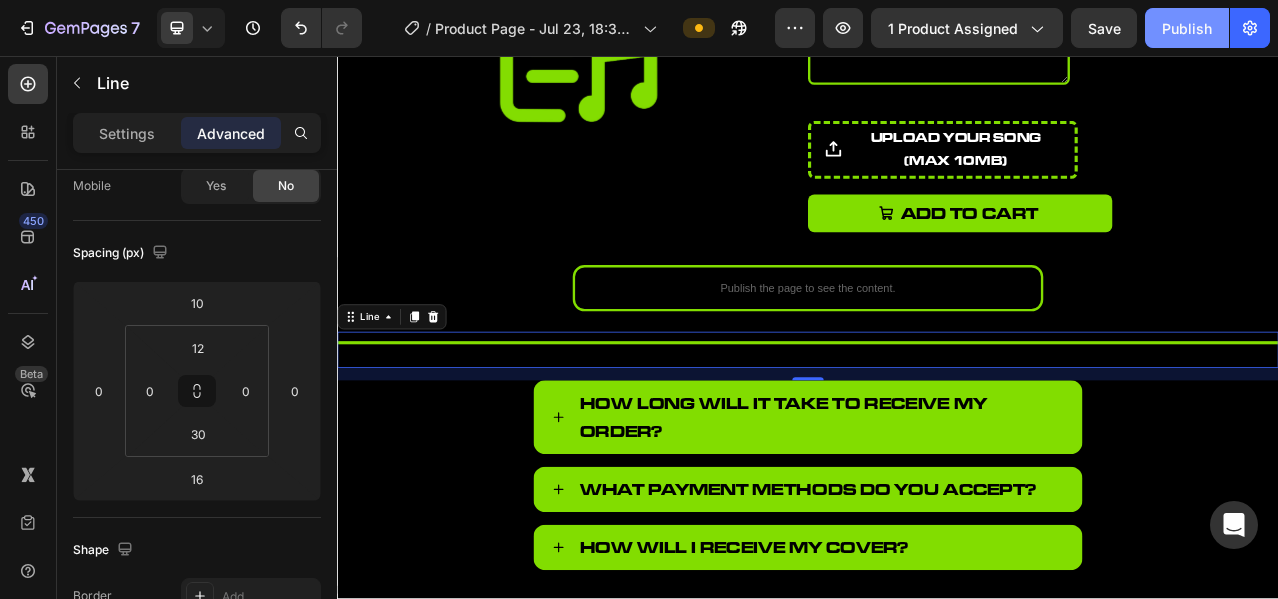 click on "Publish" at bounding box center (1187, 28) 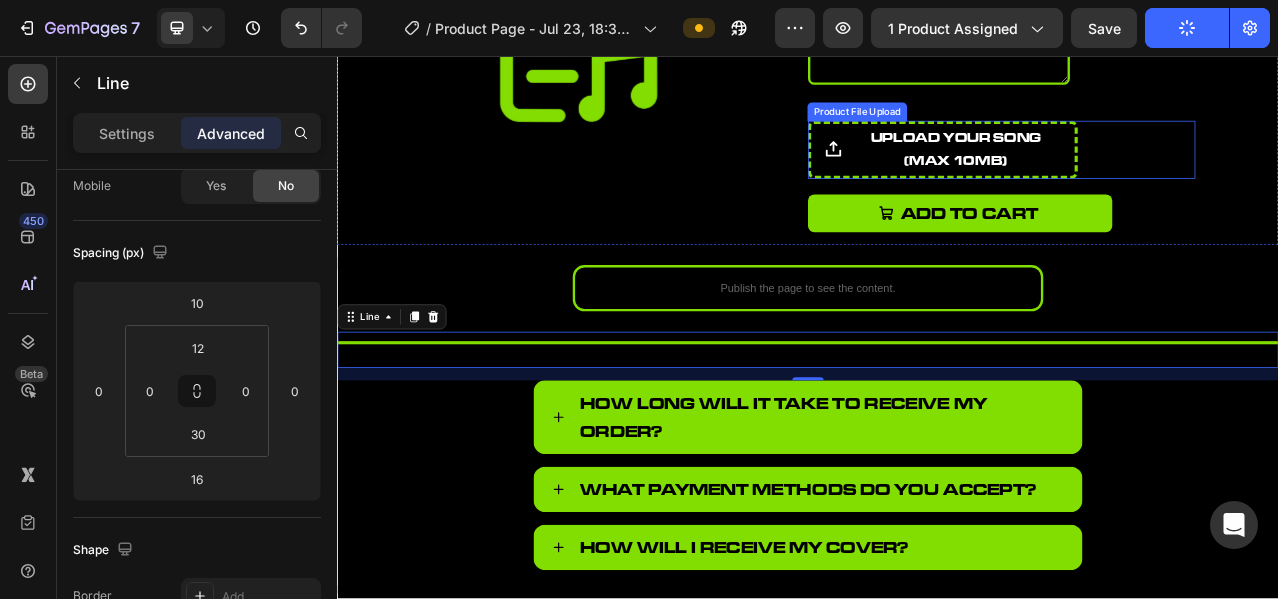 scroll, scrollTop: 166, scrollLeft: 0, axis: vertical 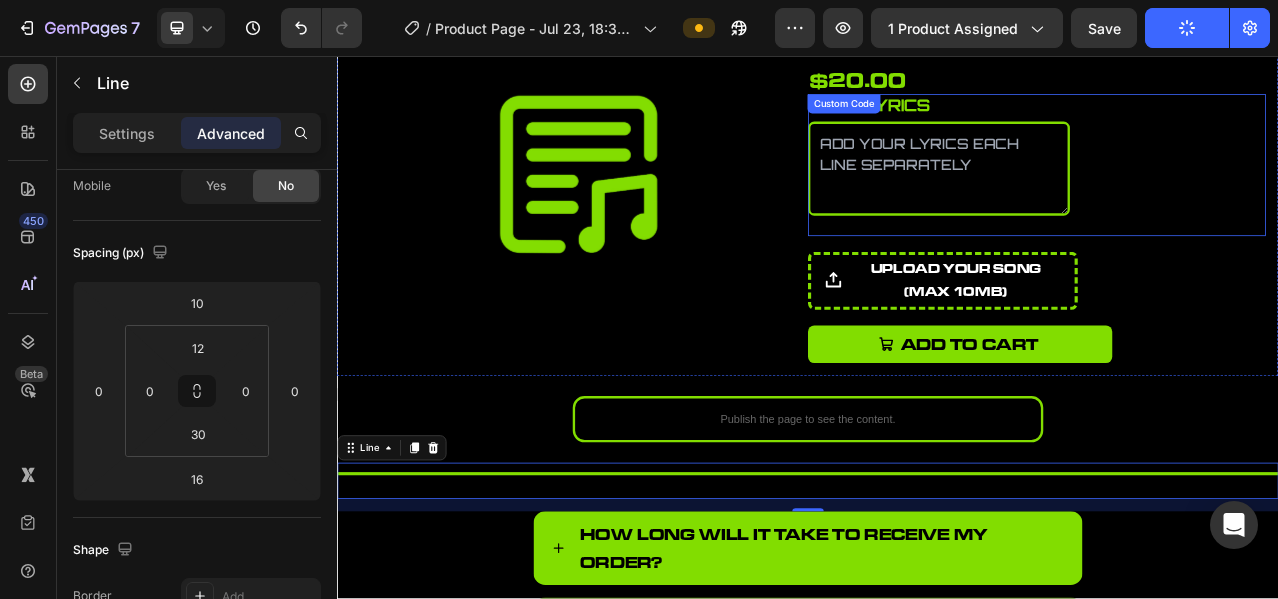click on "SONG LYRICS
Custom Code" at bounding box center [1229, 195] 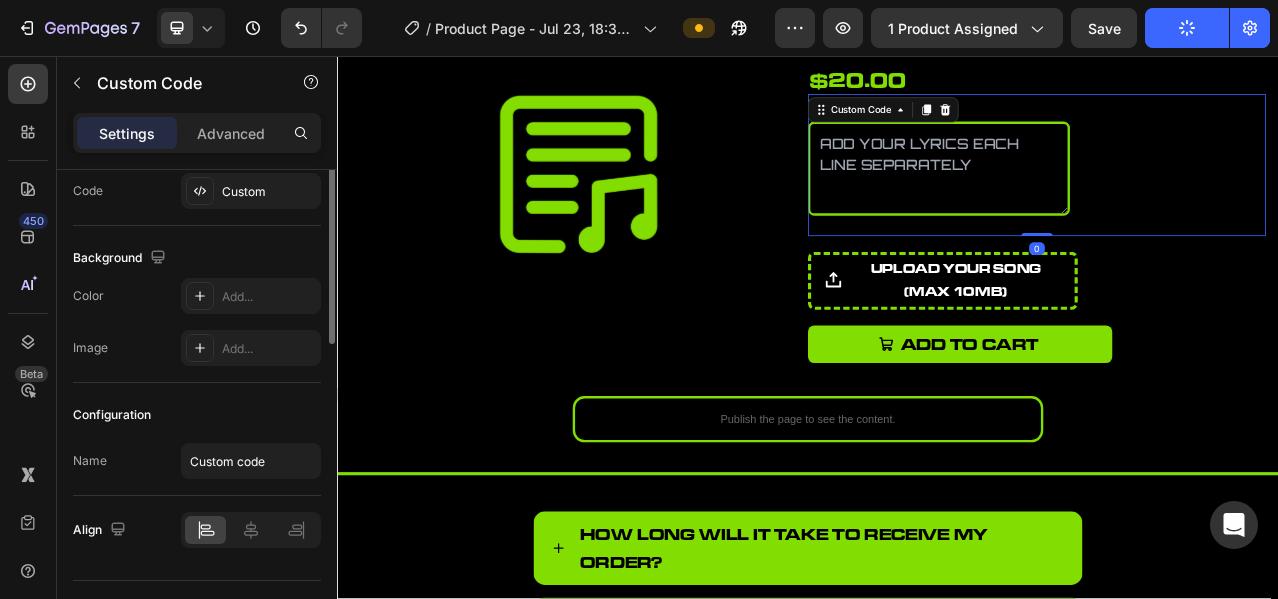 scroll, scrollTop: 0, scrollLeft: 0, axis: both 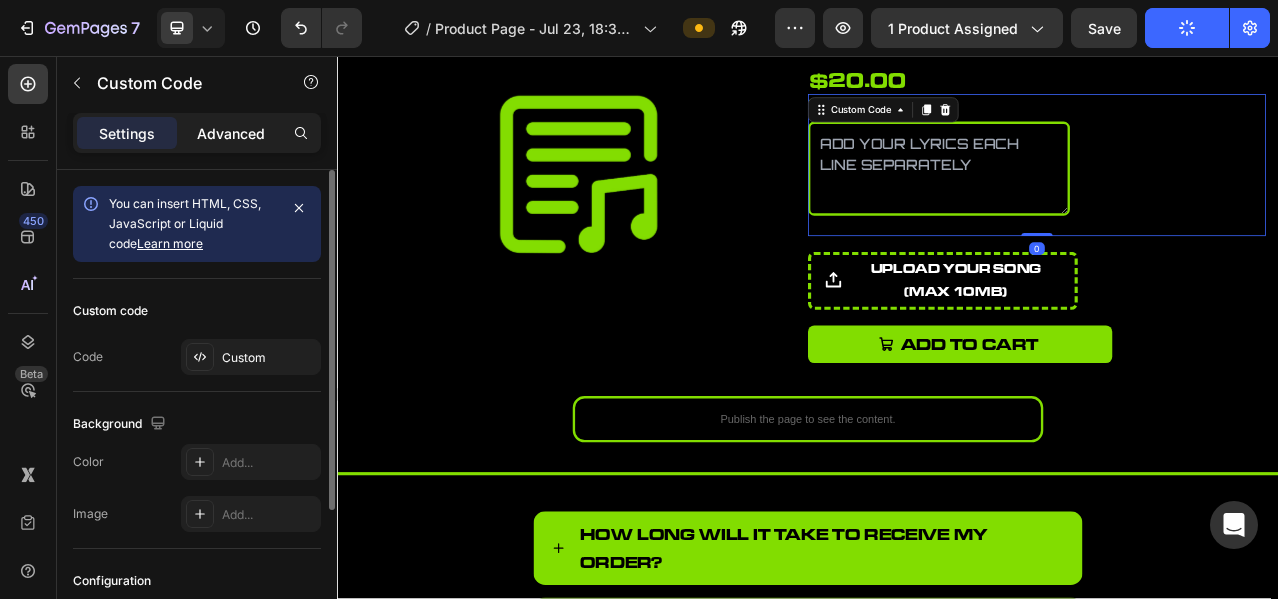 click on "Advanced" 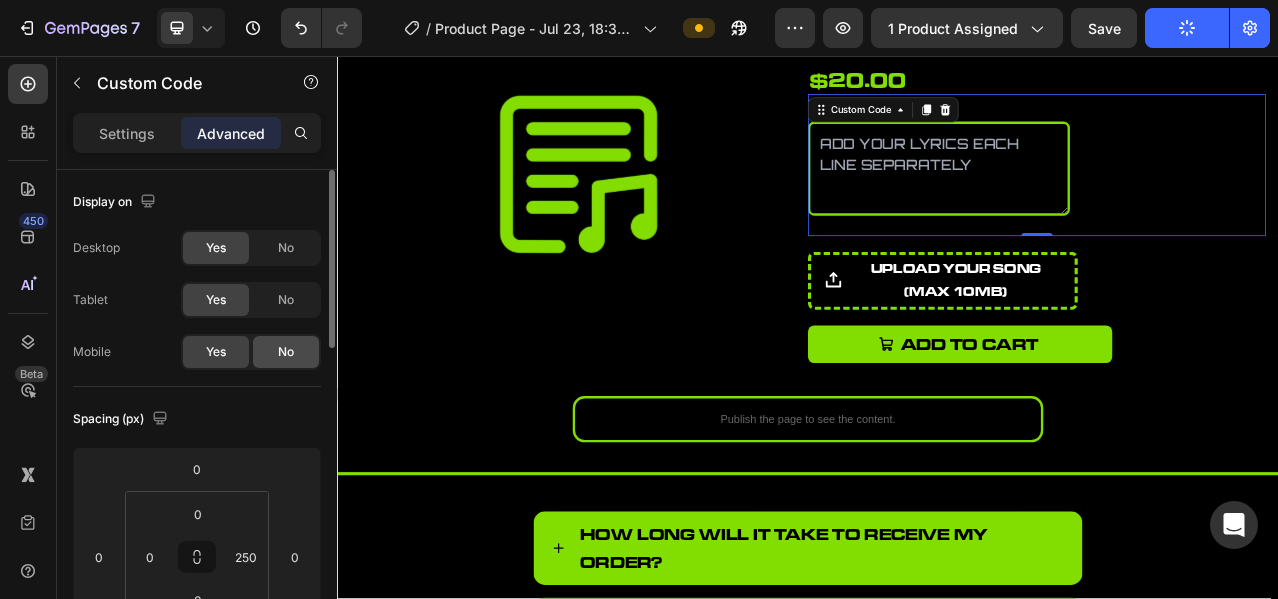 click on "No" 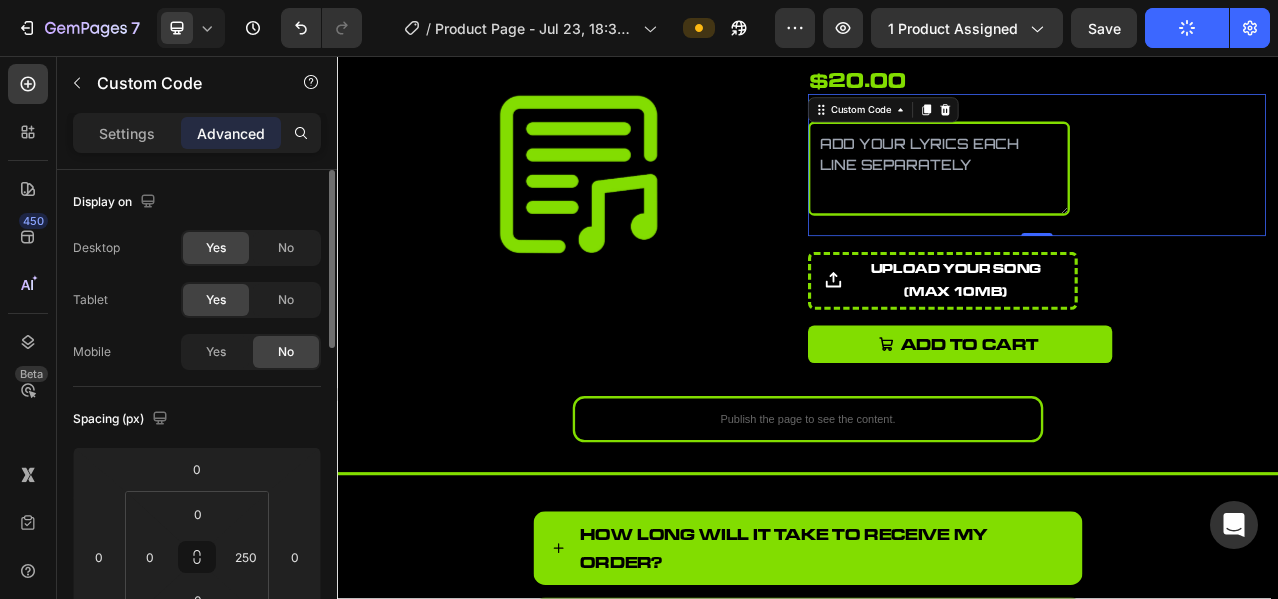 click on "Desktop Yes No Tablet Yes No Mobile Yes No" at bounding box center [197, 300] 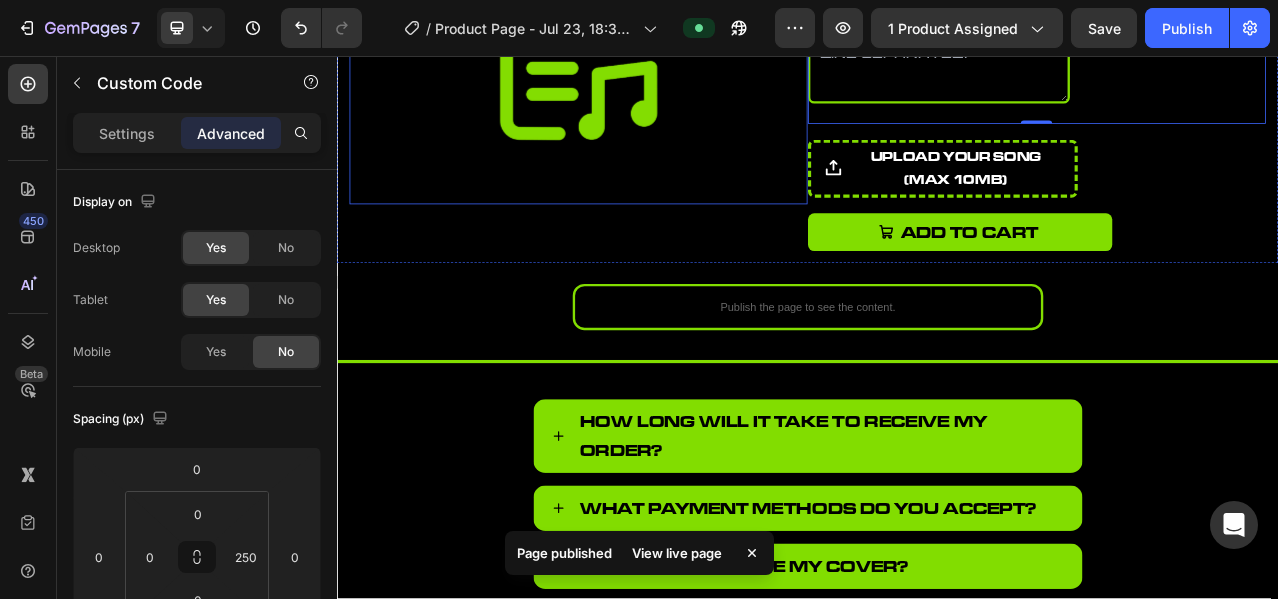 scroll, scrollTop: 333, scrollLeft: 0, axis: vertical 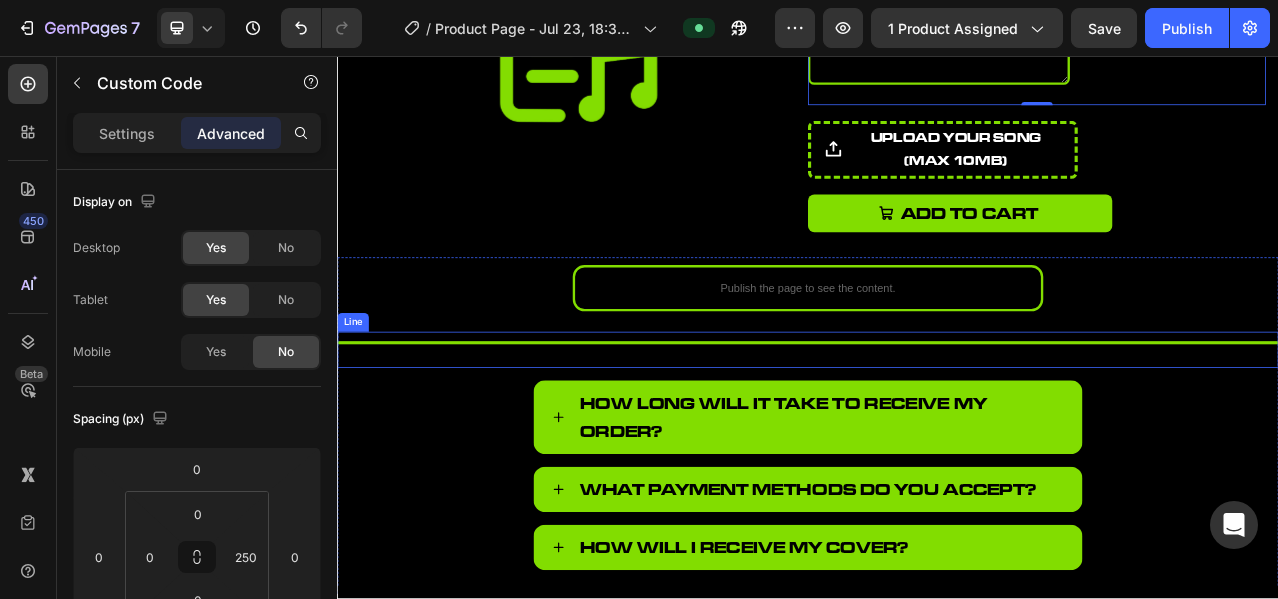 click at bounding box center (937, 422) 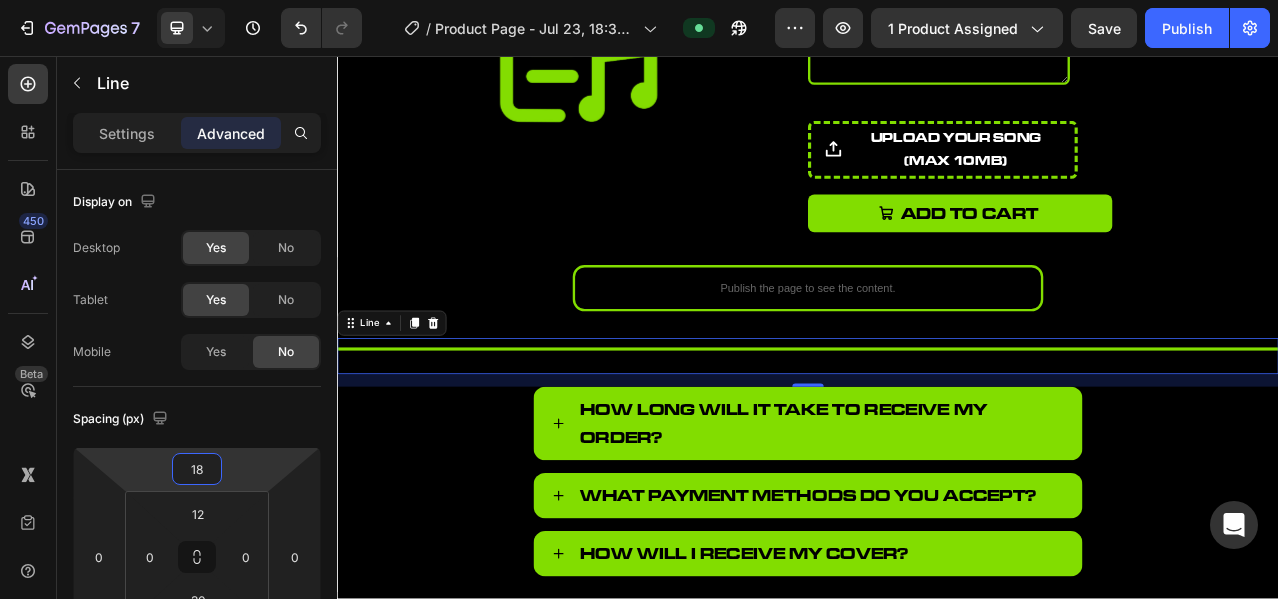 type on "20" 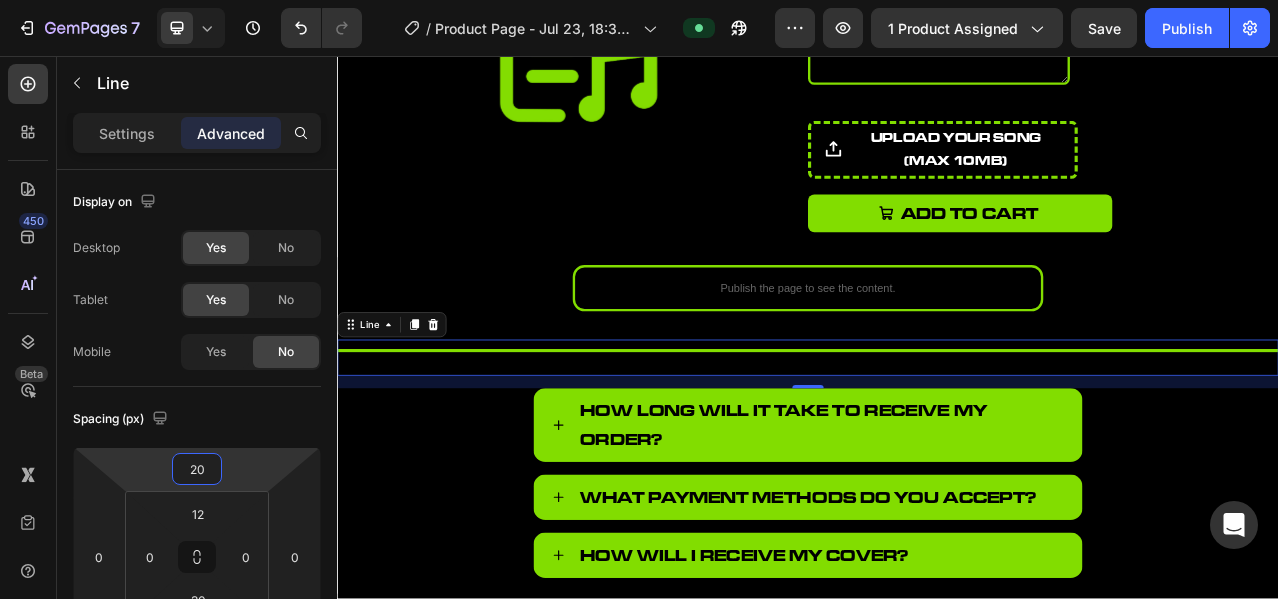 click on "7  Version history  /  Product Page - Jul 23, 18:32:40 Preview 1 product assigned  Save   Publish  450 Beta Sections(18) Elements(84) Section Element Hero Section Product Detail Brands Trusted Badges Guarantee Product Breakdown How to use Testimonials Compare Bundle FAQs Social Proof Brand Story Product List Collection Blog List Contact Sticky Add to Cart Custom Footer Browse Library 450 Layout
Row
Row
Row
Row Text
Heading
Text Block Button
Button
Button Media
Image
Image
Video" at bounding box center [639, 0] 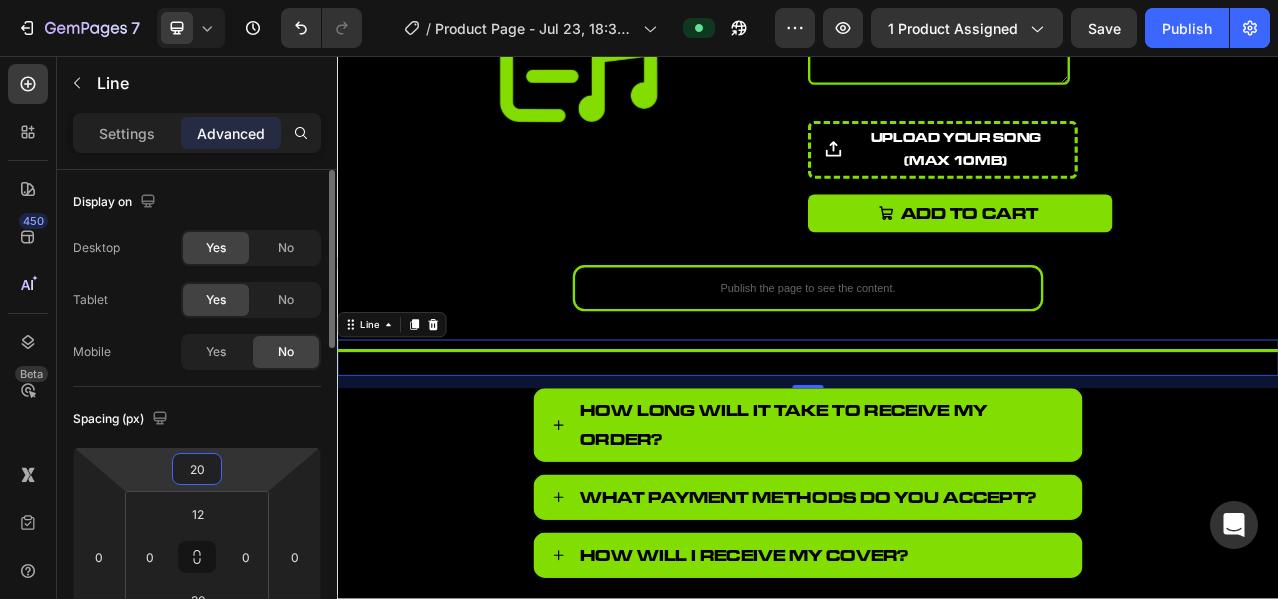 click on "Spacing (px) 20 0 16 0 12 0 30 0" 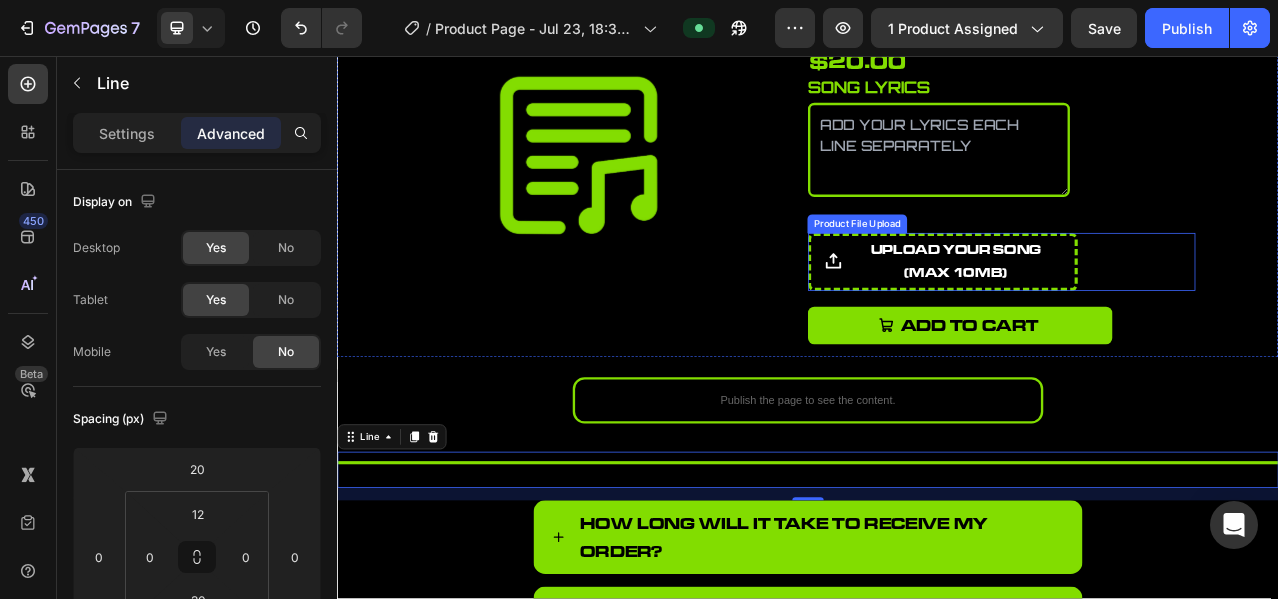 scroll, scrollTop: 166, scrollLeft: 0, axis: vertical 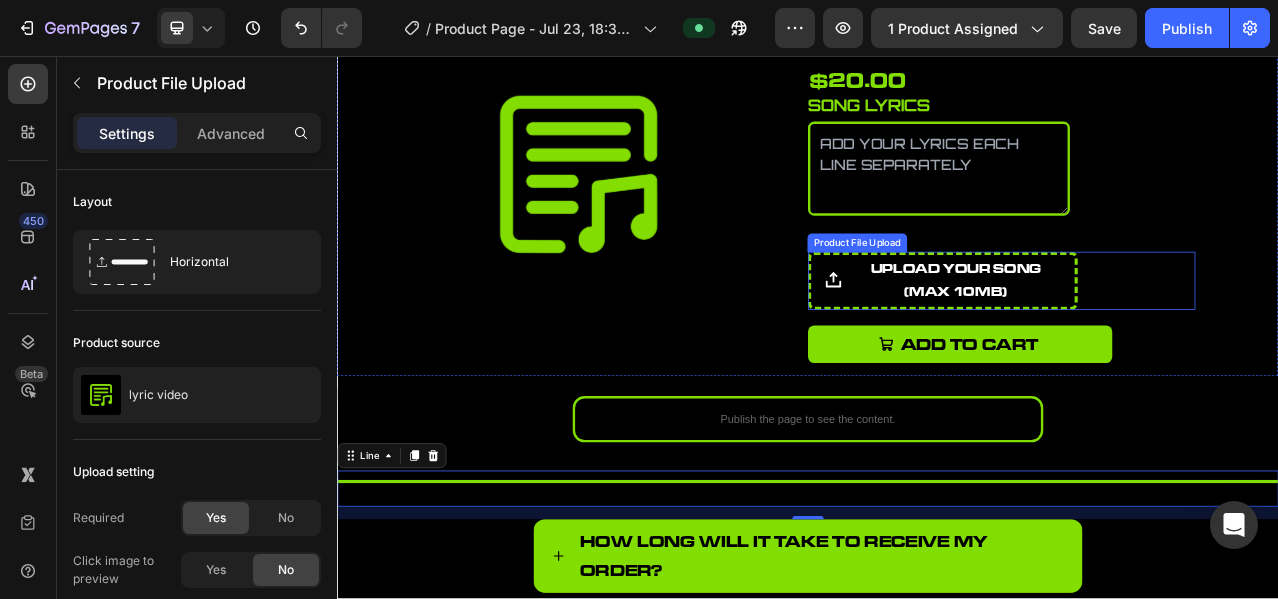 click on "upload your song (Max 10MB) Product File Upload" at bounding box center [1184, 343] 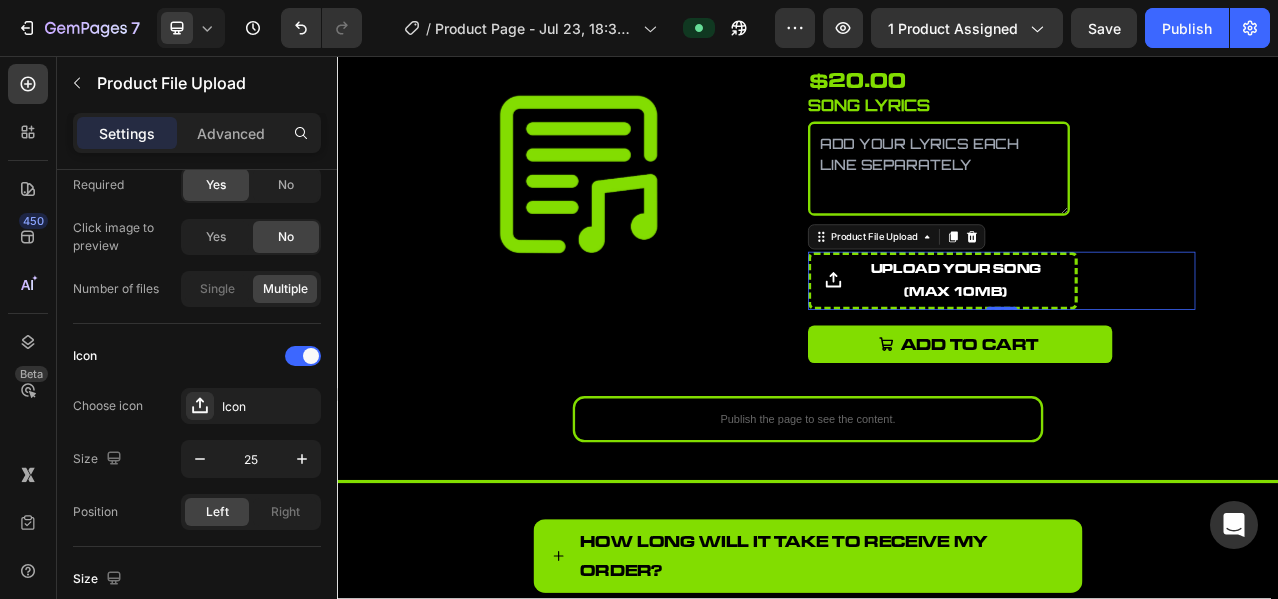 scroll, scrollTop: 0, scrollLeft: 0, axis: both 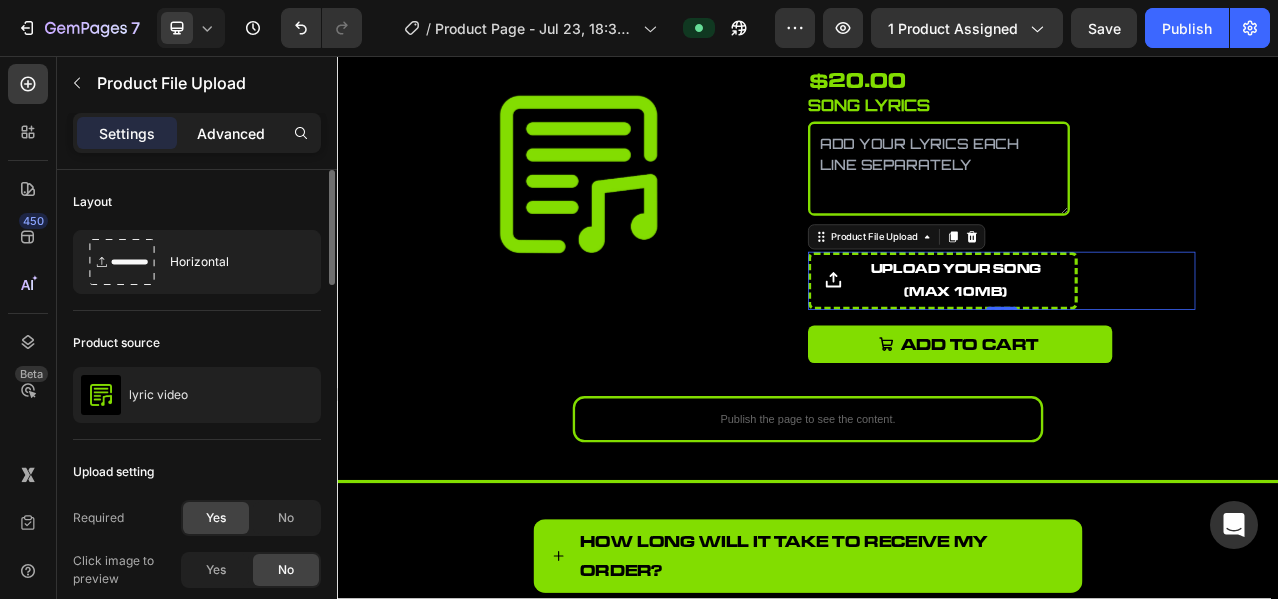click on "Advanced" at bounding box center [231, 133] 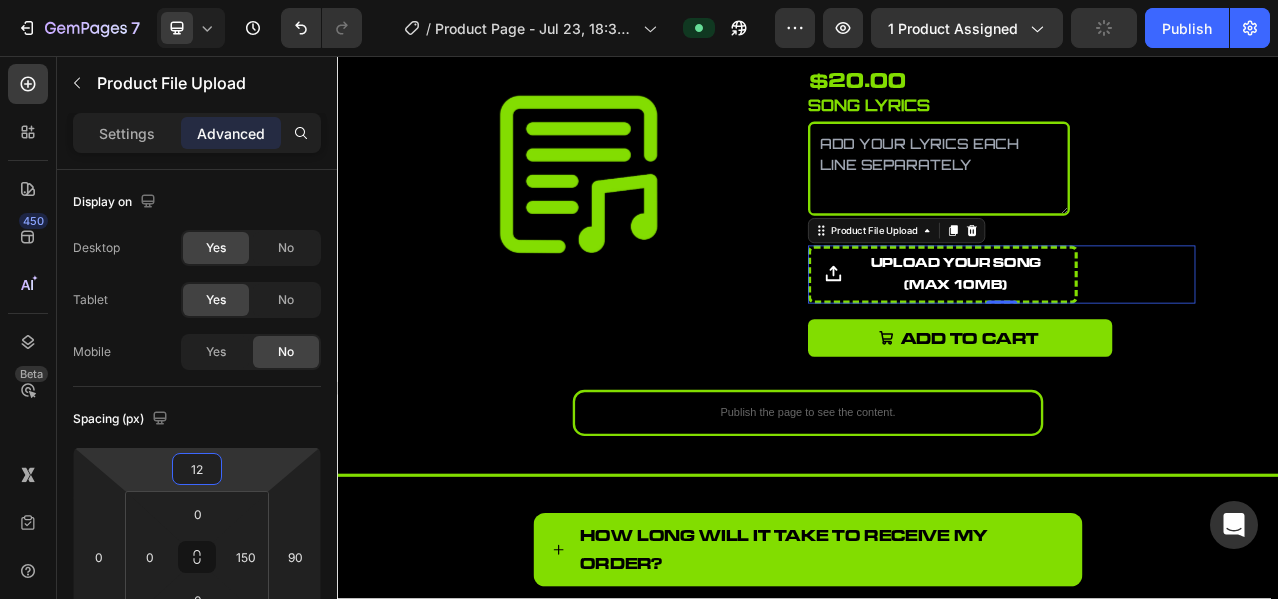 type on "10" 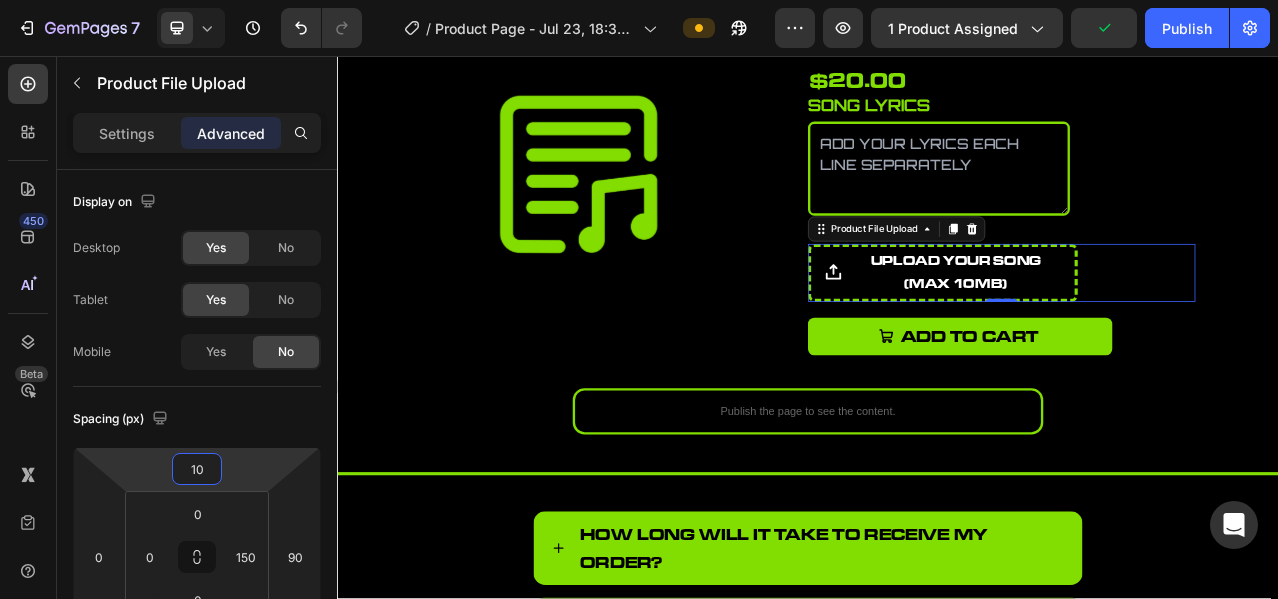 click on "7  Version history  /  Product Page - Jul 23, 18:32:40 Preview 1 product assigned  Publish  450 Beta Sections(18) Elements(84) Section Element Hero Section Product Detail Brands Trusted Badges Guarantee Product Breakdown How to use Testimonials Compare Bundle FAQs Social Proof Brand Story Product List Collection Blog List Contact Sticky Add to Cart Custom Footer Browse Library 450 Layout
Row
Row
Row
Row Text
Heading
Text Block Button
Button
Button Media
Image
Image" at bounding box center (639, 0) 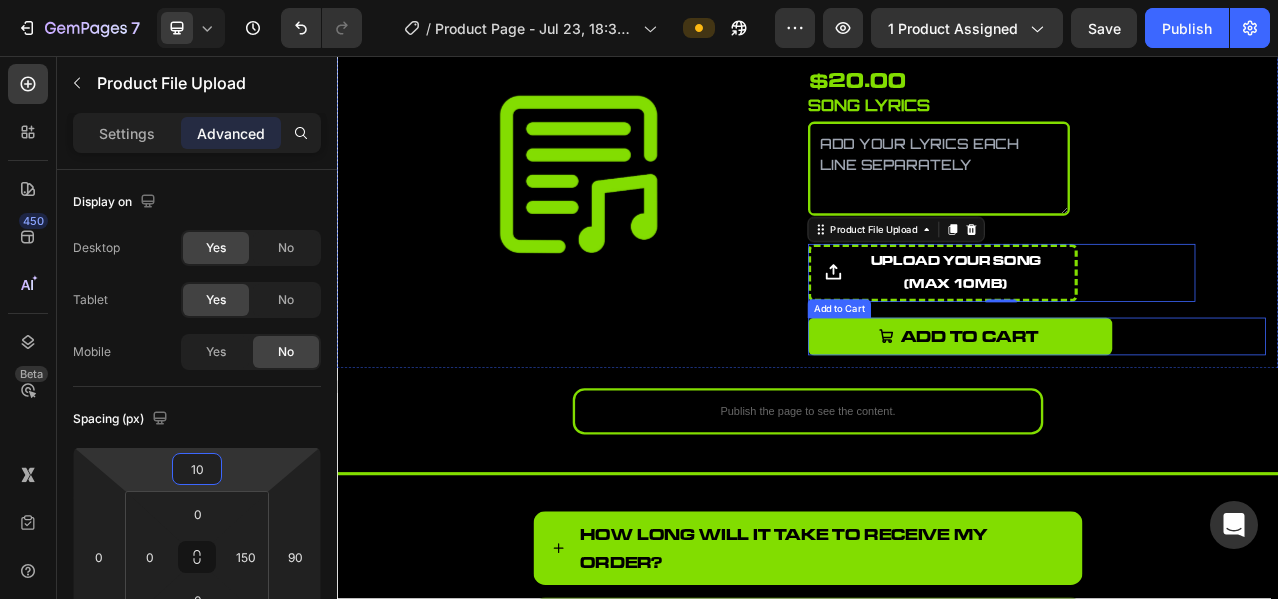 click on "Add to cart Add to Cart" at bounding box center [1229, 414] 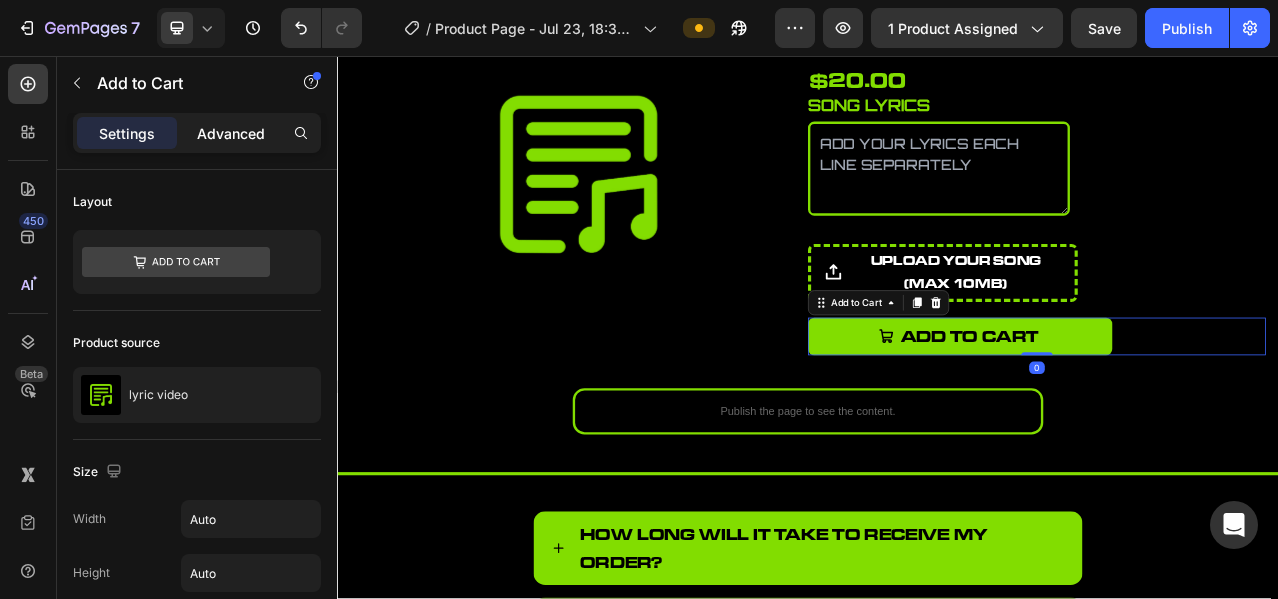 click on "Advanced" at bounding box center (231, 133) 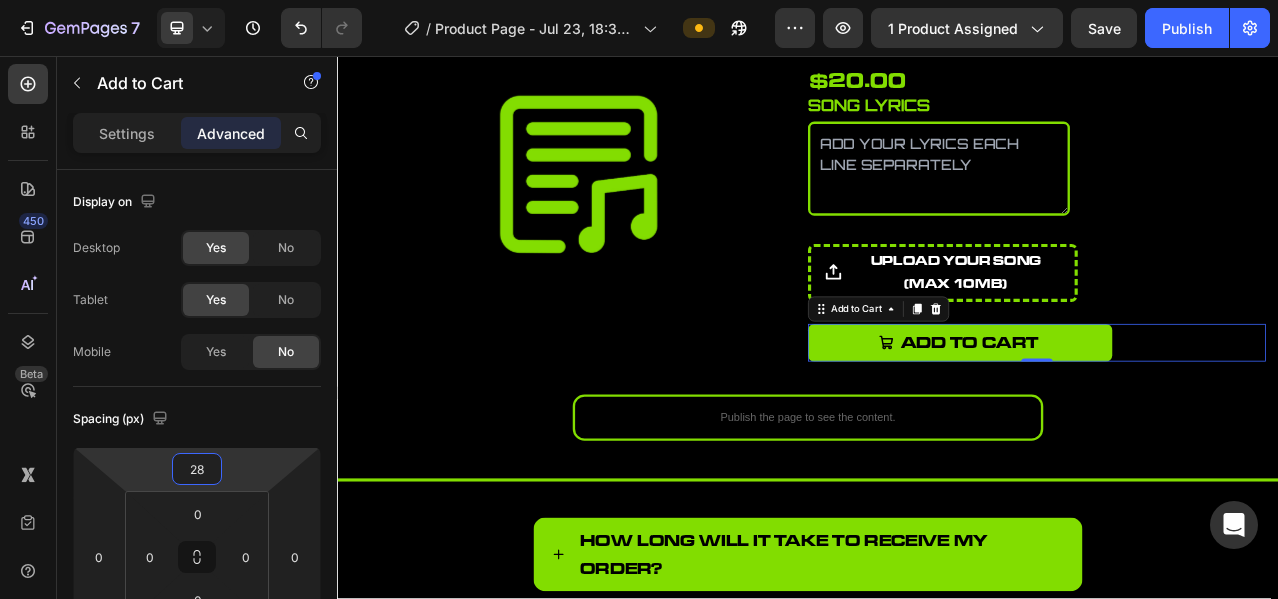 type on "30" 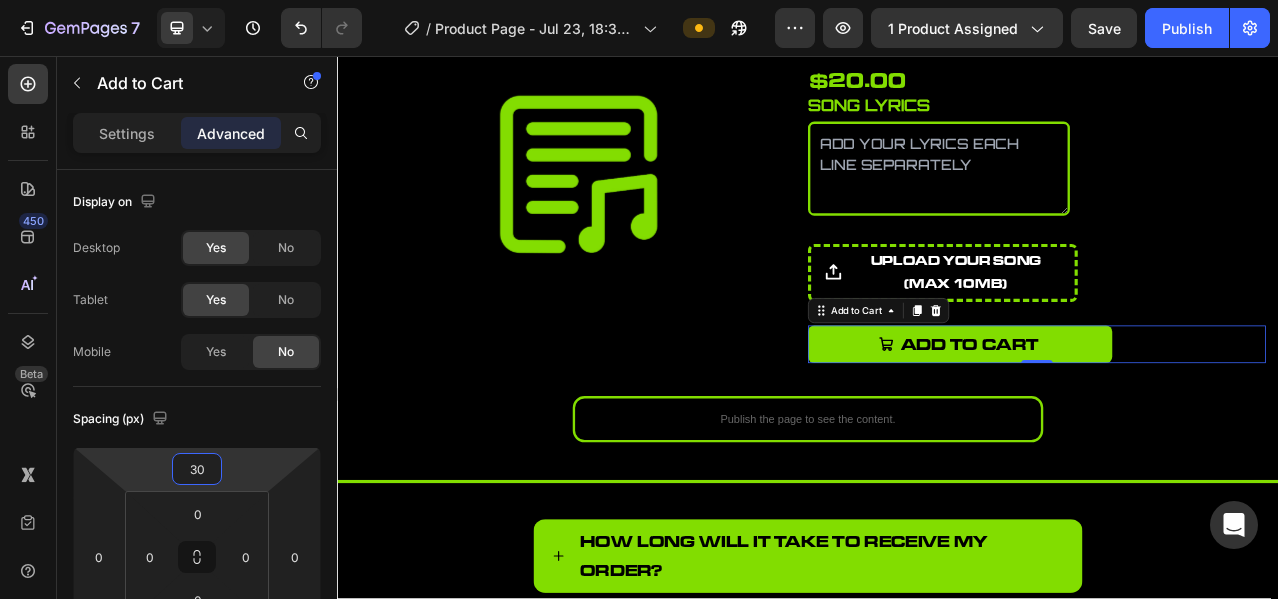 drag, startPoint x: 263, startPoint y: 458, endPoint x: 251, endPoint y: 453, distance: 13 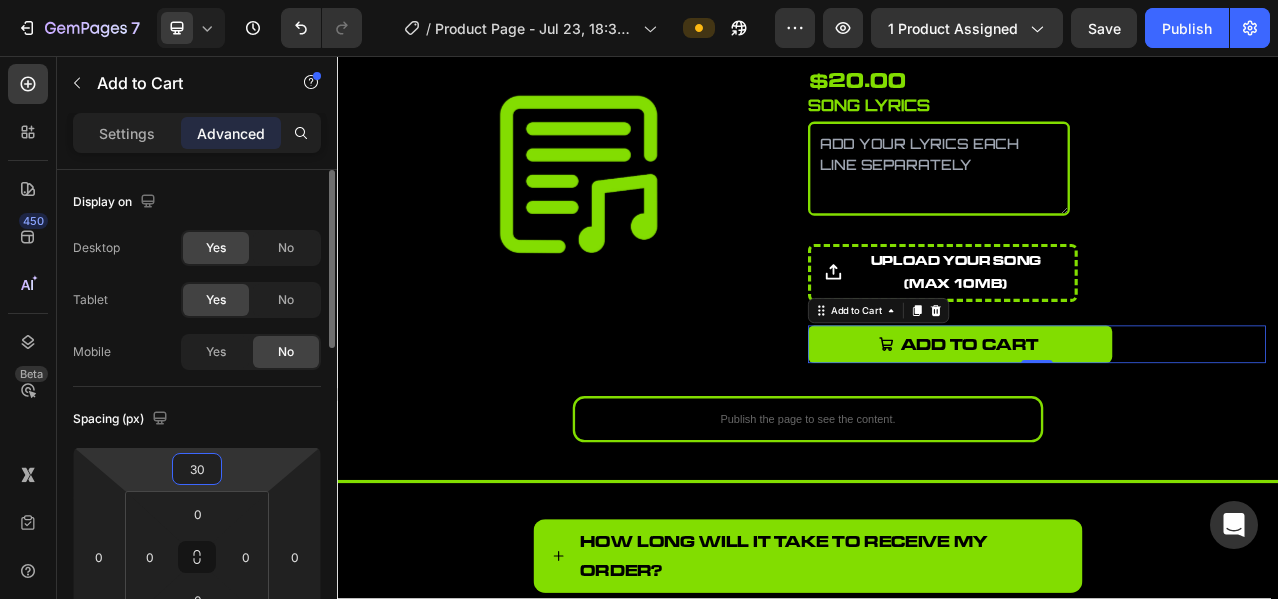 click on "Spacing (px)" at bounding box center [197, 419] 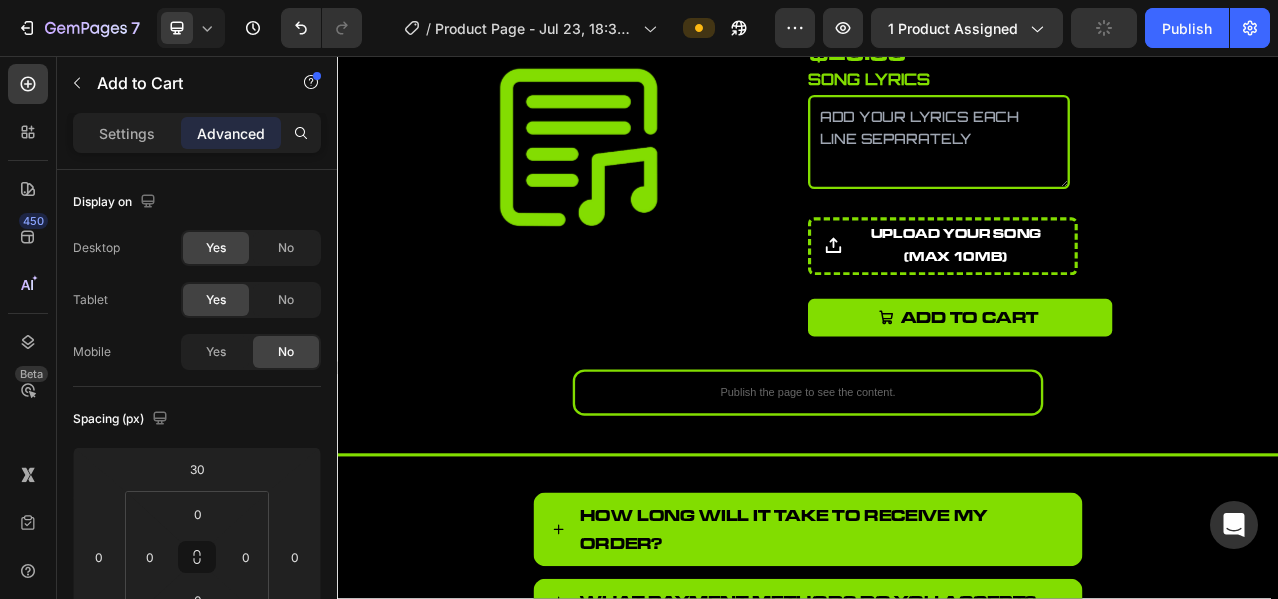 scroll, scrollTop: 0, scrollLeft: 0, axis: both 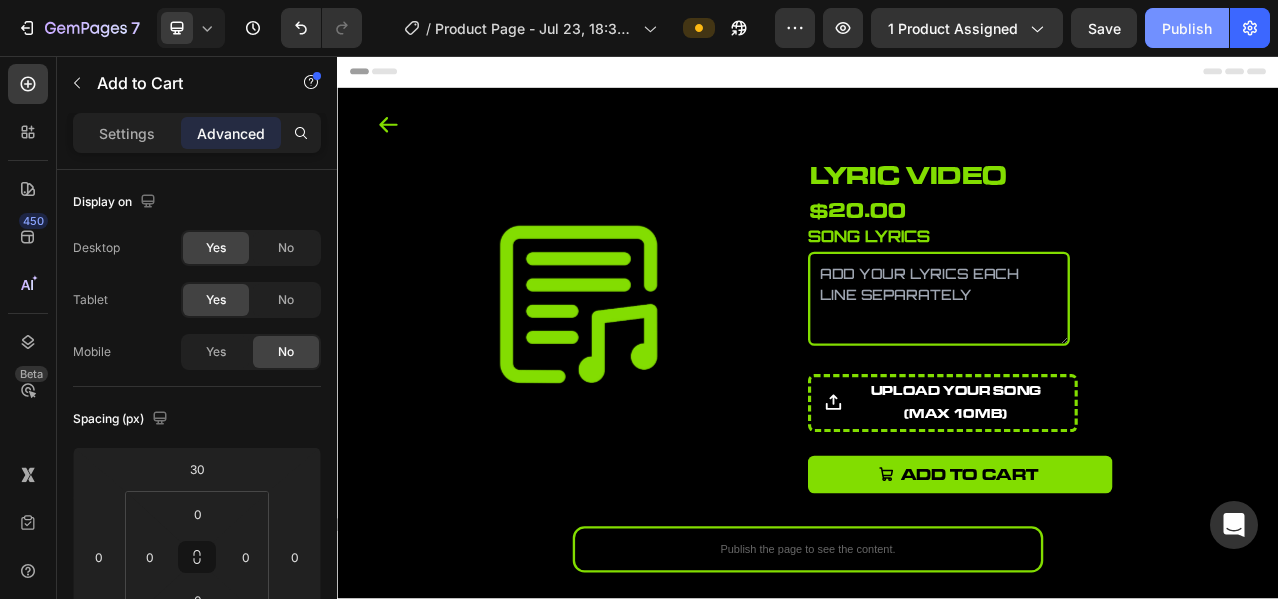 click on "Publish" at bounding box center (1187, 28) 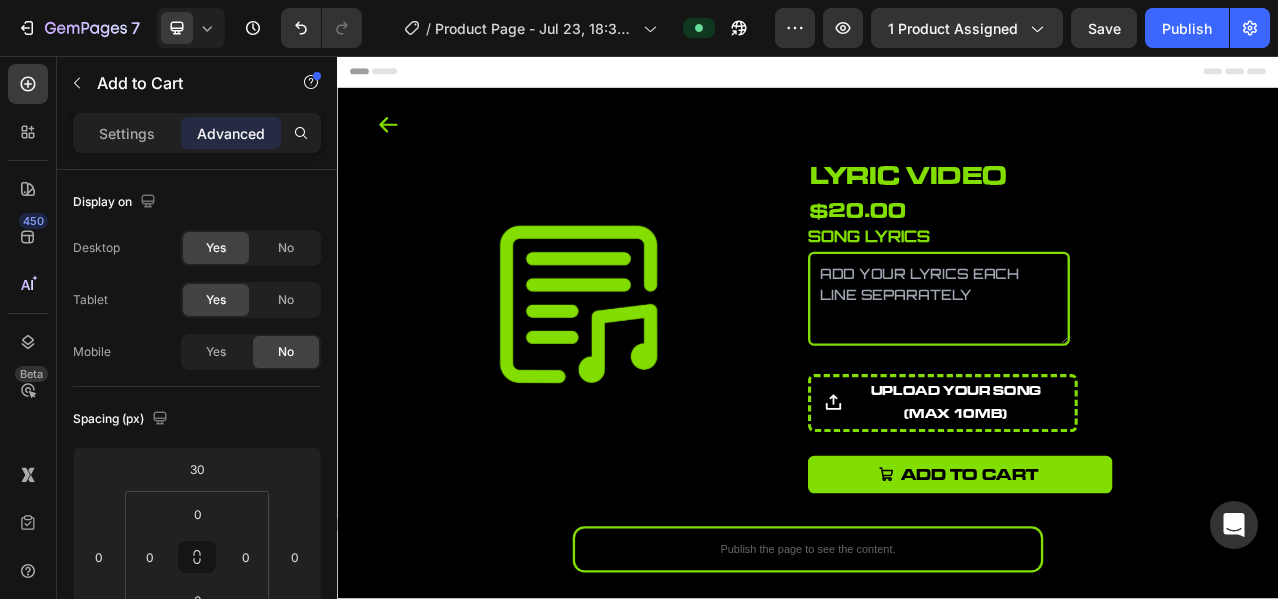click on "Add to cart" at bounding box center [1131, 590] 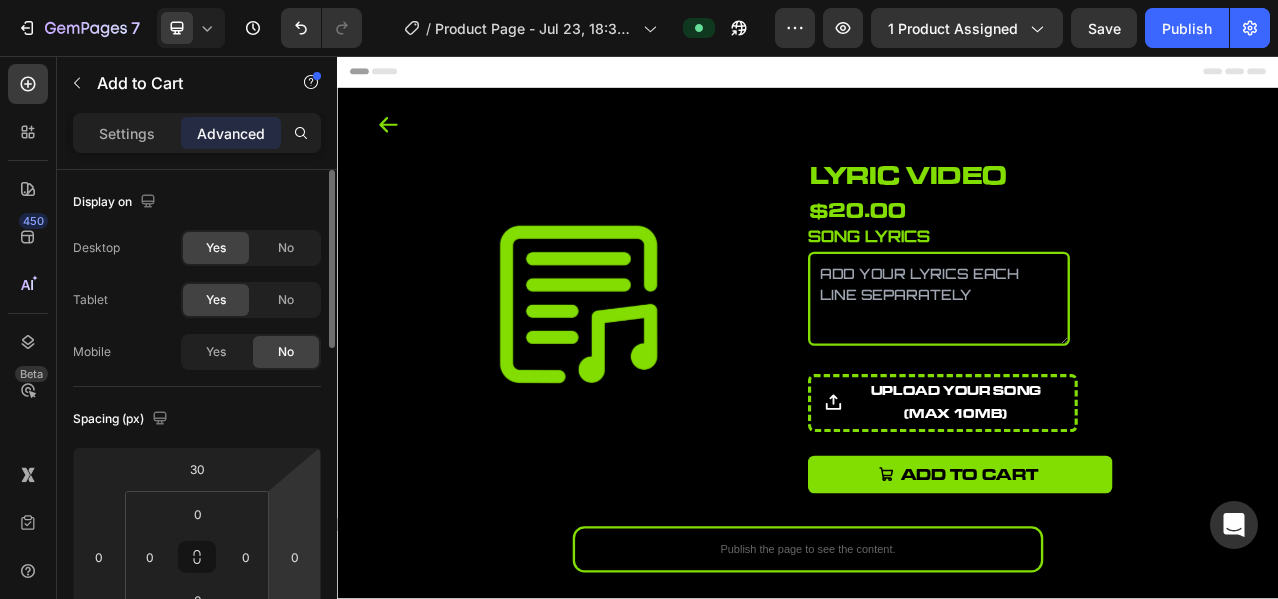scroll, scrollTop: 166, scrollLeft: 0, axis: vertical 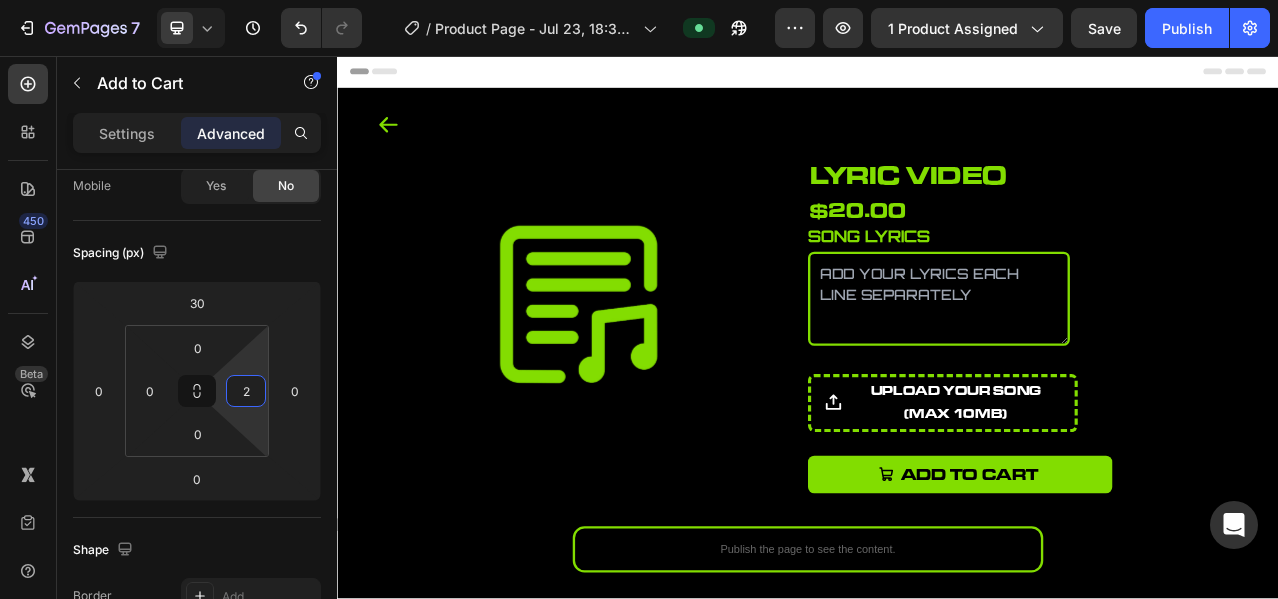 type on "0" 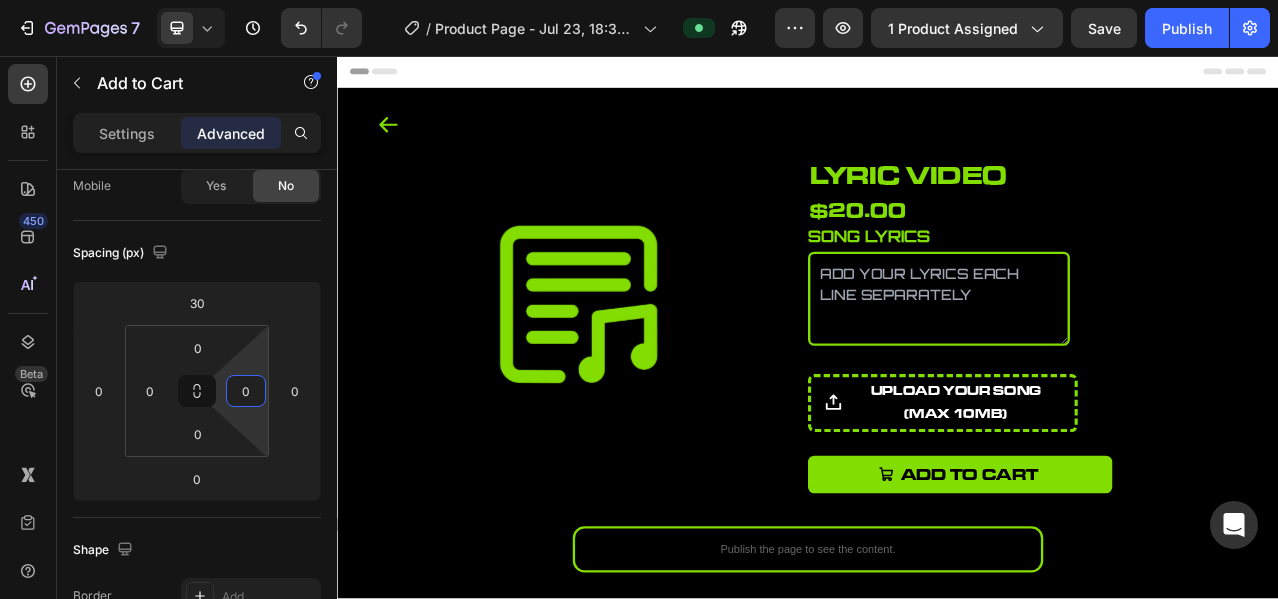 click on "7  Version history  /  Product Page - Jul 23, 18:32:40 Preview 1 product assigned  Save   Publish  450 Beta Sections(18) Elements(84) Section Element Hero Section Product Detail Brands Trusted Badges Guarantee Product Breakdown How to use Testimonials Compare Bundle FAQs Social Proof Brand Story Product List Collection Blog List Contact Sticky Add to Cart Custom Footer Browse Library 450 Layout
Row
Row
Row
Row Text
Heading
Text Block Button
Button
Button Media
Image
Image
Video" at bounding box center (639, 0) 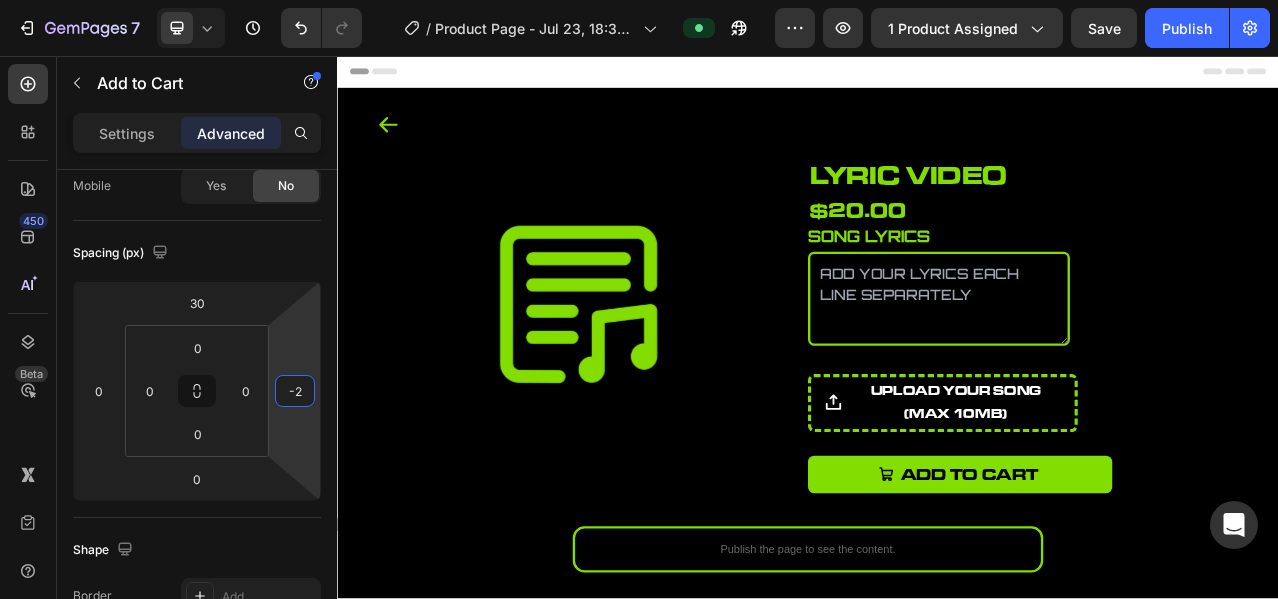 type on "0" 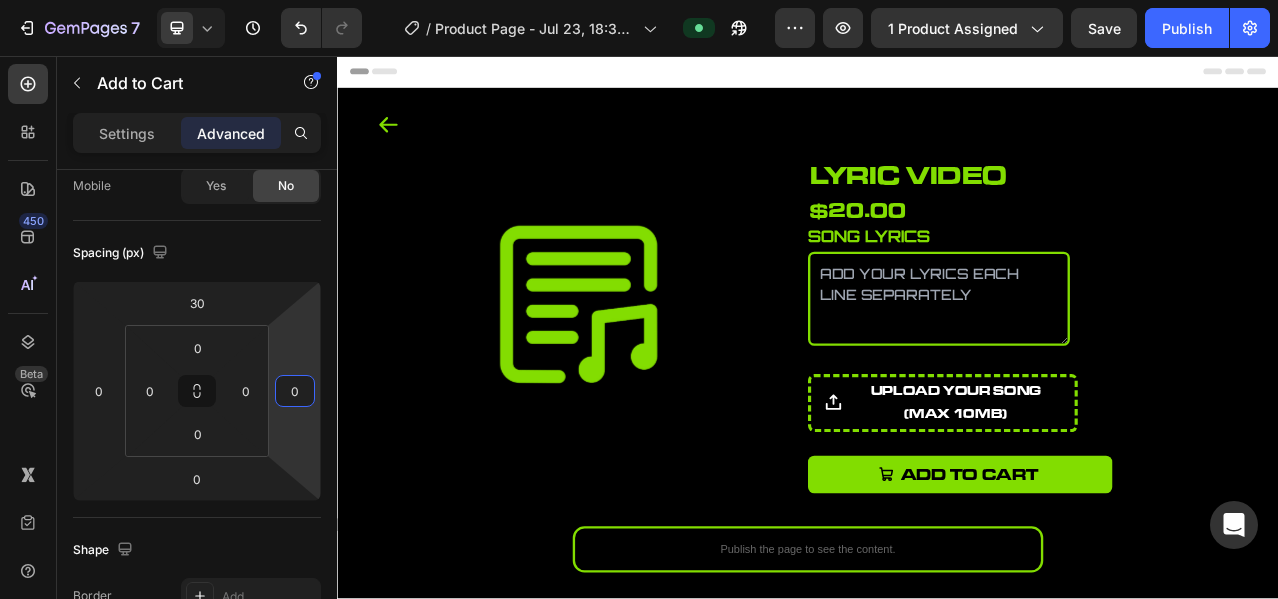 click on "7  Version history  /  Product Page - Jul 23, 18:32:40 Preview 1 product assigned  Save   Publish  450 Beta Sections(18) Elements(84) Section Element Hero Section Product Detail Brands Trusted Badges Guarantee Product Breakdown How to use Testimonials Compare Bundle FAQs Social Proof Brand Story Product List Collection Blog List Contact Sticky Add to Cart Custom Footer Browse Library 450 Layout
Row
Row
Row
Row Text
Heading
Text Block Button
Button
Button Media
Image
Image
Video" at bounding box center [639, 0] 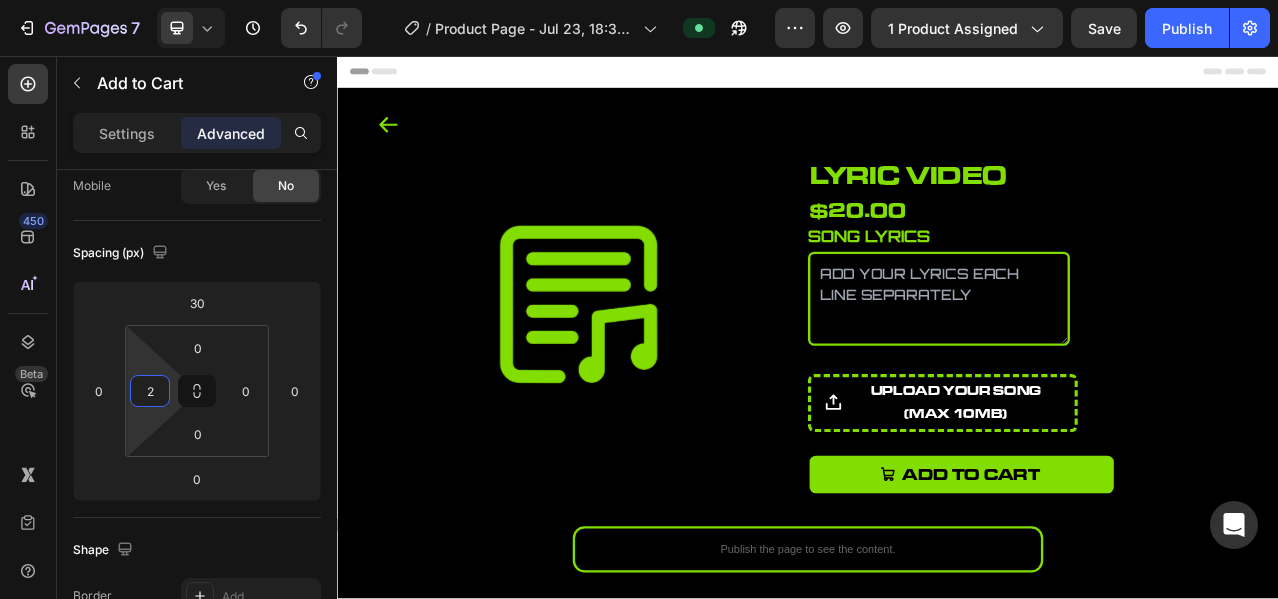 type on "0" 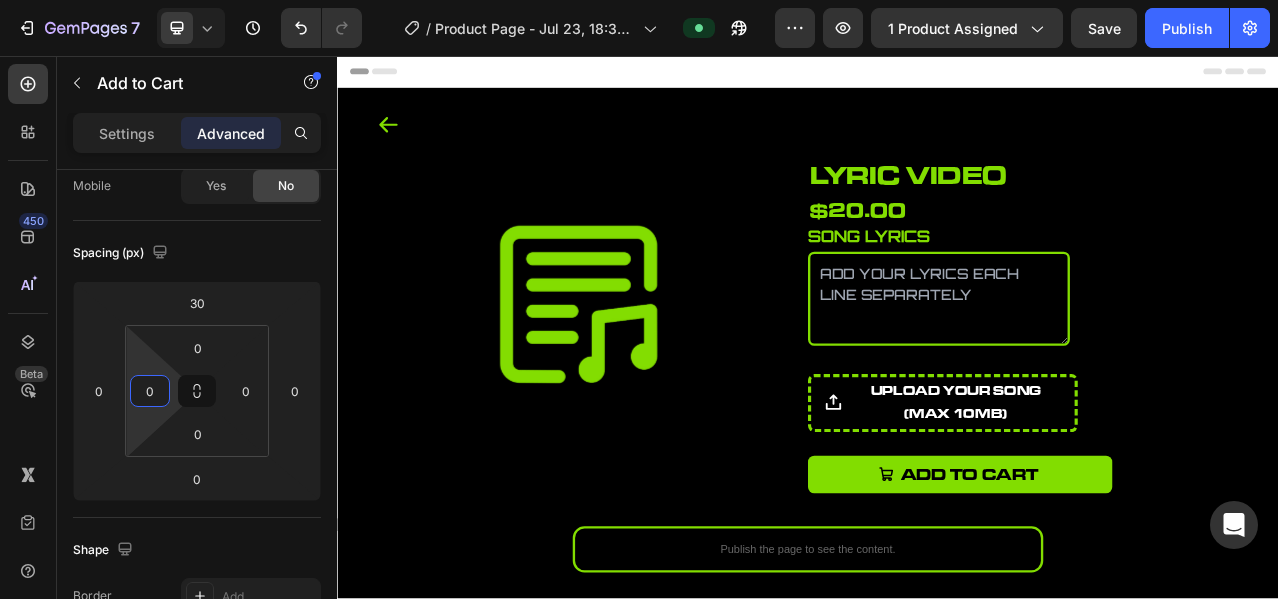 click on "7  Version history  /  Product Page - Jul 23, 18:32:40 Preview 1 product assigned  Save   Publish  450 Beta Sections(18) Elements(84) Section Element Hero Section Product Detail Brands Trusted Badges Guarantee Product Breakdown How to use Testimonials Compare Bundle FAQs Social Proof Brand Story Product List Collection Blog List Contact Sticky Add to Cart Custom Footer Browse Library 450 Layout
Row
Row
Row
Row Text
Heading
Text Block Button
Button
Button Media
Image
Image
Video" at bounding box center (639, 0) 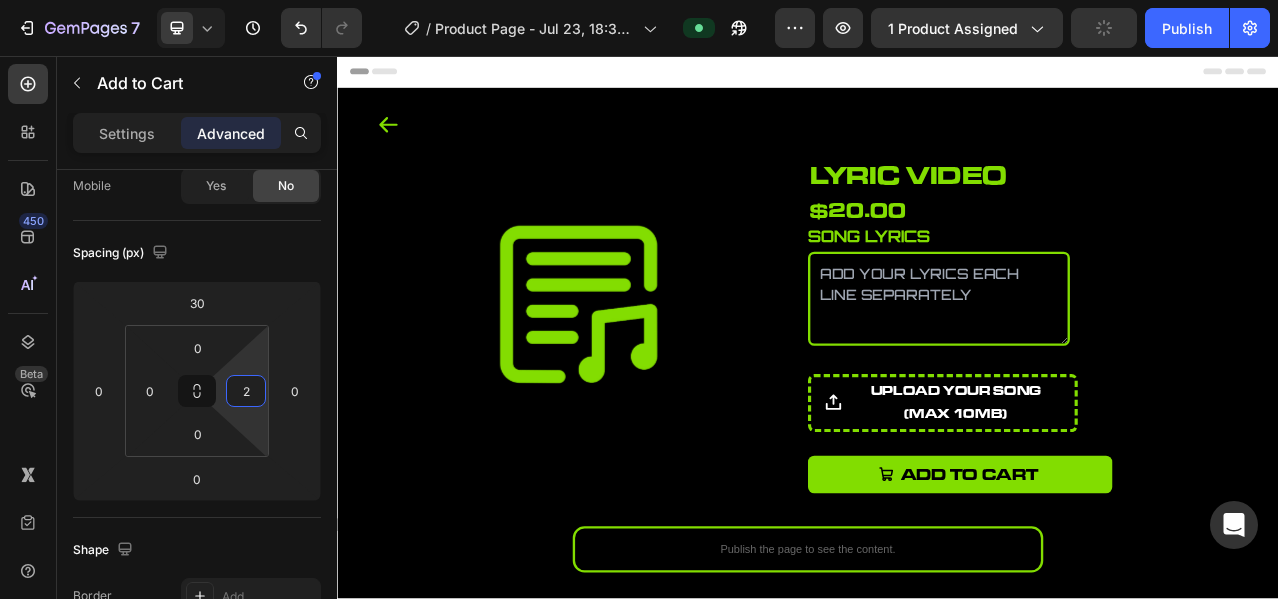 type on "0" 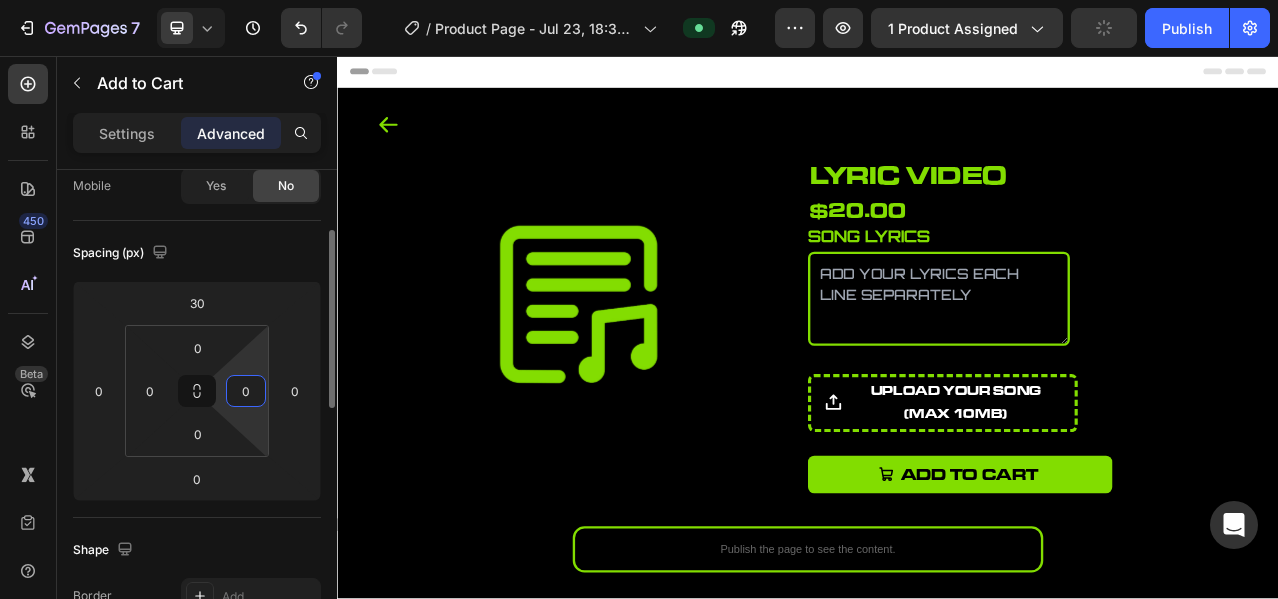 drag, startPoint x: 253, startPoint y: 369, endPoint x: 258, endPoint y: 386, distance: 17.720045 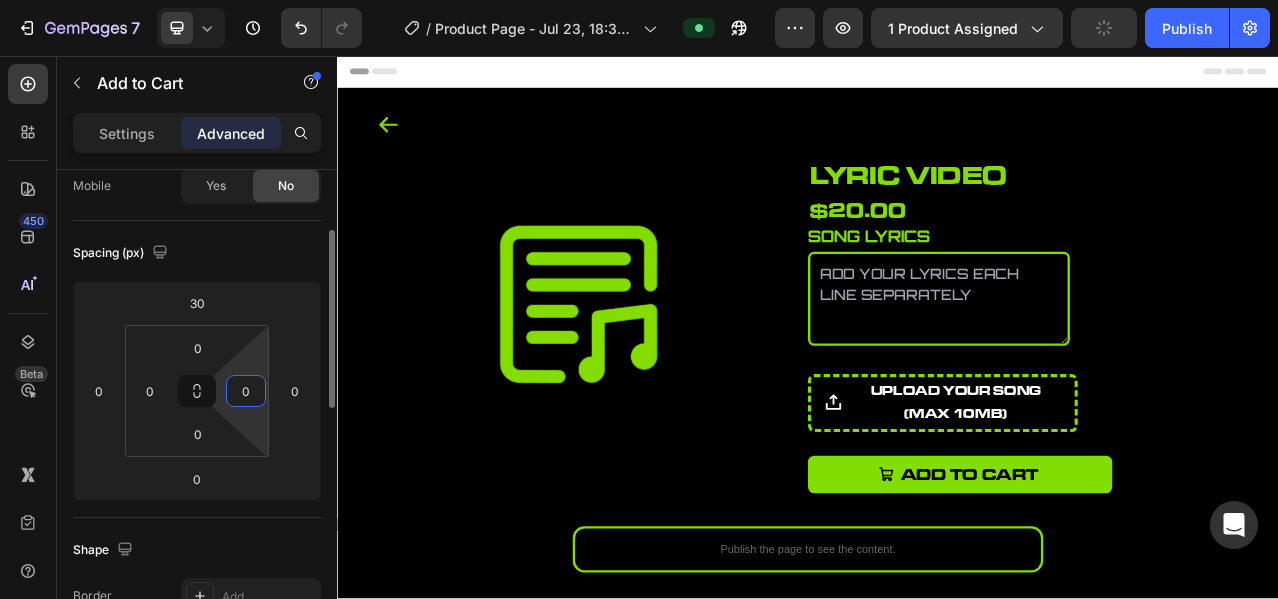 click on "7  Version history  /  Product Page - Jul 23, 18:32:40 Preview 1 product assigned  Publish  450 Beta Sections(18) Elements(84) Section Element Hero Section Product Detail Brands Trusted Badges Guarantee Product Breakdown How to use Testimonials Compare Bundle FAQs Social Proof Brand Story Product List Collection Blog List Contact Sticky Add to Cart Custom Footer Browse Library 450 Layout
Row
Row
Row
Row Text
Heading
Text Block Button
Button
Button Media
Image
Image" at bounding box center (639, 0) 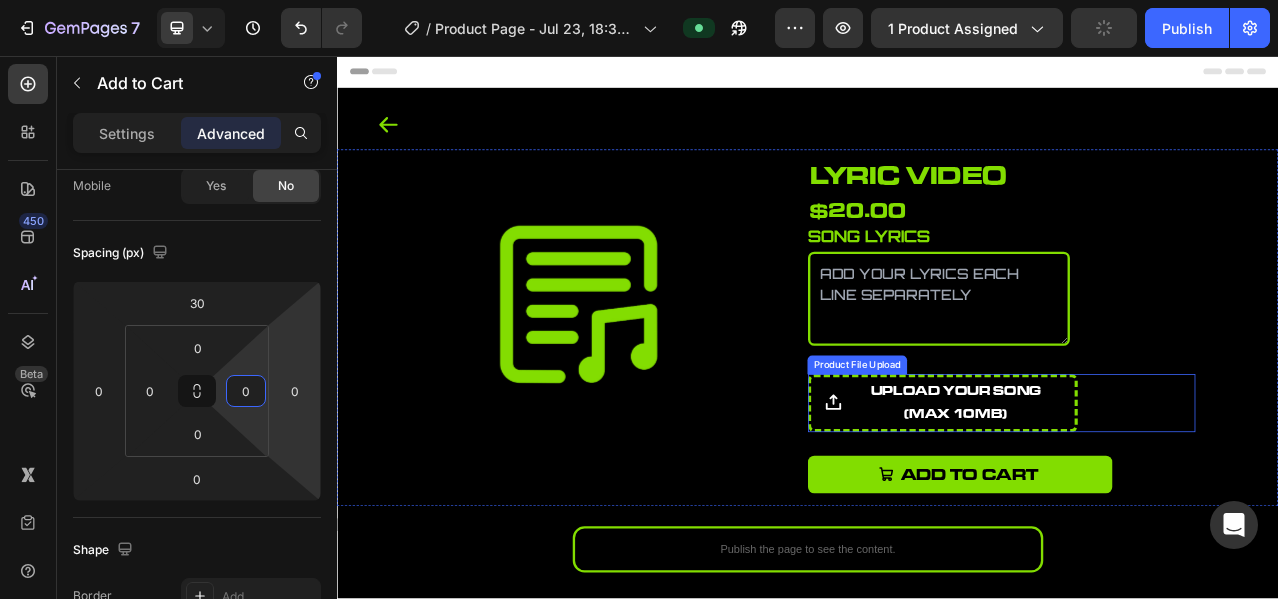 click on "upload your song (Max 10MB)" at bounding box center [1109, 499] 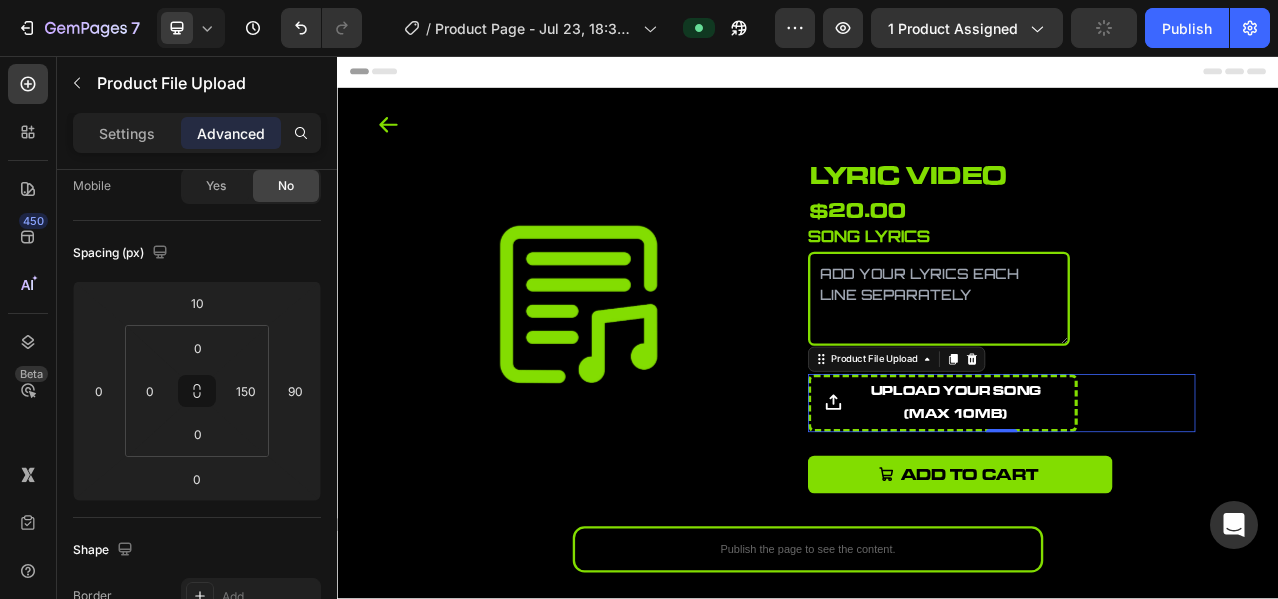 scroll, scrollTop: 0, scrollLeft: 0, axis: both 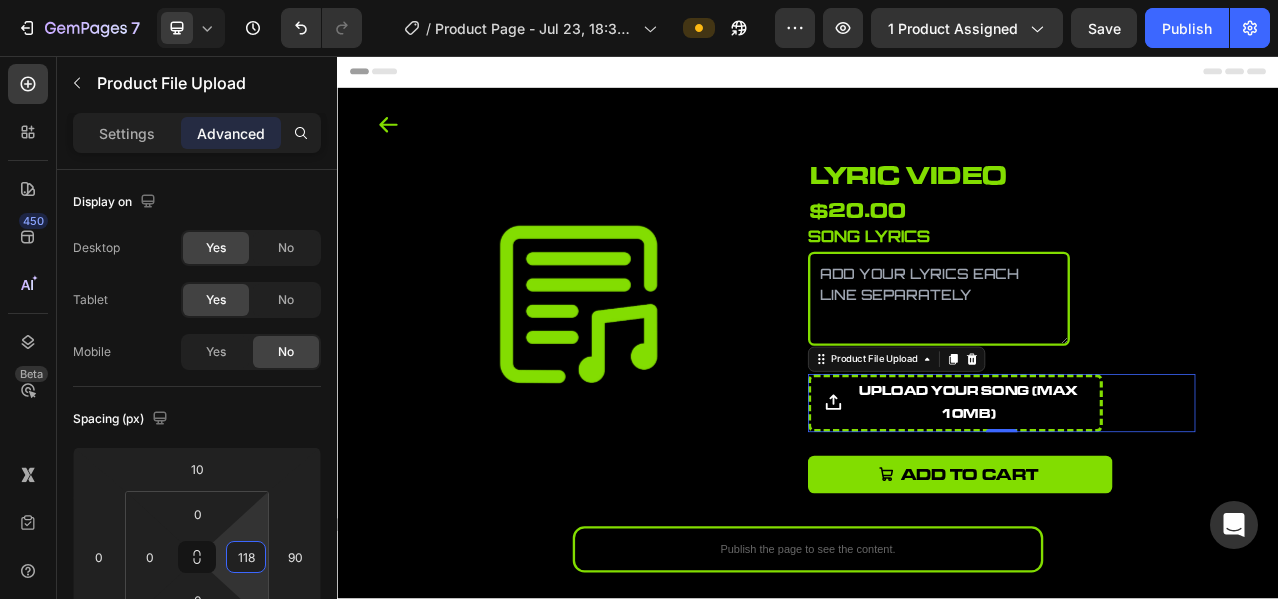 type on "120" 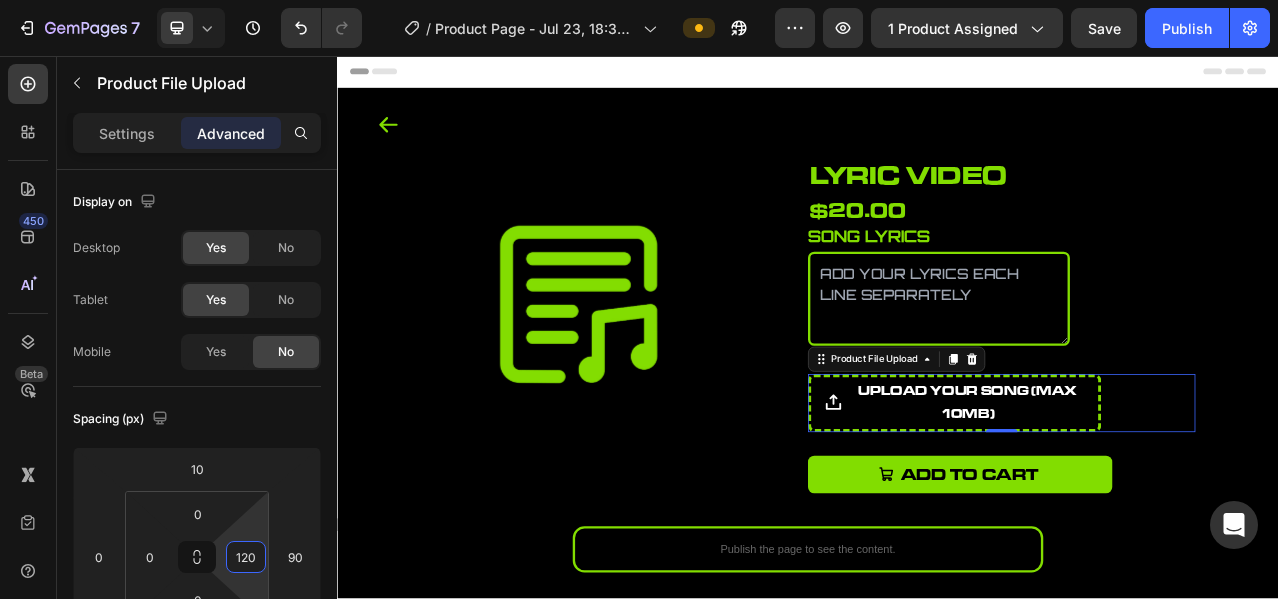 drag, startPoint x: 255, startPoint y: 523, endPoint x: 261, endPoint y: 538, distance: 16.155495 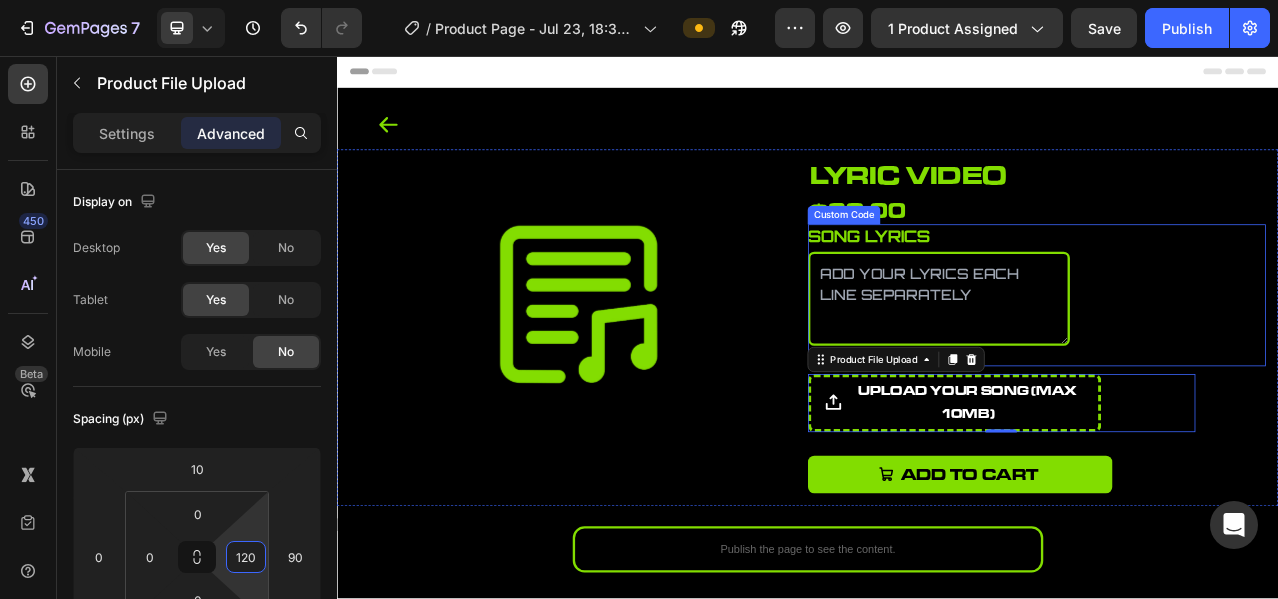 click on "SONG LYRICS" at bounding box center [1104, 366] 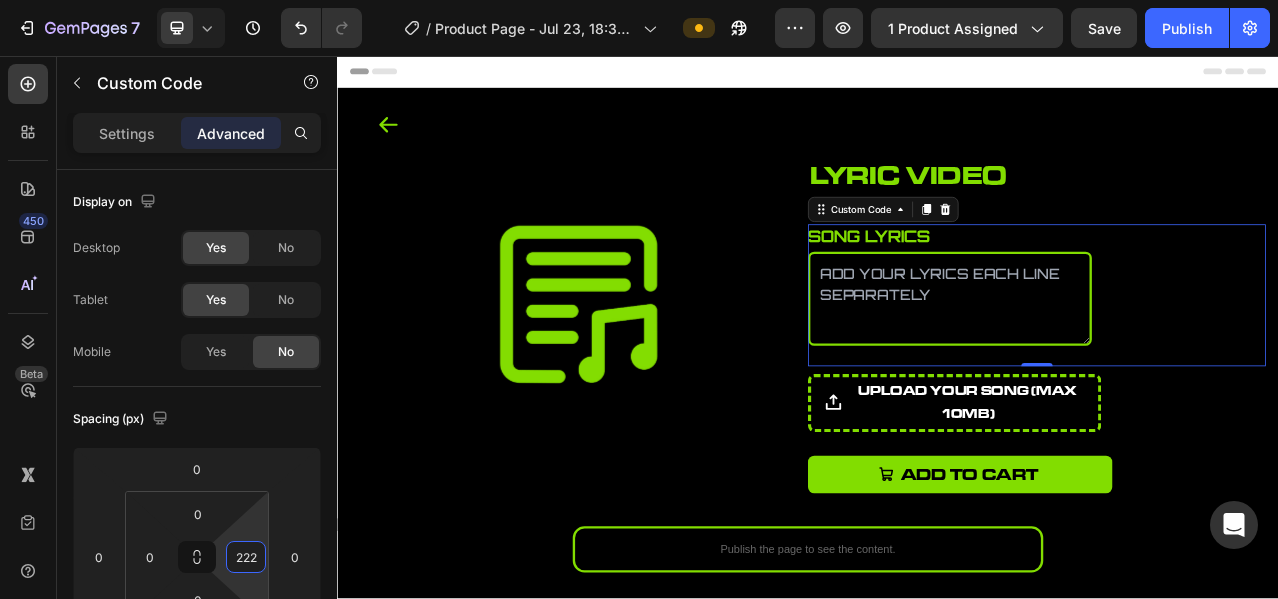 type on "220" 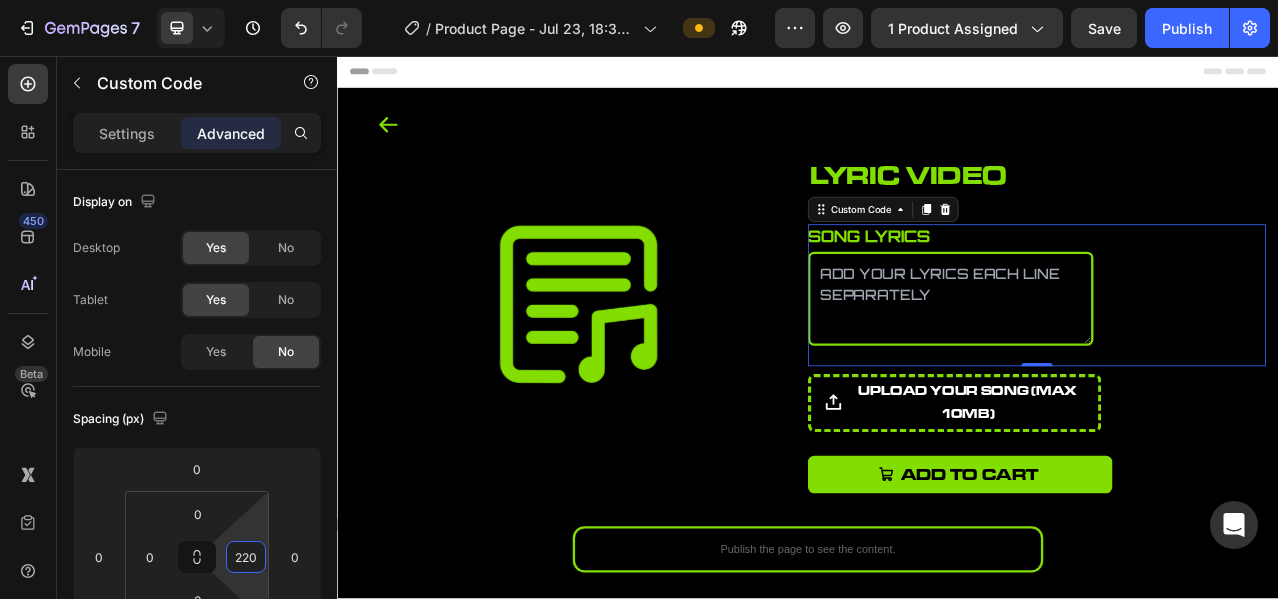 drag, startPoint x: 265, startPoint y: 529, endPoint x: 264, endPoint y: 544, distance: 15.033297 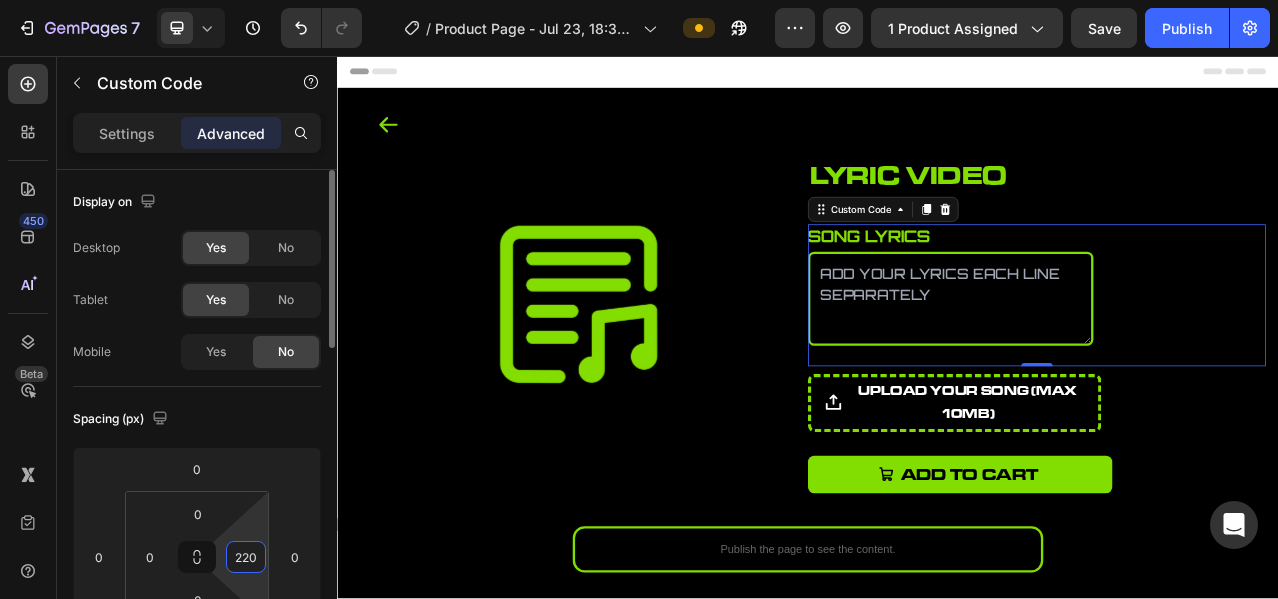 click on "Spacing (px)" at bounding box center (197, 419) 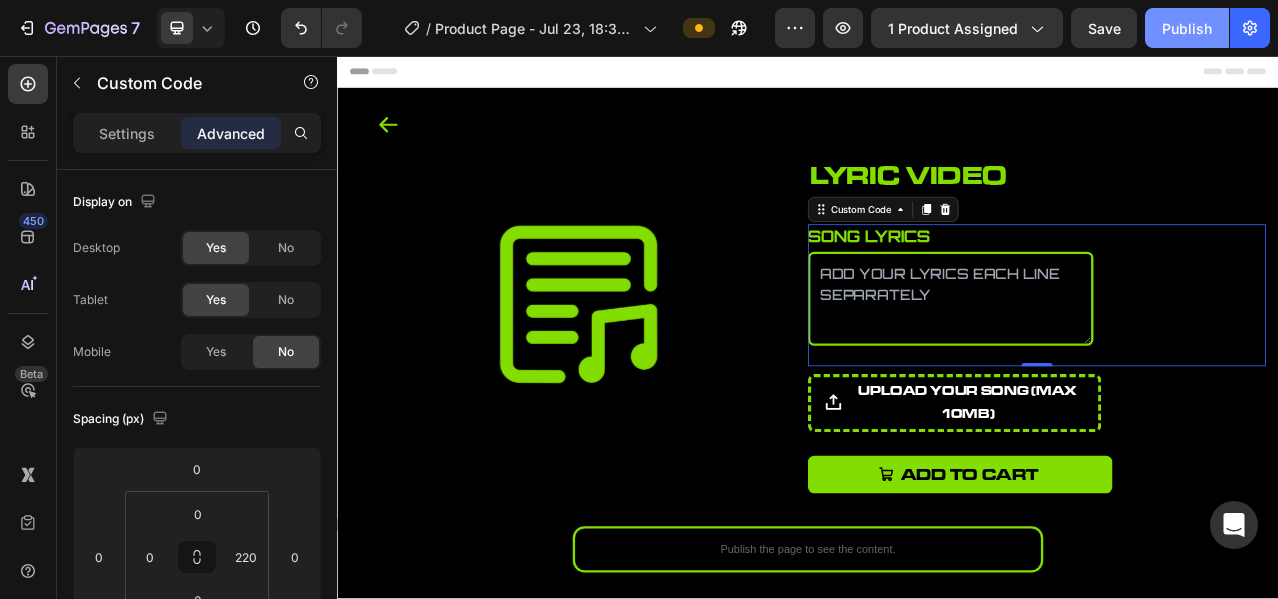 click on "Publish" at bounding box center [1187, 28] 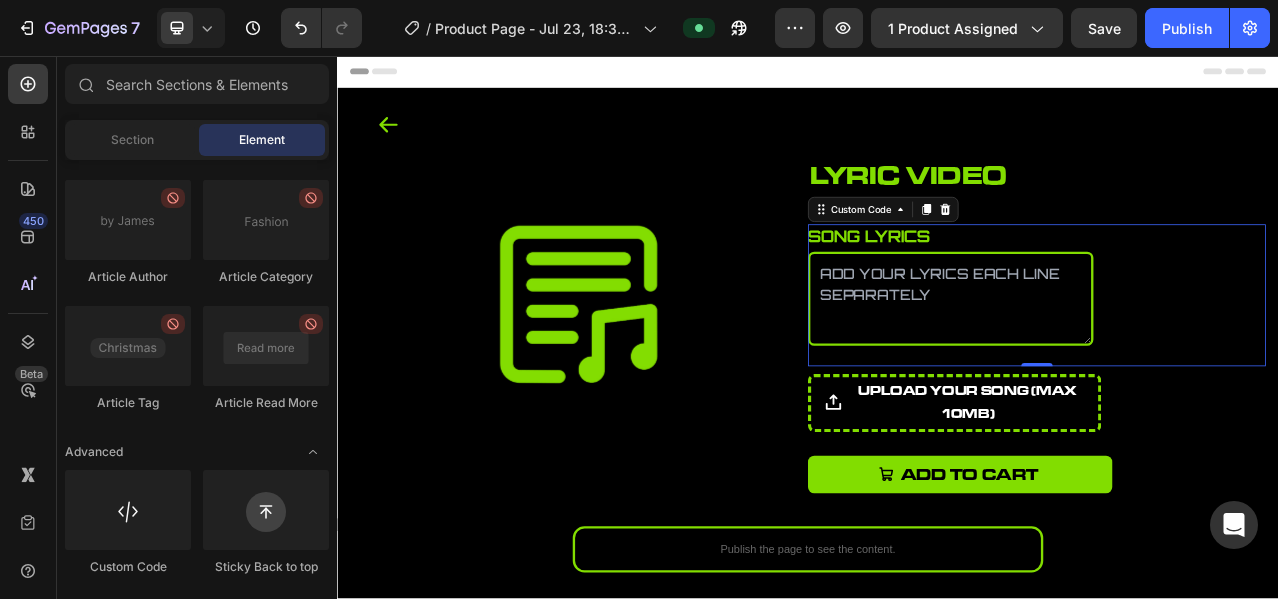 click on "Header" at bounding box center [937, 76] 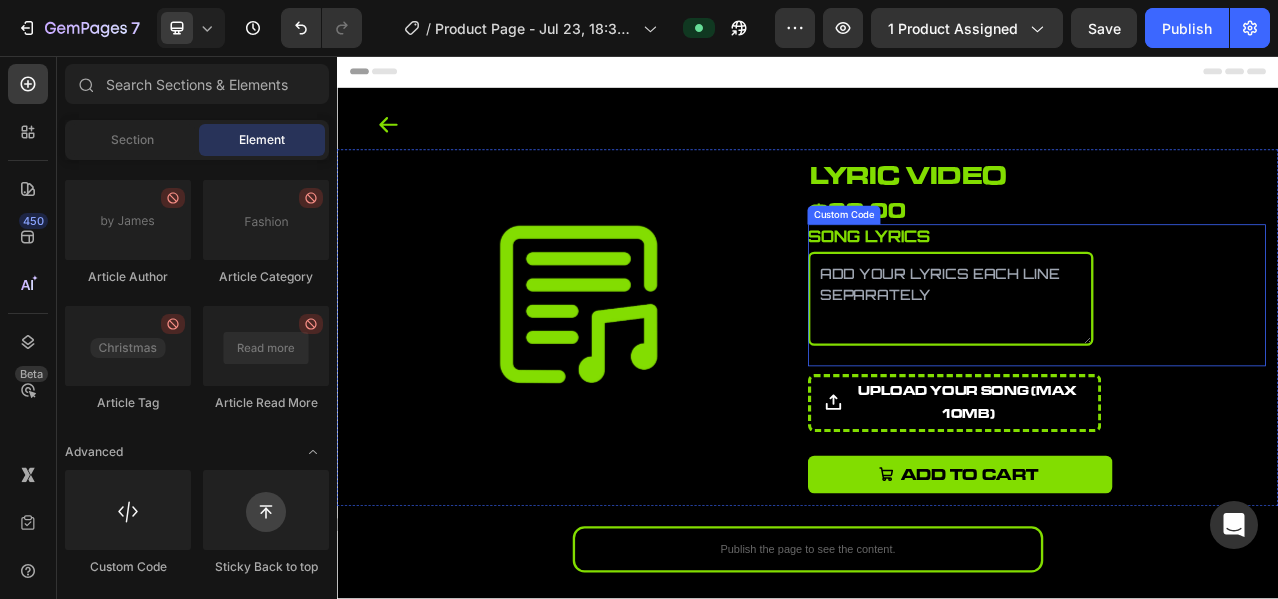 click on "SONG LYRICS" at bounding box center (1119, 366) 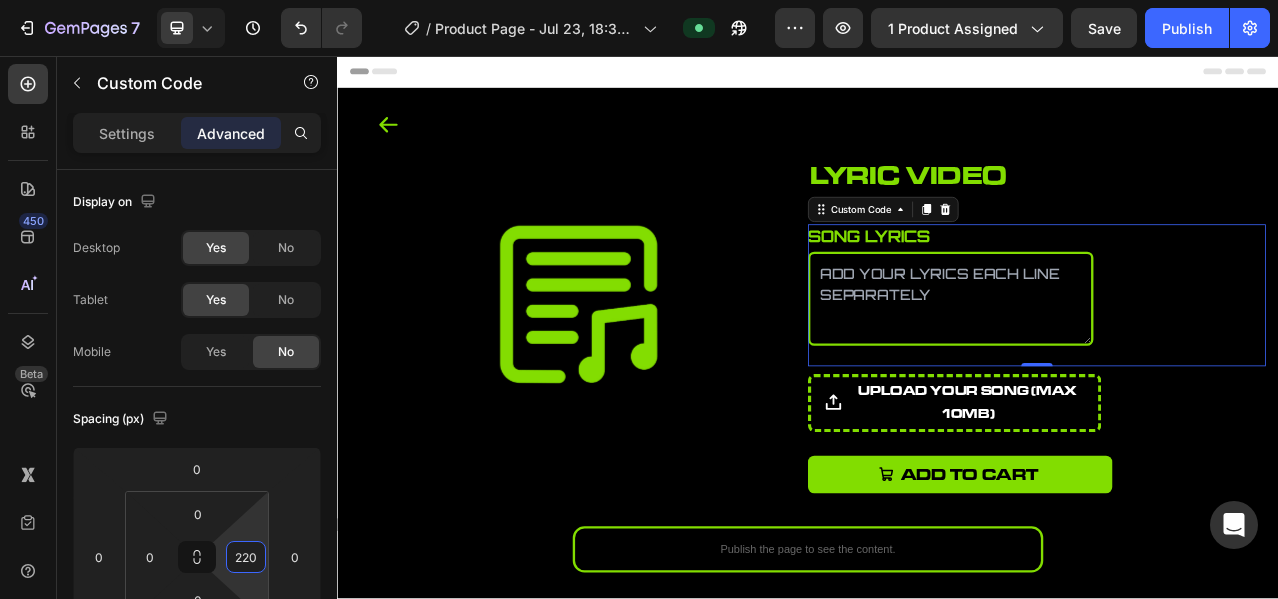 click on "7  Version history  /  Product Page - Jul 23, 18:32:40 Preview 1 product assigned  Save   Publish  450 Beta Sections(18) Elements(84) Section Element Hero Section Product Detail Brands Trusted Badges Guarantee Product Breakdown How to use Testimonials Compare Bundle FAQs Social Proof Brand Story Product List Collection Blog List Contact Sticky Add to Cart Custom Footer Browse Library 450 Layout
Row
Row
Row
Row Text
Heading
Text Block Button
Button
Button Media
Image
Image
Video" at bounding box center (639, 0) 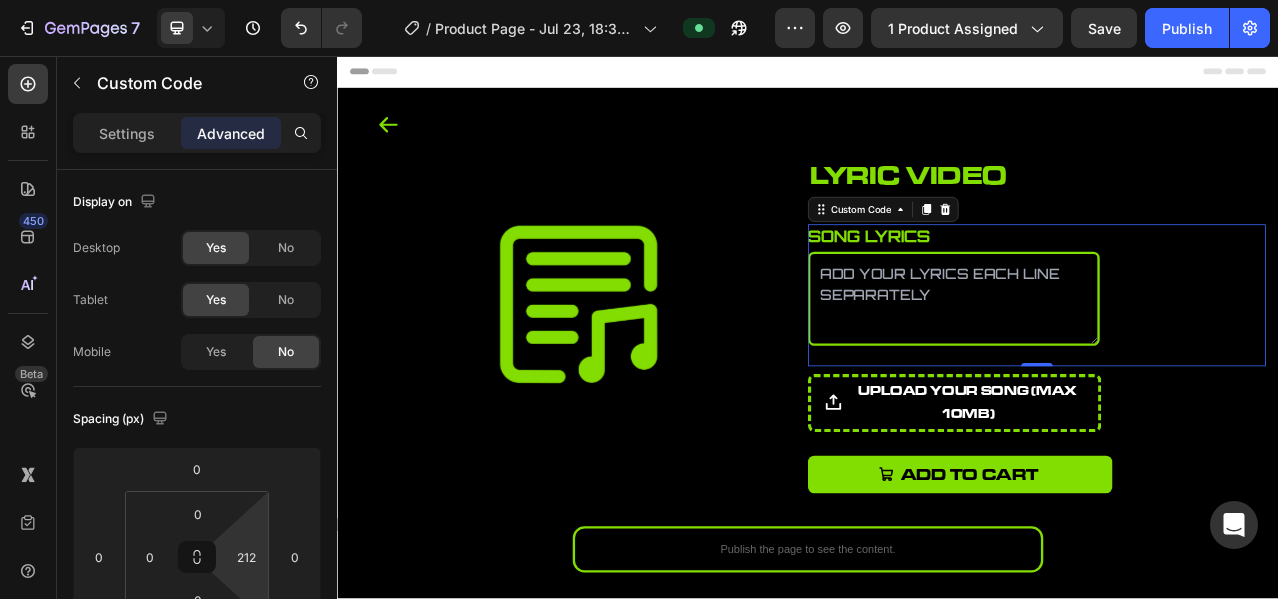 type on "210" 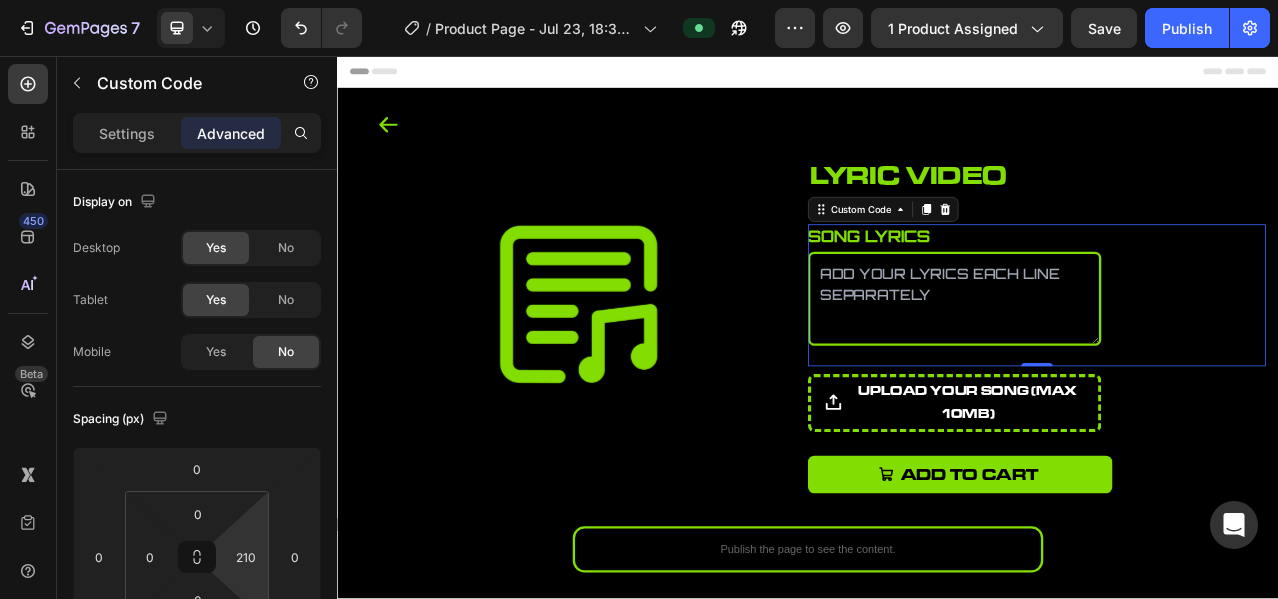 click on "7  Version history  /  Product Page - Jul 23, 18:32:40 Preview 1 product assigned  Save   Publish  450 Beta Sections(18) Elements(84) Section Element Hero Section Product Detail Brands Trusted Badges Guarantee Product Breakdown How to use Testimonials Compare Bundle FAQs Social Proof Brand Story Product List Collection Blog List Contact Sticky Add to Cart Custom Footer Browse Library 450 Layout
Row
Row
Row
Row Text
Heading
Text Block Button
Button
Button Media
Image
Image
Video" at bounding box center (639, 0) 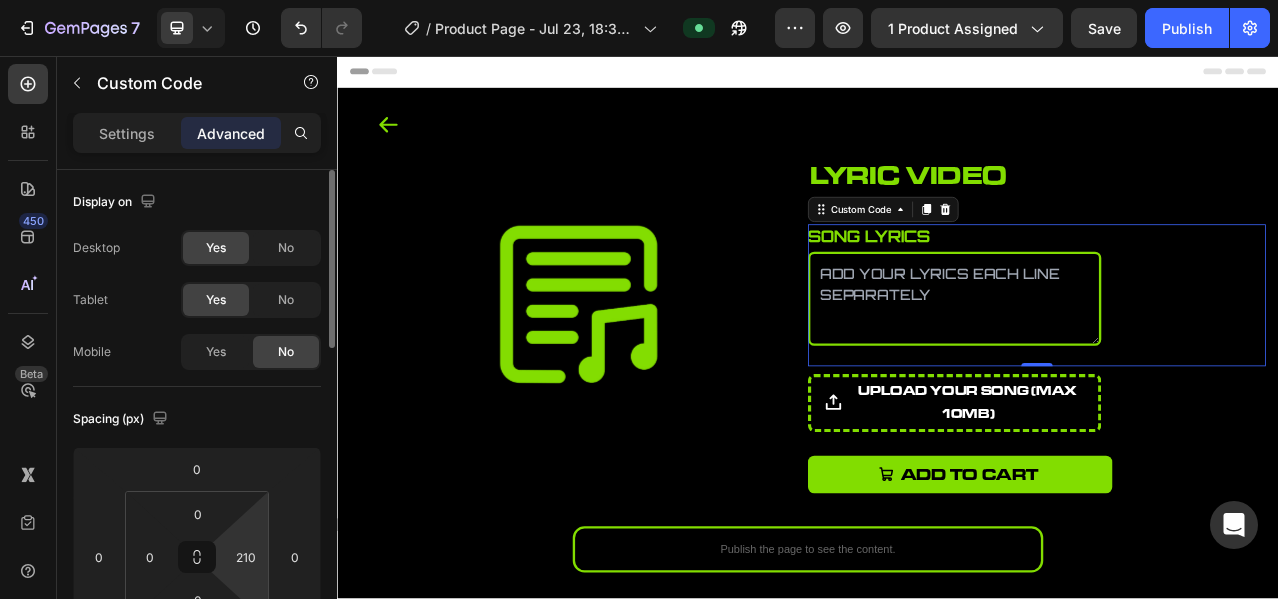 click on "Spacing (px)" at bounding box center [197, 419] 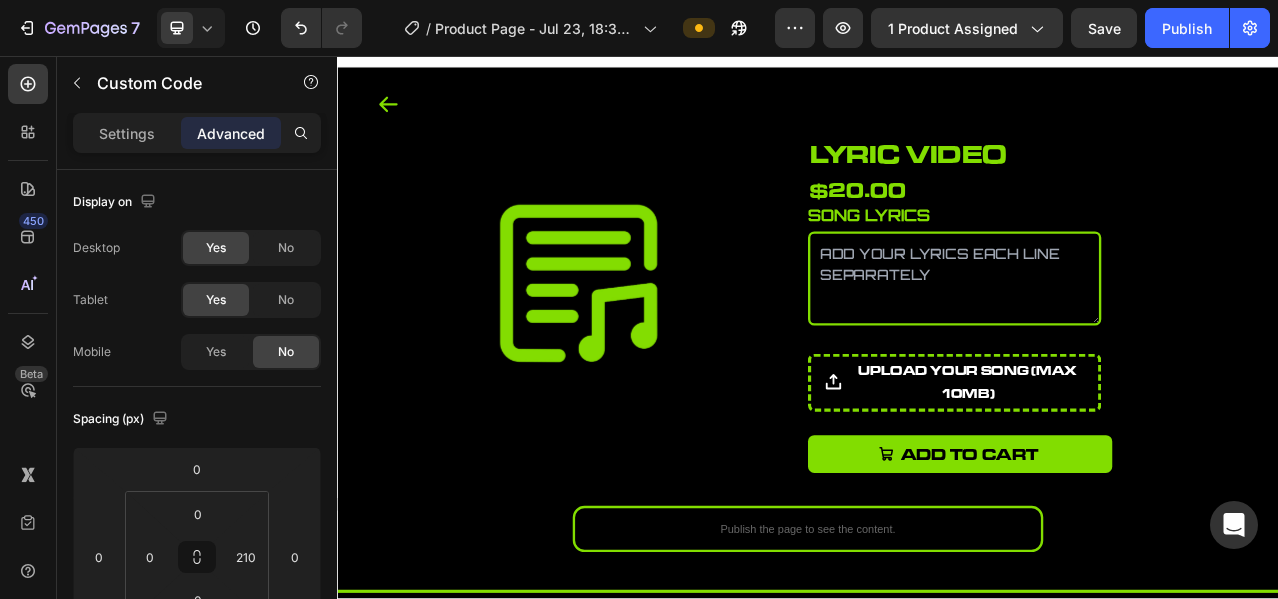 scroll, scrollTop: 0, scrollLeft: 0, axis: both 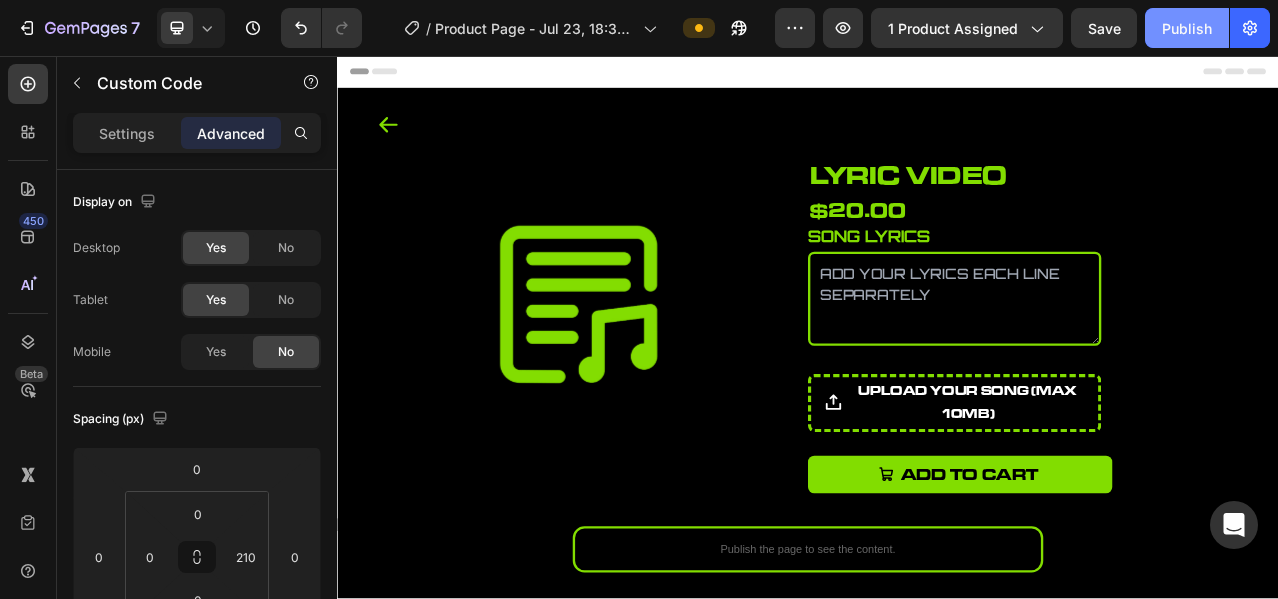 click on "Publish" at bounding box center (1187, 28) 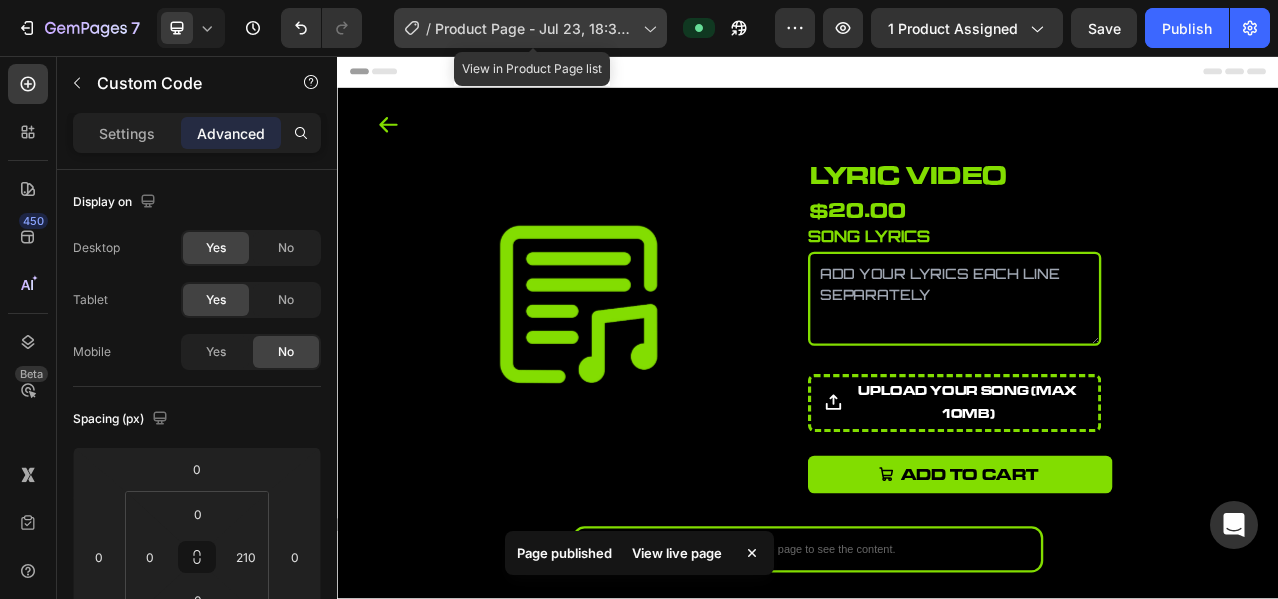 click on "Product Page - Jul 23, 18:32:40" at bounding box center [535, 28] 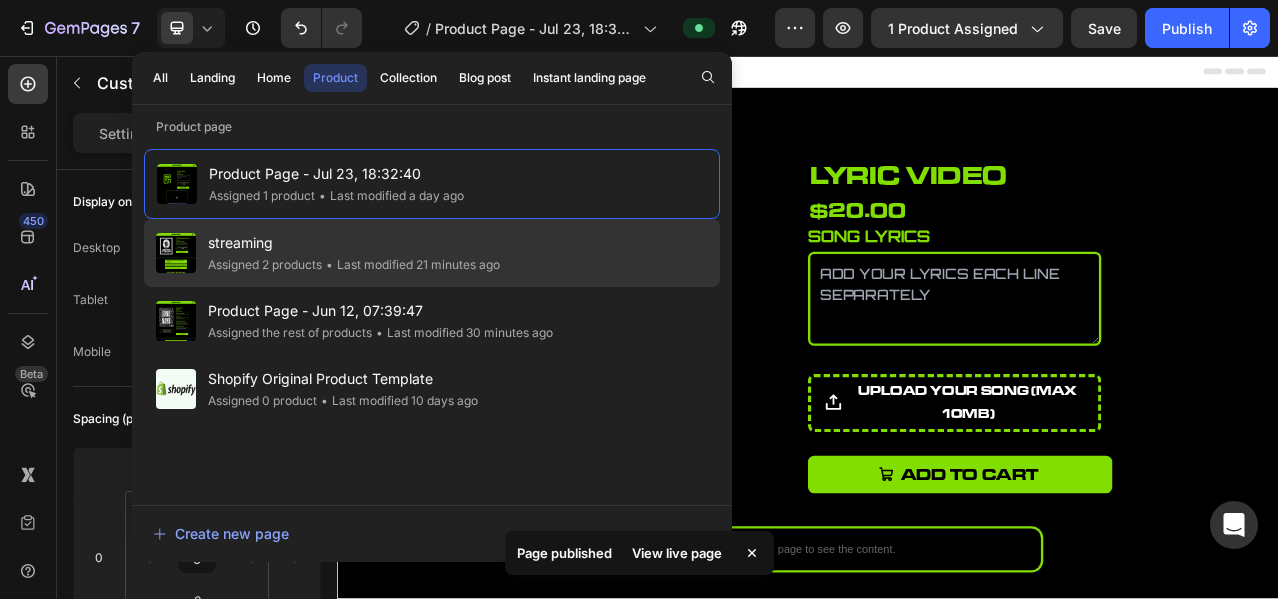 click on "• Last modified 21 minutes ago" 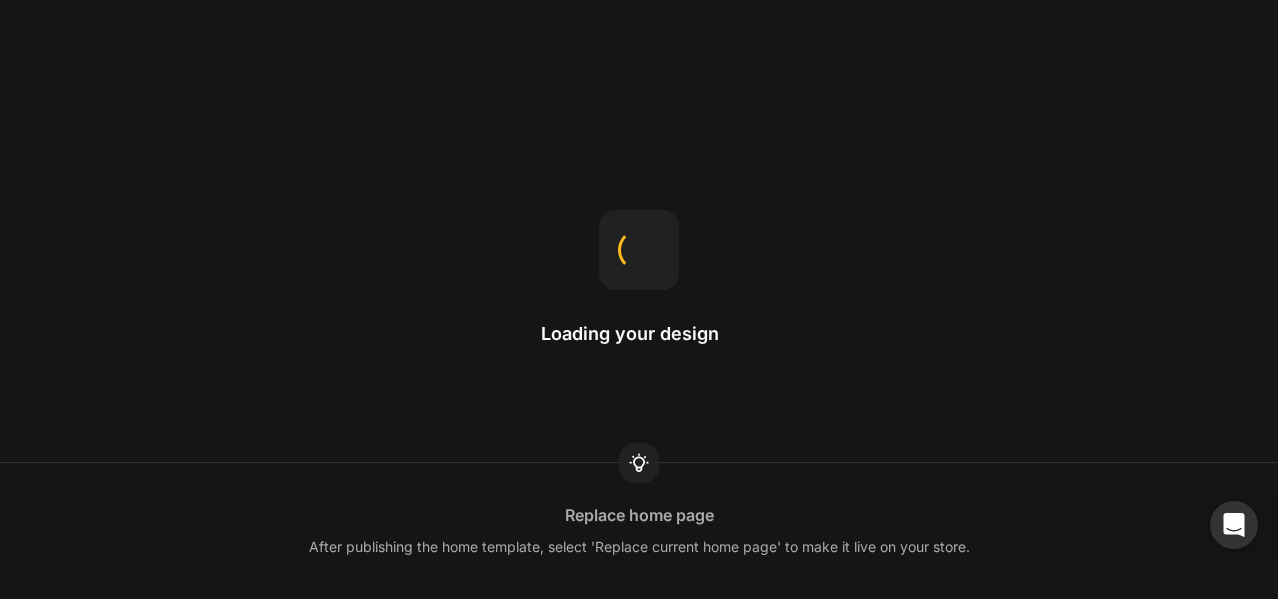 scroll, scrollTop: 0, scrollLeft: 0, axis: both 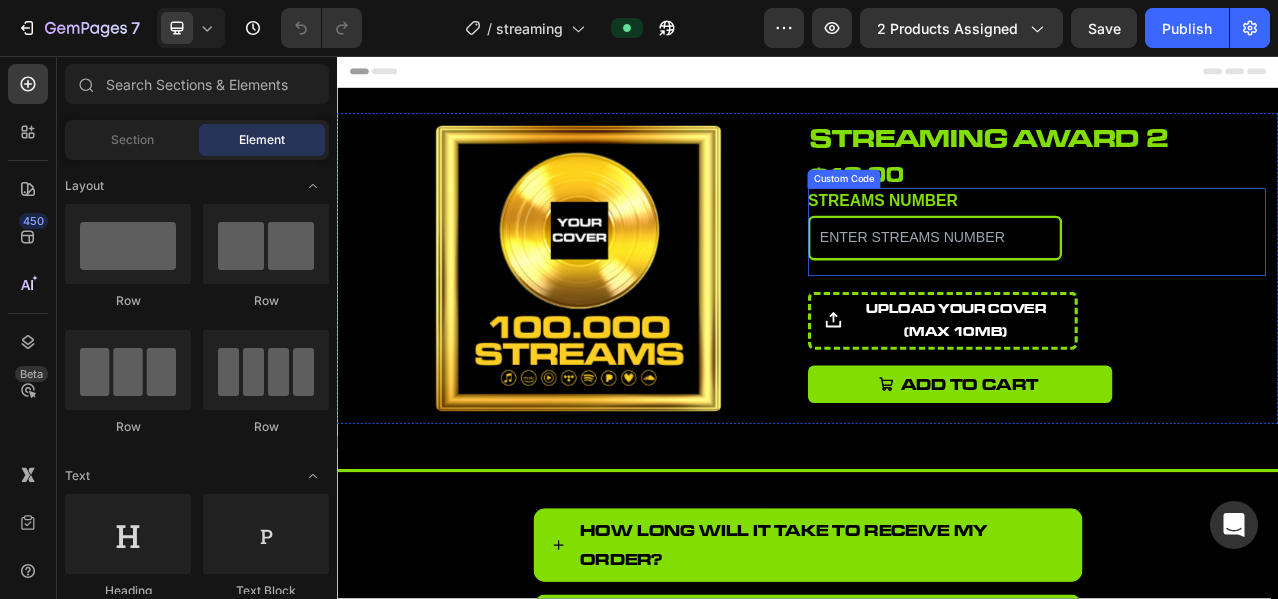 click on "STREAMS NUMBER" at bounding box center [1099, 288] 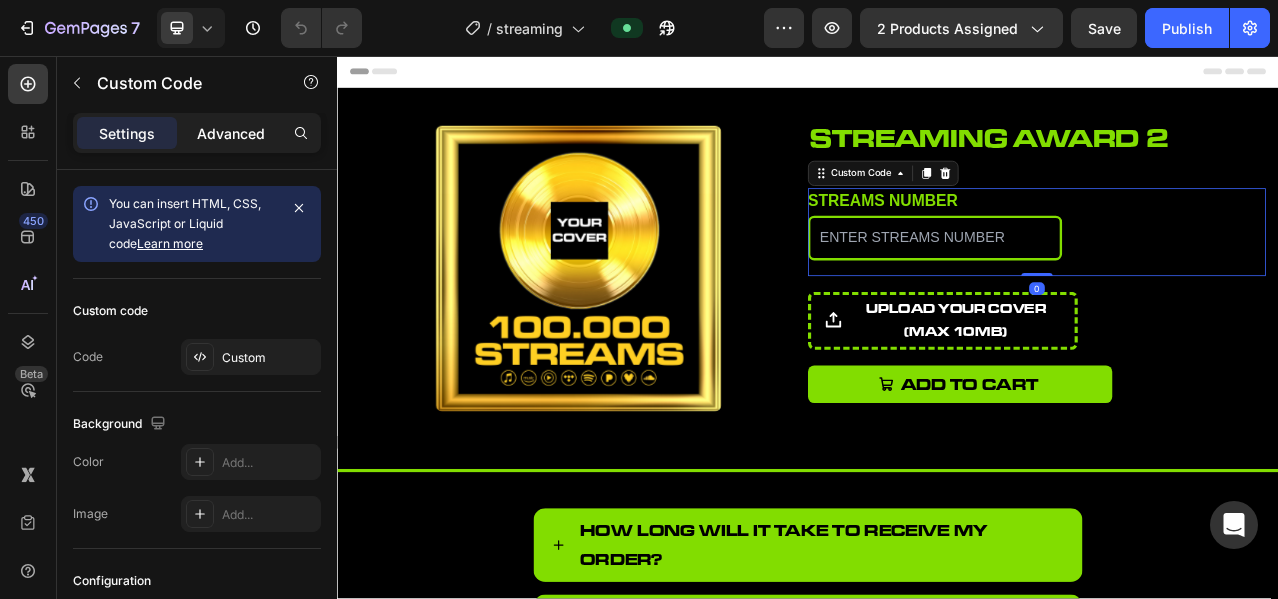 click on "Advanced" at bounding box center [231, 133] 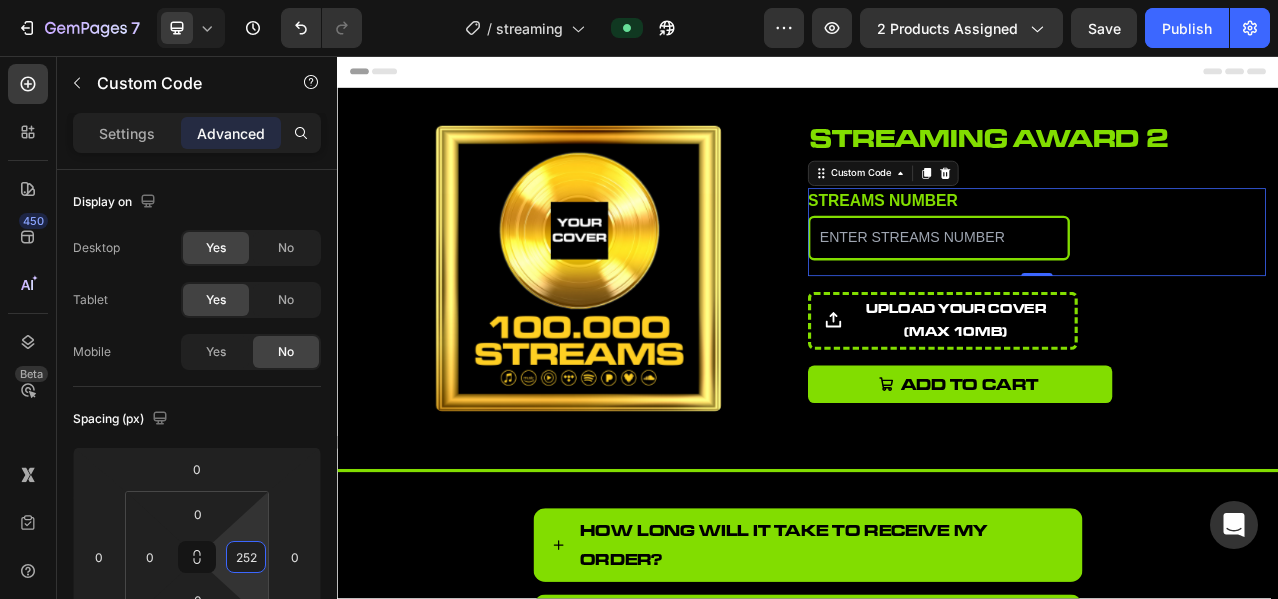 type on "250" 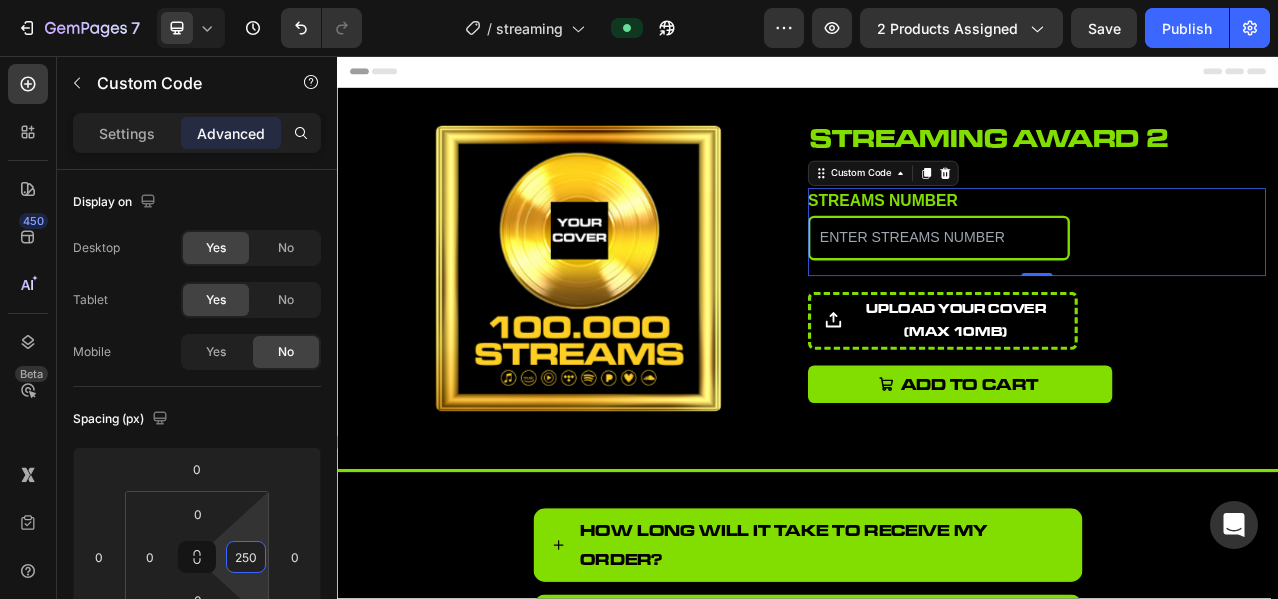 click on "7  Version history  /  streaming Preview 2 products assigned  Save   Publish  450 Beta Sections(18) Elements(84) Section Element Hero Section Product Detail Brands Trusted Badges Guarantee Product Breakdown How to use Testimonials Compare Bundle FAQs Social Proof Brand Story Product List Collection Blog List Contact Sticky Add to Cart Custom Footer Browse Library 450 Layout
Row
Row
Row
Row Text
Heading
Text Block Button
Button
Button Media
Image
Image
Video" at bounding box center (639, 0) 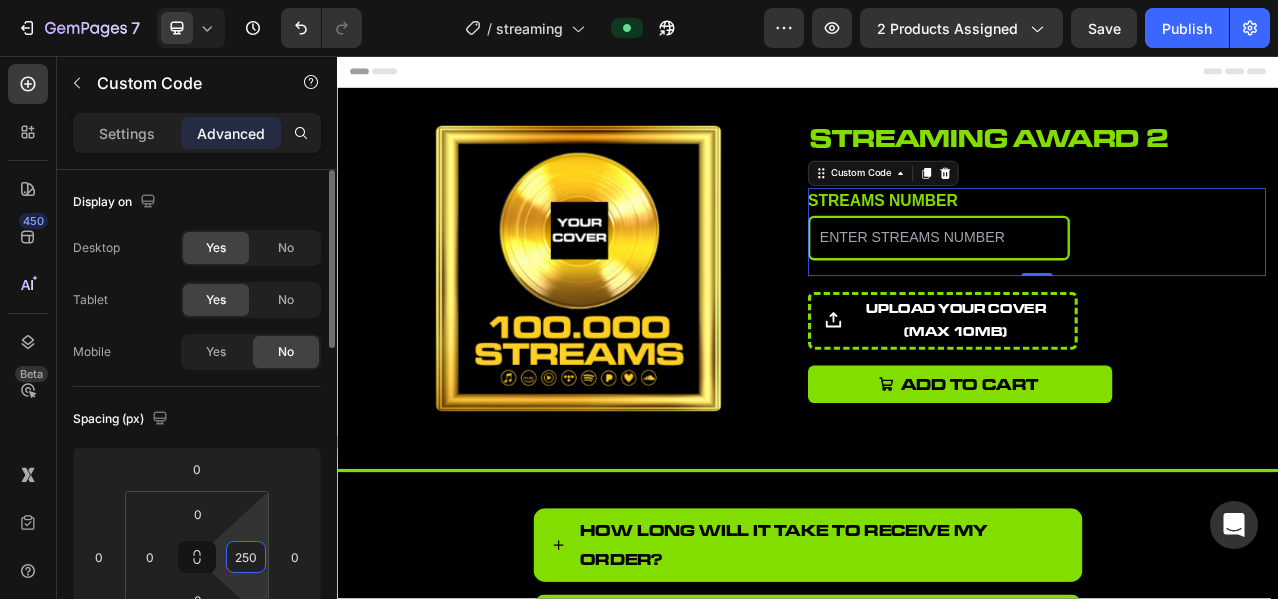 click on "Spacing (px)" at bounding box center (197, 419) 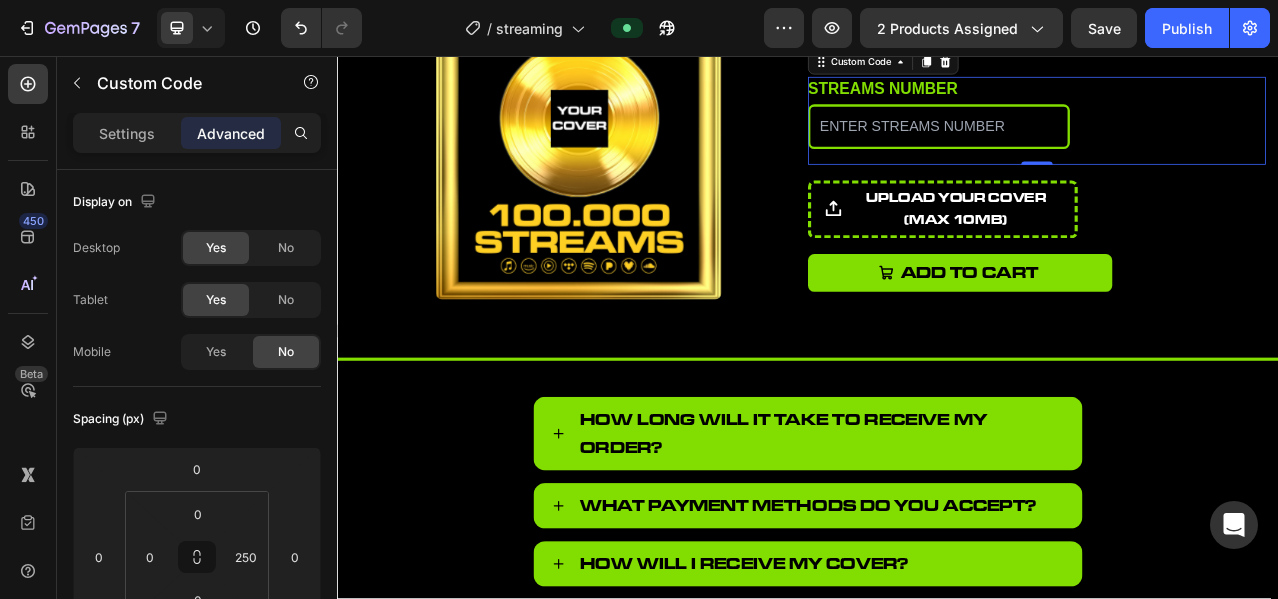 scroll, scrollTop: 166, scrollLeft: 0, axis: vertical 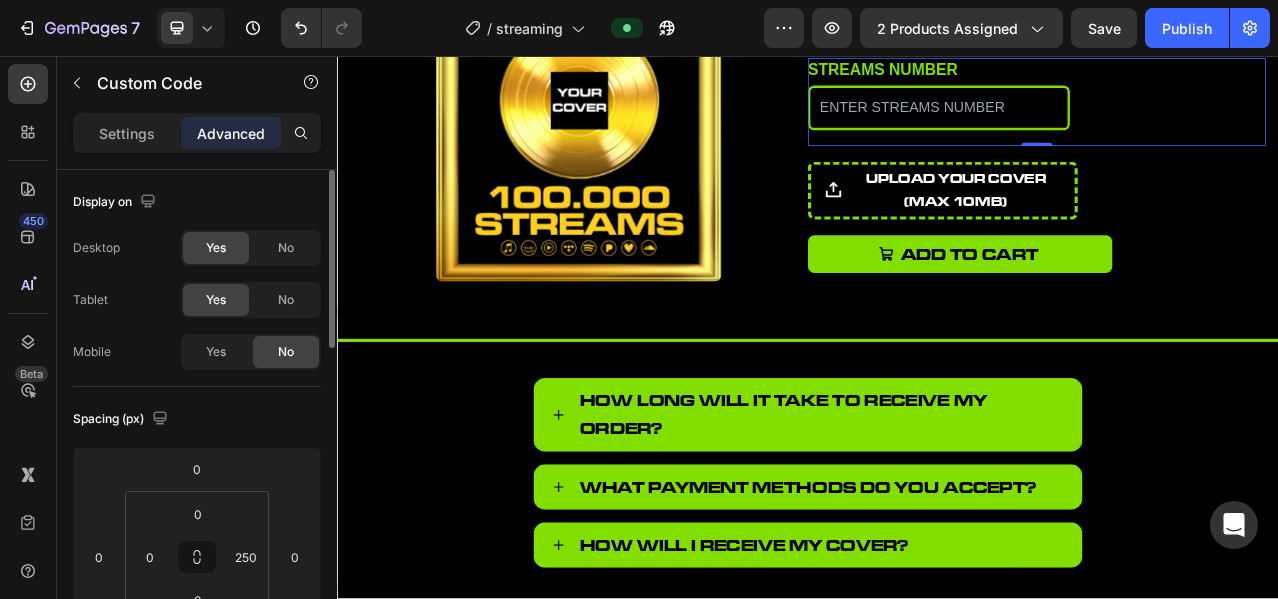 click on "Display on" at bounding box center [197, 202] 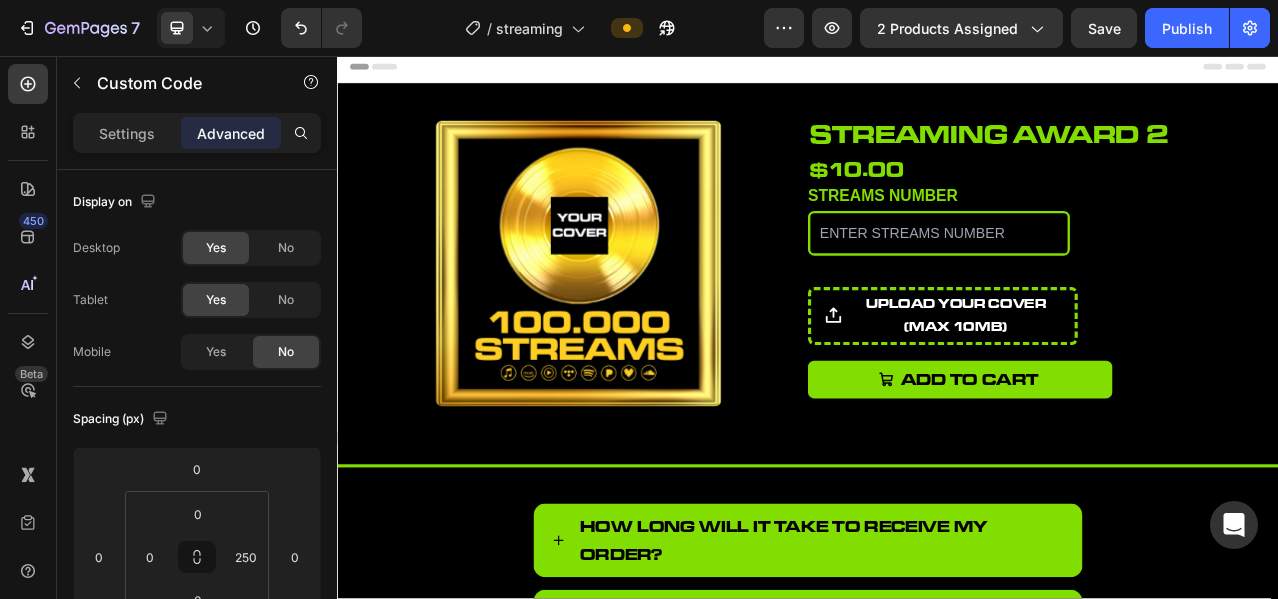 scroll, scrollTop: 0, scrollLeft: 0, axis: both 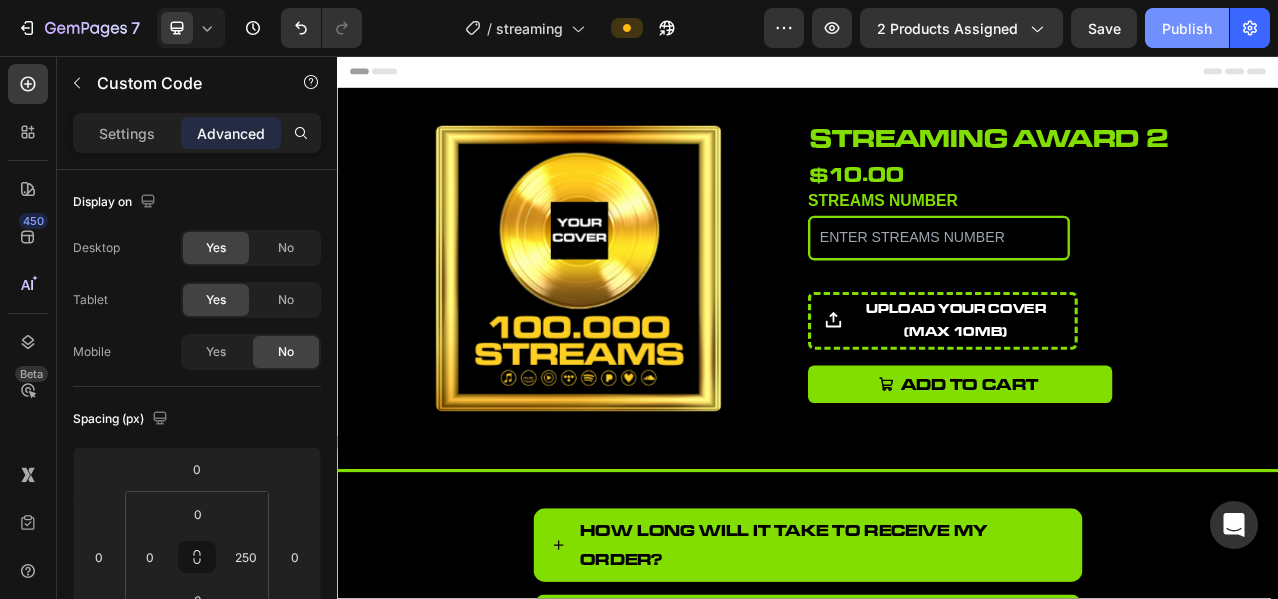 click on "Publish" at bounding box center [1187, 28] 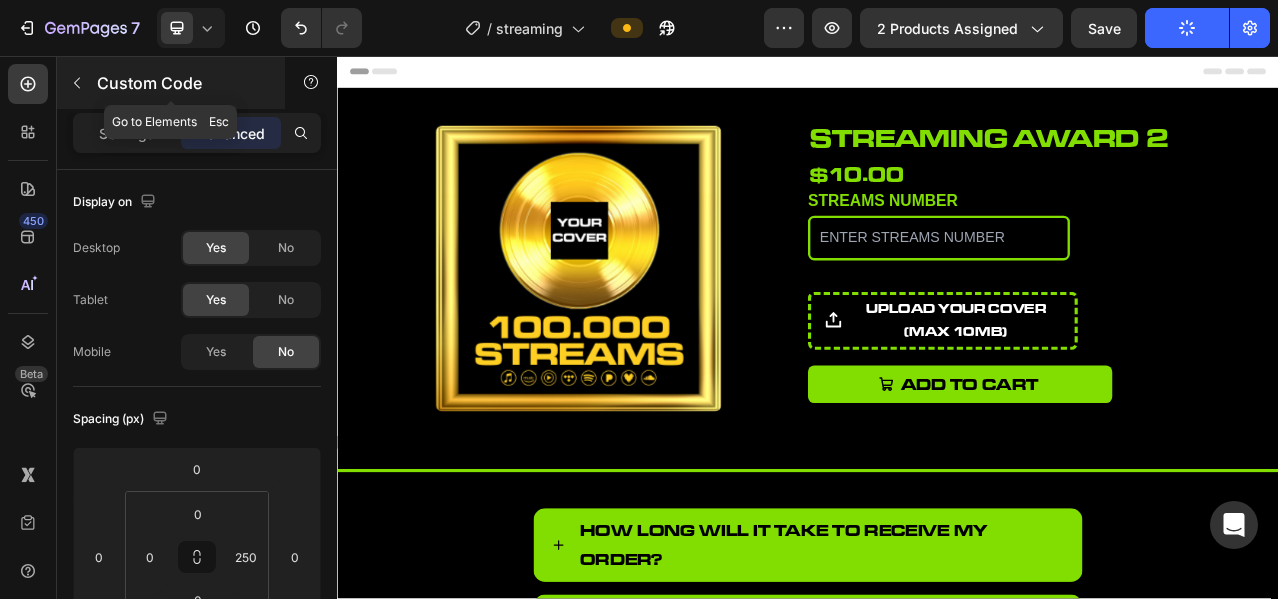 click on "Custom Code" at bounding box center [182, 83] 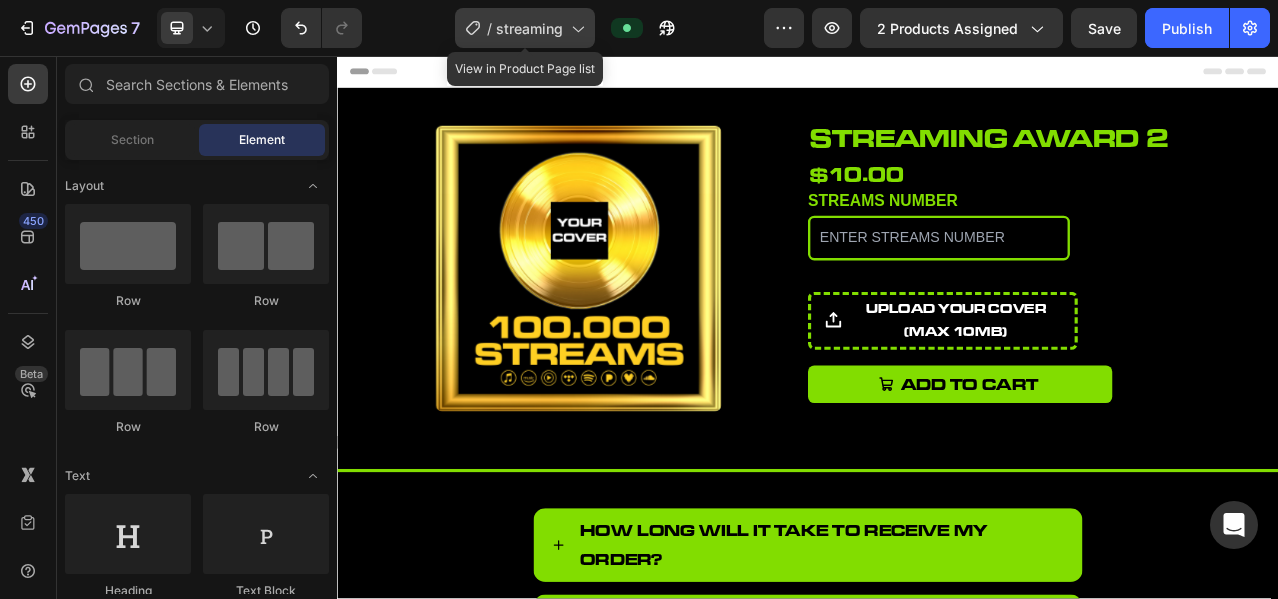 click on "streaming" at bounding box center [529, 28] 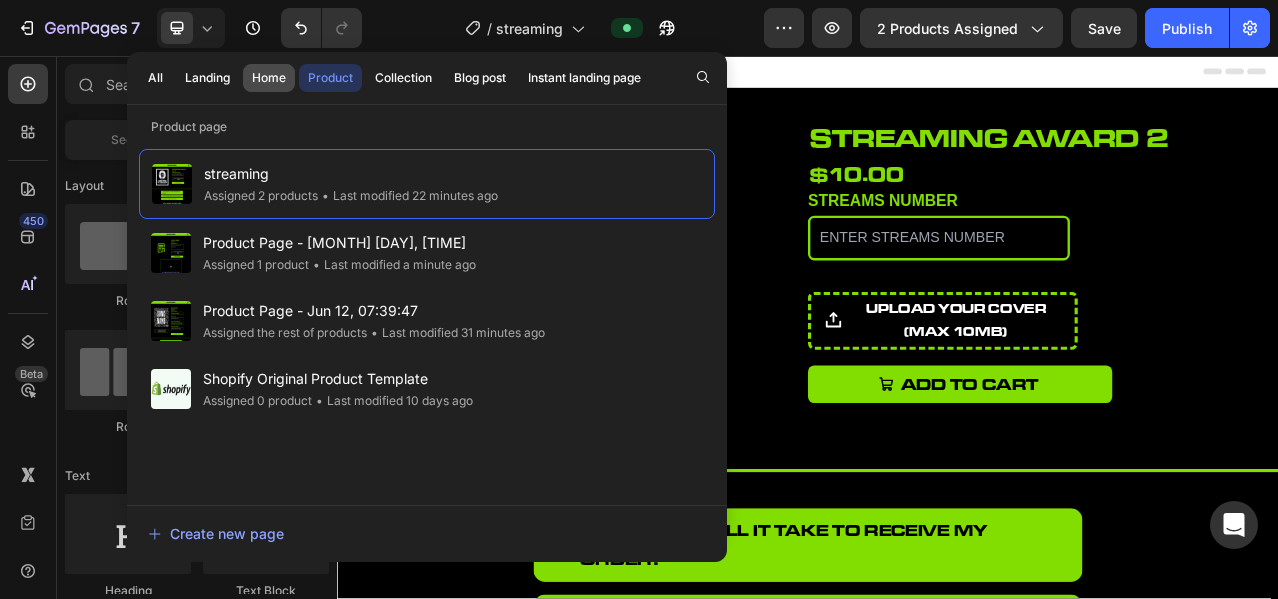 click on "Home" at bounding box center (269, 78) 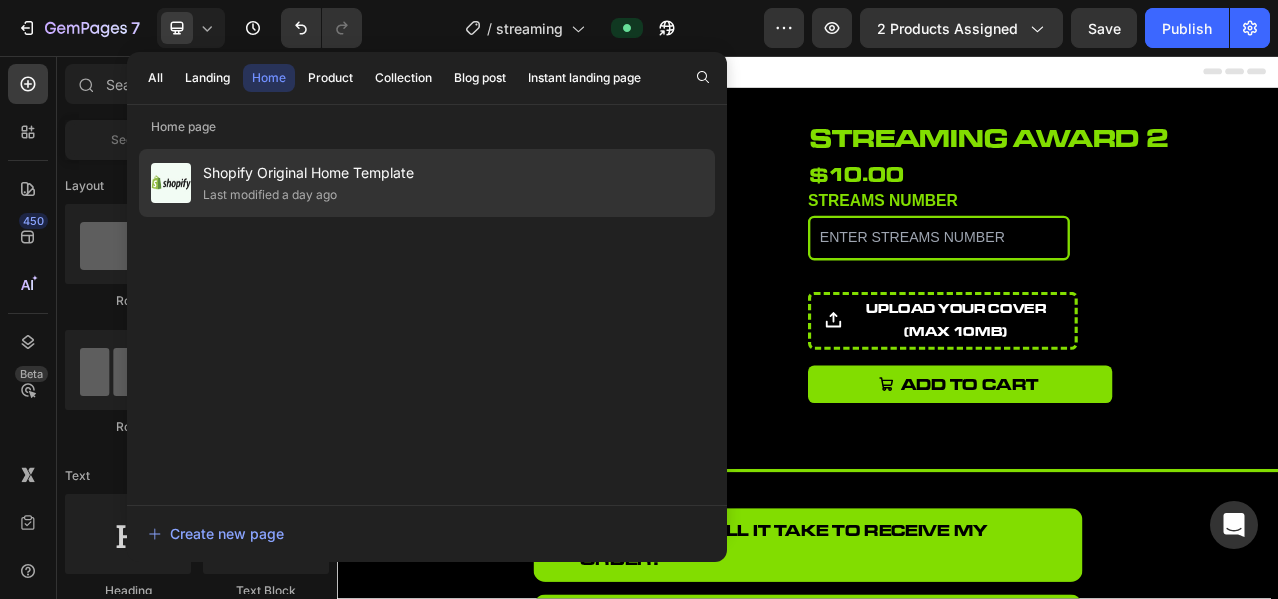 click on "Last modified a day ago" 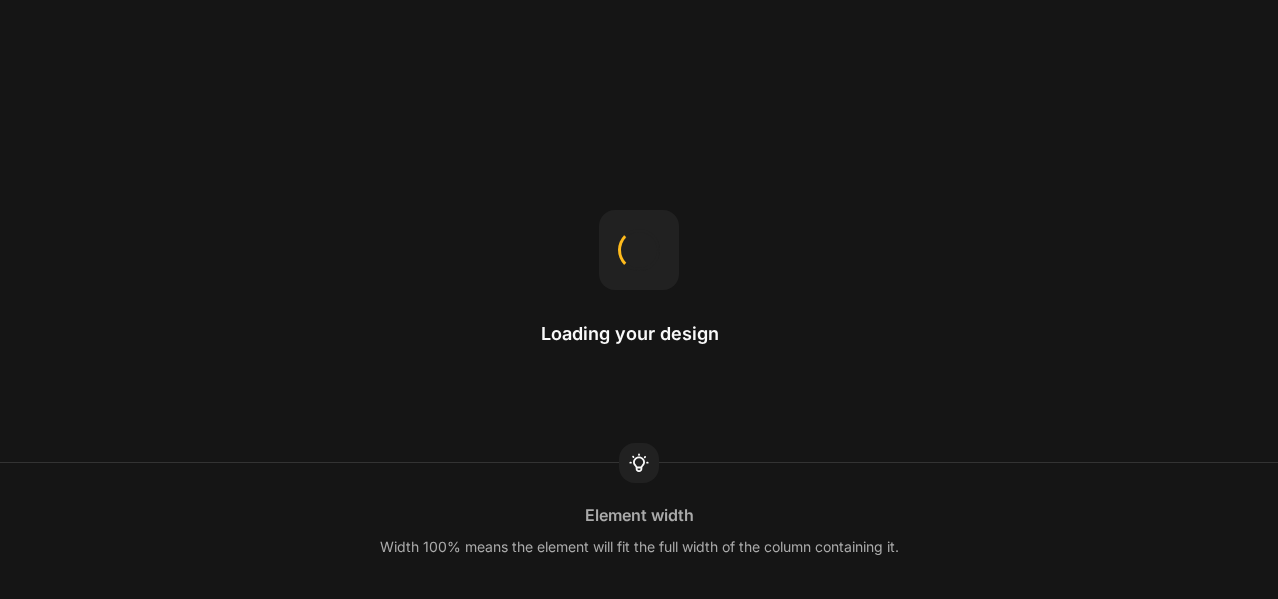 scroll, scrollTop: 0, scrollLeft: 0, axis: both 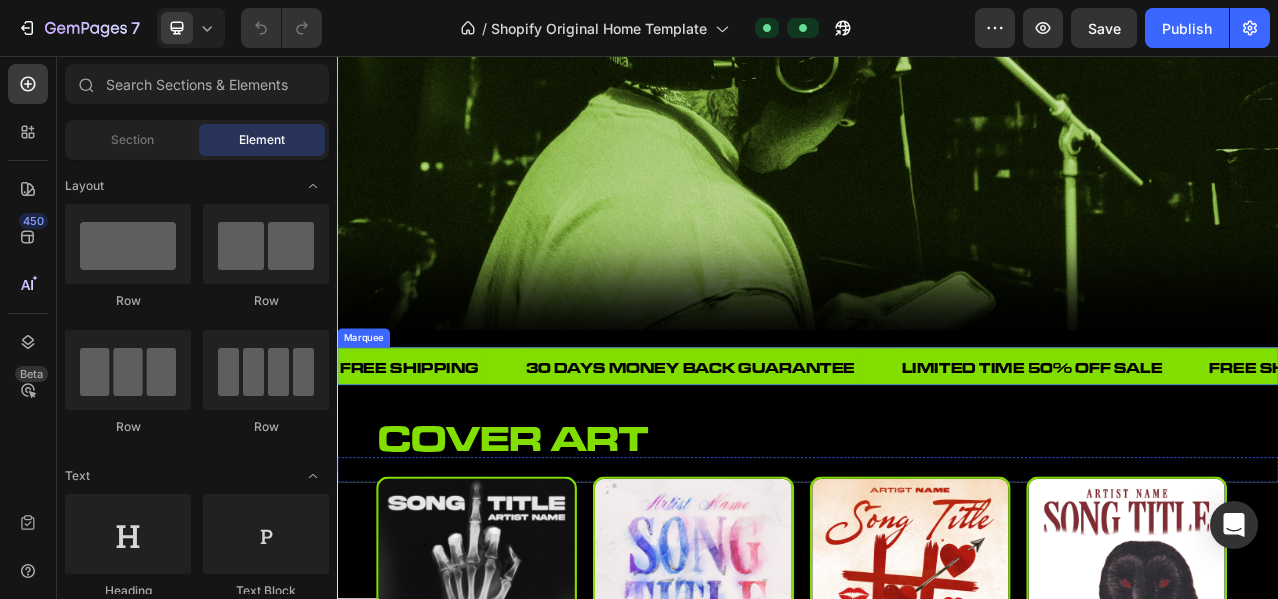 click on "30 DAYS MONEY BACK GUARANTEE Text" at bounding box center [815, 454] 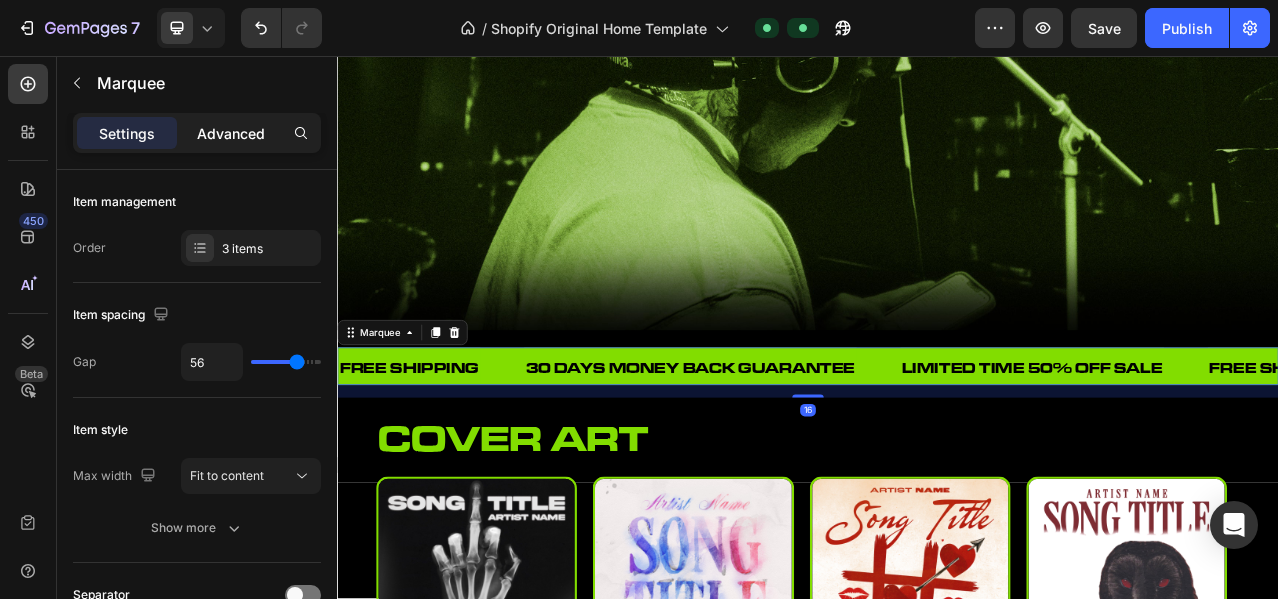 click on "Advanced" at bounding box center (231, 133) 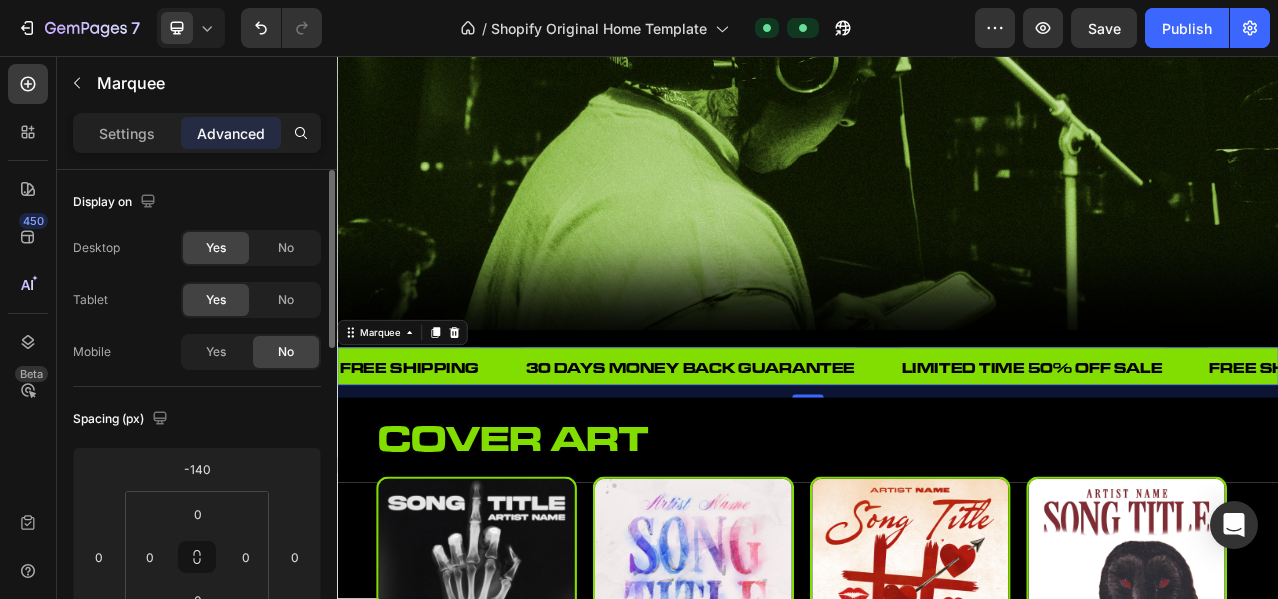 scroll, scrollTop: 166, scrollLeft: 0, axis: vertical 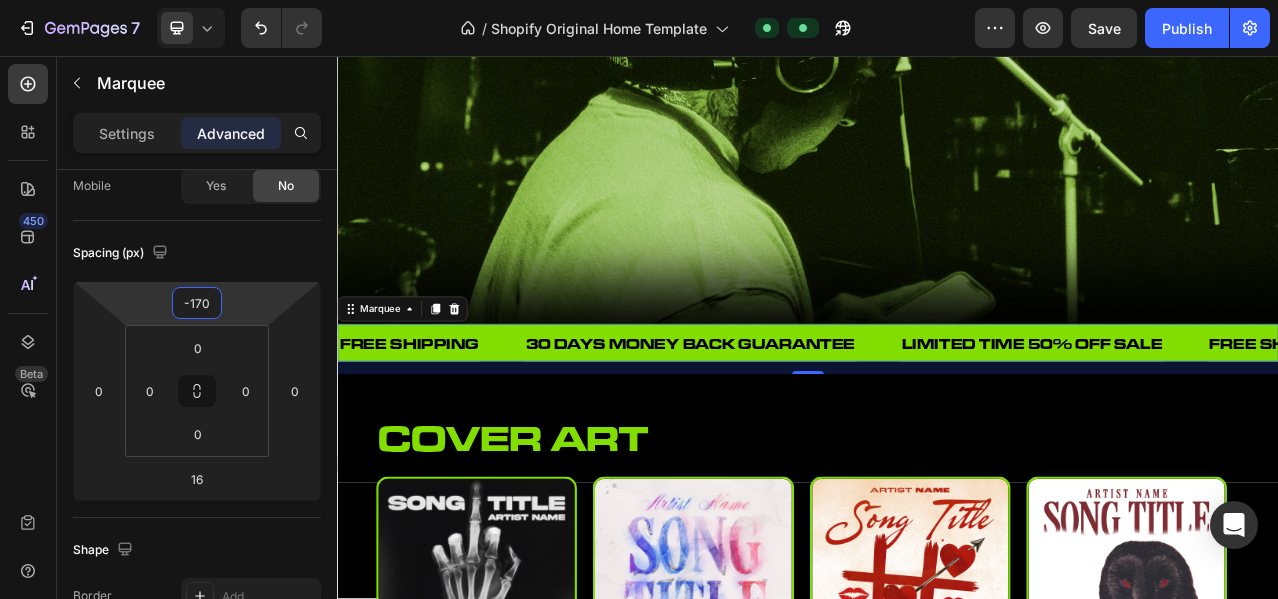 drag, startPoint x: 243, startPoint y: 299, endPoint x: 245, endPoint y: 314, distance: 15.132746 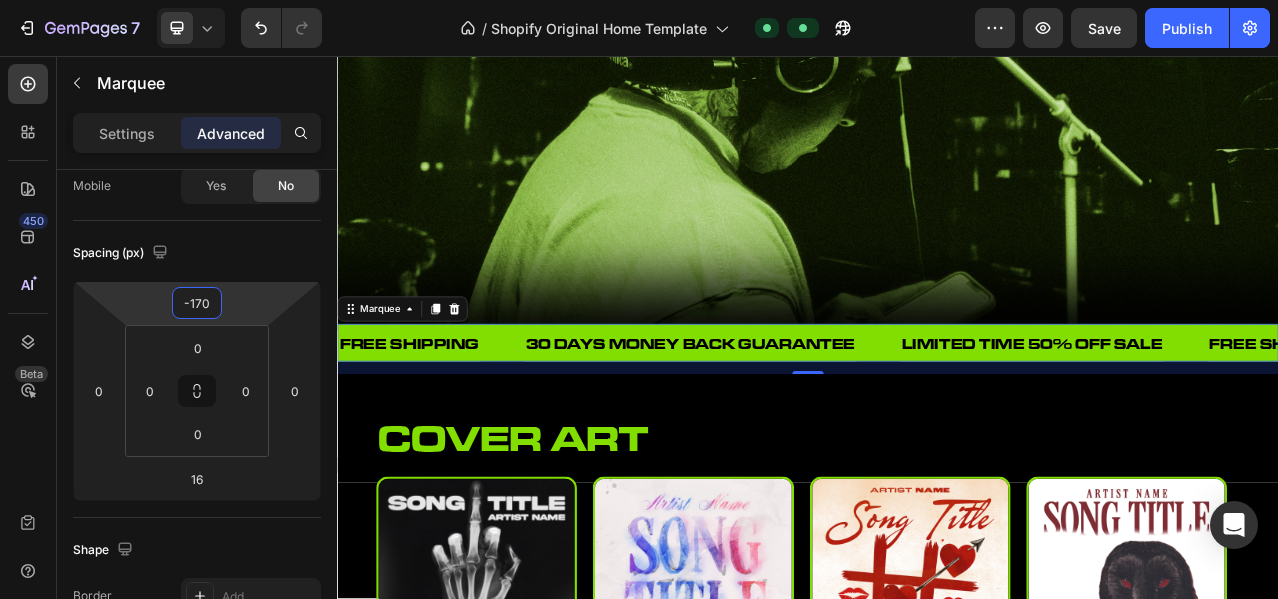 click on "7   /  Shopify Original Home Template Default Preview  Save   Publish  450 Beta Sections(18) Elements(83) Section Element Hero Section Product Detail Brands Trusted Badges Guarantee Product Breakdown How to use Testimonials Compare Bundle FAQs Social Proof Brand Story Product List Collection Blog List Contact Sticky Add to Cart Custom Footer Browse Library 450 Layout
Row
Row
Row
Row Text
Heading
Text Block Button
Button
Button Media
Image
Image" at bounding box center (639, 0) 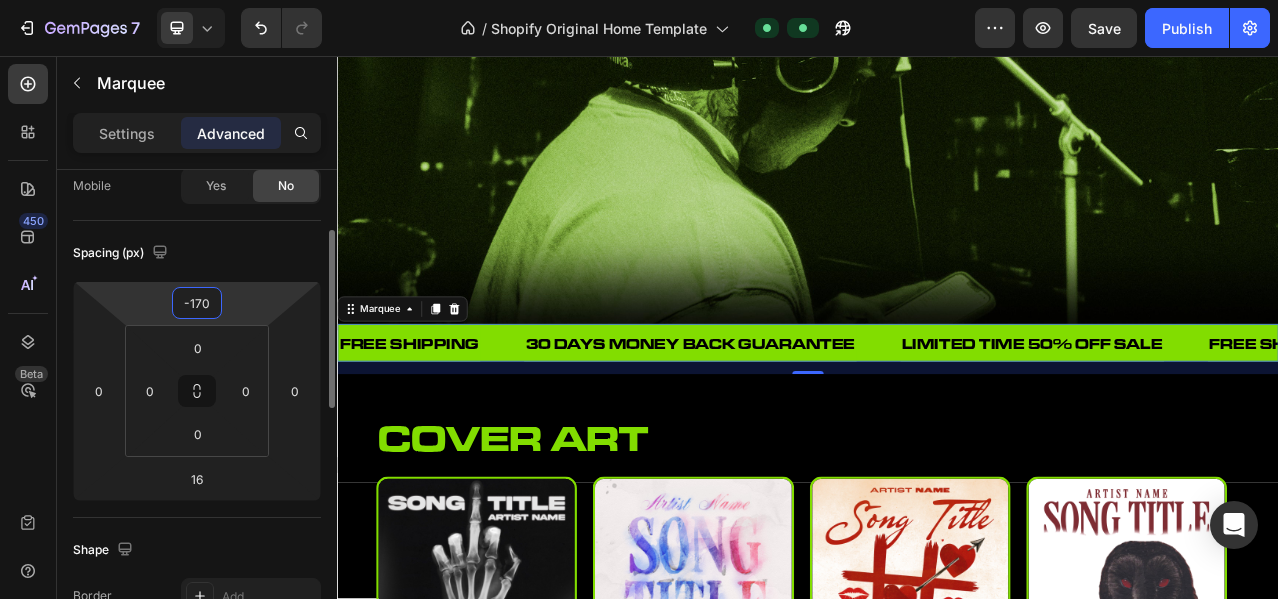 click on "Spacing (px)" at bounding box center (197, 253) 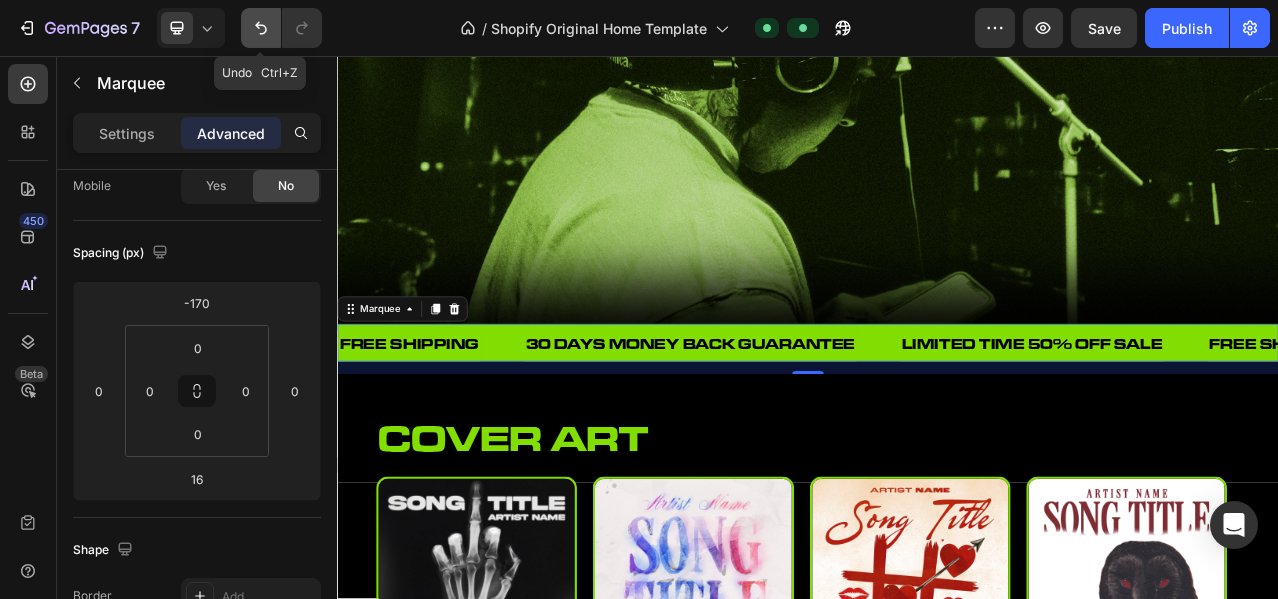 click 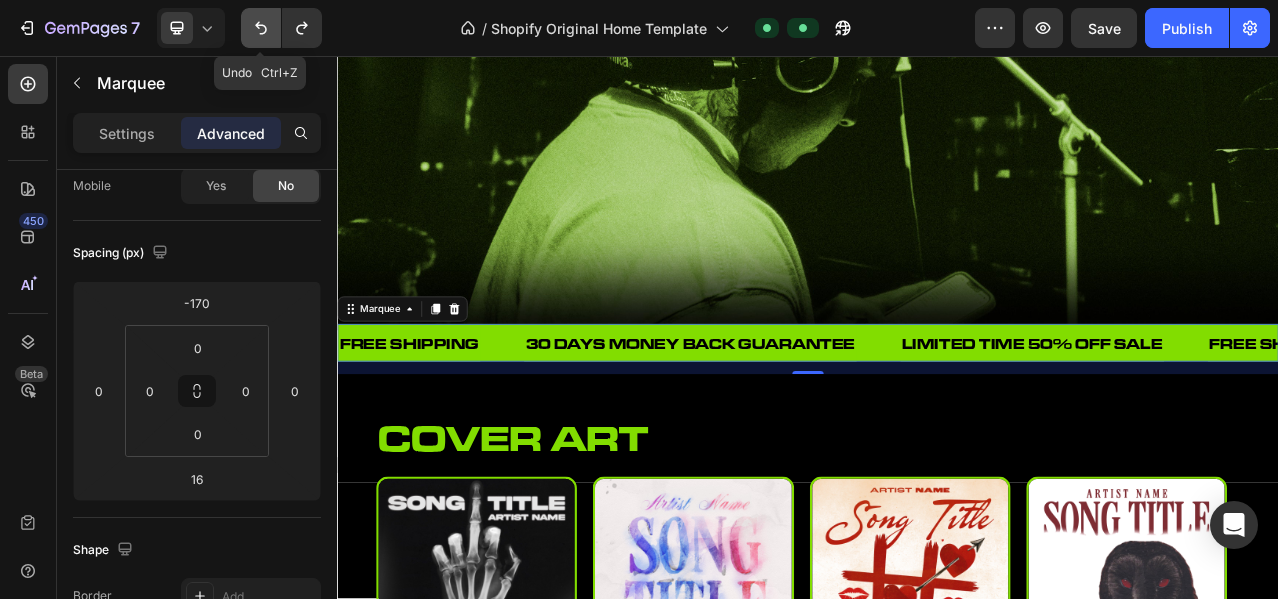 click 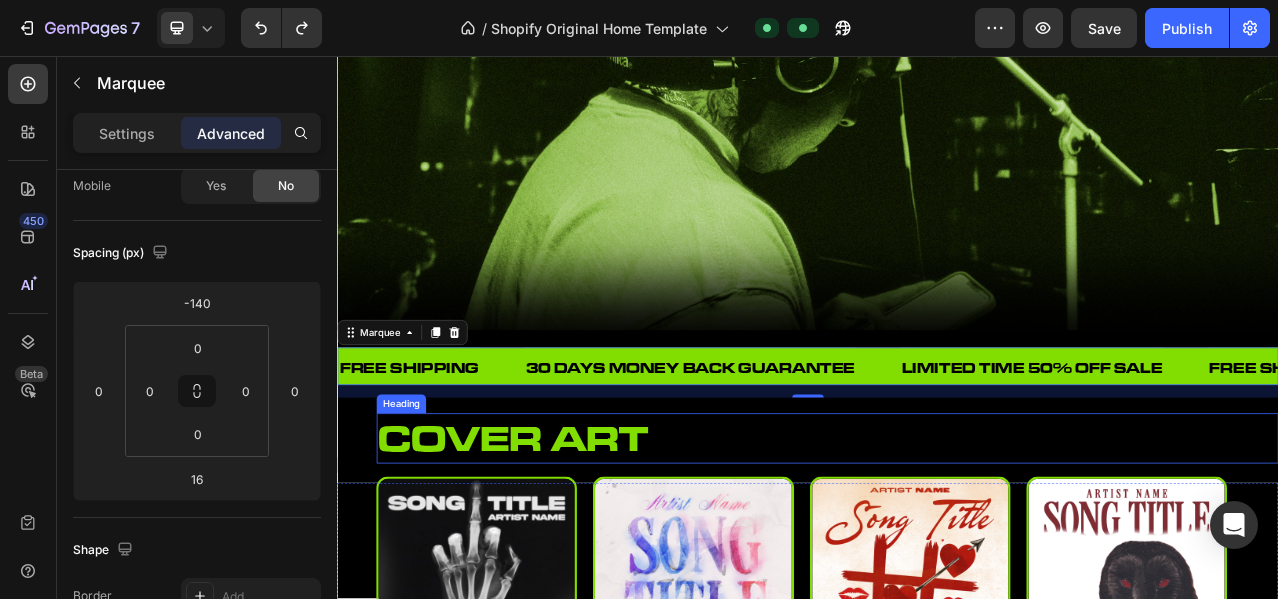 click on "cover art" at bounding box center [962, 544] 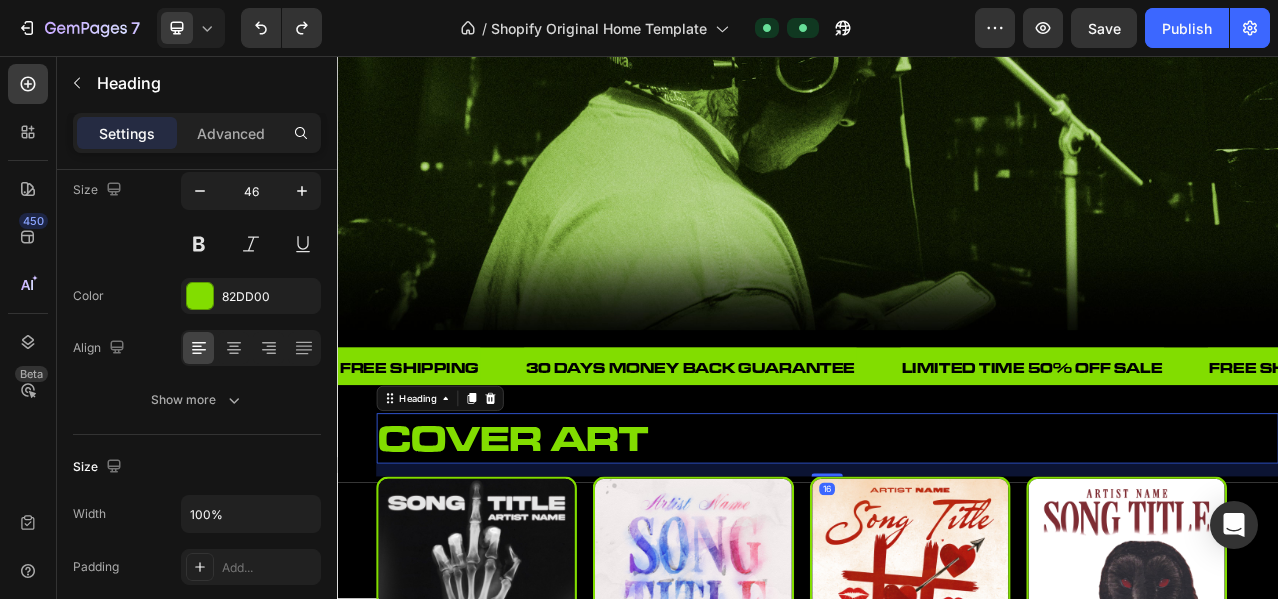 scroll, scrollTop: 0, scrollLeft: 0, axis: both 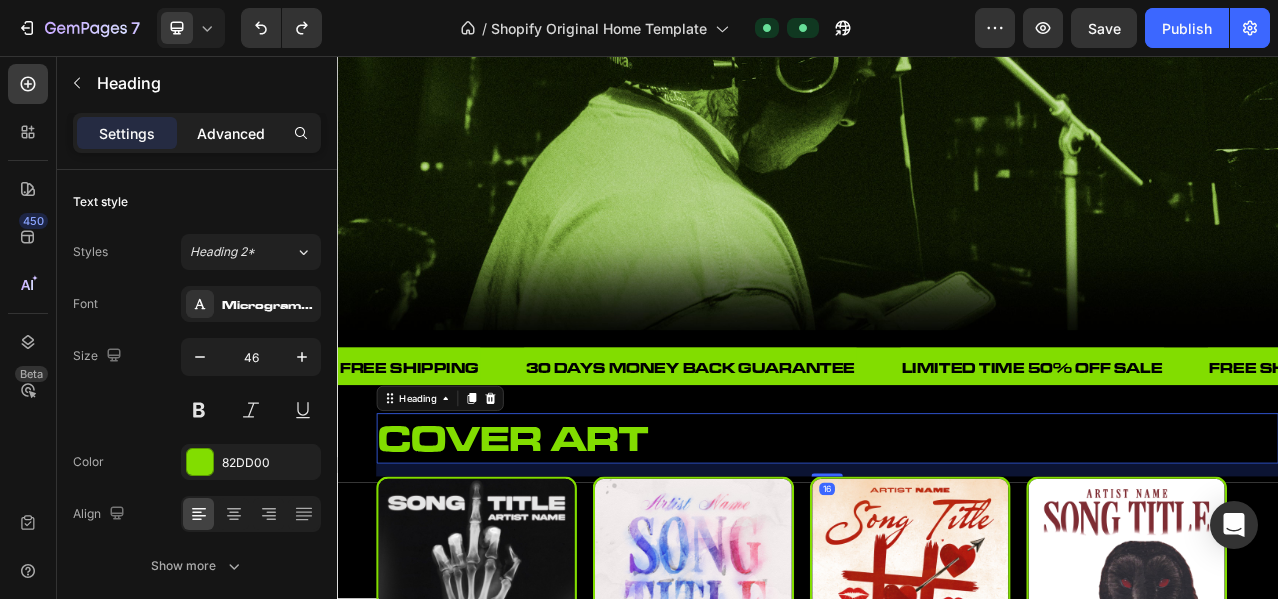 click on "Advanced" at bounding box center [231, 133] 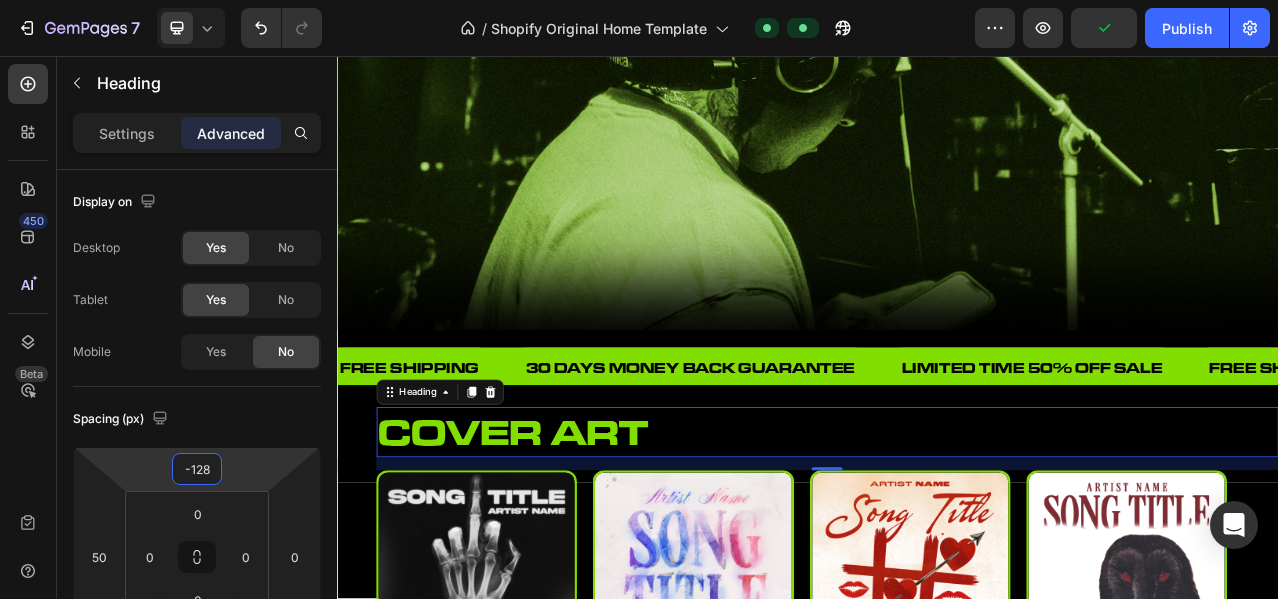 click on "7   /  Shopify Original Home Template Default Preview  Publish  450 Beta Sections(18) Elements(83) Section Element Hero Section Product Detail Brands Trusted Badges Guarantee Product Breakdown How to use Testimonials Compare Bundle FAQs Social Proof Brand Story Product List Collection Blog List Contact Sticky Add to Cart Custom Footer Browse Library 450 Layout
Row
Row
Row
Row Text
Heading
Text Block Button
Button
Button Media
Image
Image
Video" at bounding box center [639, 0] 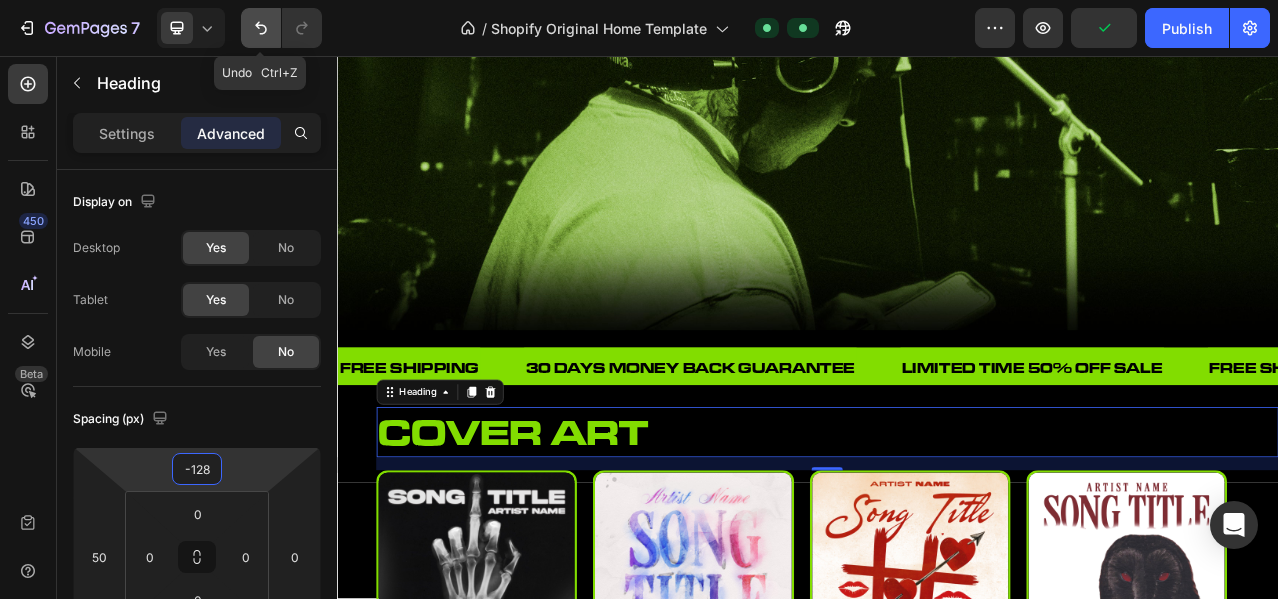 click 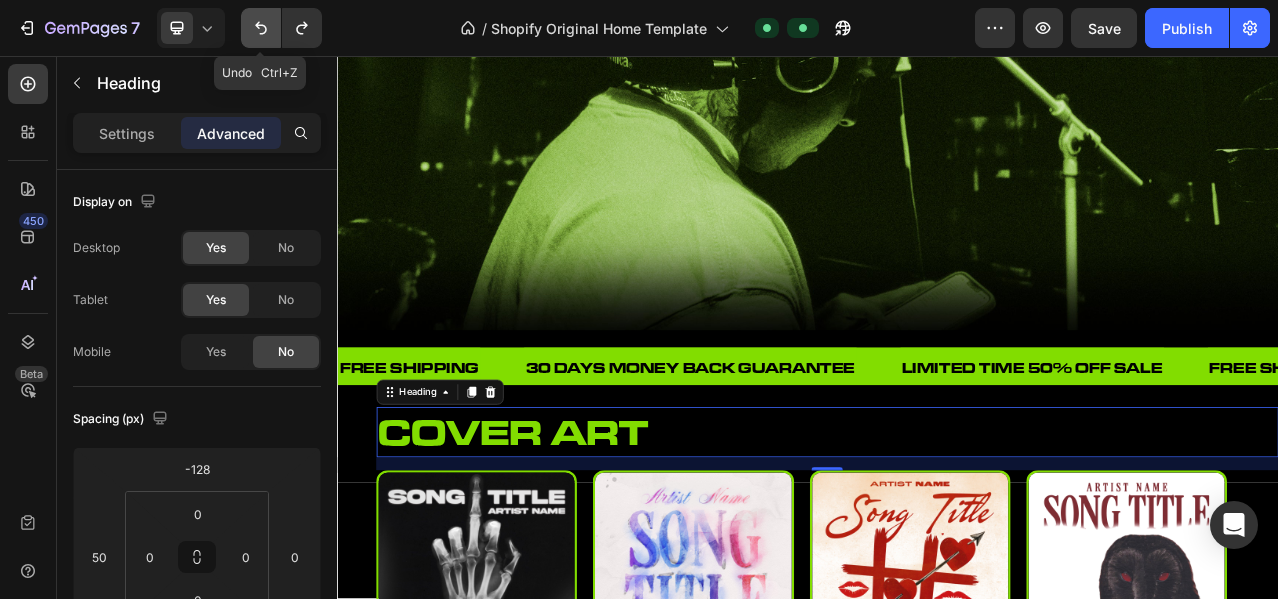 click 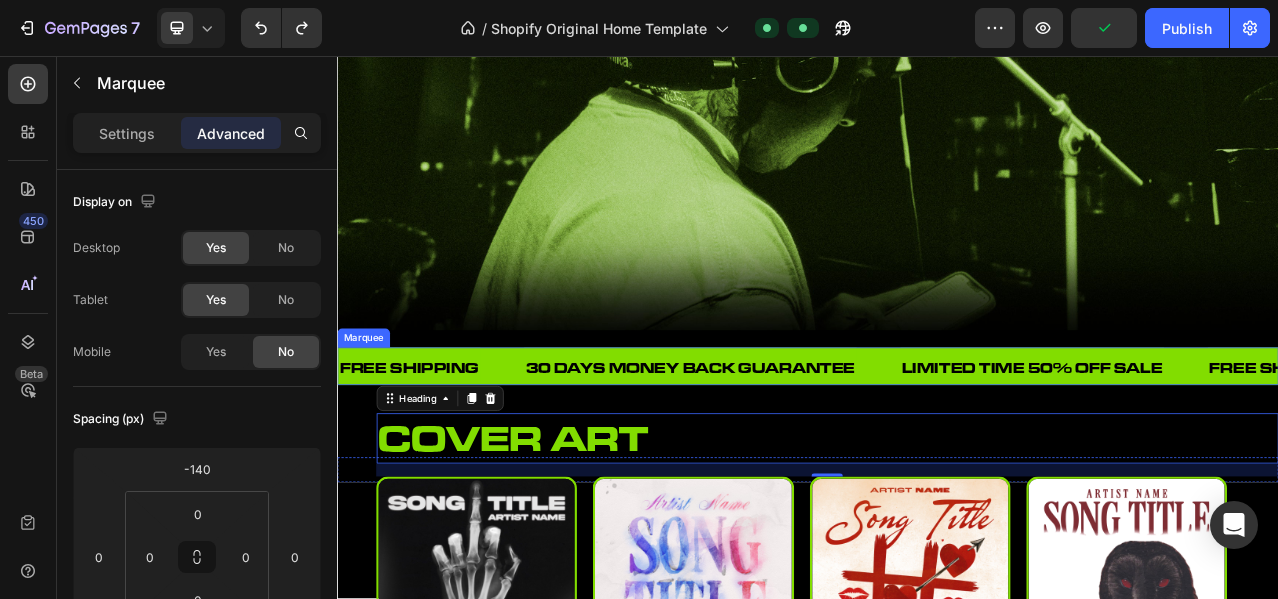 click on "FREE SHIPPING Text" at bounding box center [456, 454] 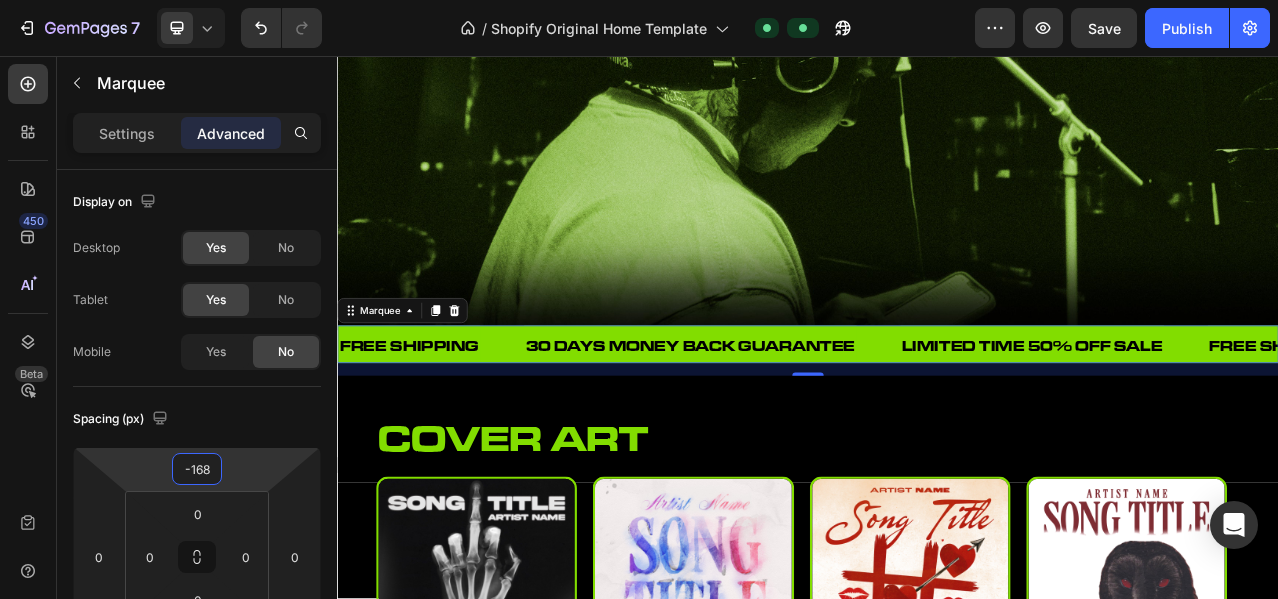 type on "-170" 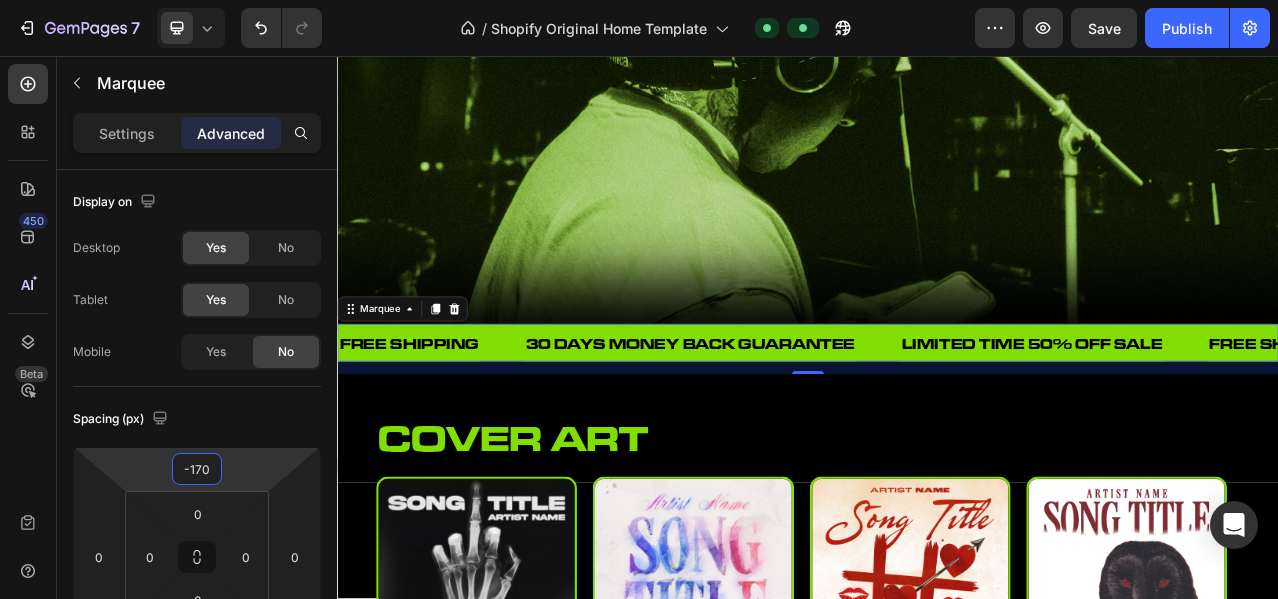 drag, startPoint x: 265, startPoint y: 466, endPoint x: 274, endPoint y: 481, distance: 17.492855 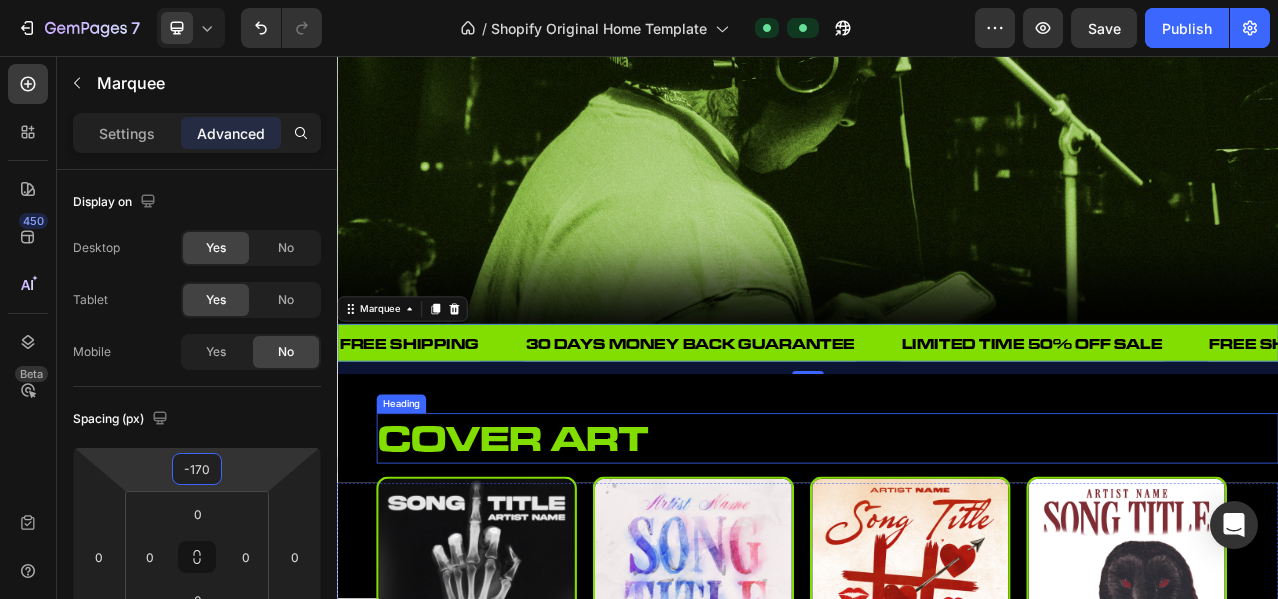 click on "cover art" at bounding box center (962, 544) 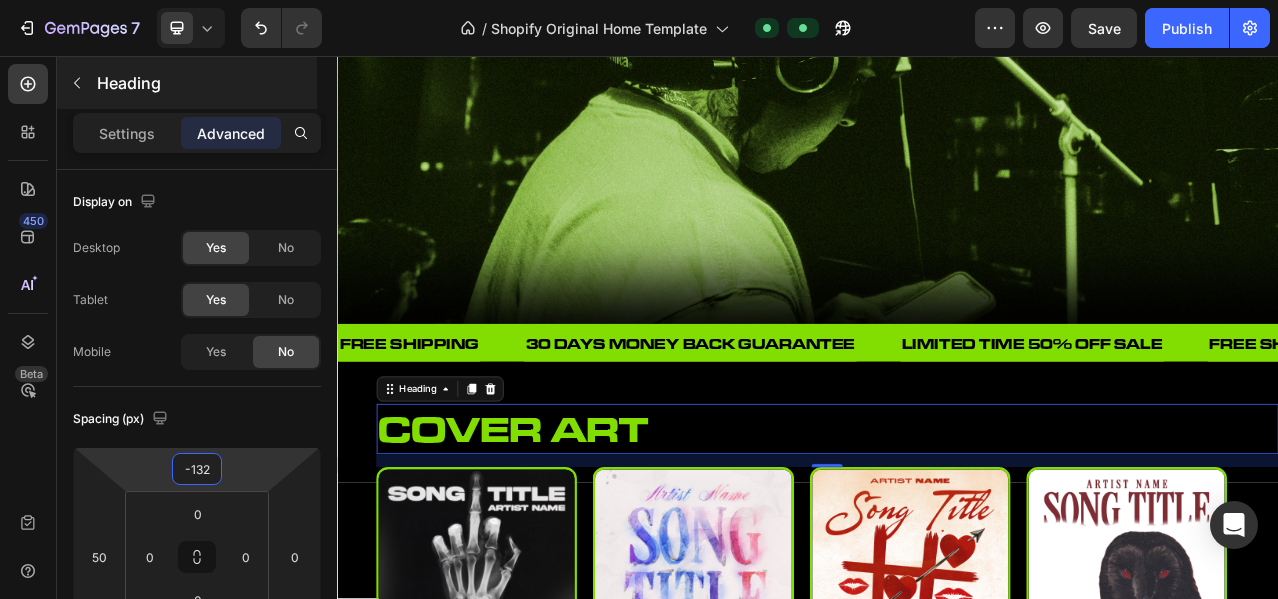 drag, startPoint x: 237, startPoint y: 469, endPoint x: 239, endPoint y: 86, distance: 383.00522 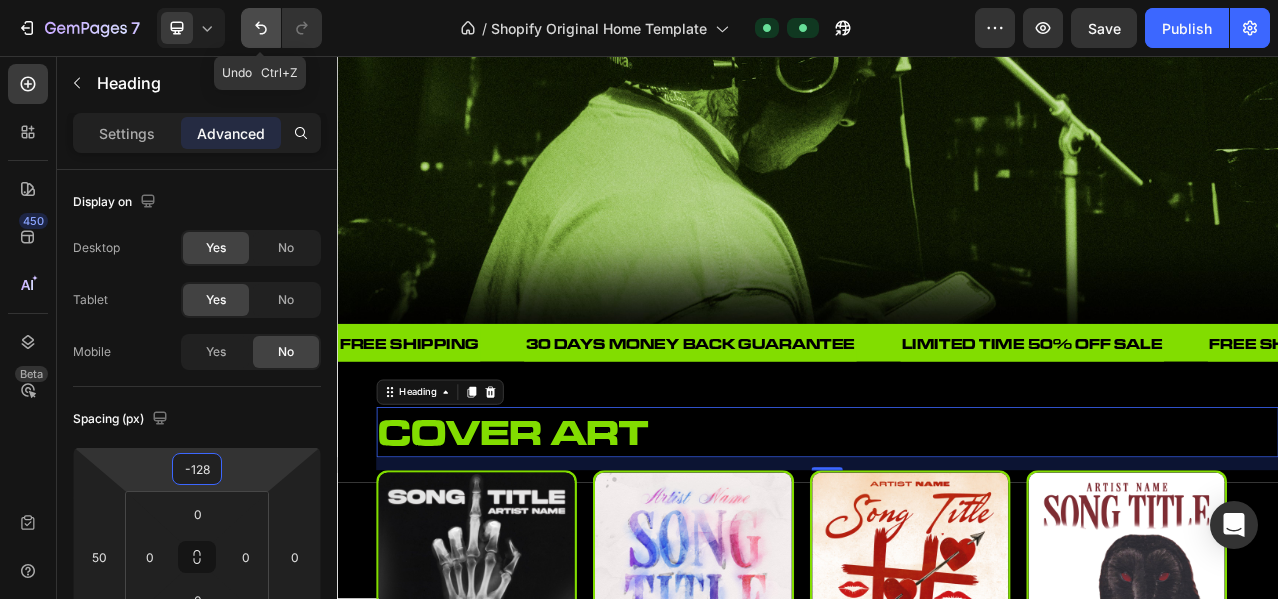 click 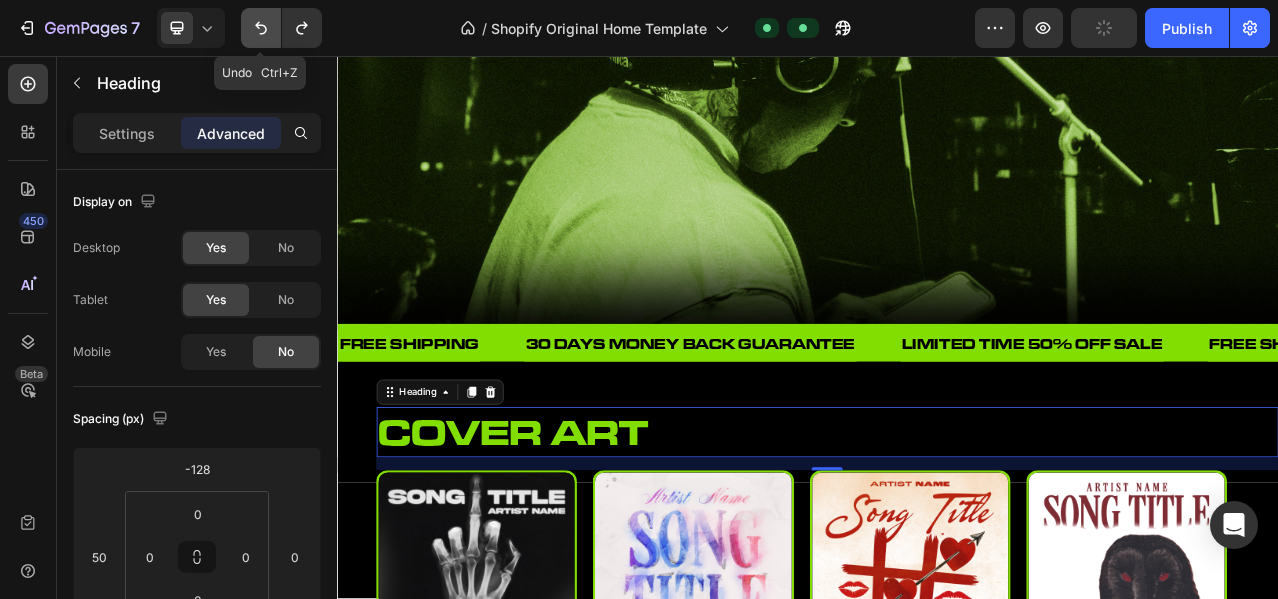 click 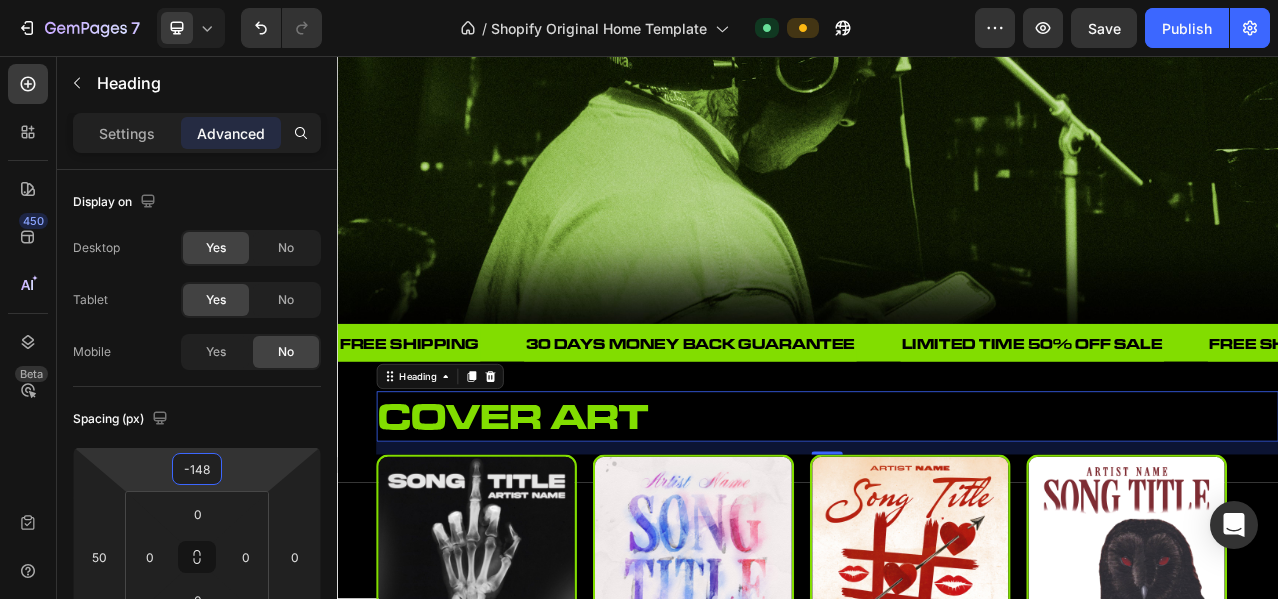 type on "-150" 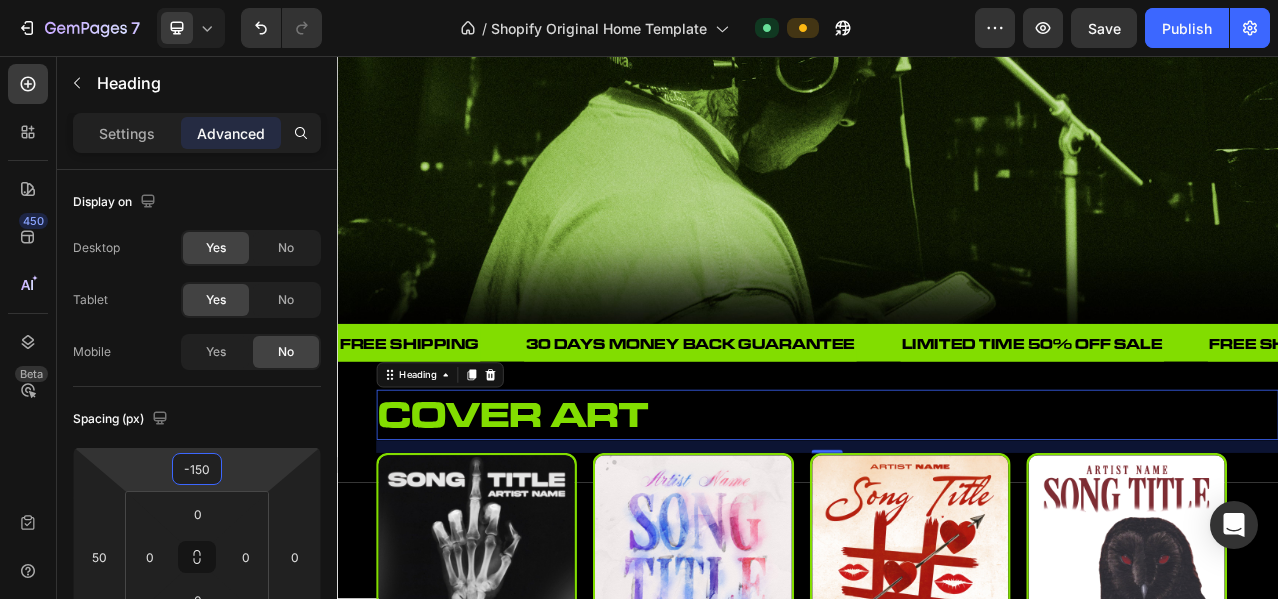 drag, startPoint x: 262, startPoint y: 465, endPoint x: 276, endPoint y: 479, distance: 19.79899 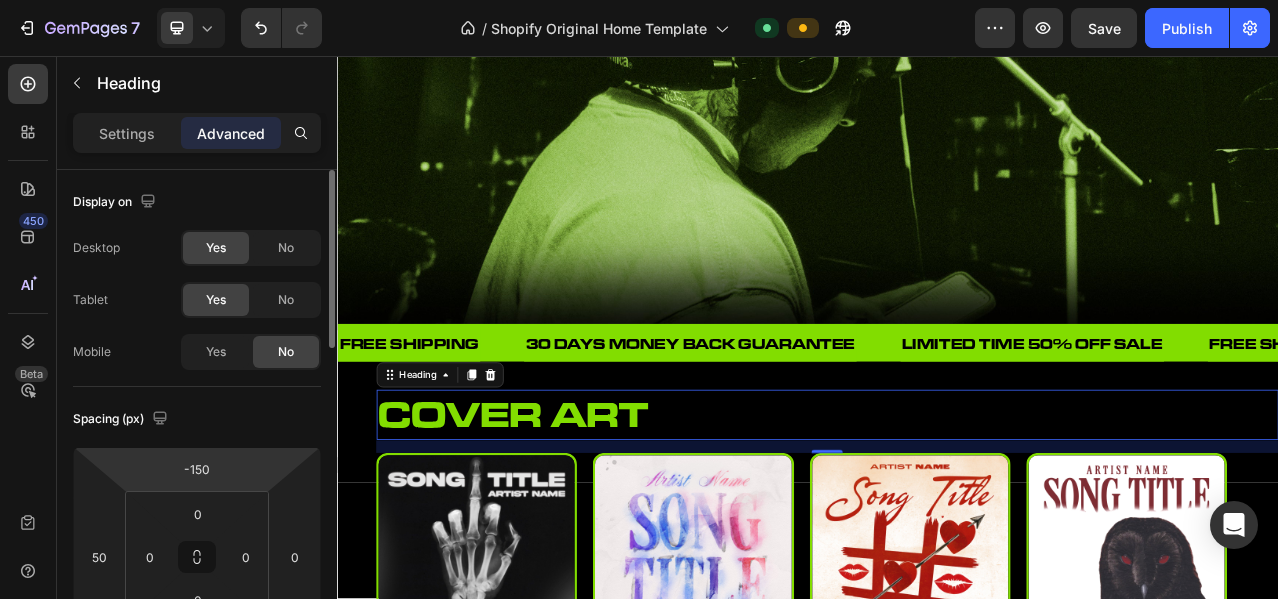click on "Spacing (px)" at bounding box center [197, 419] 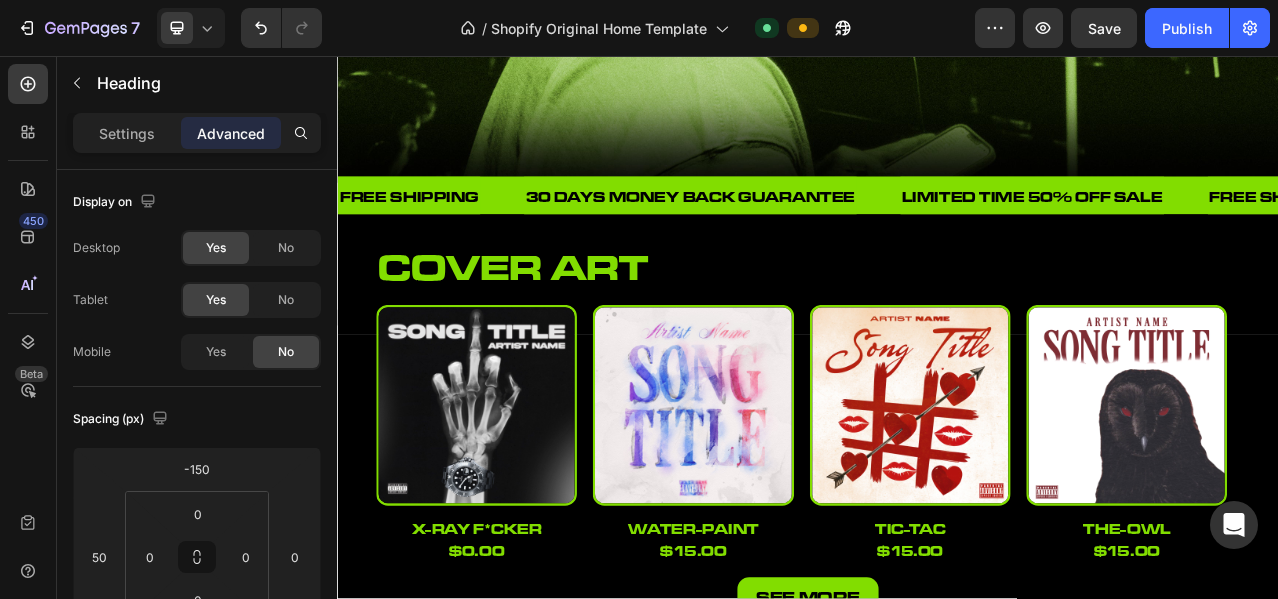 scroll, scrollTop: 455, scrollLeft: 0, axis: vertical 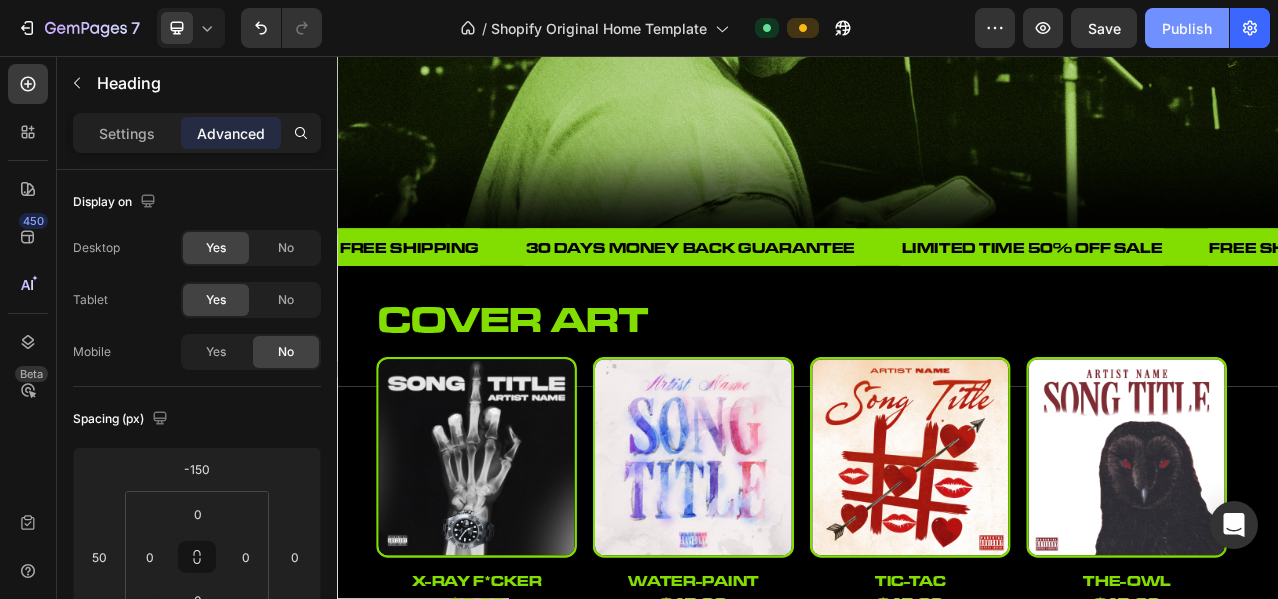 click on "Publish" 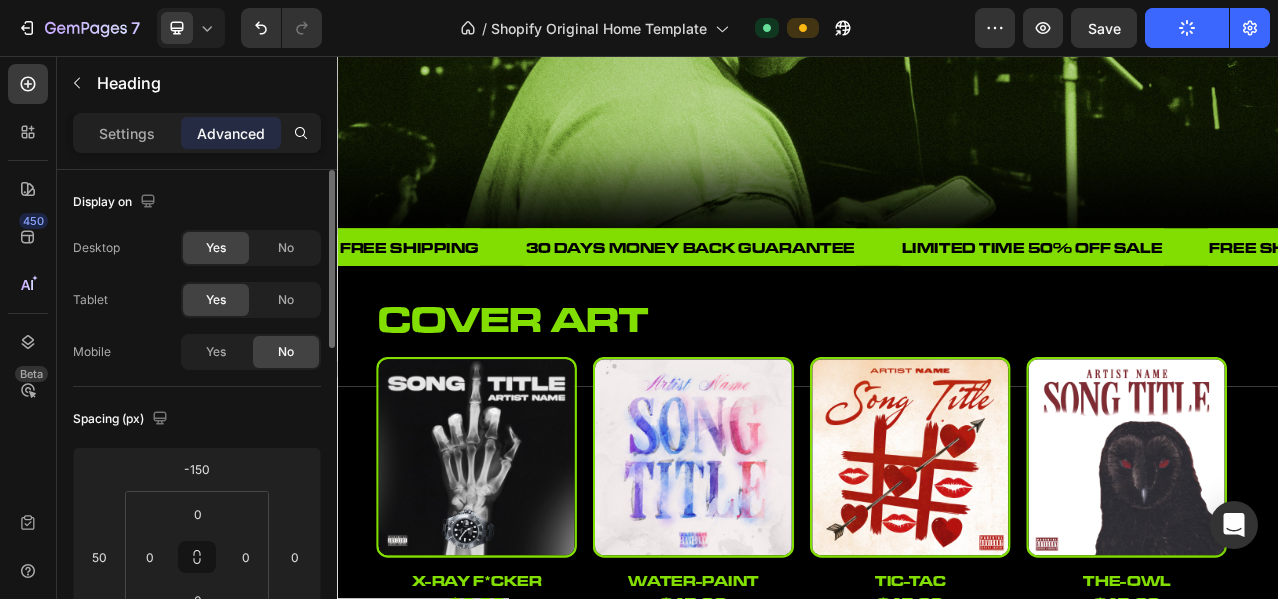 click on "Spacing (px)" at bounding box center [197, 419] 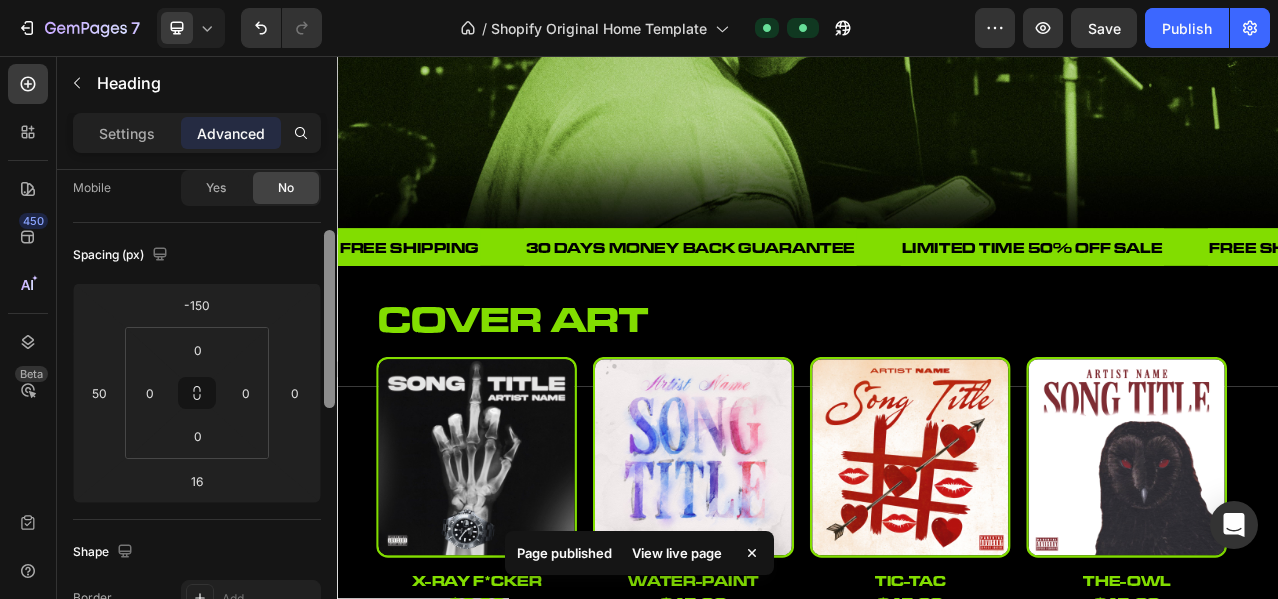 scroll, scrollTop: 82, scrollLeft: 0, axis: vertical 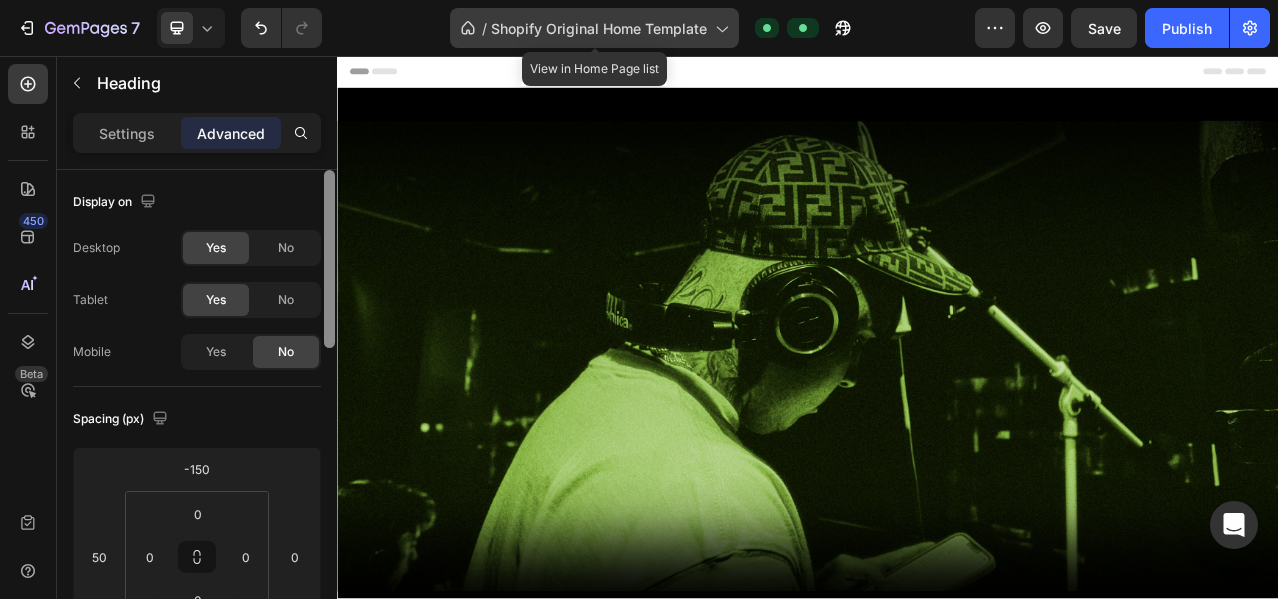 click on "Shopify Original Home Template" at bounding box center (599, 28) 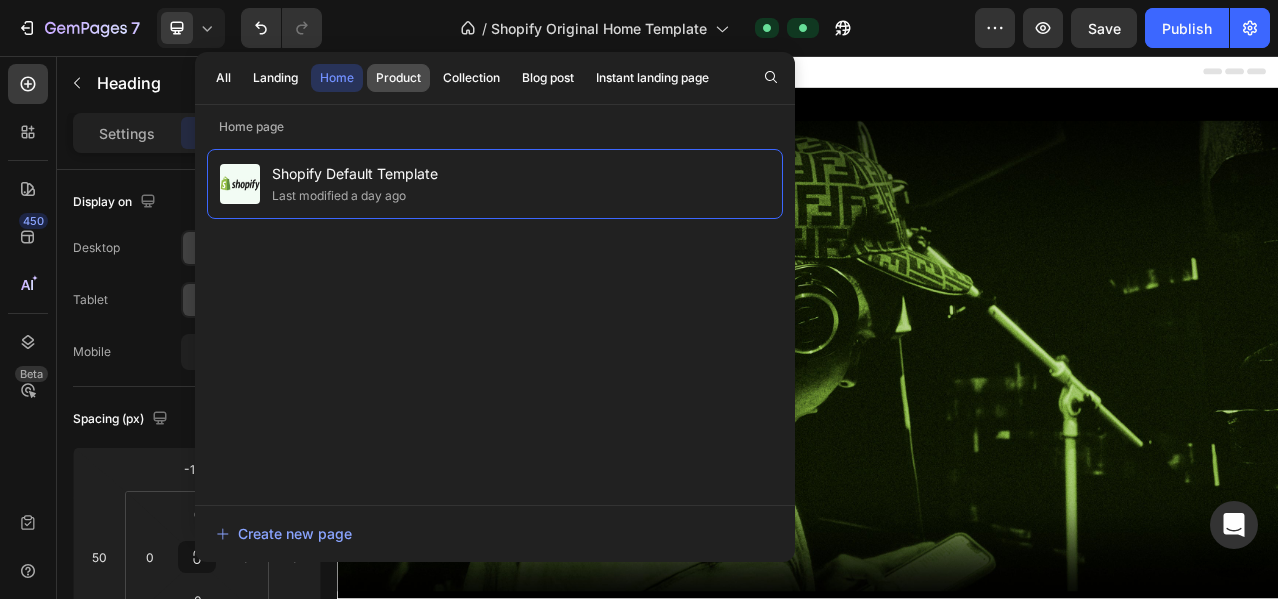 click on "Product" 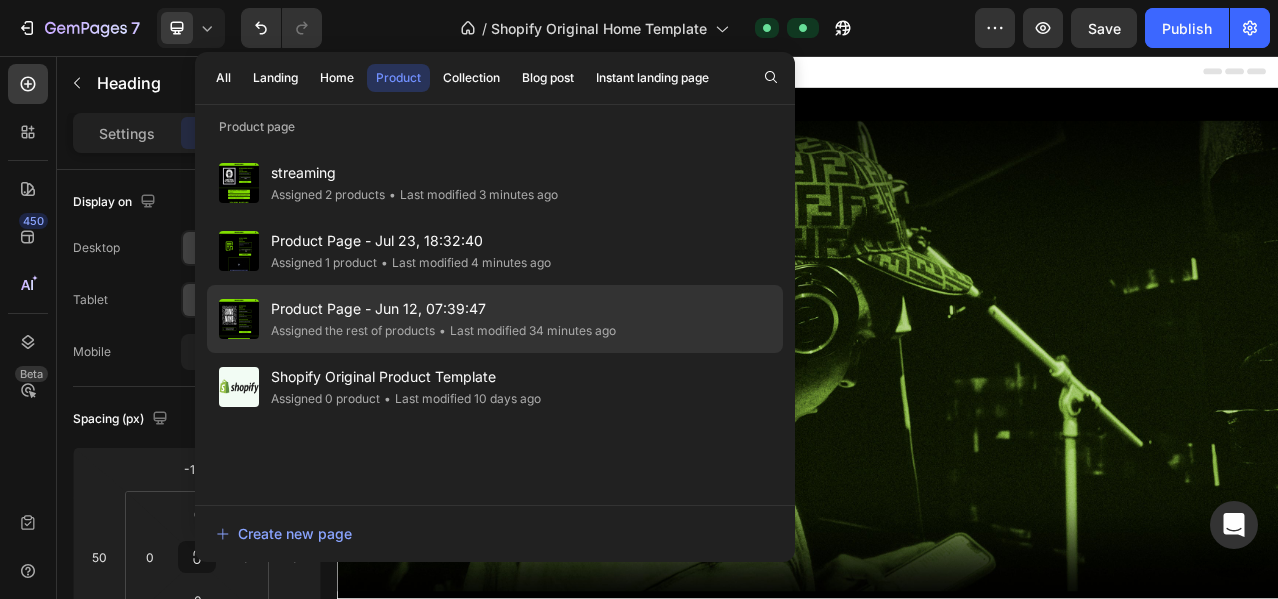 click on "Product Page - Jun 12, 07:39:47" at bounding box center (443, 309) 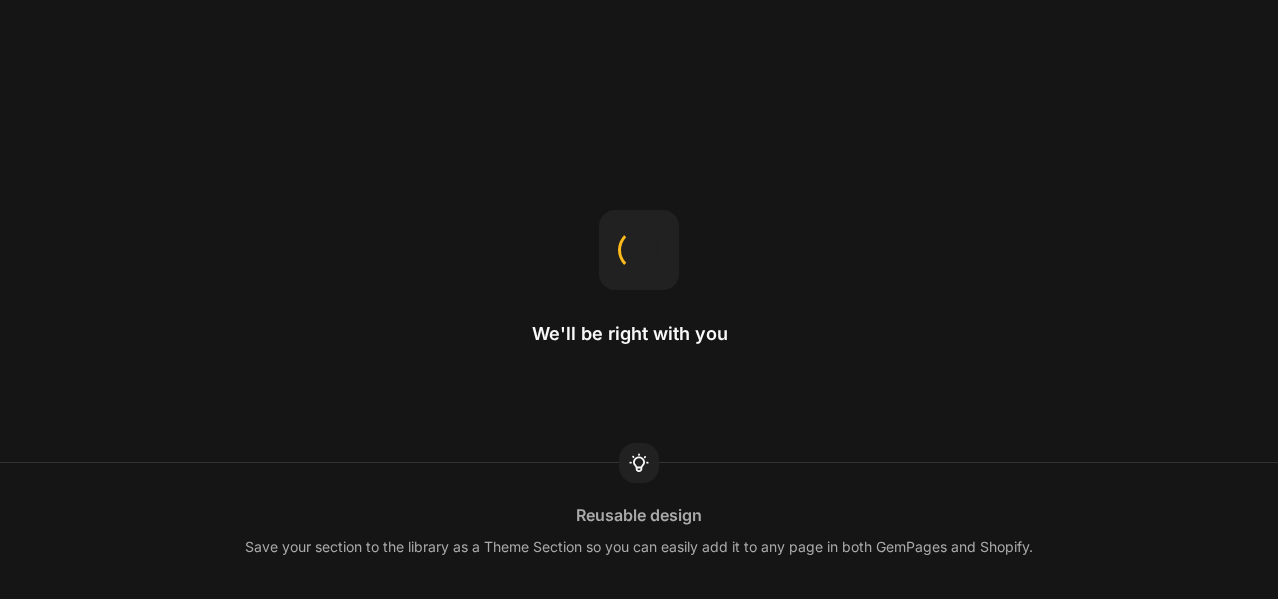 scroll, scrollTop: 0, scrollLeft: 0, axis: both 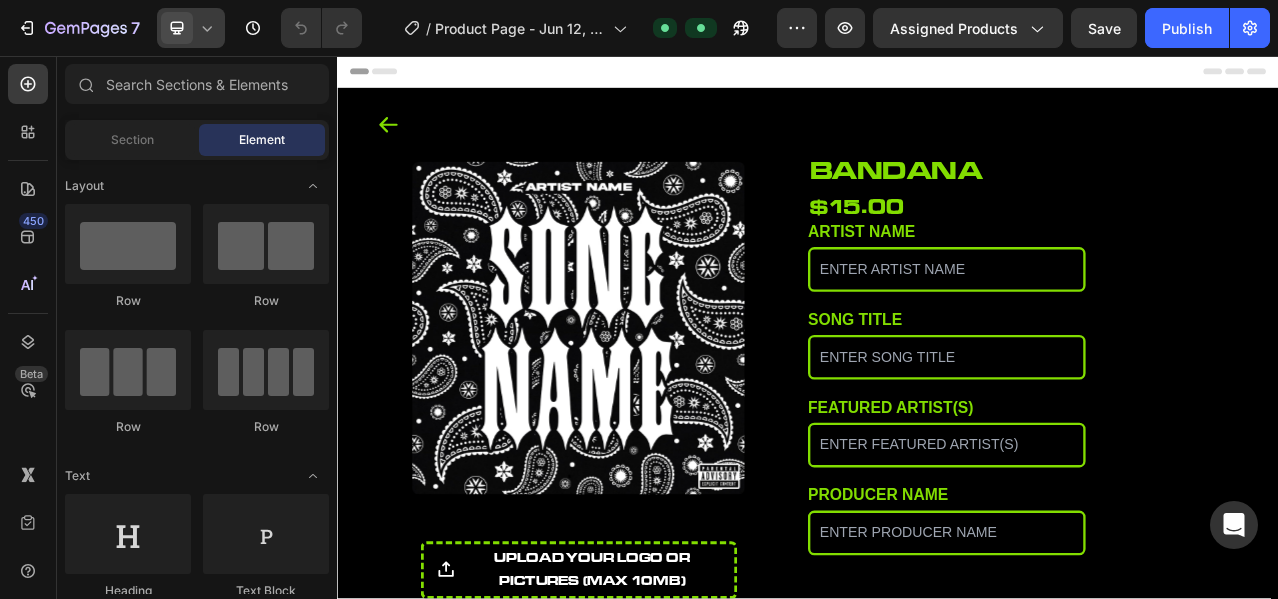 click 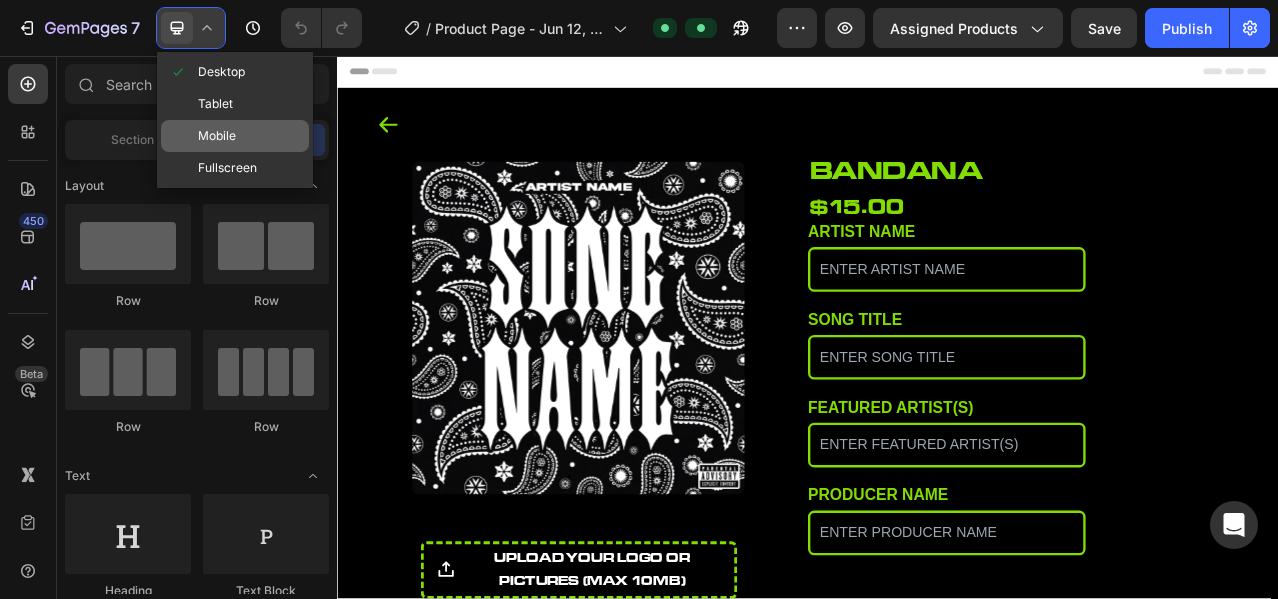 click on "Mobile" at bounding box center [217, 136] 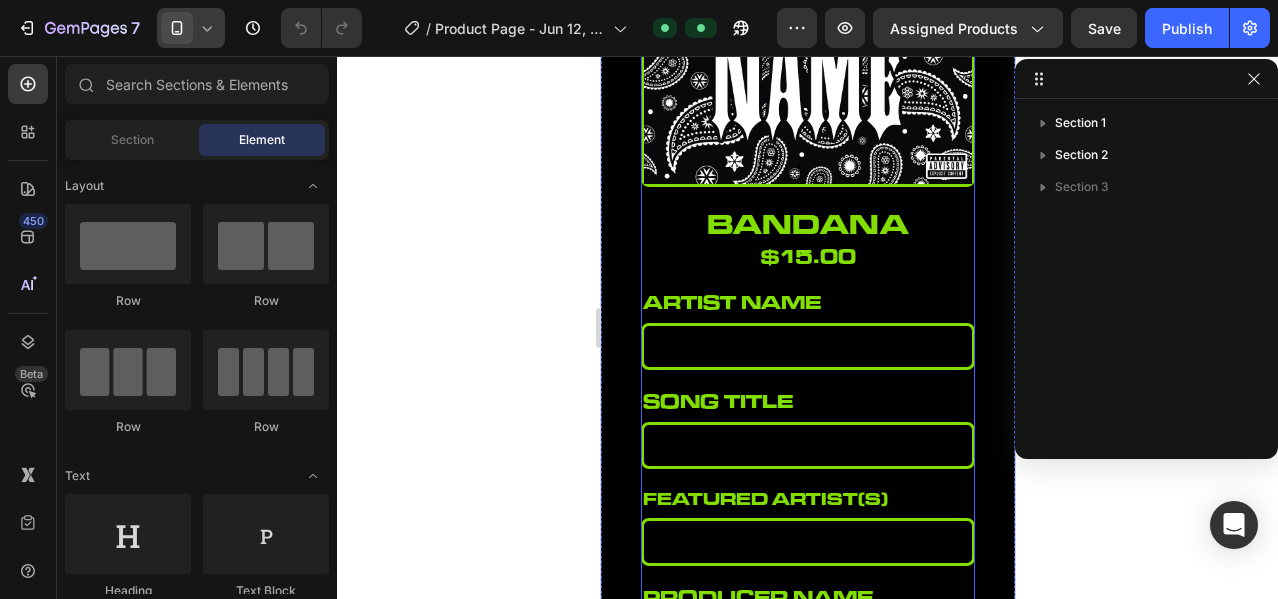 scroll, scrollTop: 333, scrollLeft: 0, axis: vertical 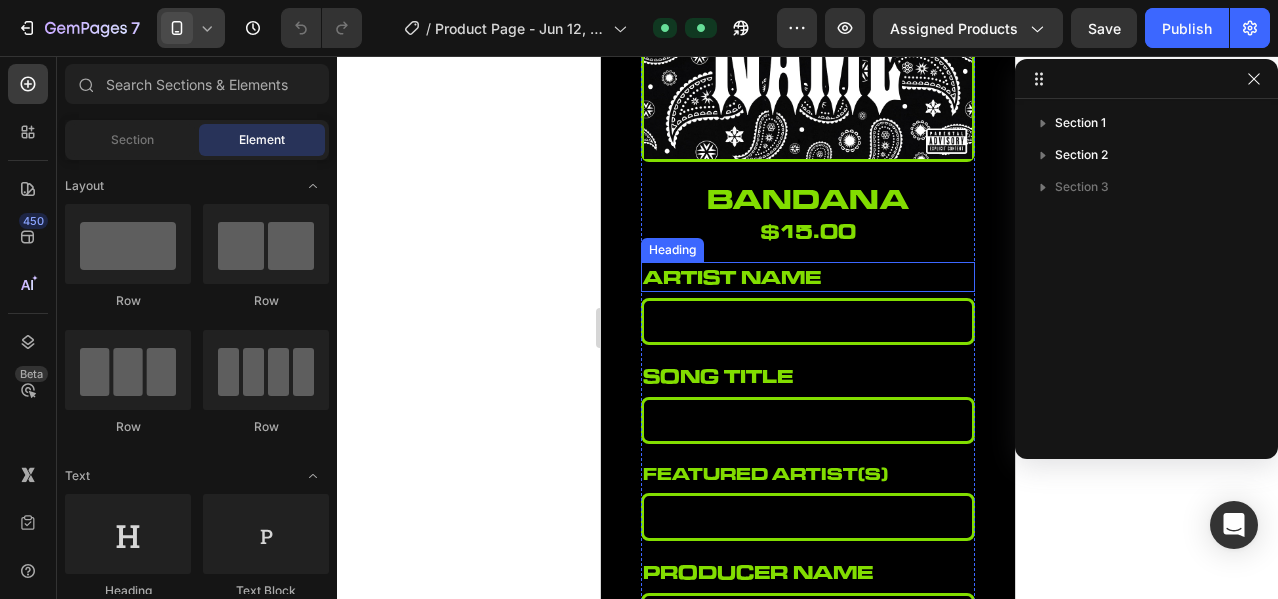 click on "Artist name" at bounding box center (807, 277) 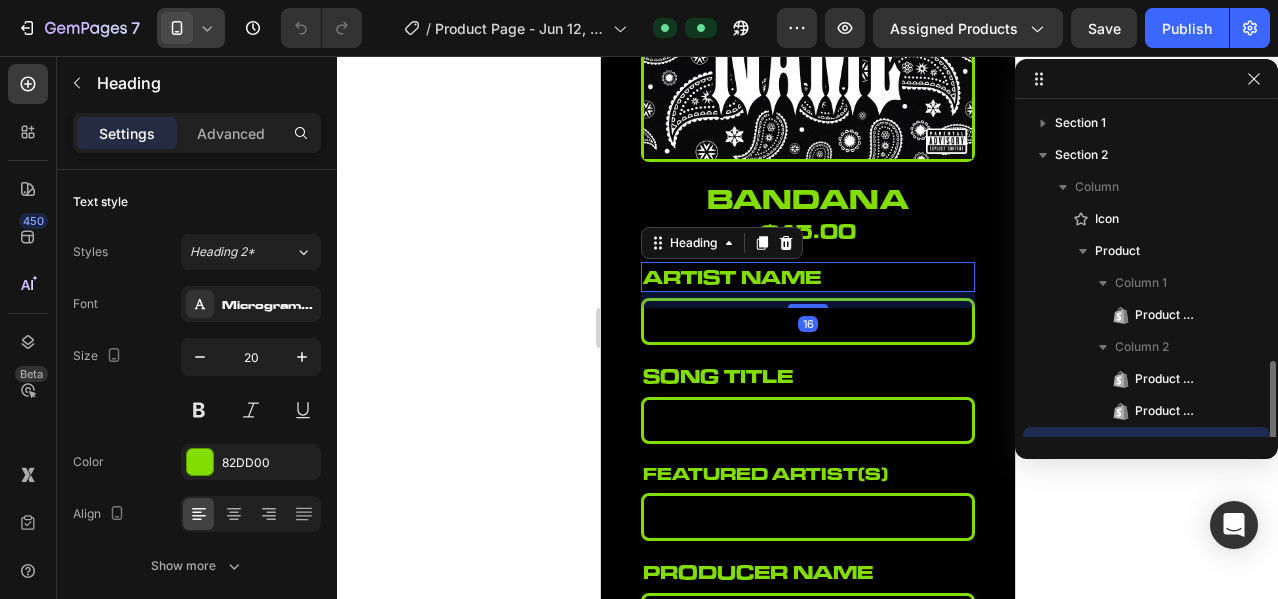 scroll, scrollTop: 186, scrollLeft: 0, axis: vertical 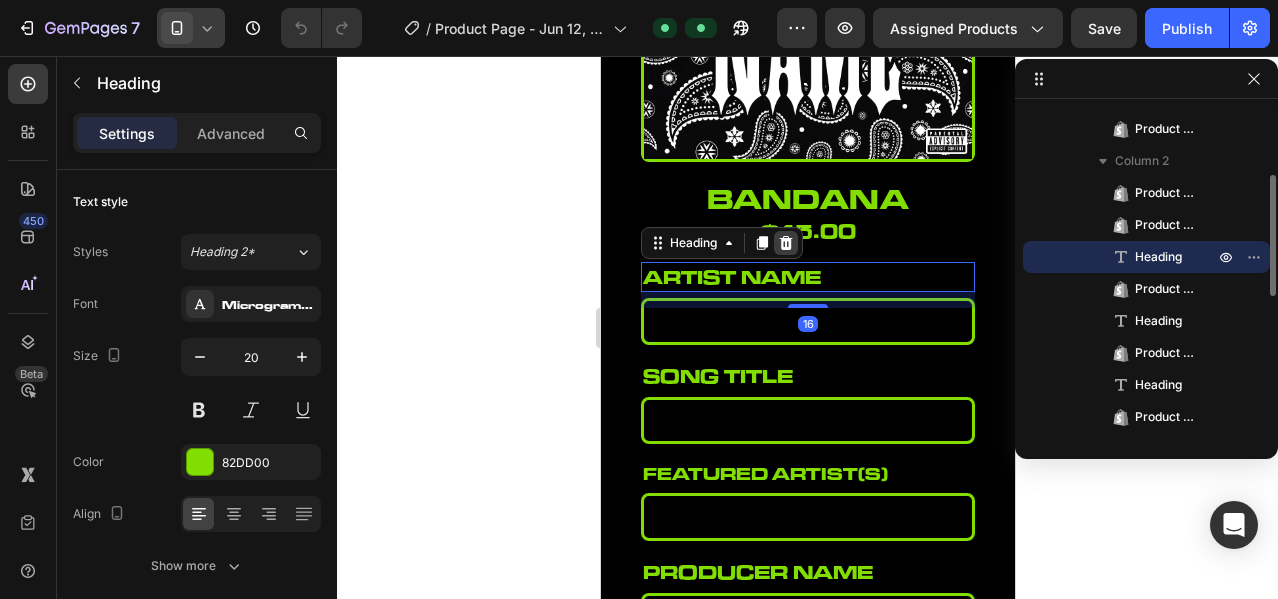 click at bounding box center [785, 243] 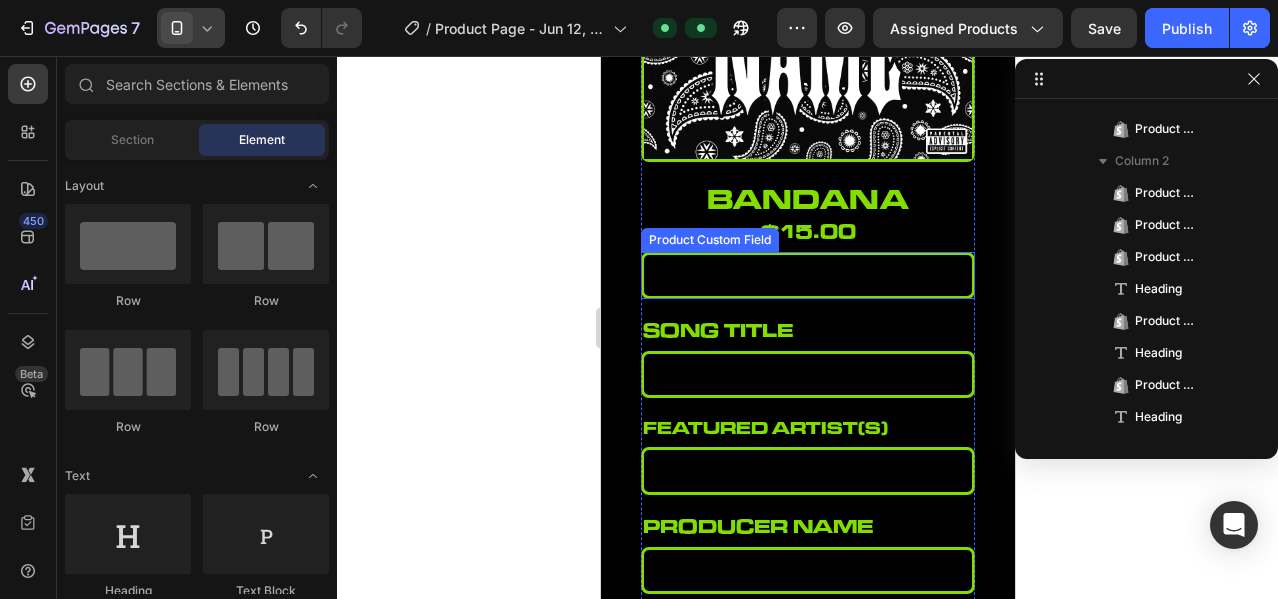 click at bounding box center [807, 275] 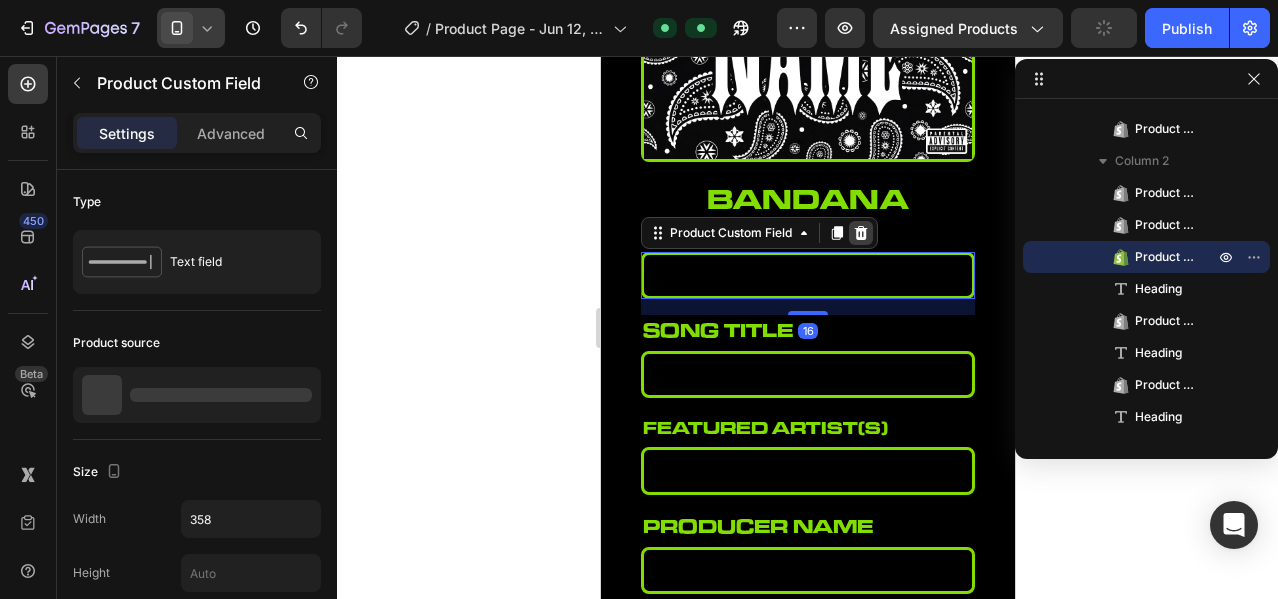 click 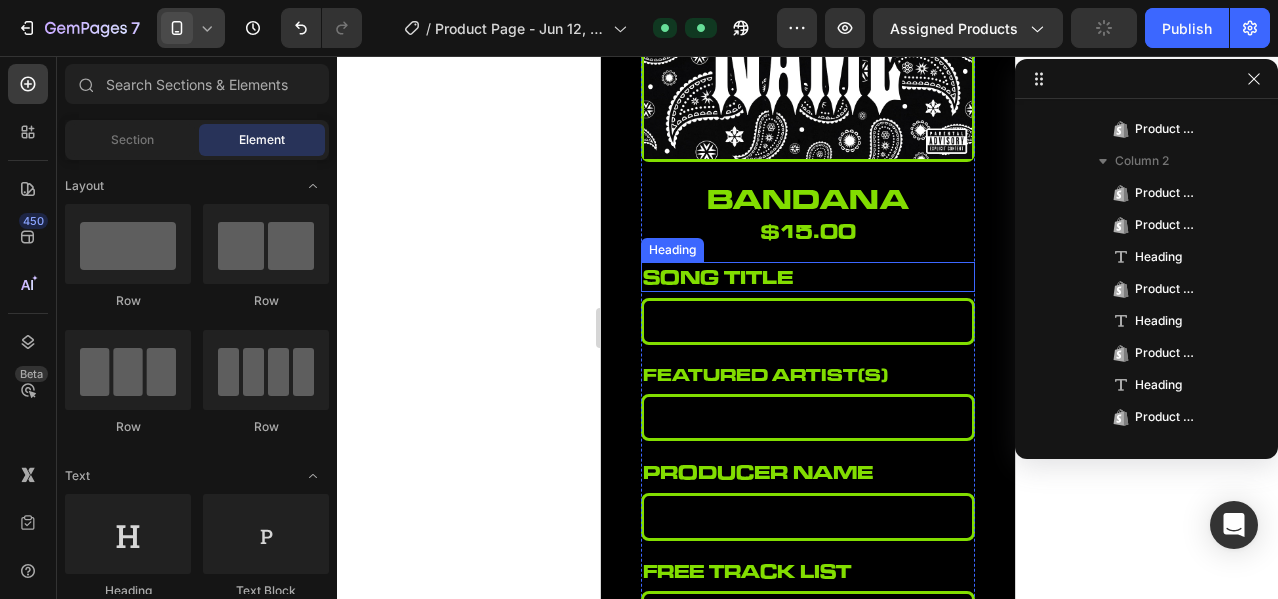 click on "song title" at bounding box center [807, 277] 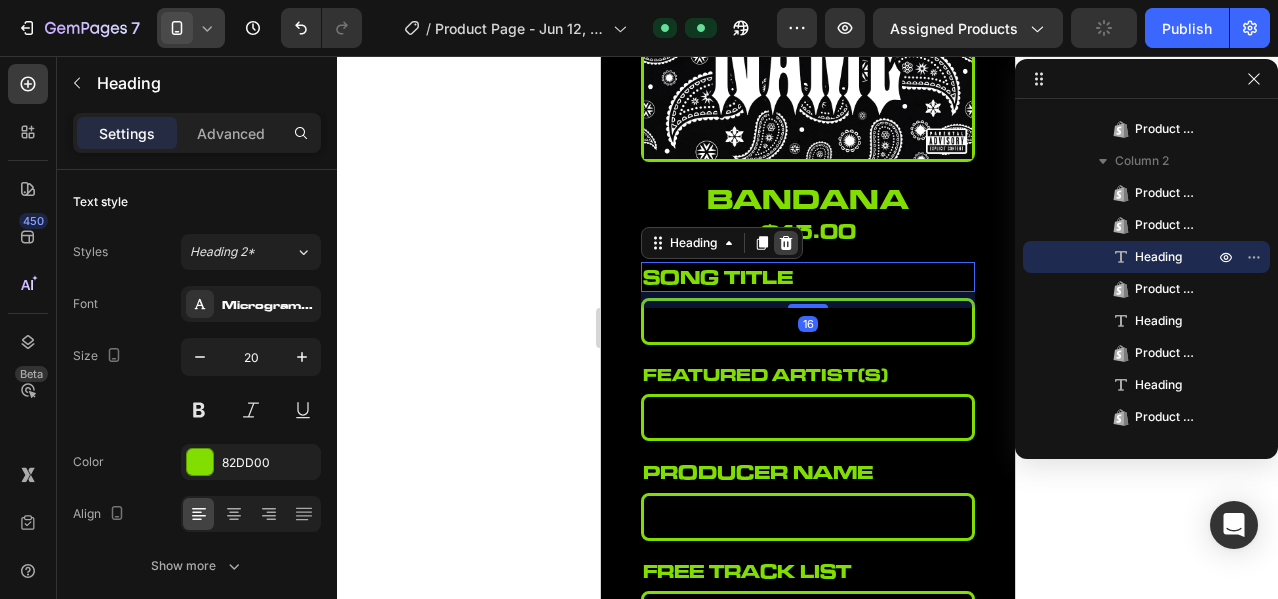 click 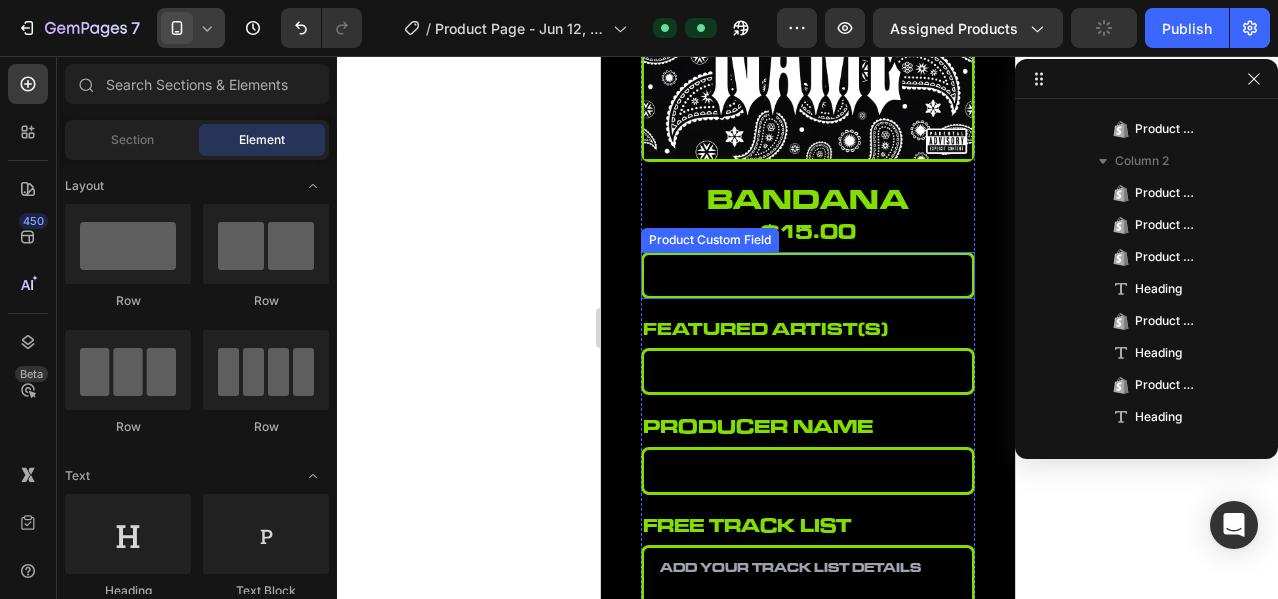 click at bounding box center [807, 275] 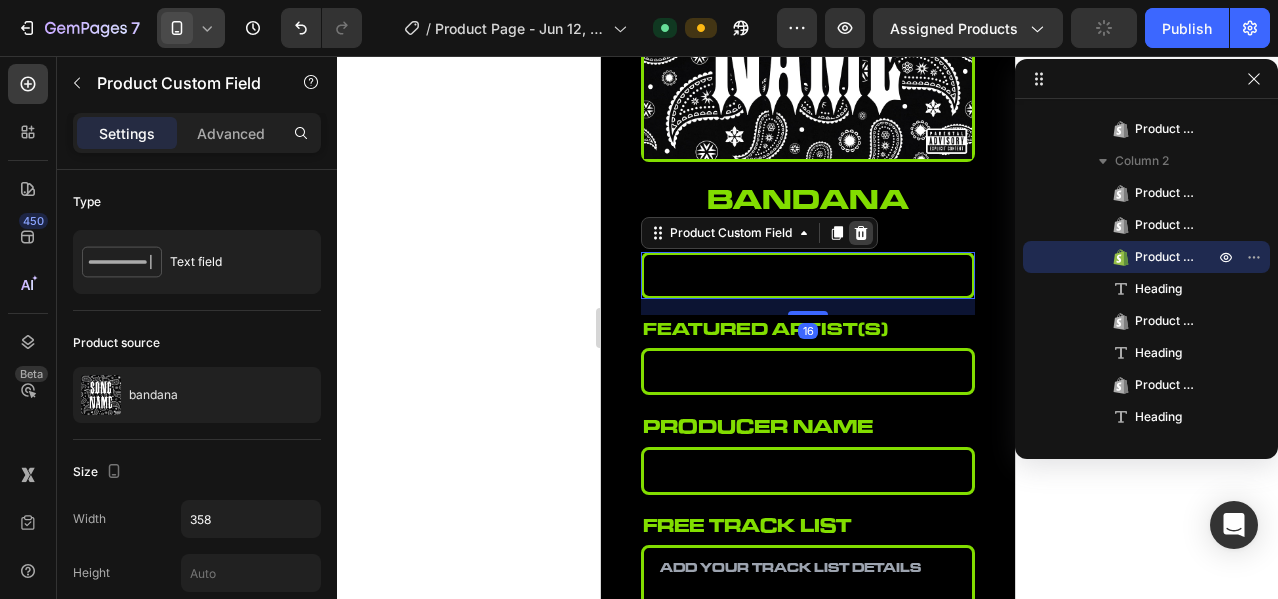click 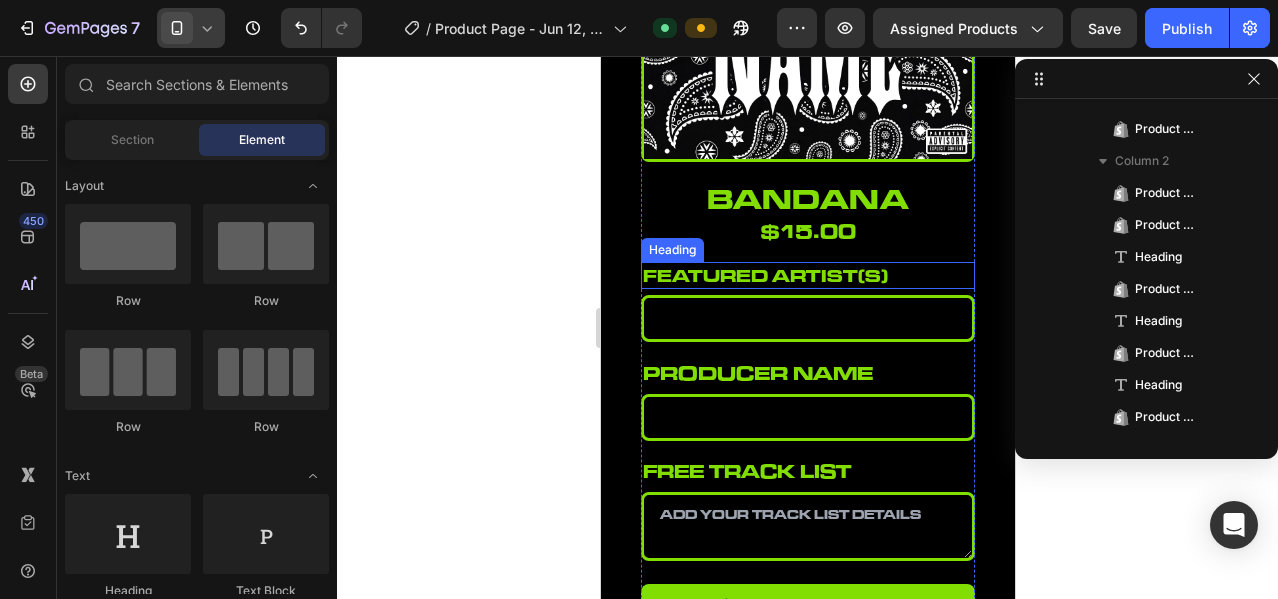 click on "featured artist(s)" at bounding box center [807, 275] 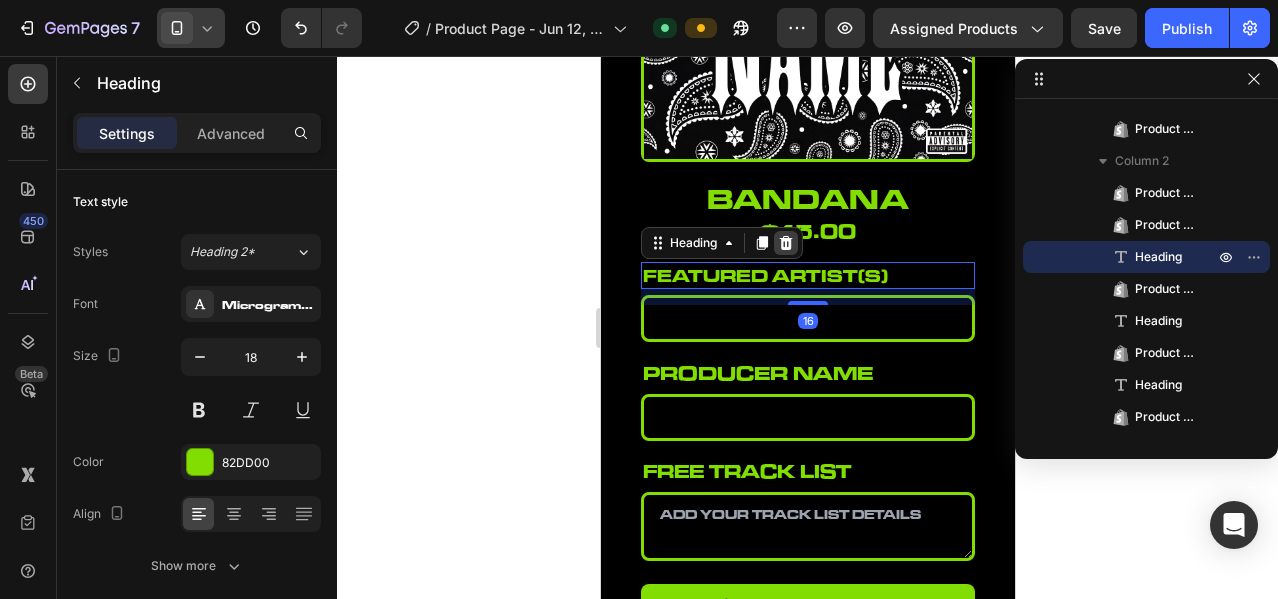 click at bounding box center (785, 243) 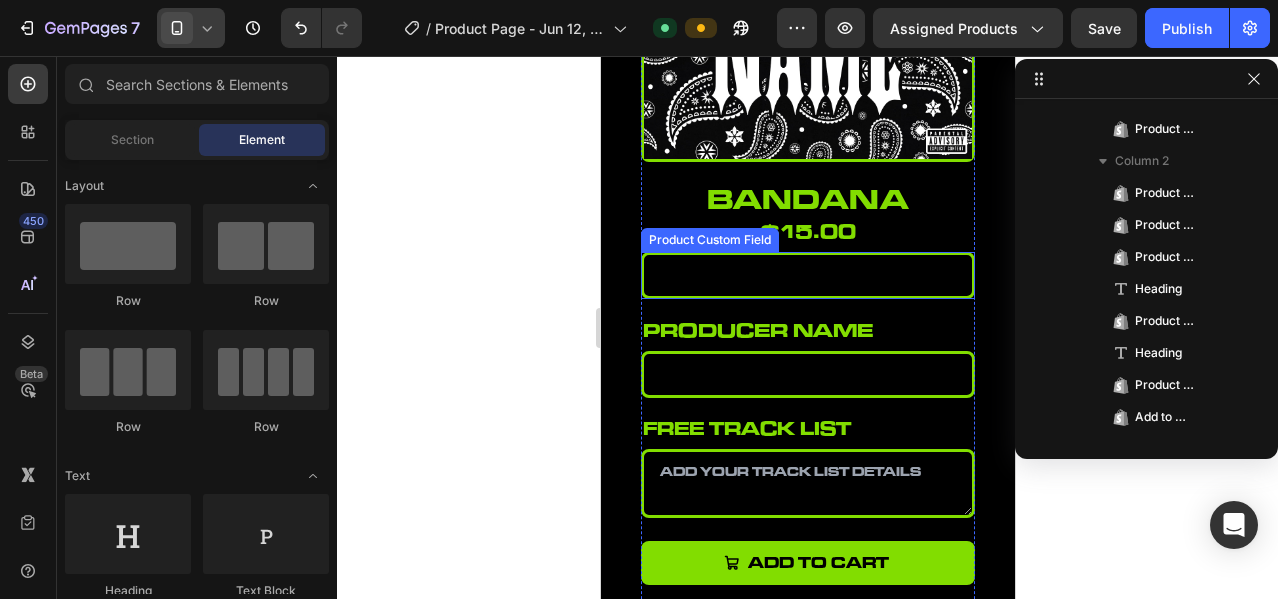 click at bounding box center (807, 275) 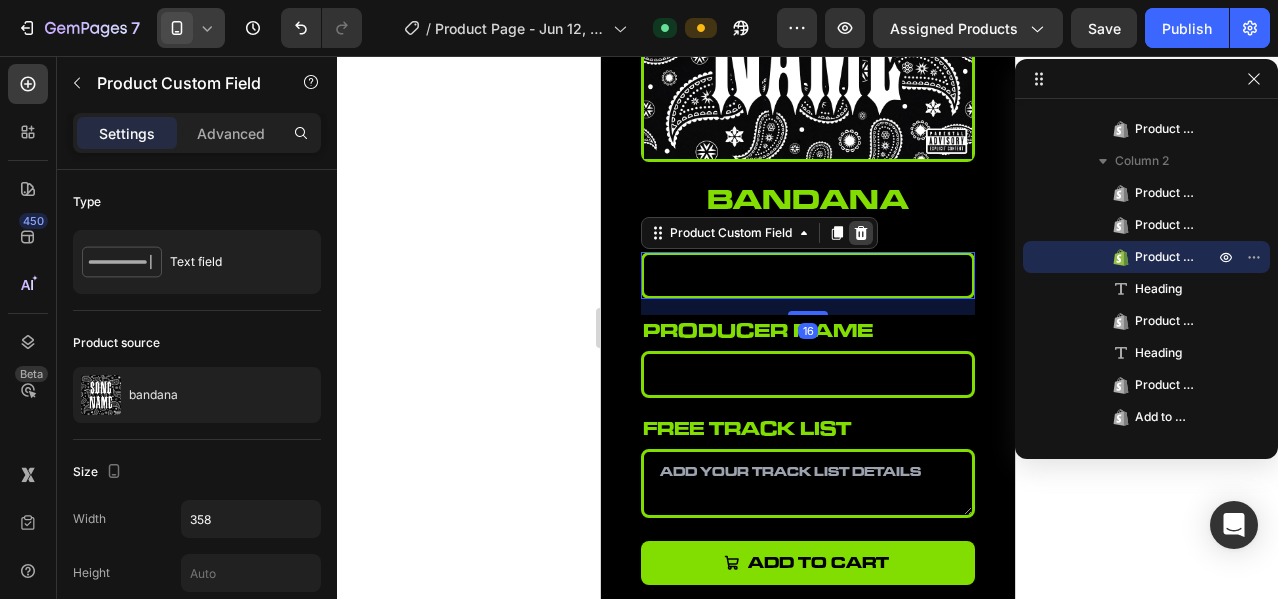 click 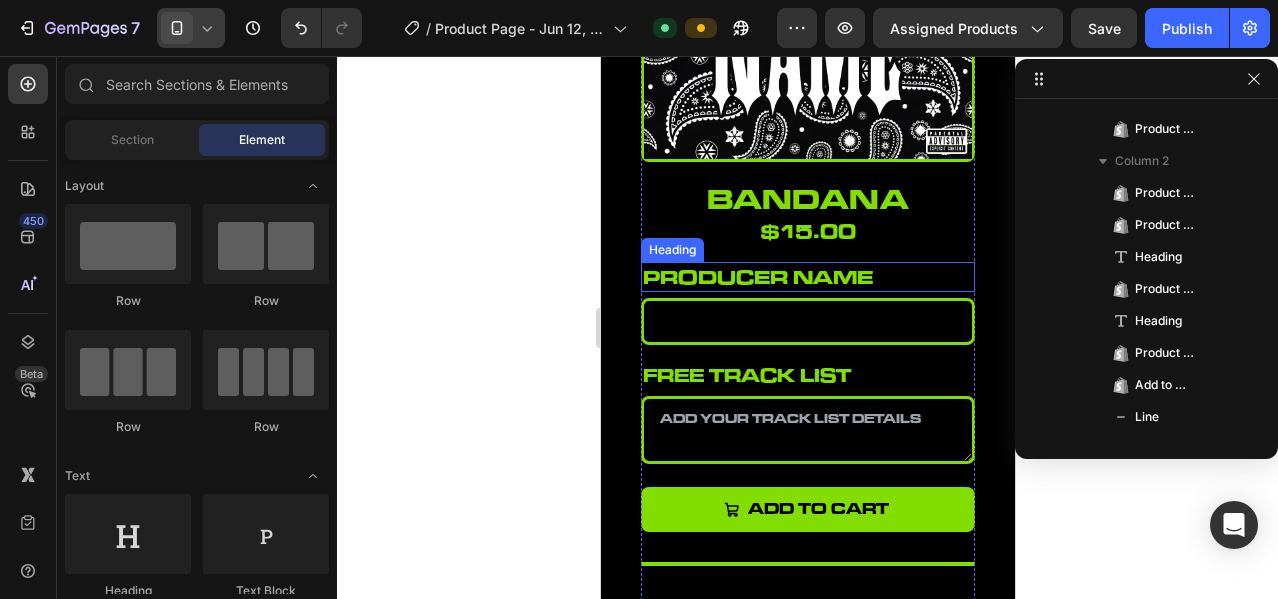 click on "producer name" at bounding box center (807, 277) 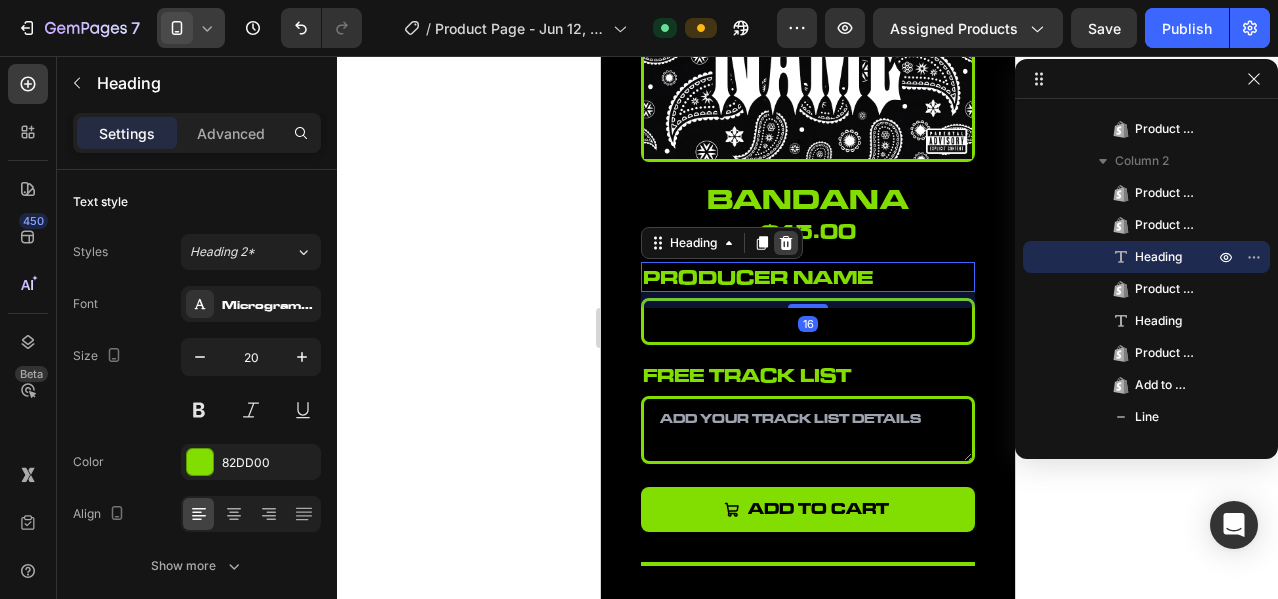click 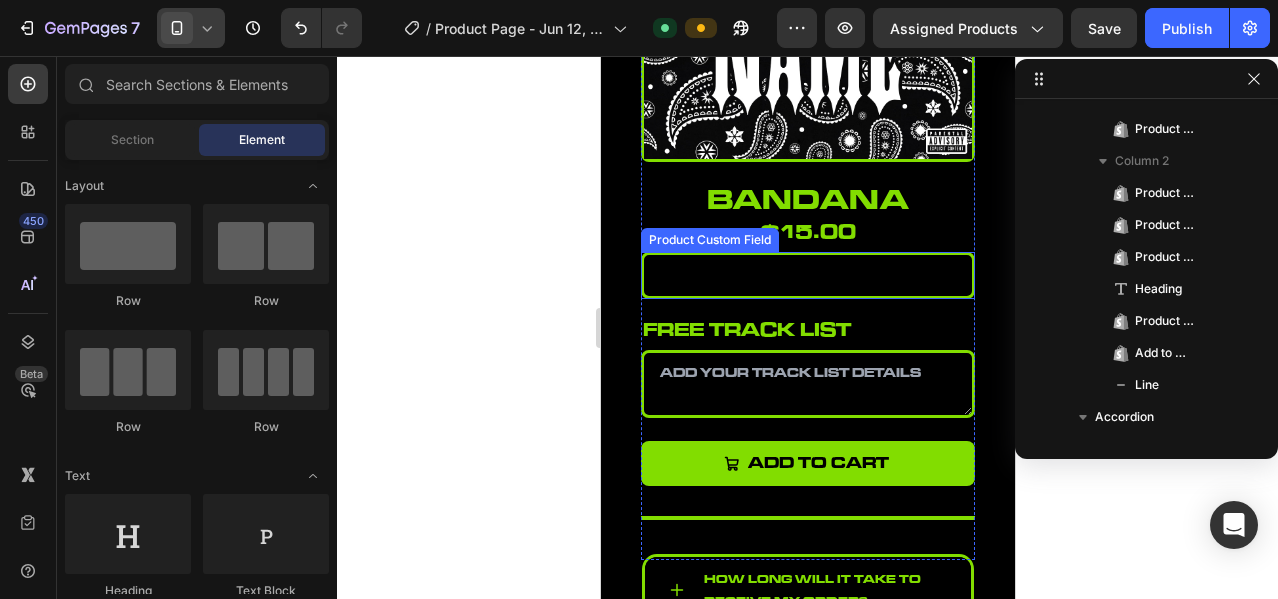 click at bounding box center [807, 275] 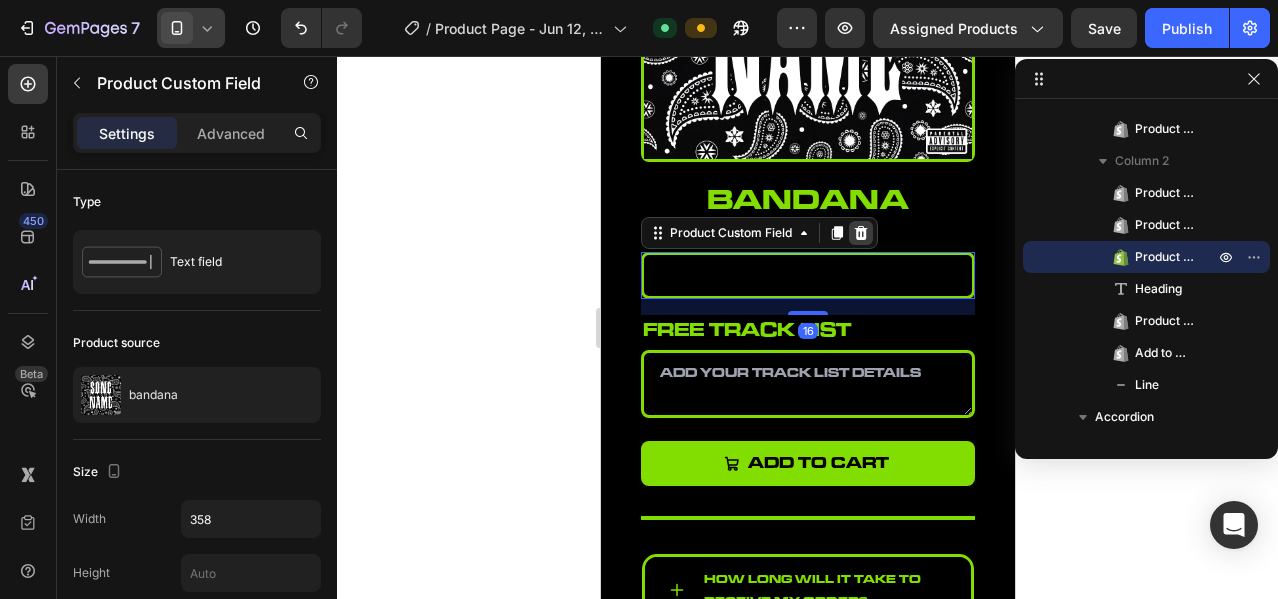 click 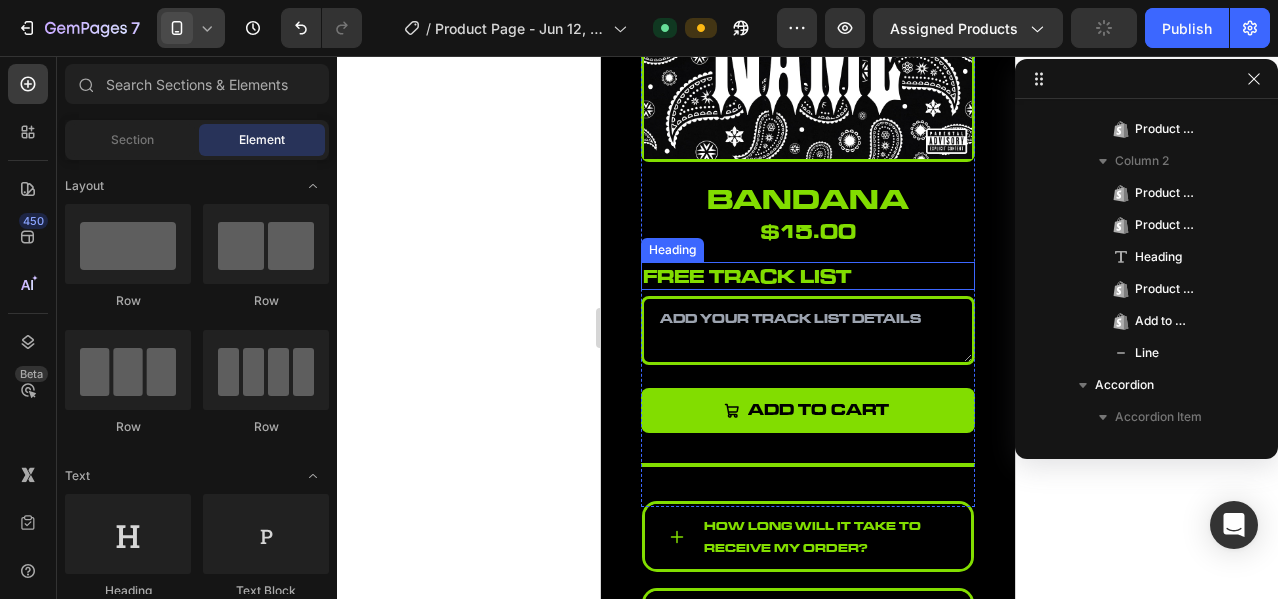 click on "free track list" at bounding box center [807, 276] 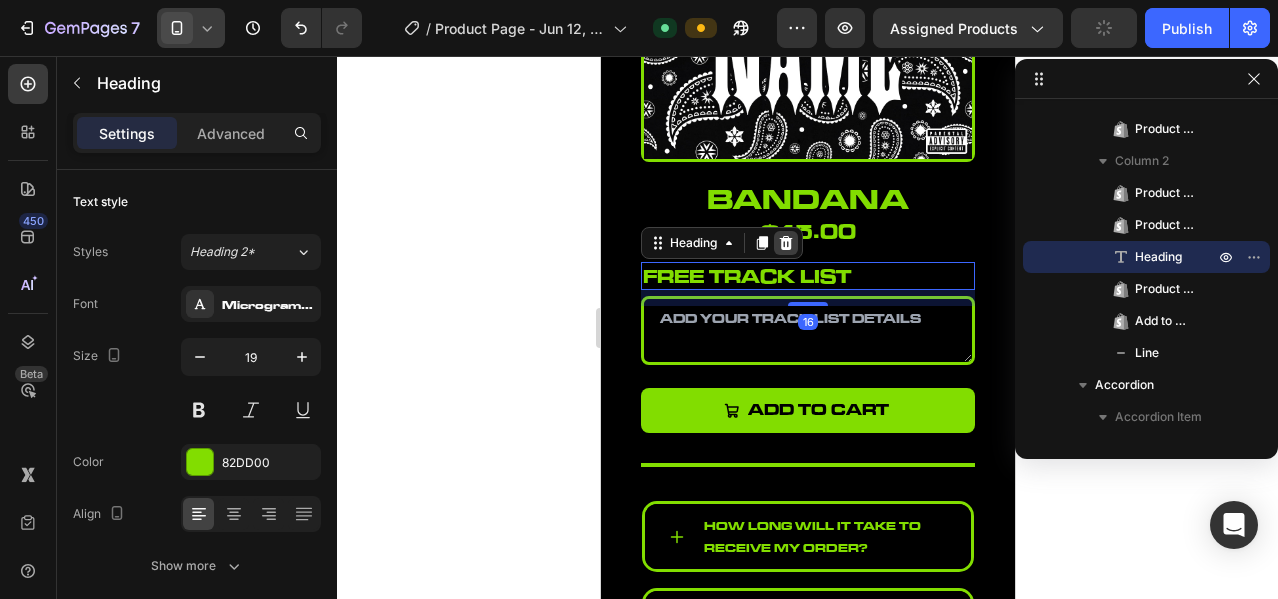 click 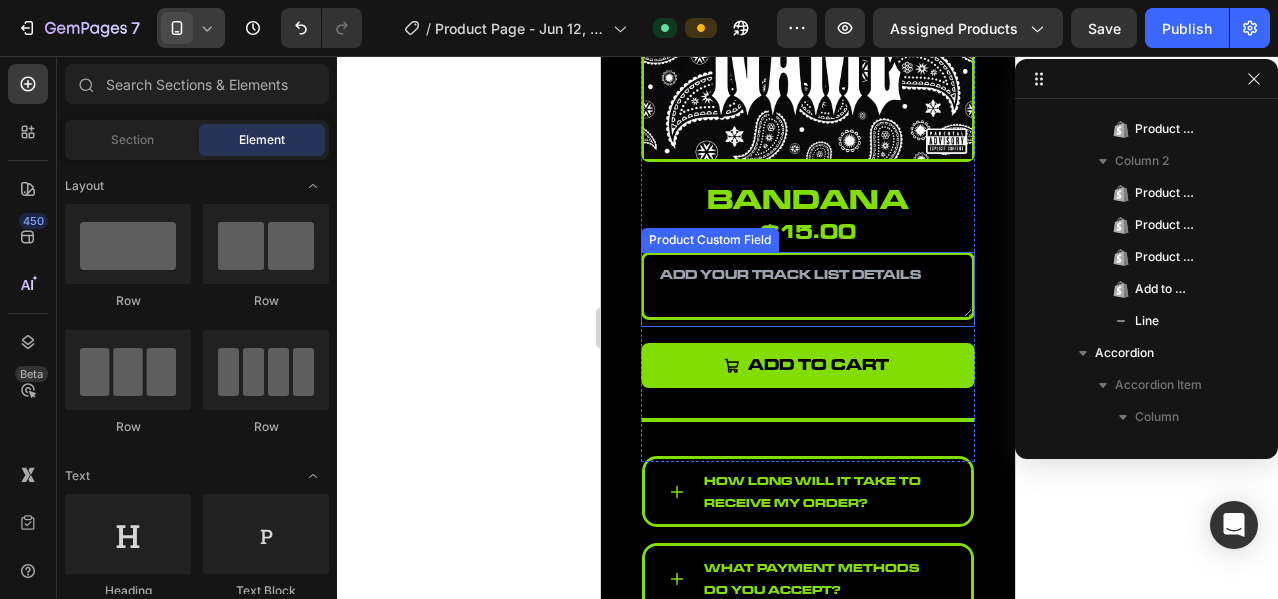click at bounding box center (807, 286) 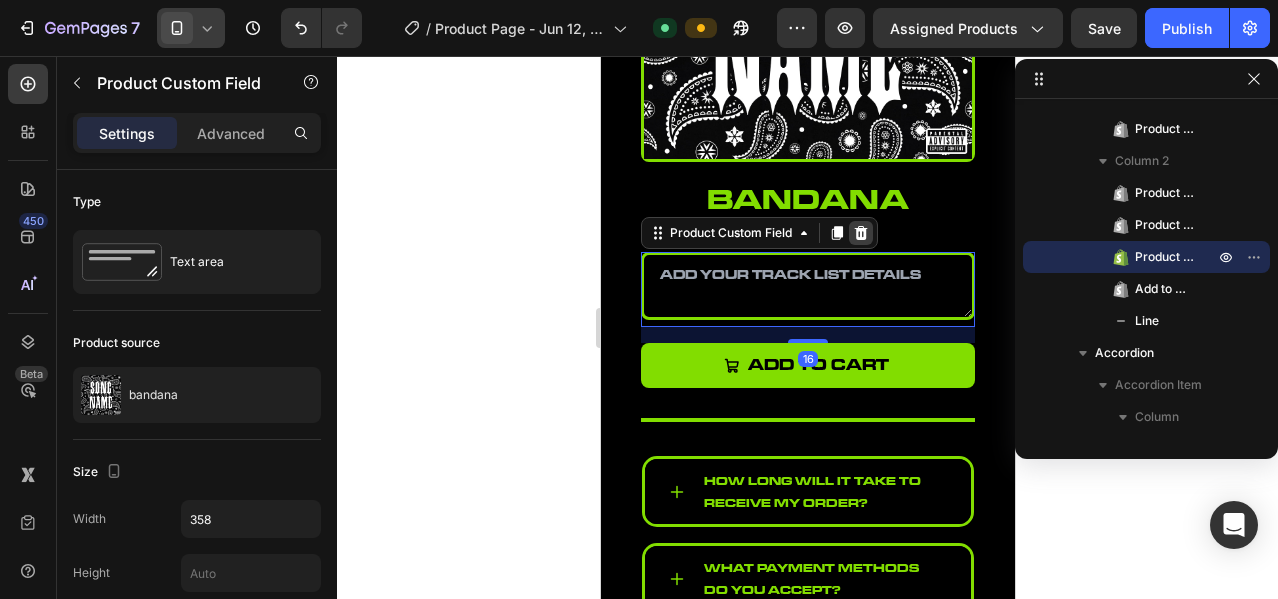 click 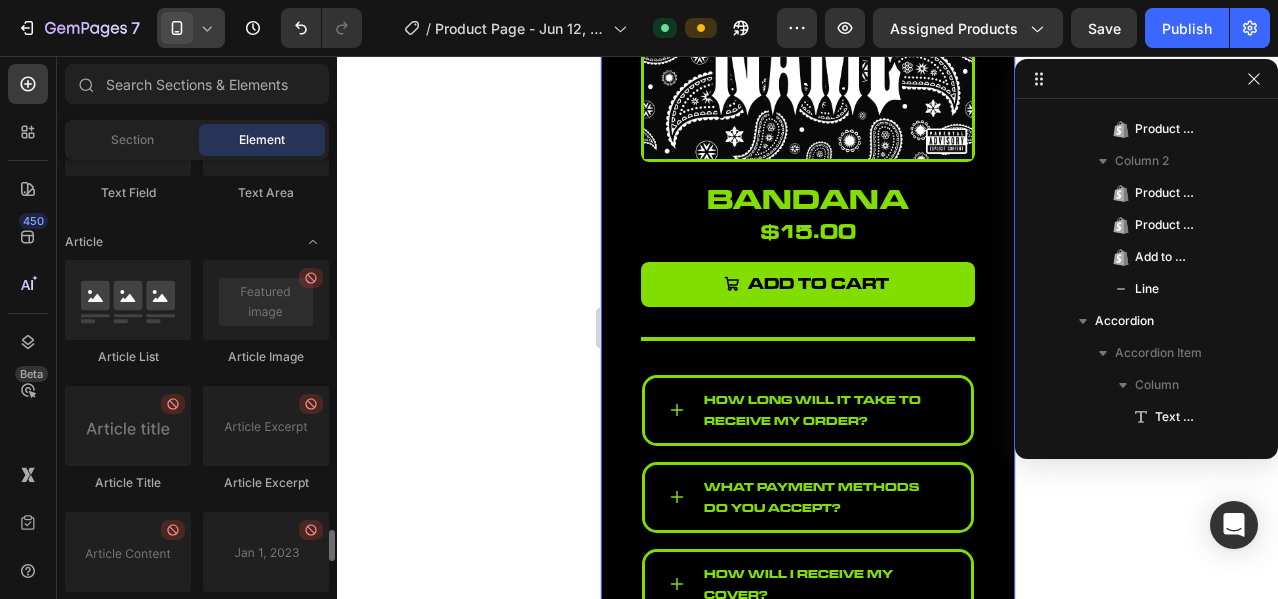 scroll, scrollTop: 5625, scrollLeft: 0, axis: vertical 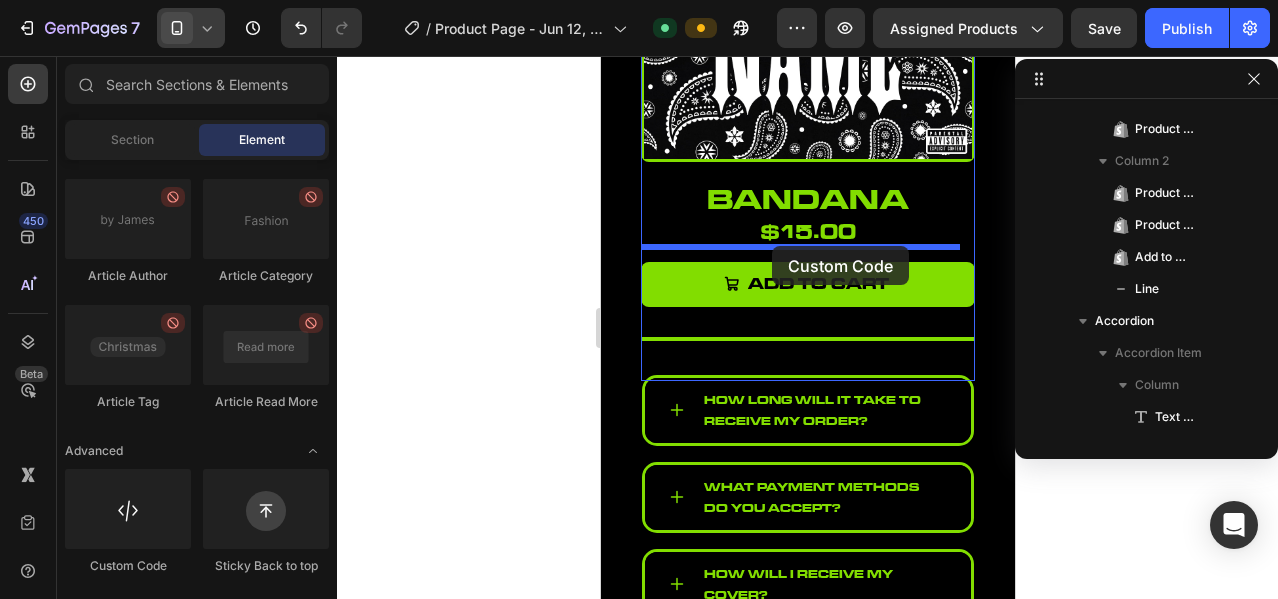 drag, startPoint x: 725, startPoint y: 562, endPoint x: 771, endPoint y: 246, distance: 319.33054 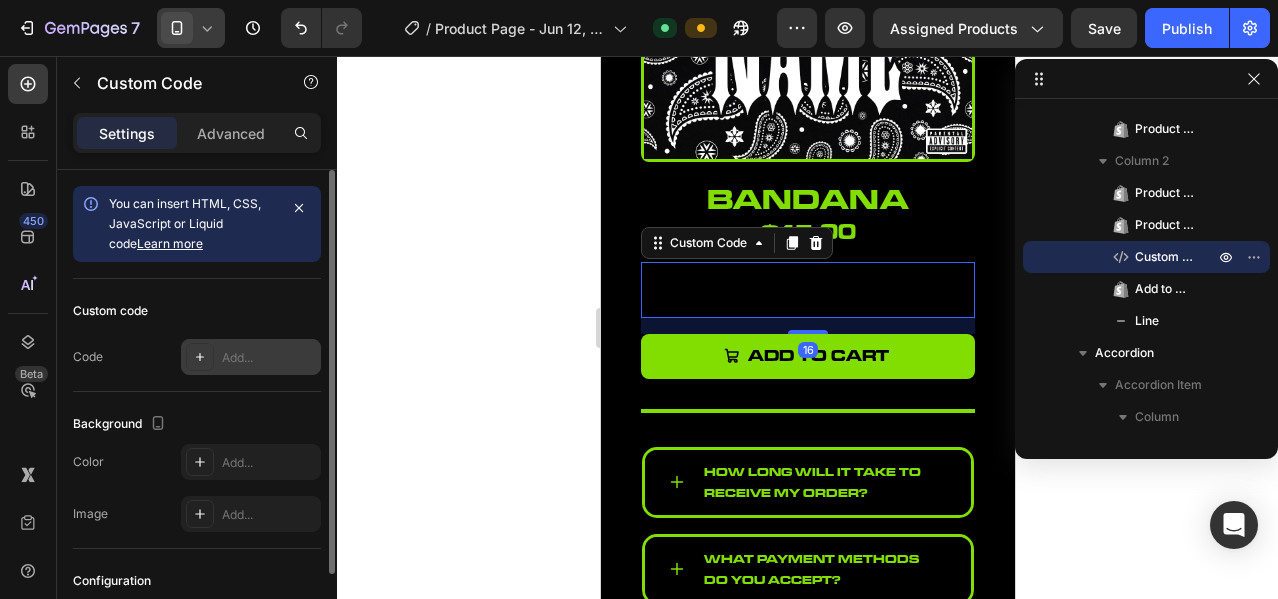 click on "Add..." at bounding box center [251, 357] 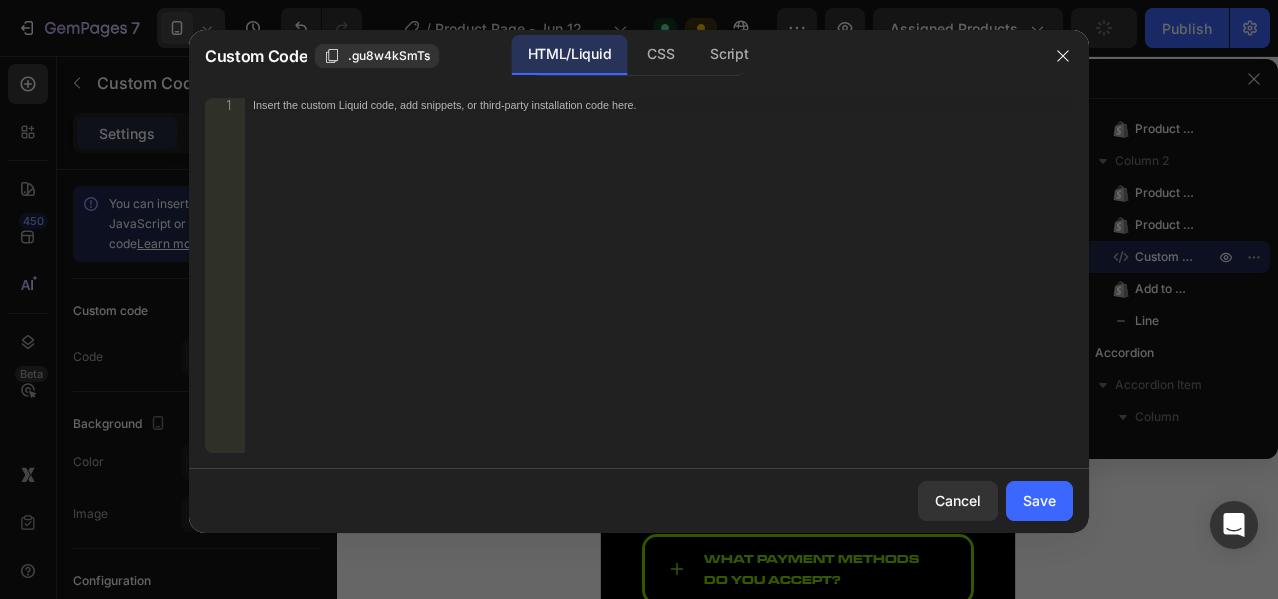 type 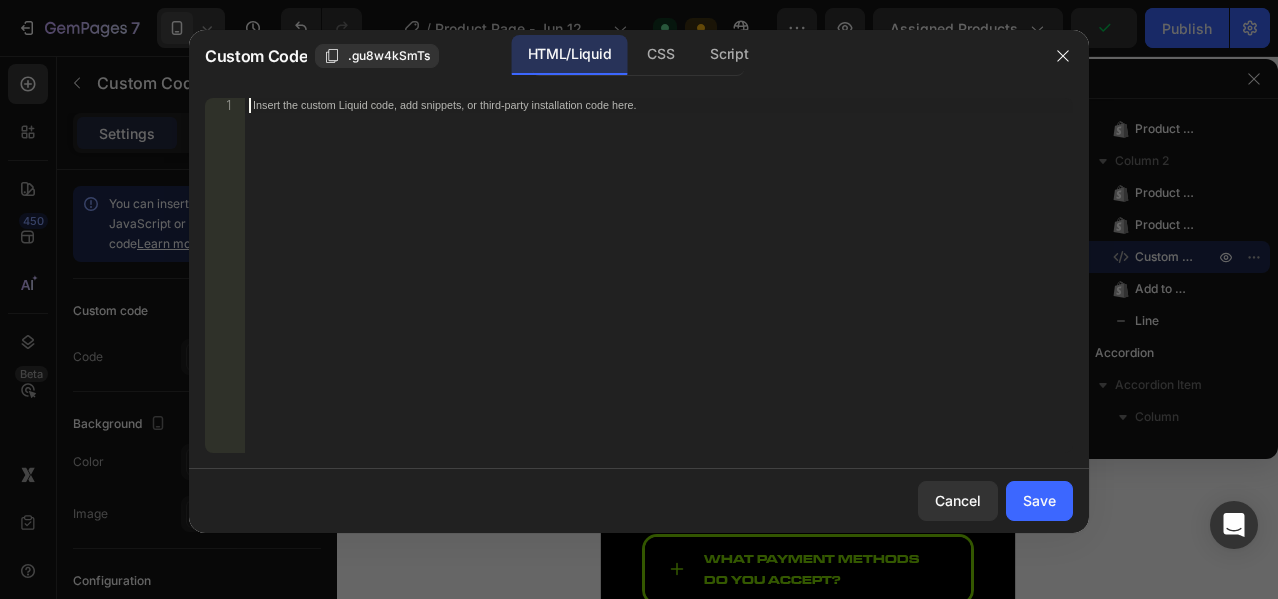 scroll, scrollTop: 1264, scrollLeft: 0, axis: vertical 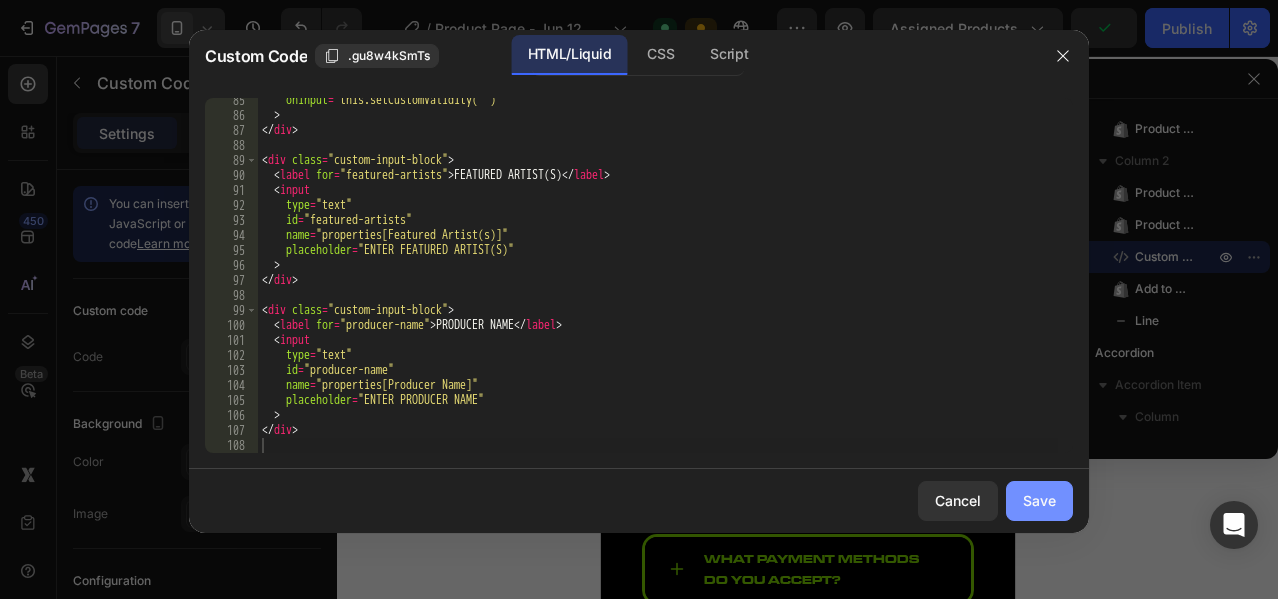 click on "Save" 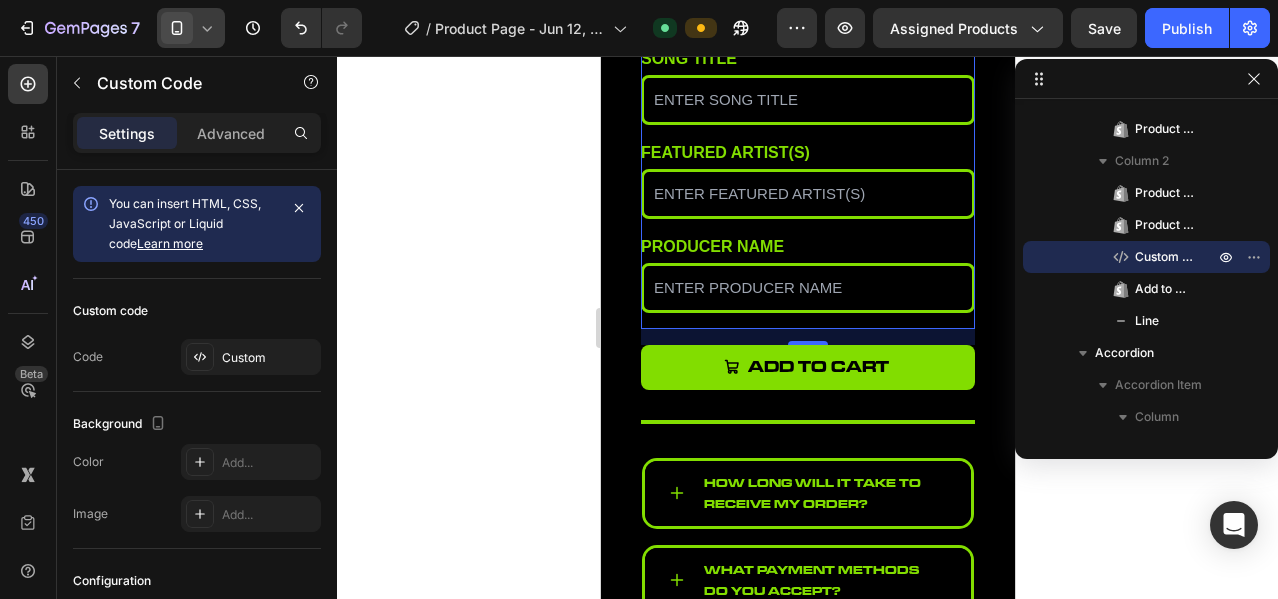 scroll, scrollTop: 666, scrollLeft: 0, axis: vertical 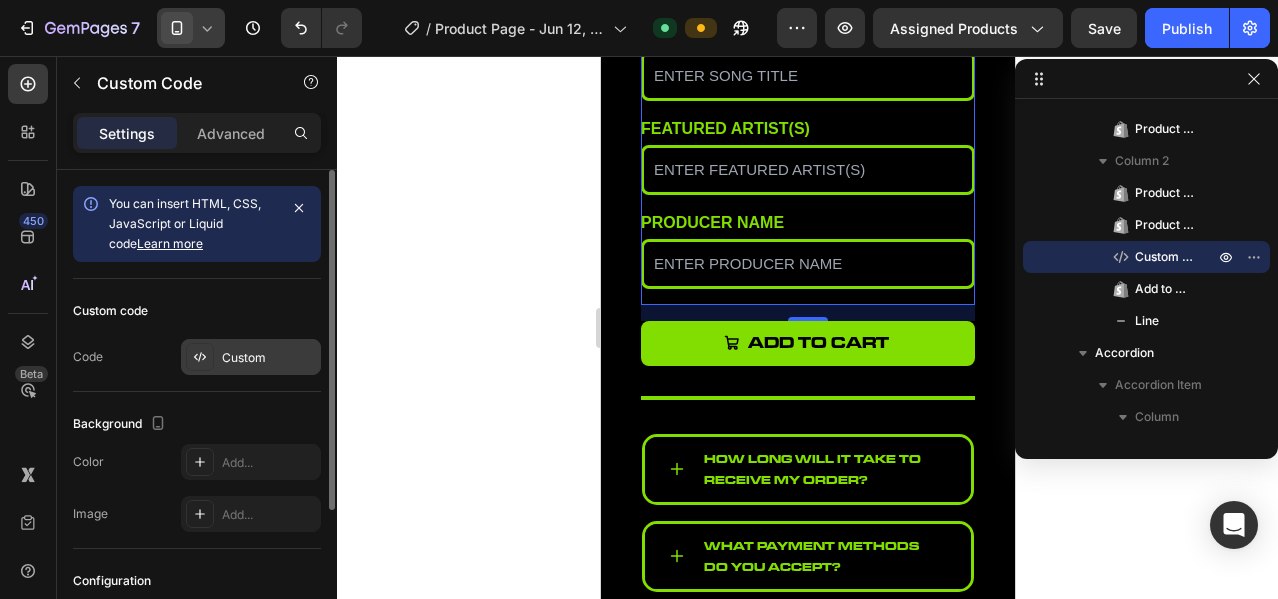 click on "Custom" at bounding box center (251, 357) 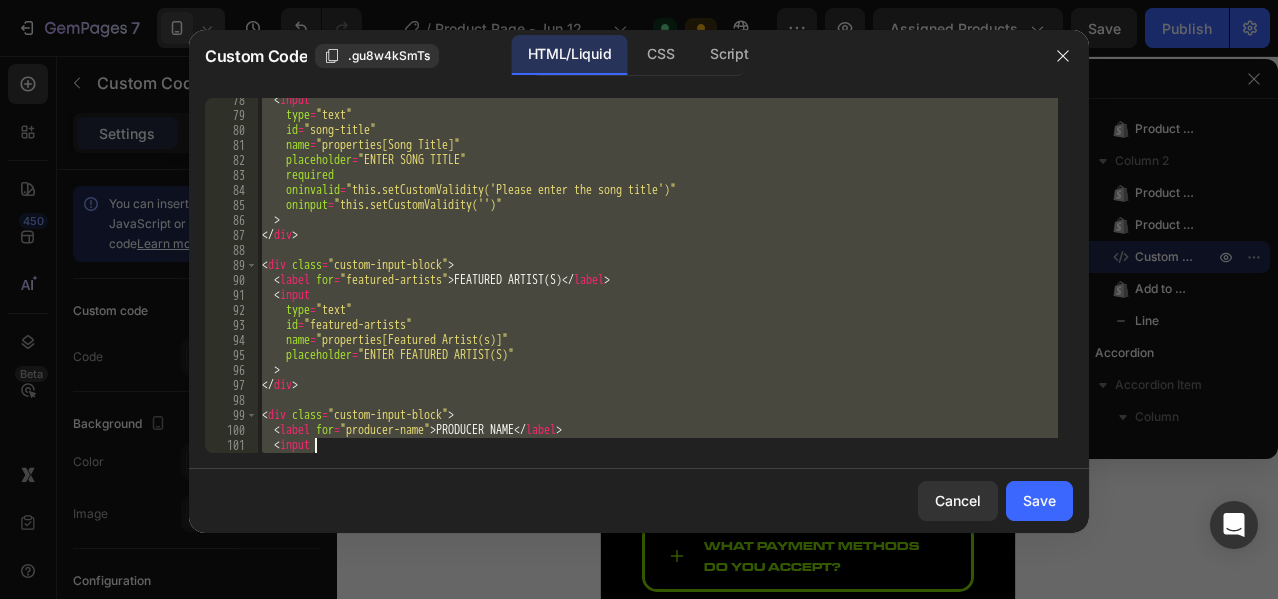 scroll, scrollTop: 1264, scrollLeft: 0, axis: vertical 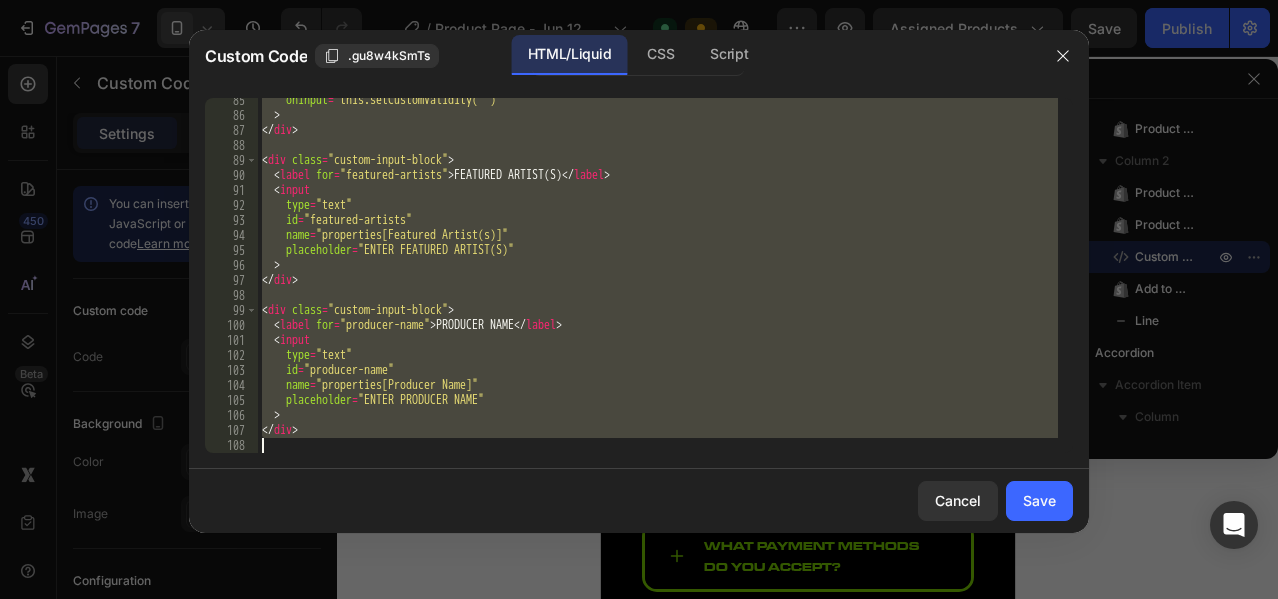 drag, startPoint x: 261, startPoint y: 106, endPoint x: 805, endPoint y: 523, distance: 685.4378 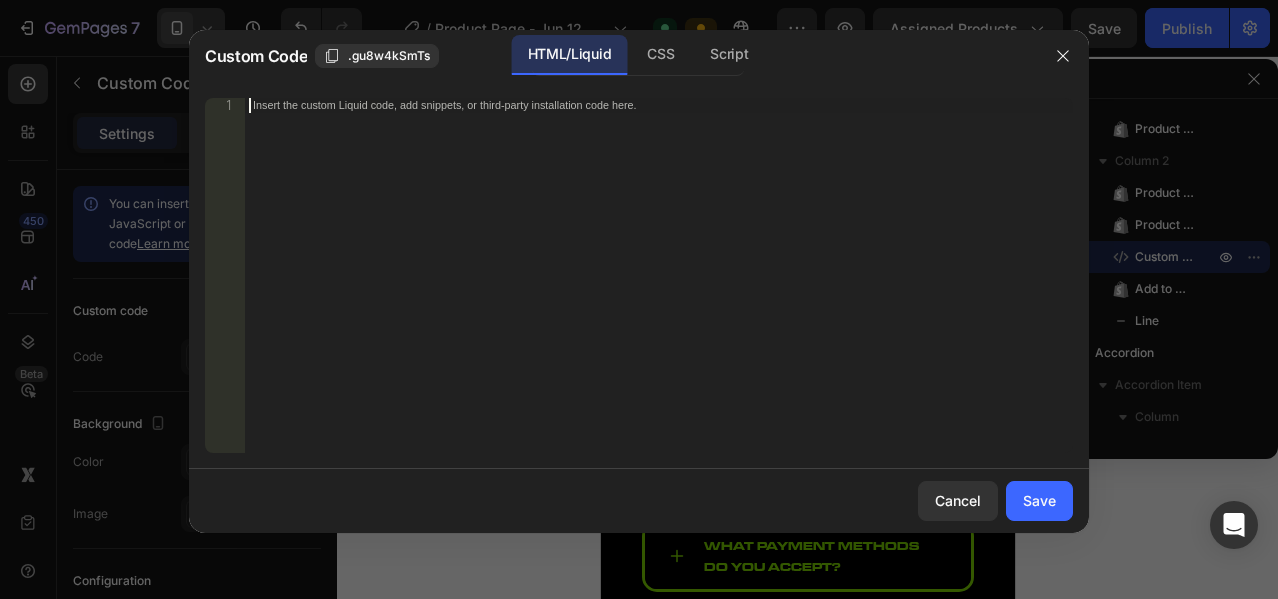 scroll, scrollTop: 1550, scrollLeft: 0, axis: vertical 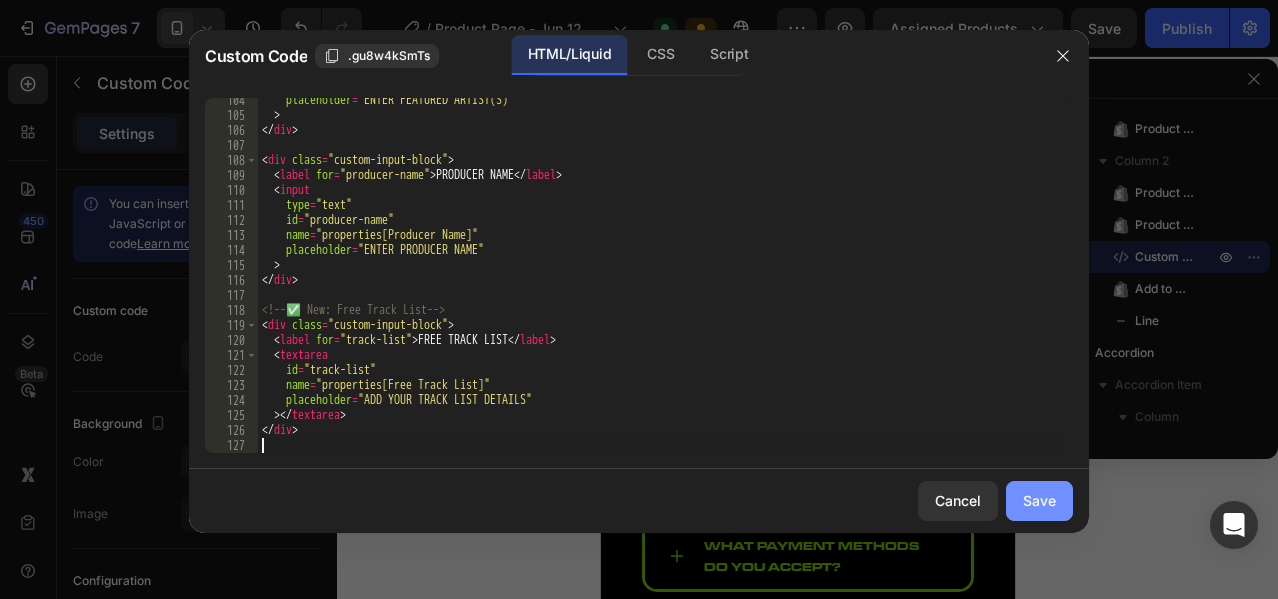 click on "Save" 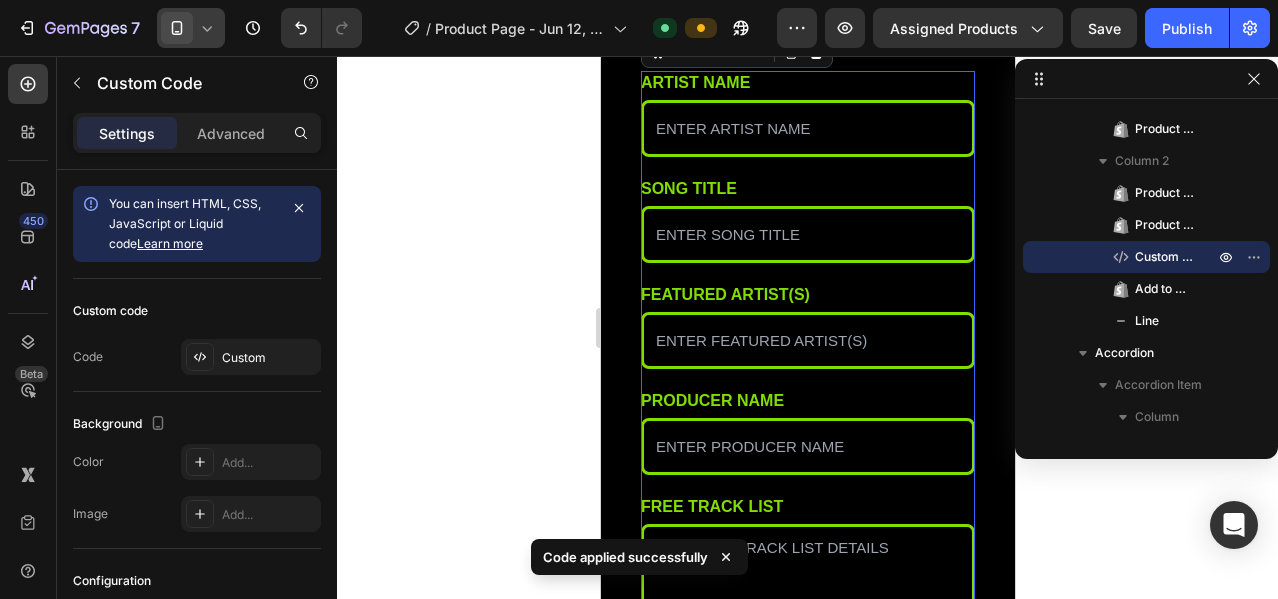 scroll, scrollTop: 500, scrollLeft: 0, axis: vertical 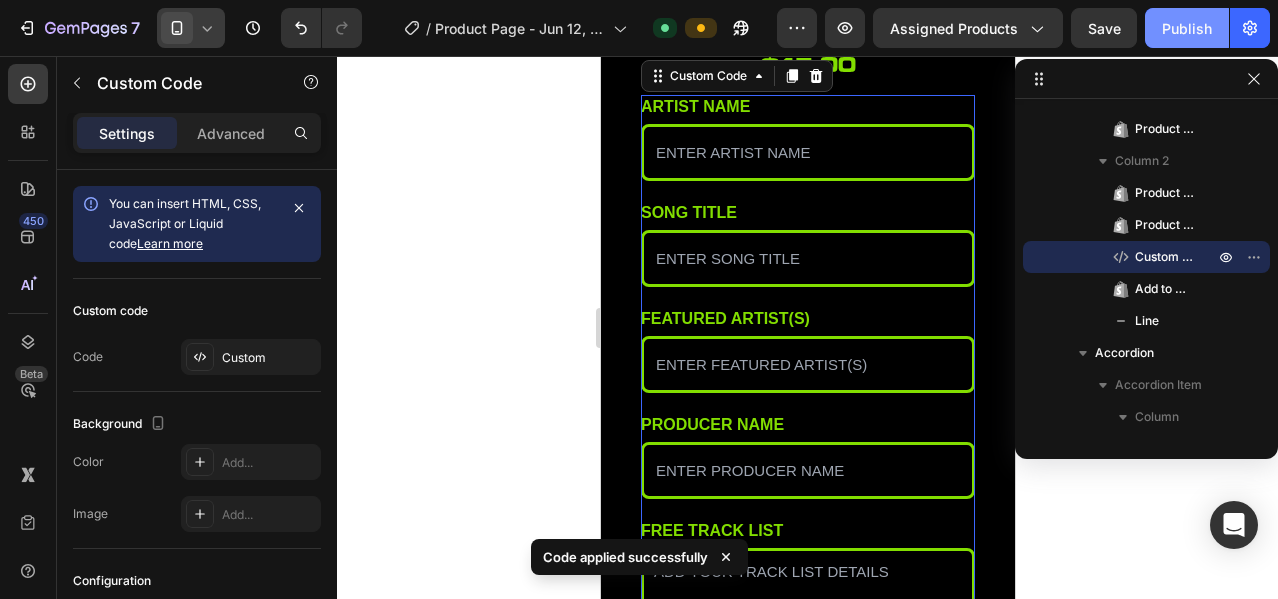 click on "Publish" at bounding box center (1187, 28) 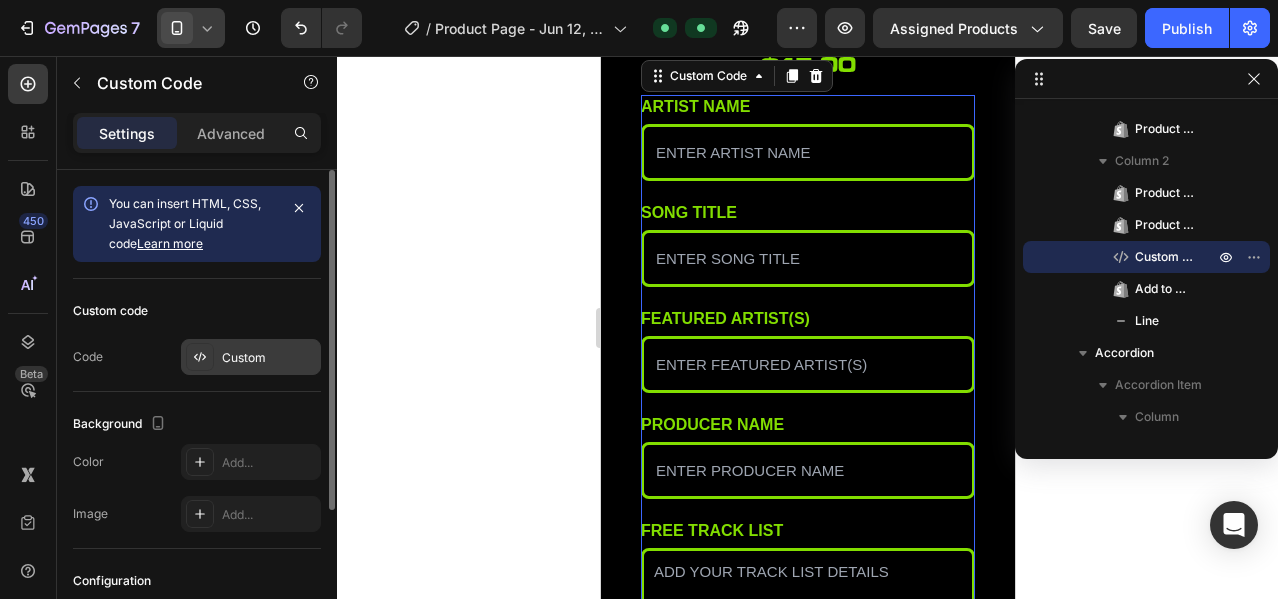 click on "Custom" at bounding box center (251, 357) 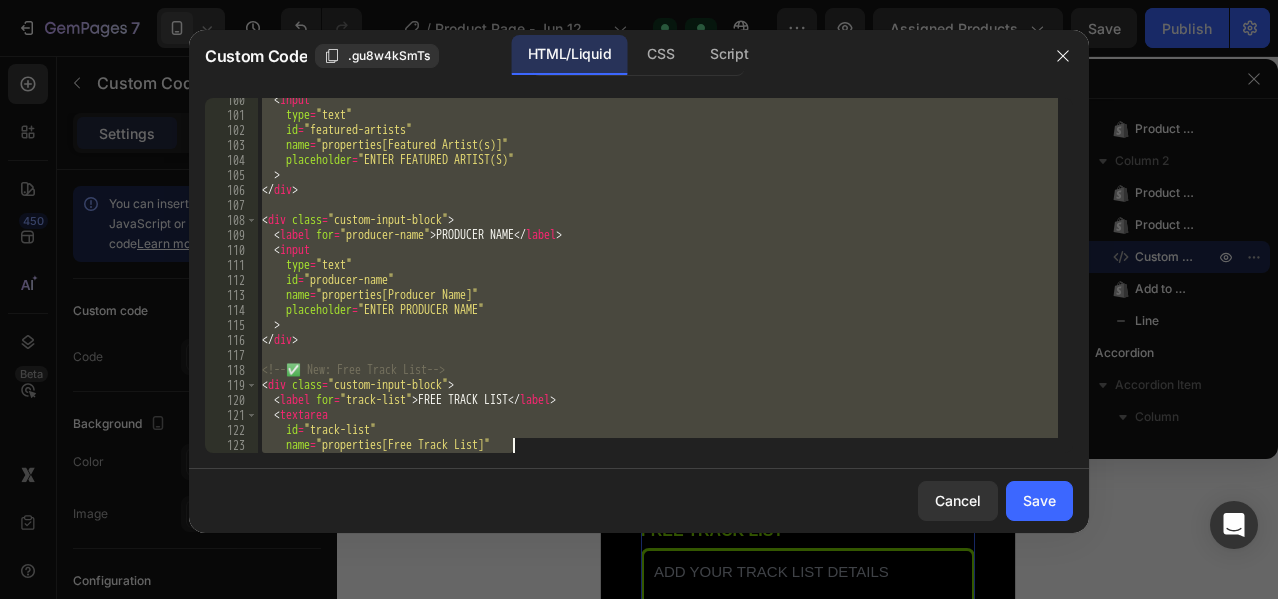 scroll, scrollTop: 1550, scrollLeft: 0, axis: vertical 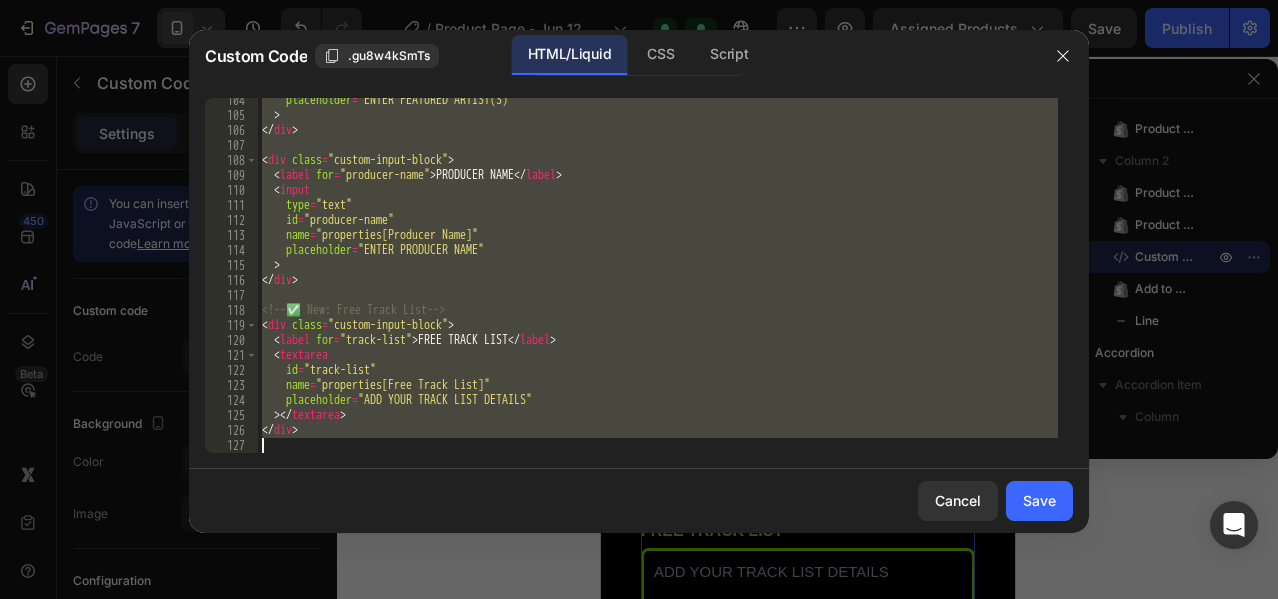 drag, startPoint x: 265, startPoint y: 105, endPoint x: 791, endPoint y: 530, distance: 676.24036 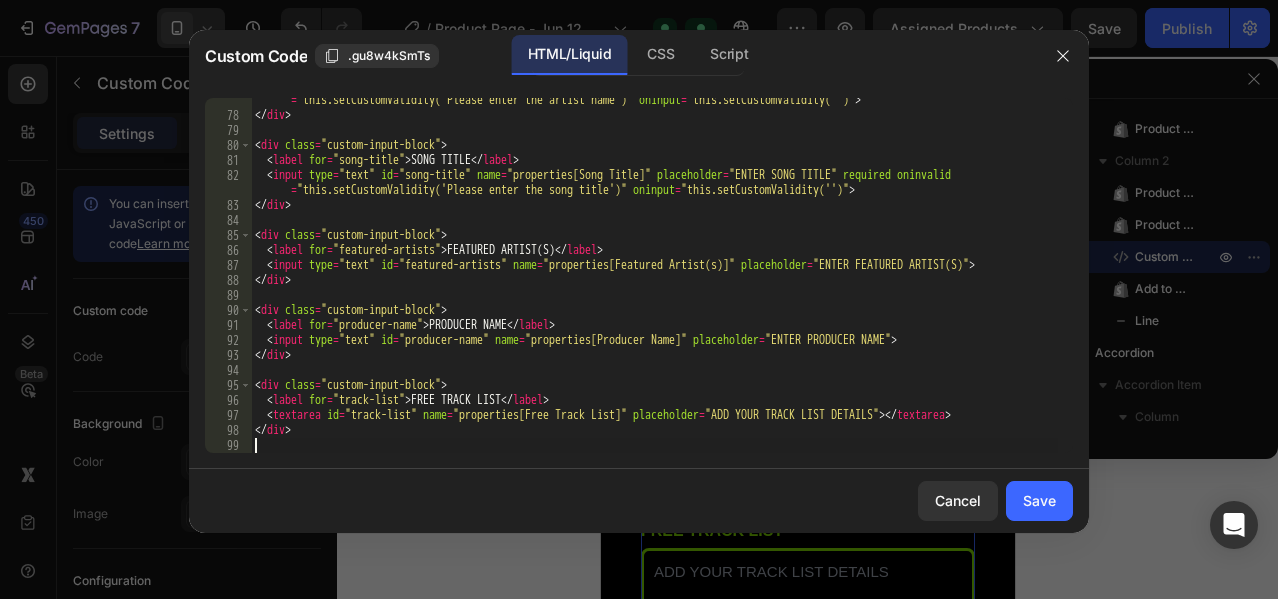 scroll, scrollTop: 1160, scrollLeft: 0, axis: vertical 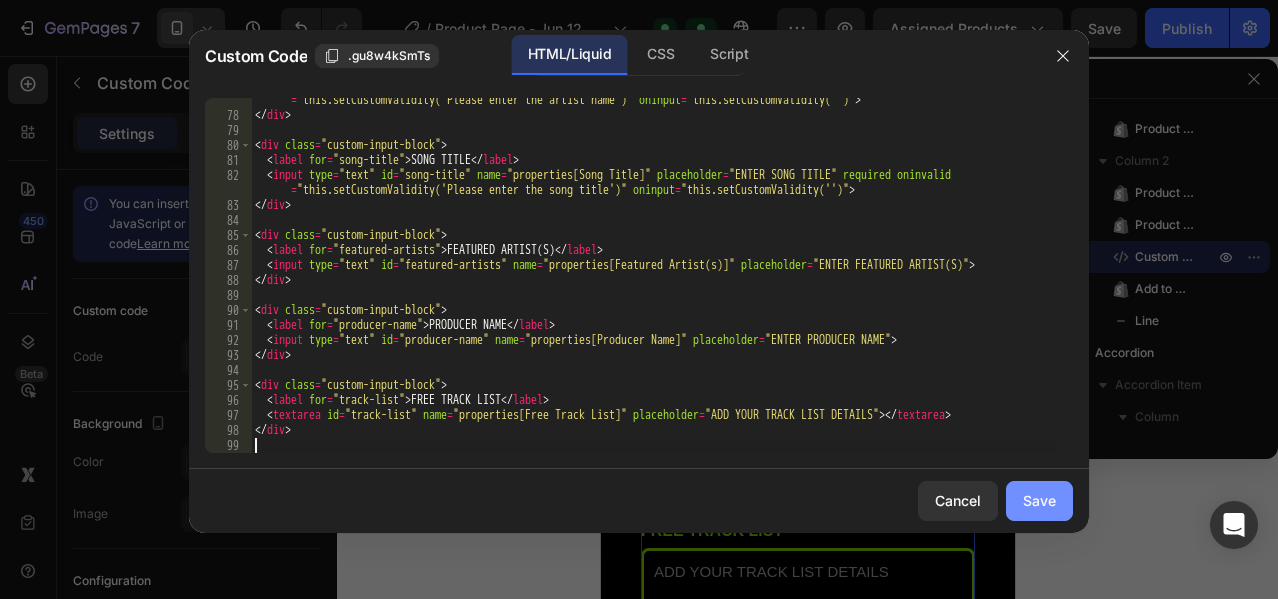 click on "Save" at bounding box center [1039, 500] 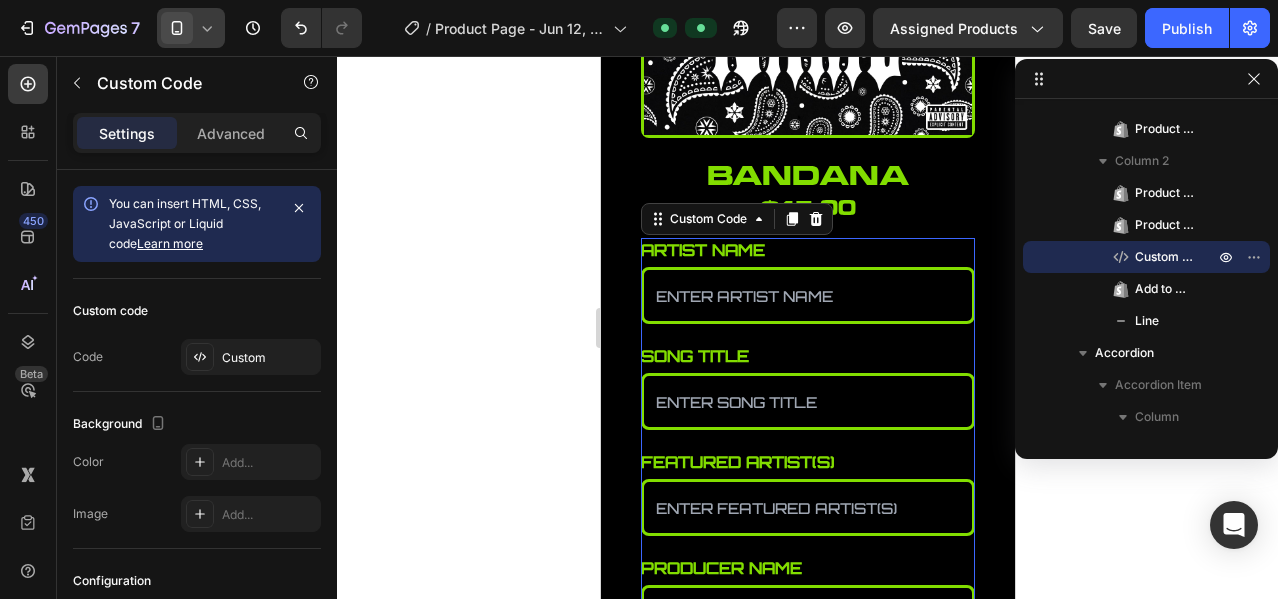 scroll, scrollTop: 333, scrollLeft: 0, axis: vertical 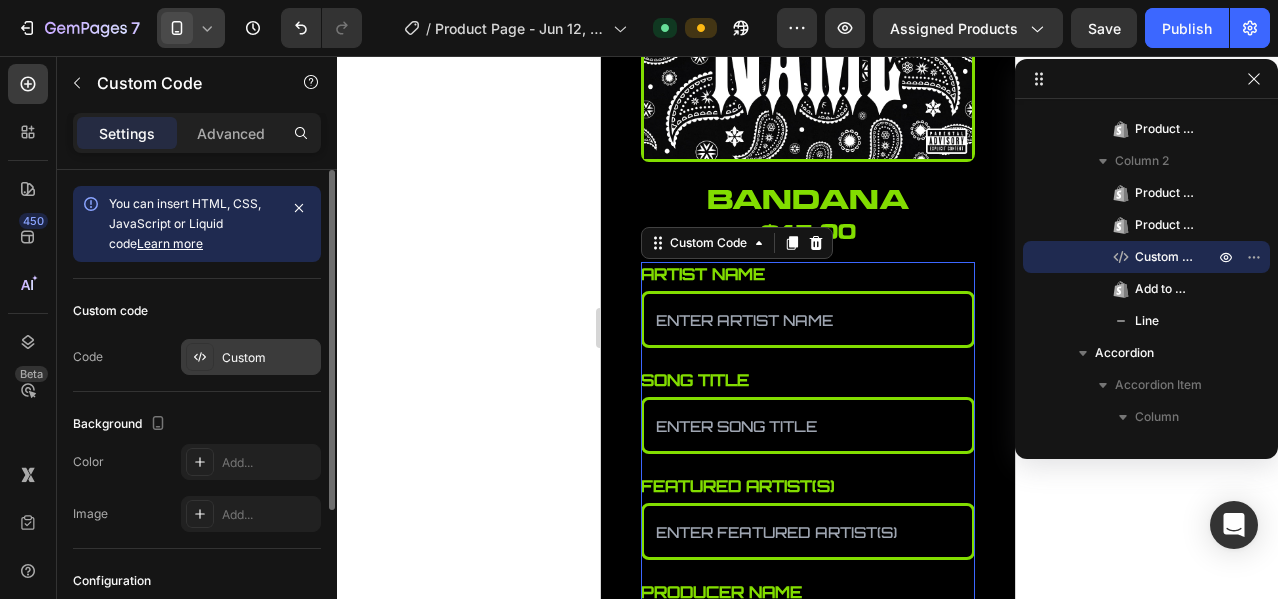 click on "Custom" at bounding box center (269, 358) 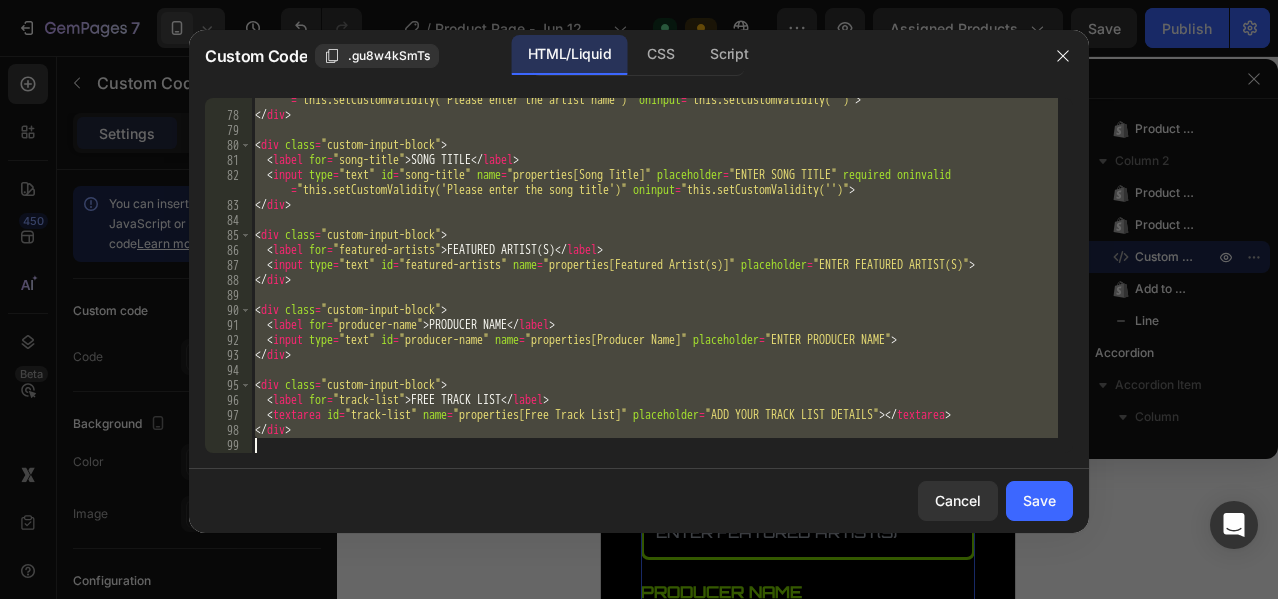 scroll, scrollTop: 1160, scrollLeft: 0, axis: vertical 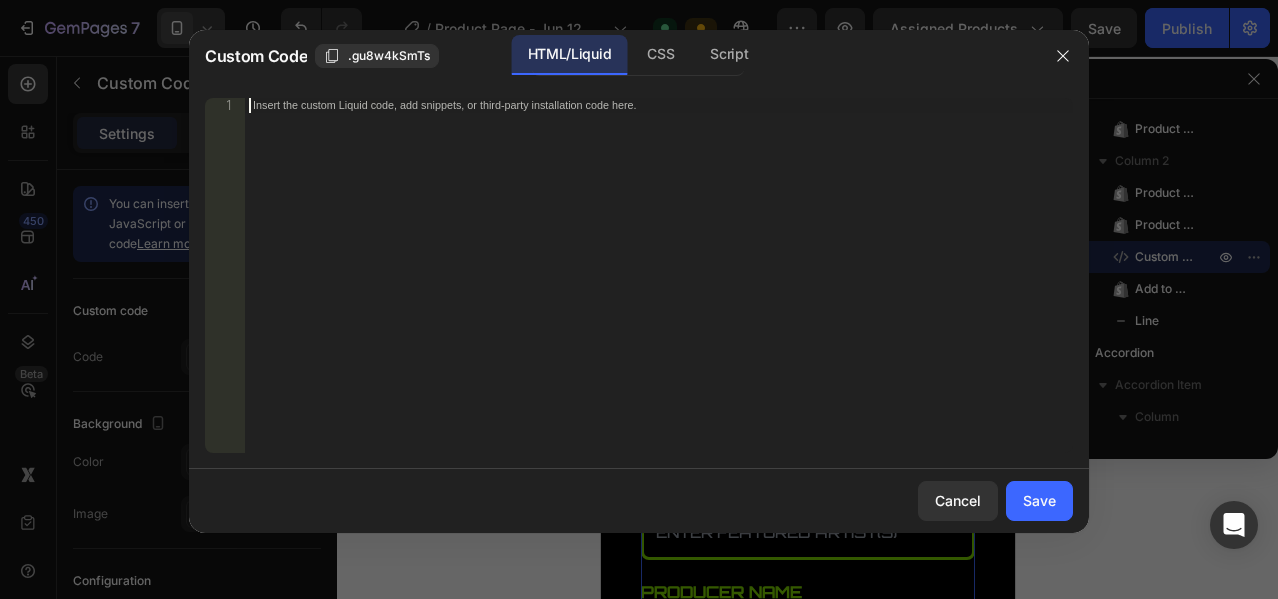 click on "Insert the custom Liquid code, add snippets, or third-party installation code here." at bounding box center (617, 106) 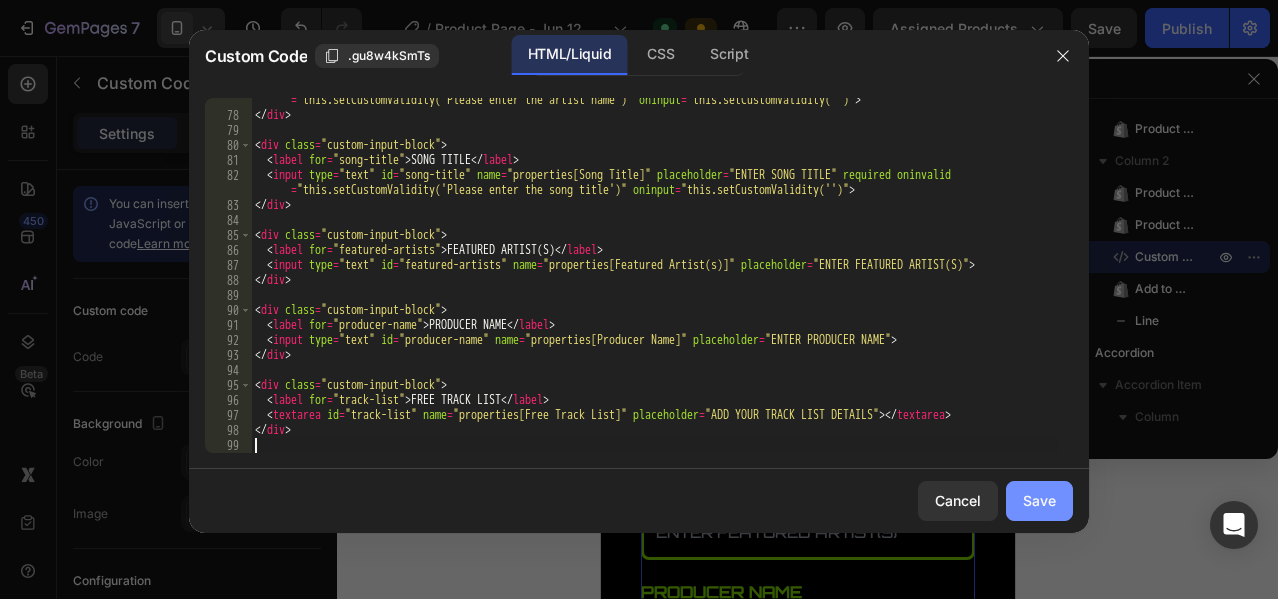 click on "Save" at bounding box center [1039, 500] 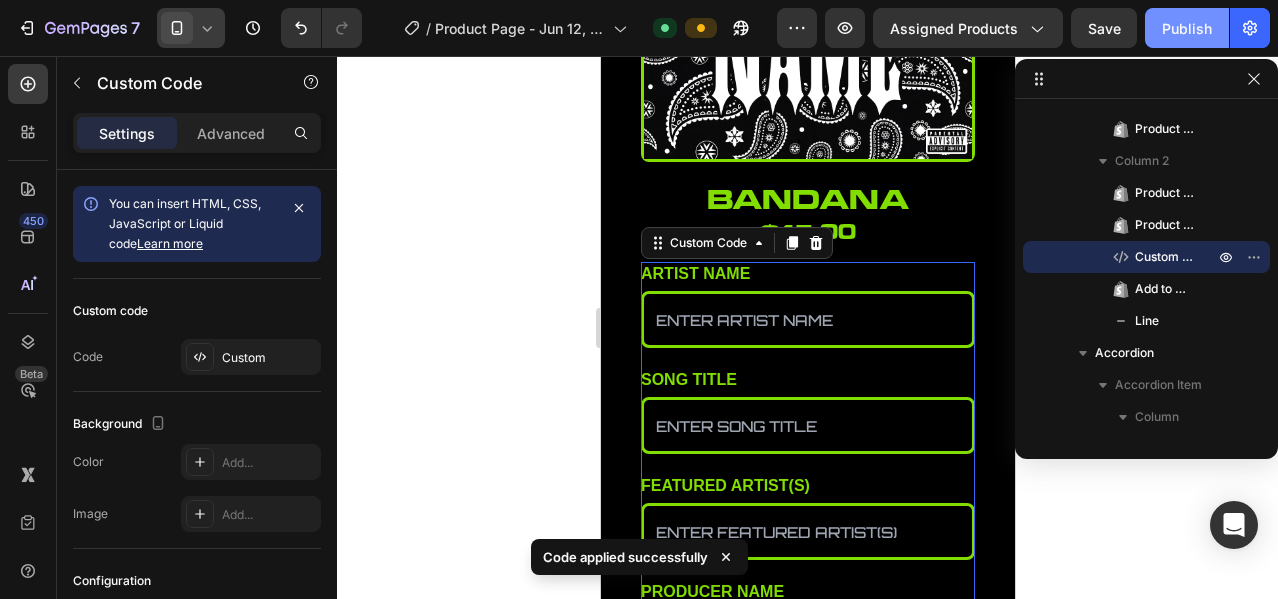 click on "Publish" at bounding box center [1187, 28] 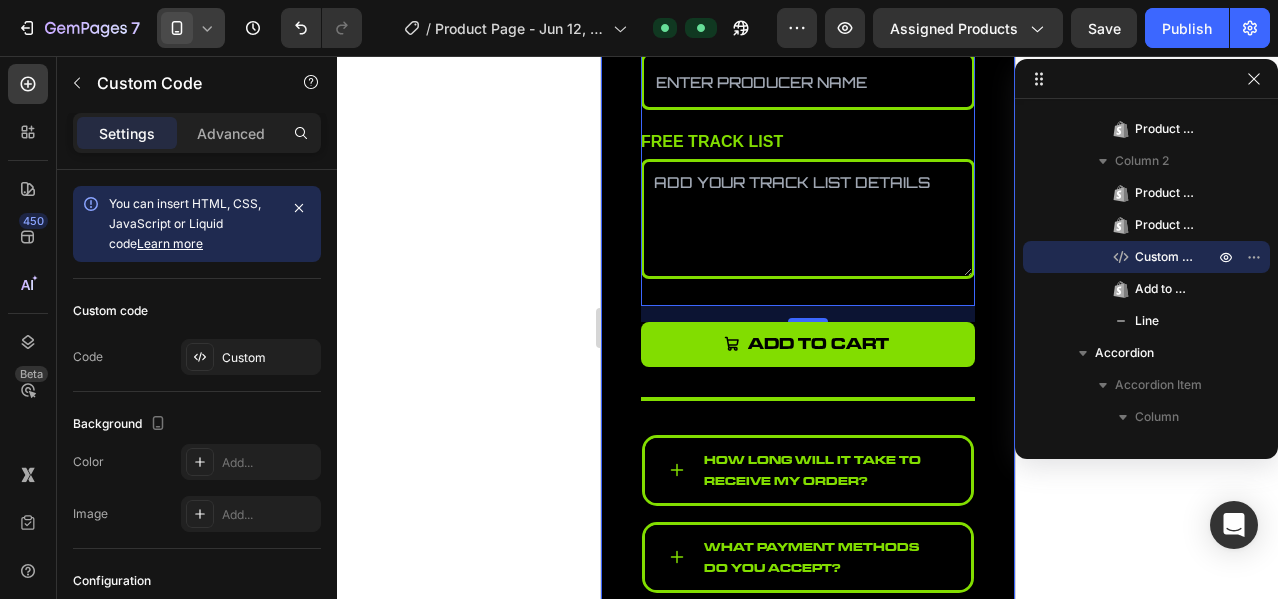 scroll, scrollTop: 1000, scrollLeft: 0, axis: vertical 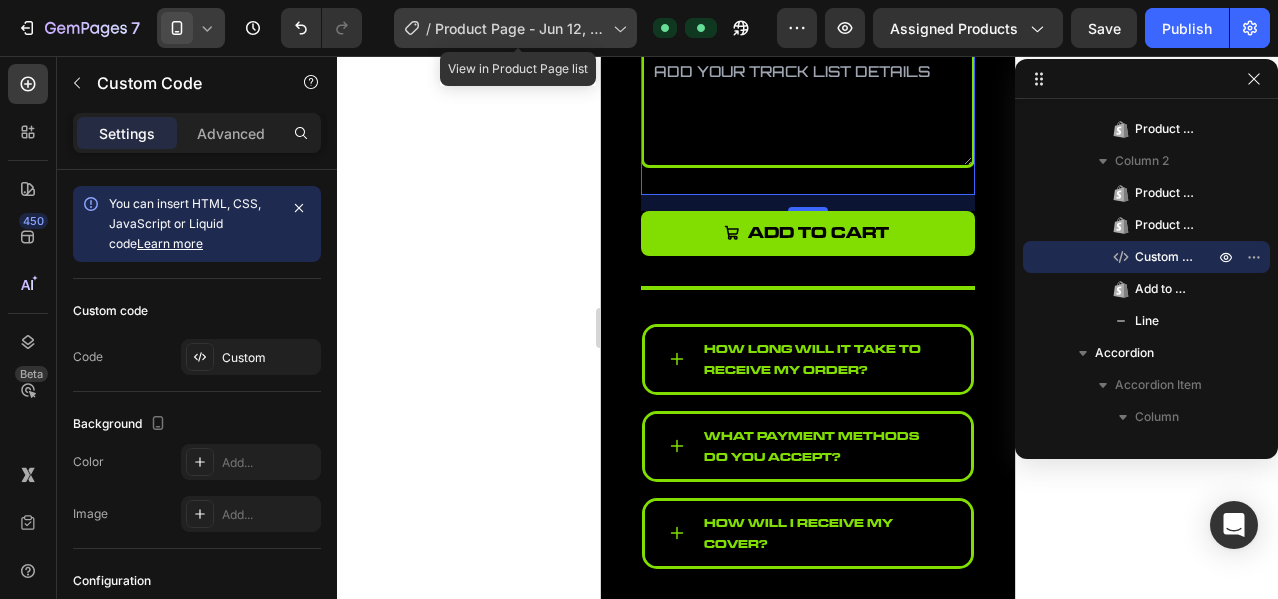 click on "/  Product Page - Jun 12, 07:39:47" 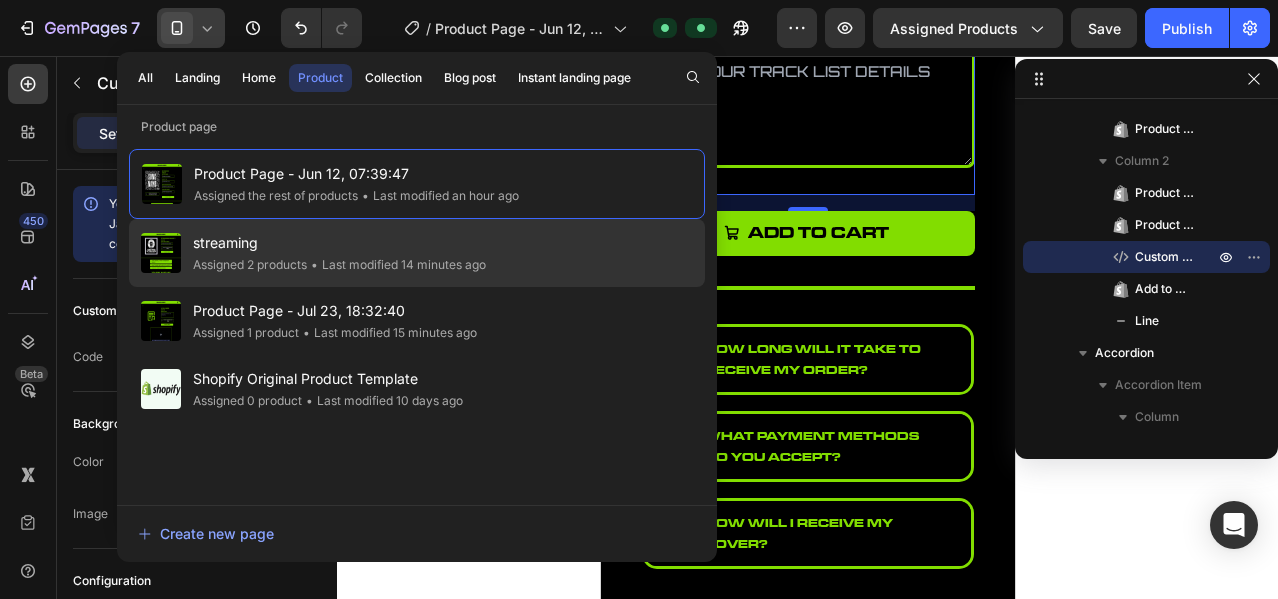 click on "streaming" at bounding box center (339, 243) 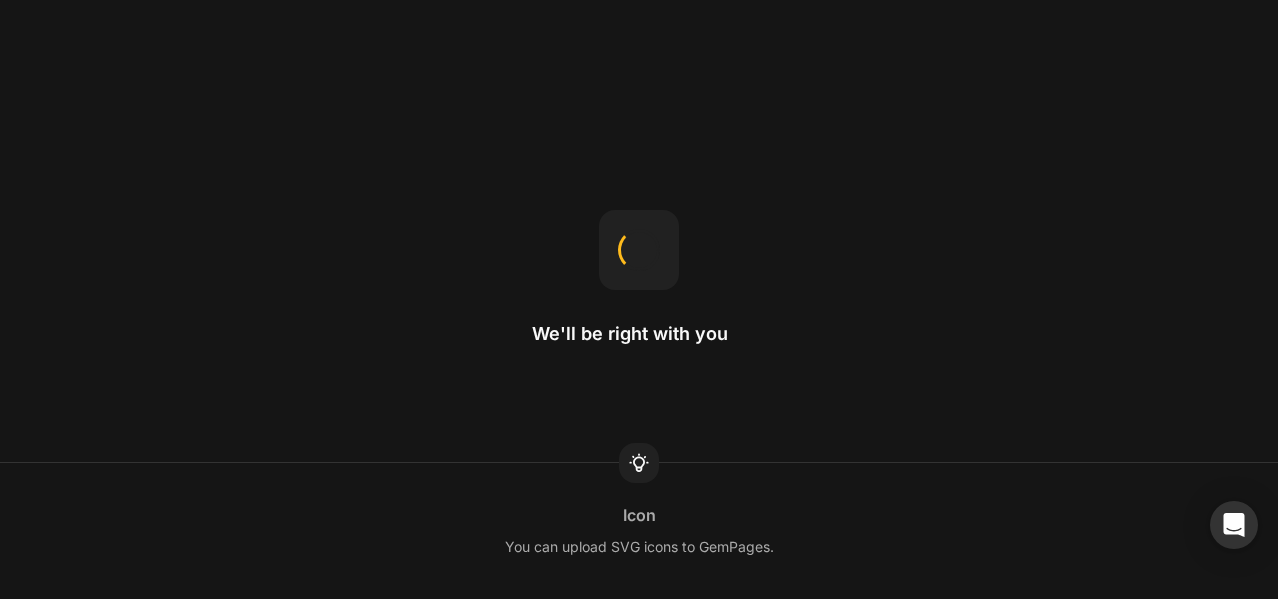 scroll, scrollTop: 0, scrollLeft: 0, axis: both 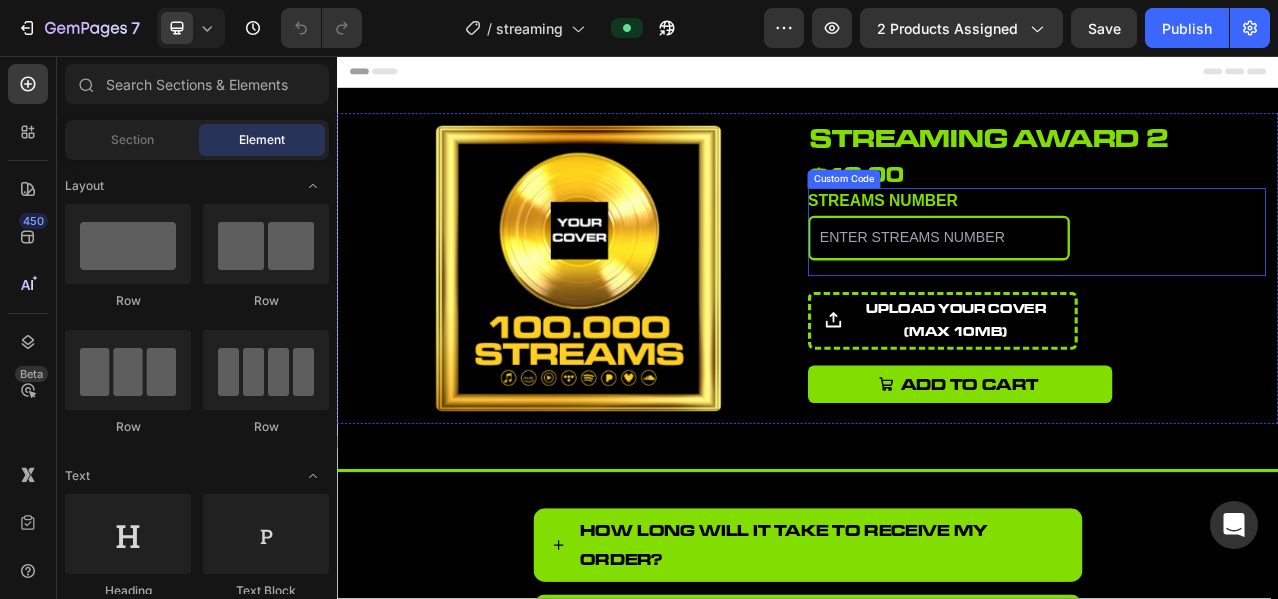 click on "STREAMS NUMBER" at bounding box center [1104, 288] 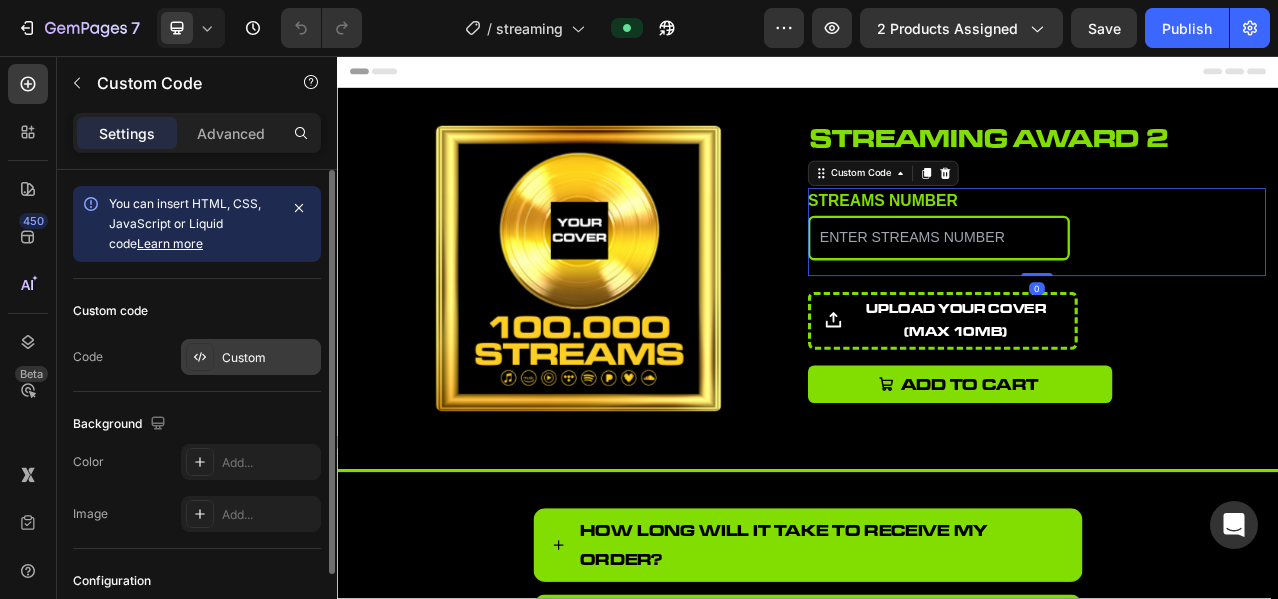 click on "Custom" at bounding box center (269, 358) 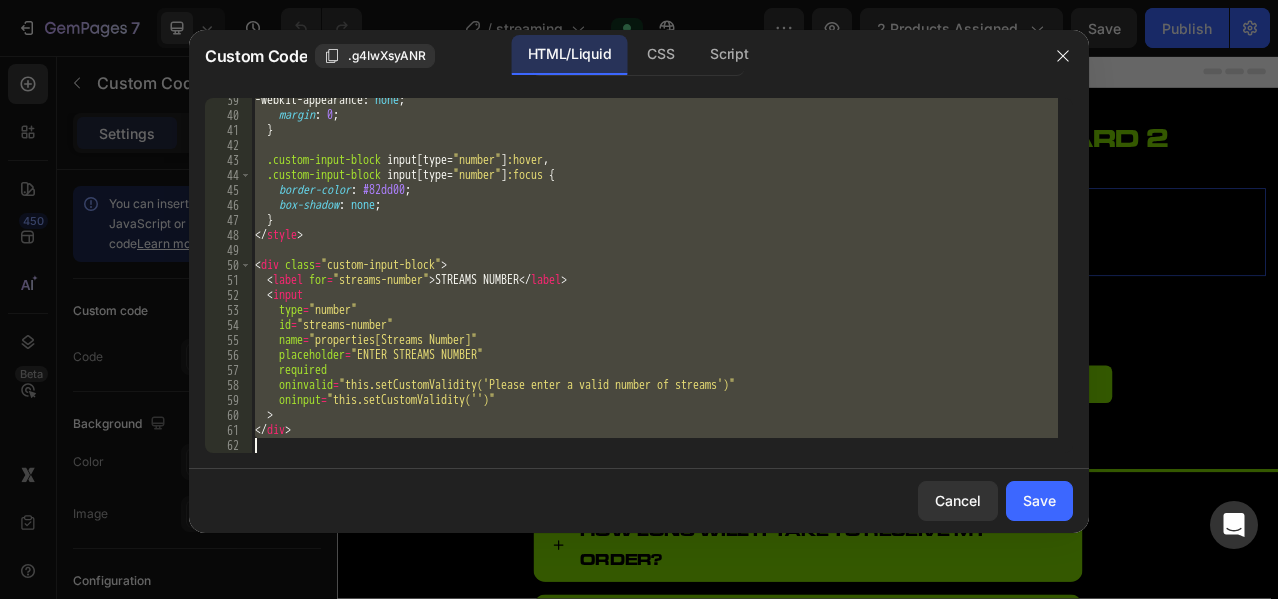 scroll, scrollTop: 574, scrollLeft: 0, axis: vertical 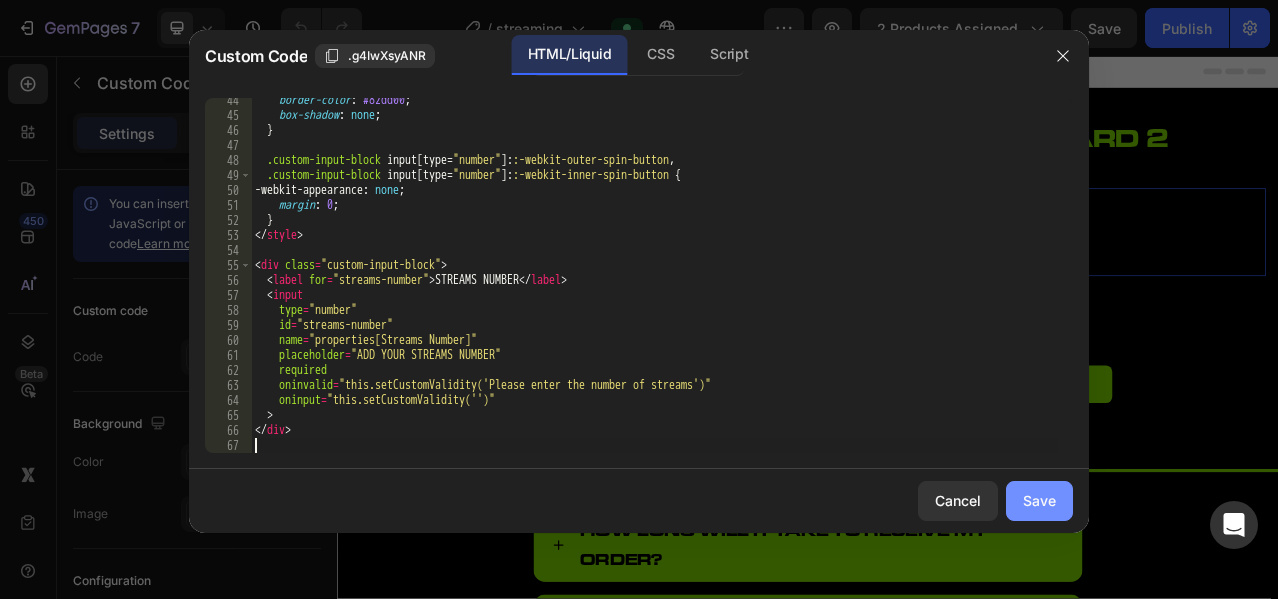 click on "Save" at bounding box center [1039, 500] 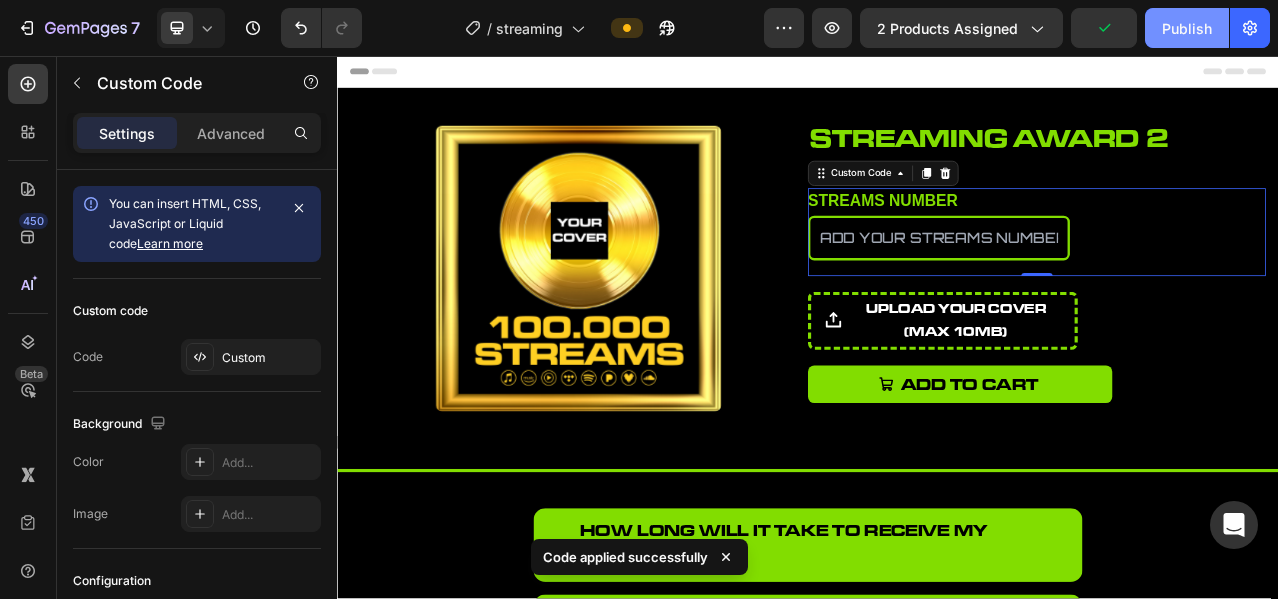 click on "Publish" at bounding box center (1187, 28) 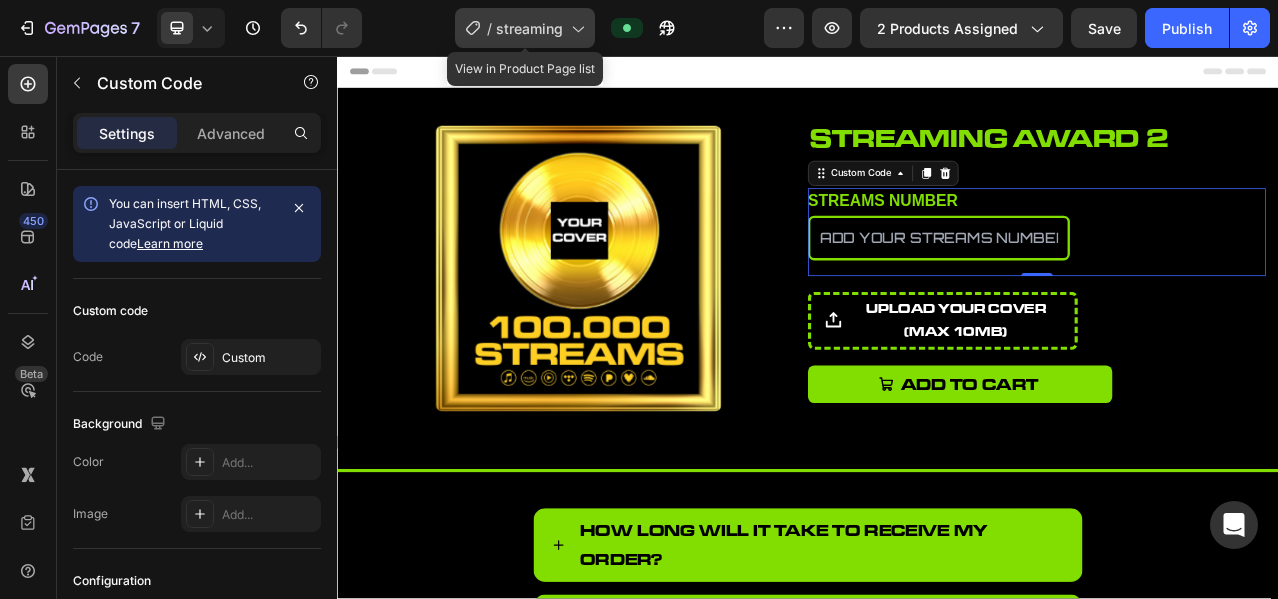 click on "/  streaming" 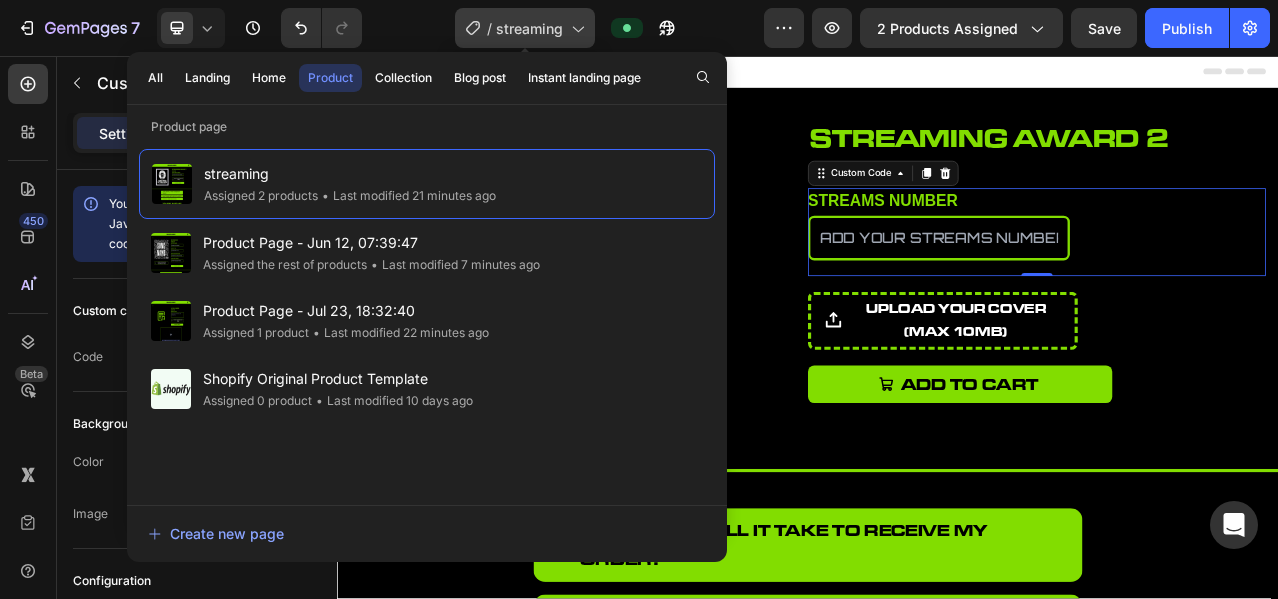 click on "streaming" at bounding box center (529, 28) 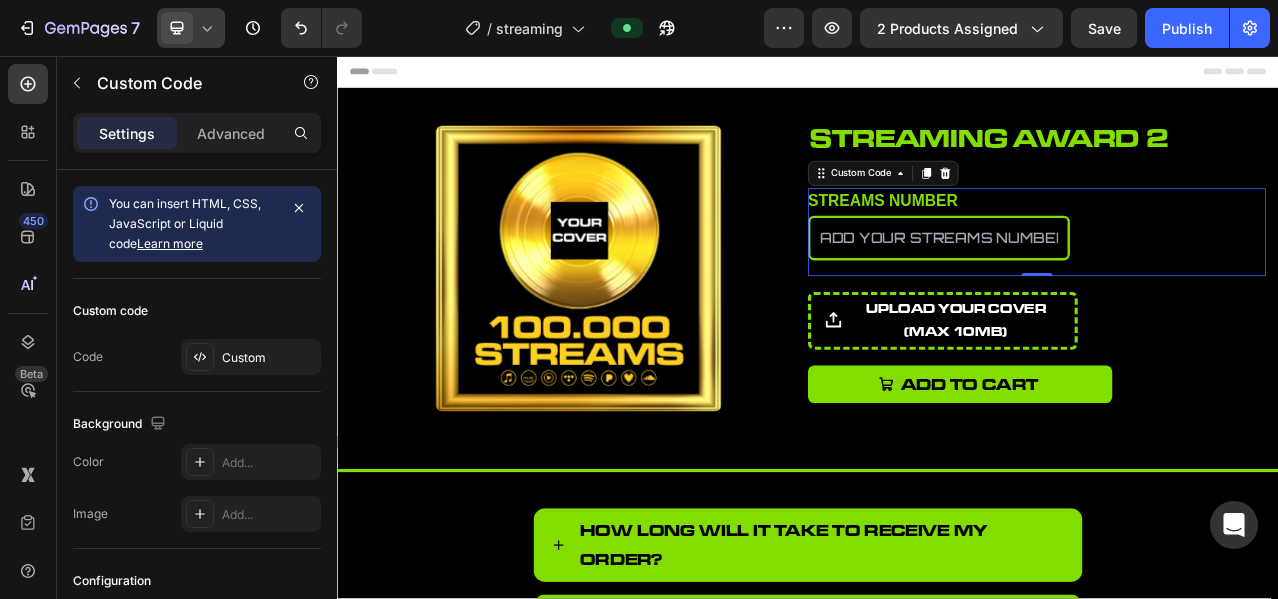 click 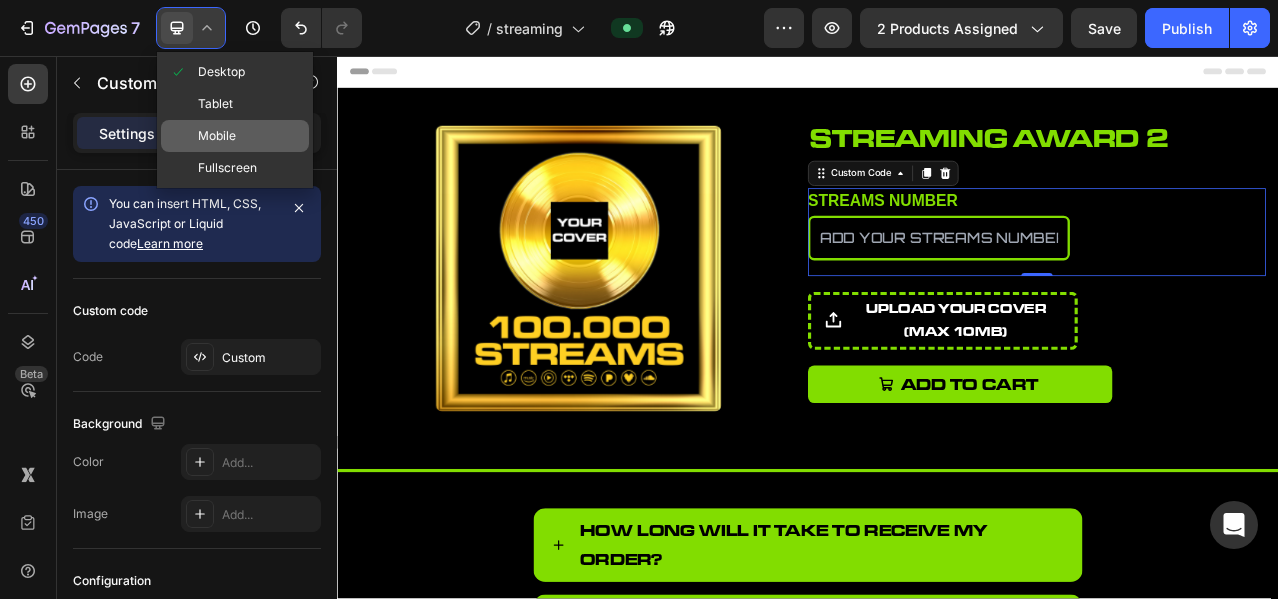 click on "Mobile" at bounding box center [217, 136] 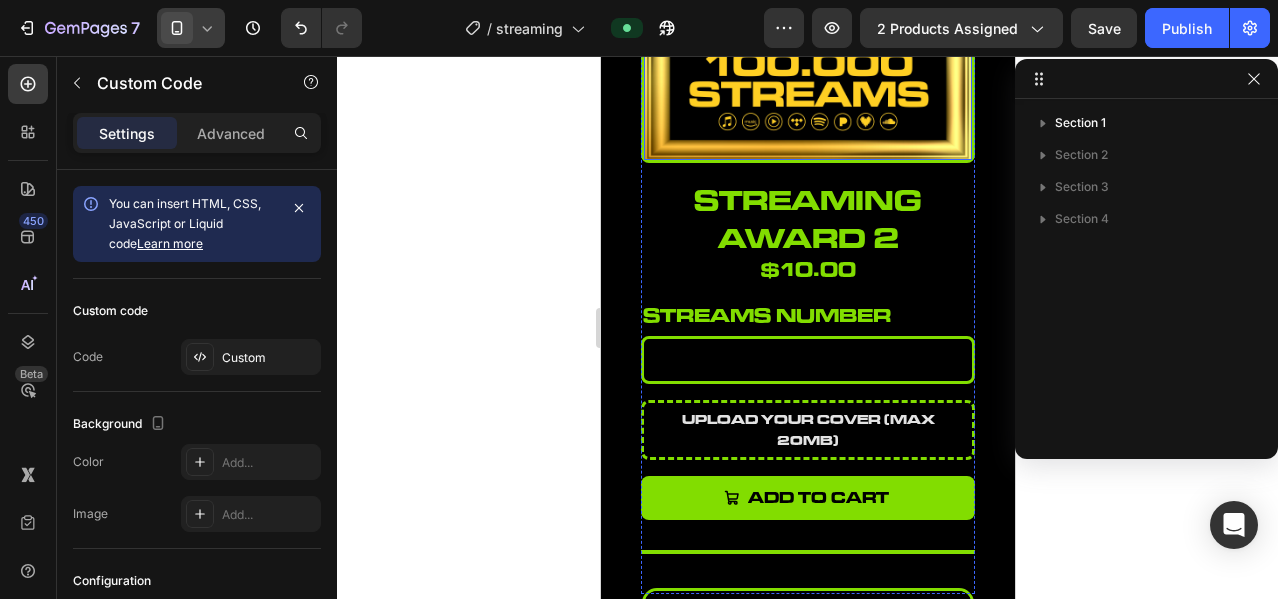 scroll, scrollTop: 333, scrollLeft: 0, axis: vertical 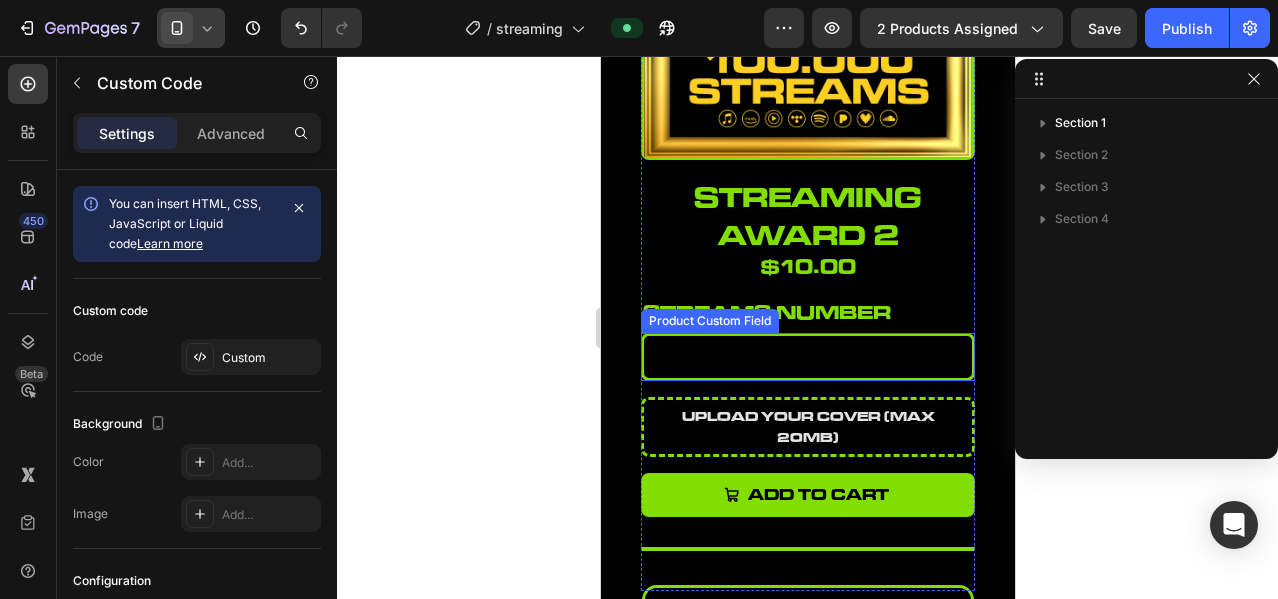 click at bounding box center (807, 356) 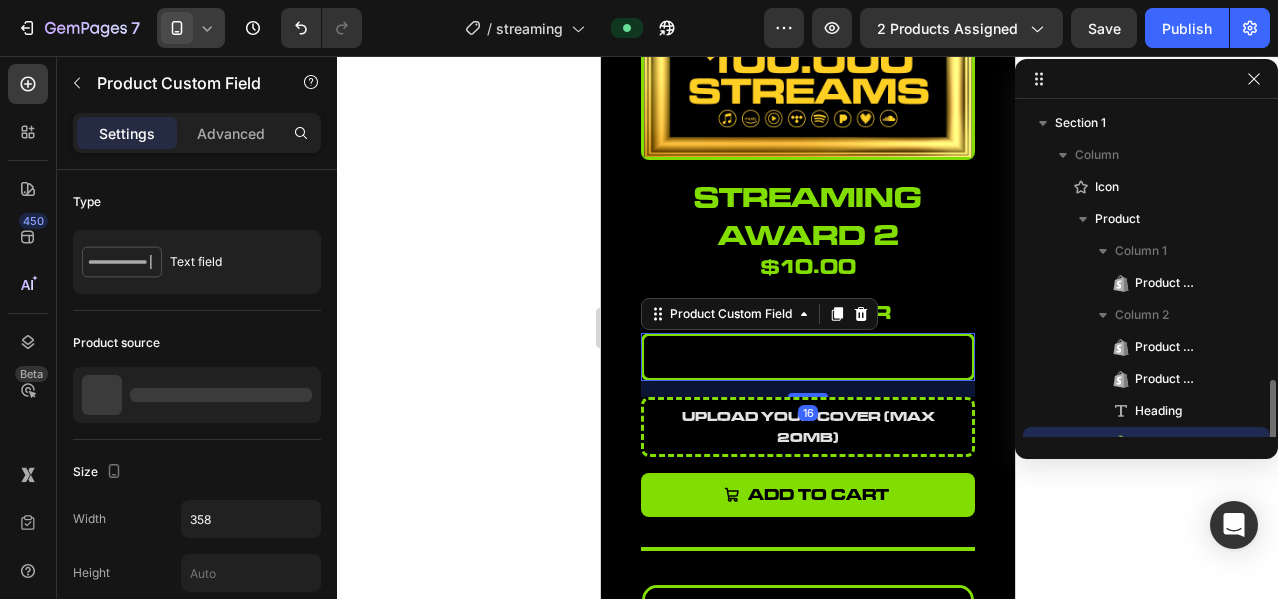scroll, scrollTop: 186, scrollLeft: 0, axis: vertical 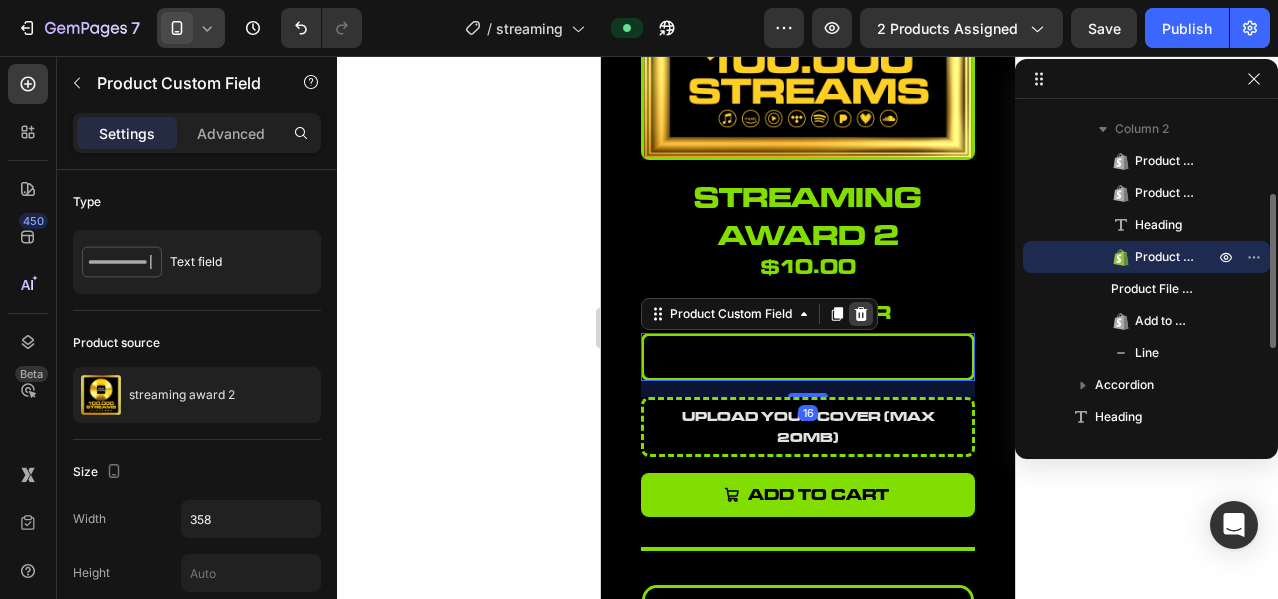 click 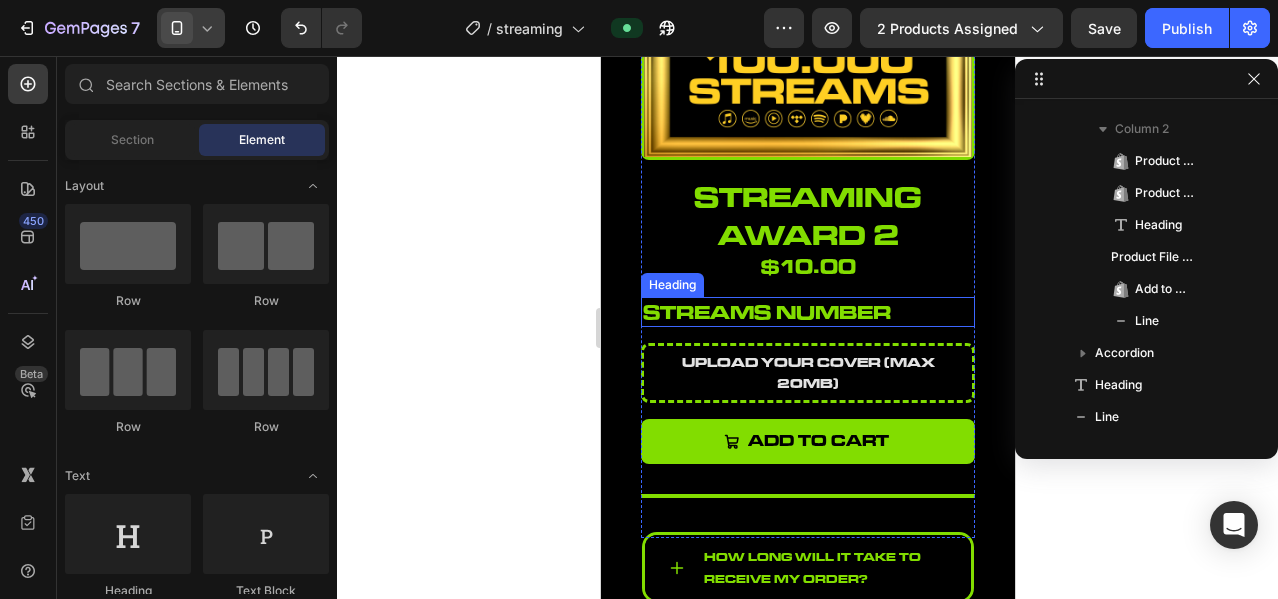 click on "streams number" at bounding box center (807, 312) 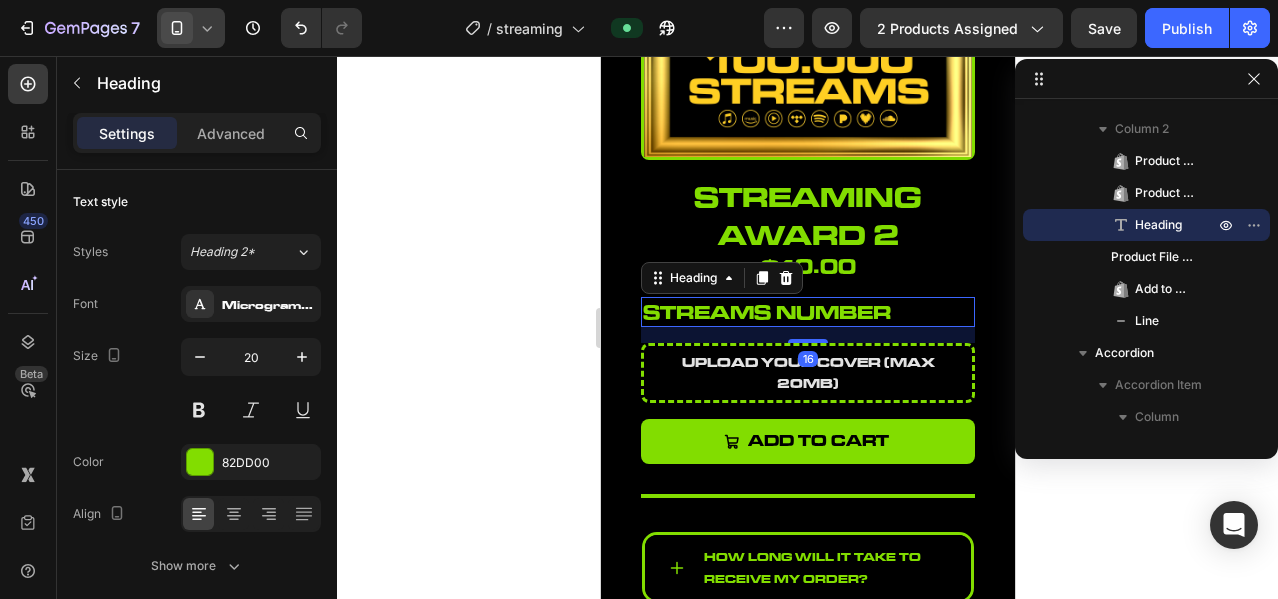 click 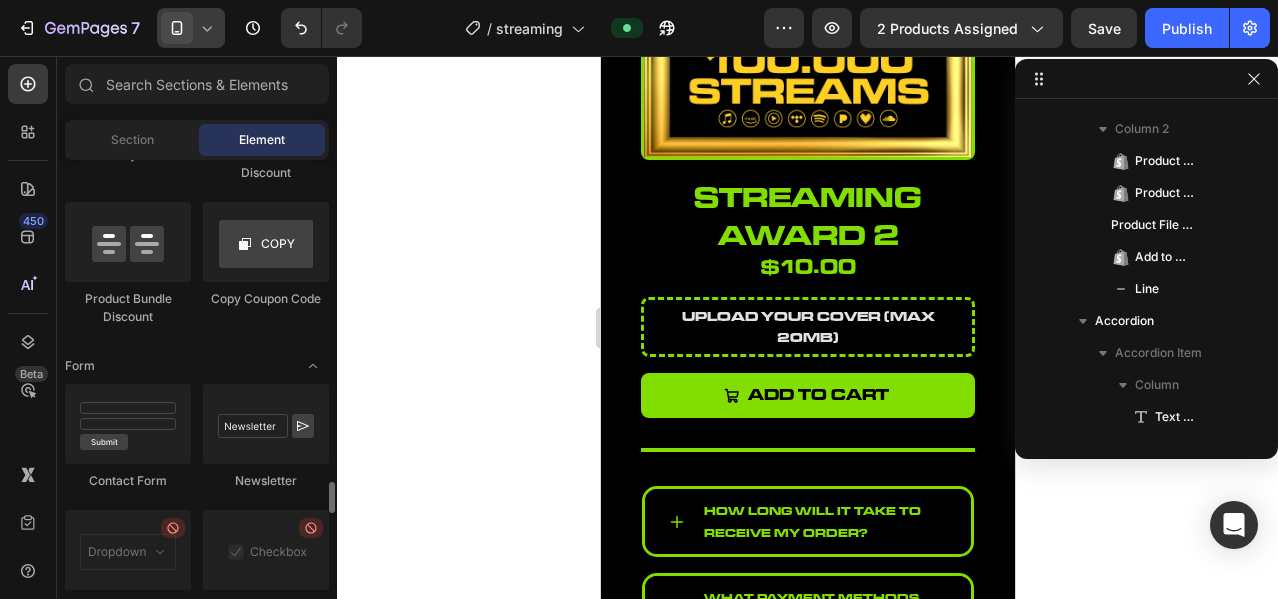 scroll, scrollTop: 5625, scrollLeft: 0, axis: vertical 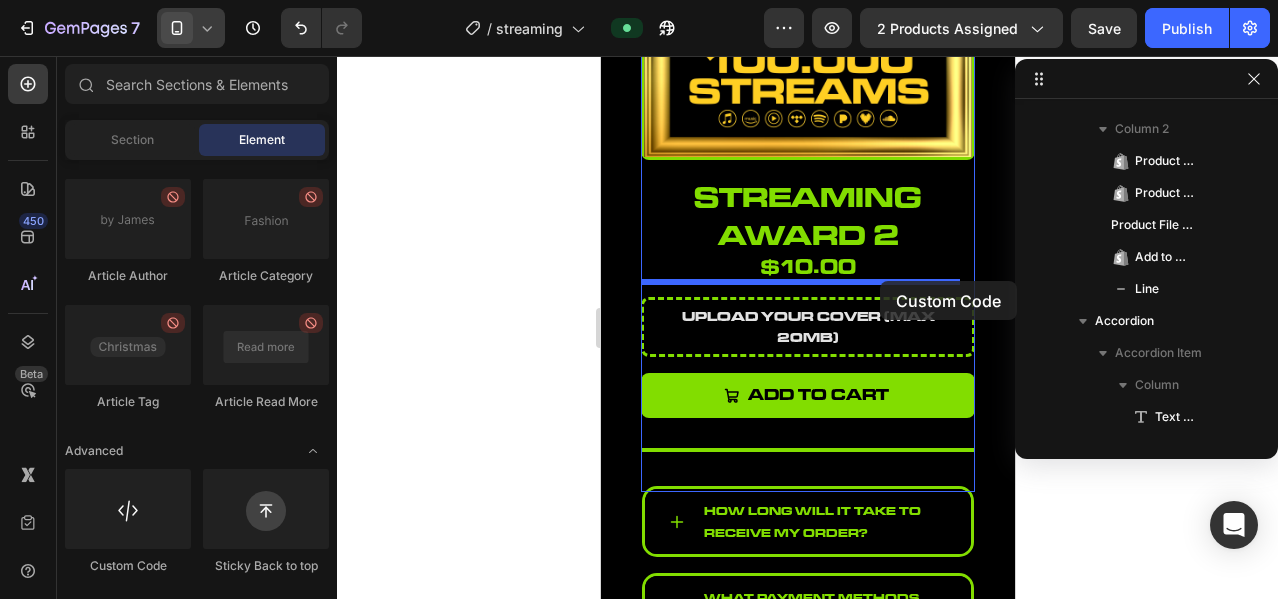 drag, startPoint x: 739, startPoint y: 561, endPoint x: 879, endPoint y: 281, distance: 313.04953 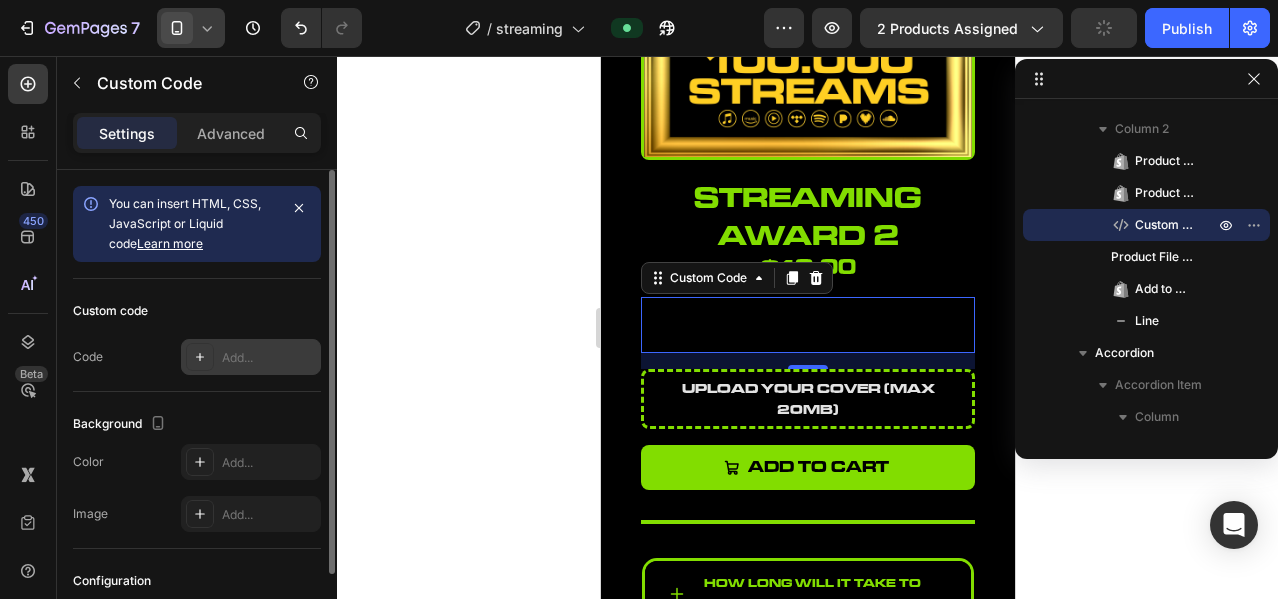 click at bounding box center [200, 357] 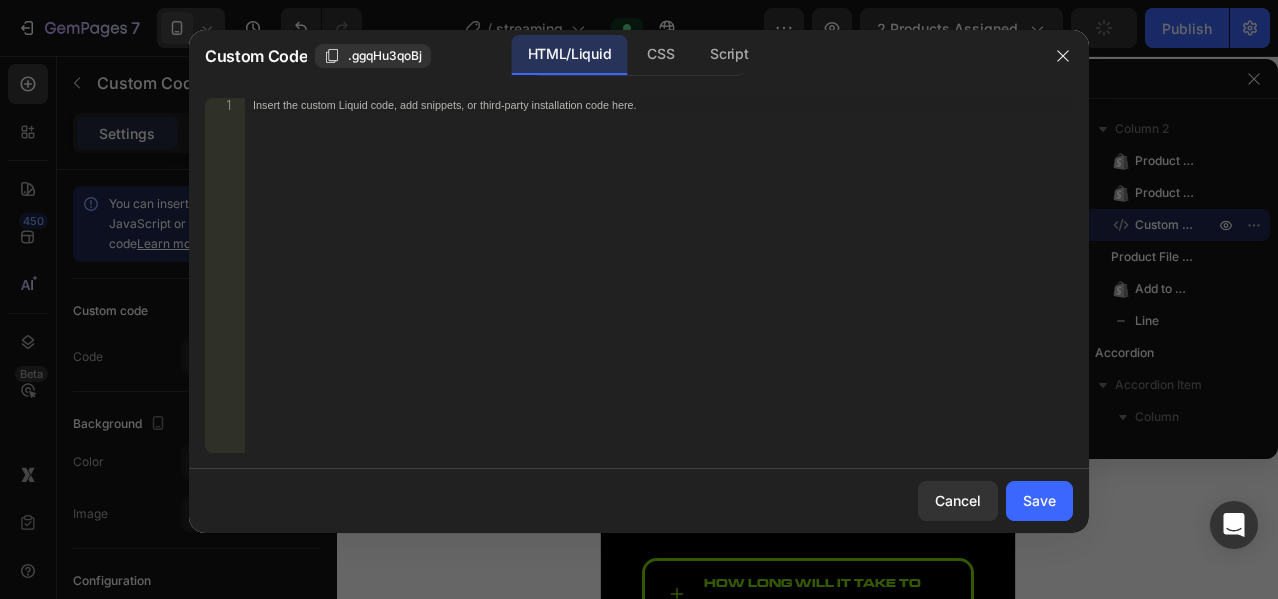 type 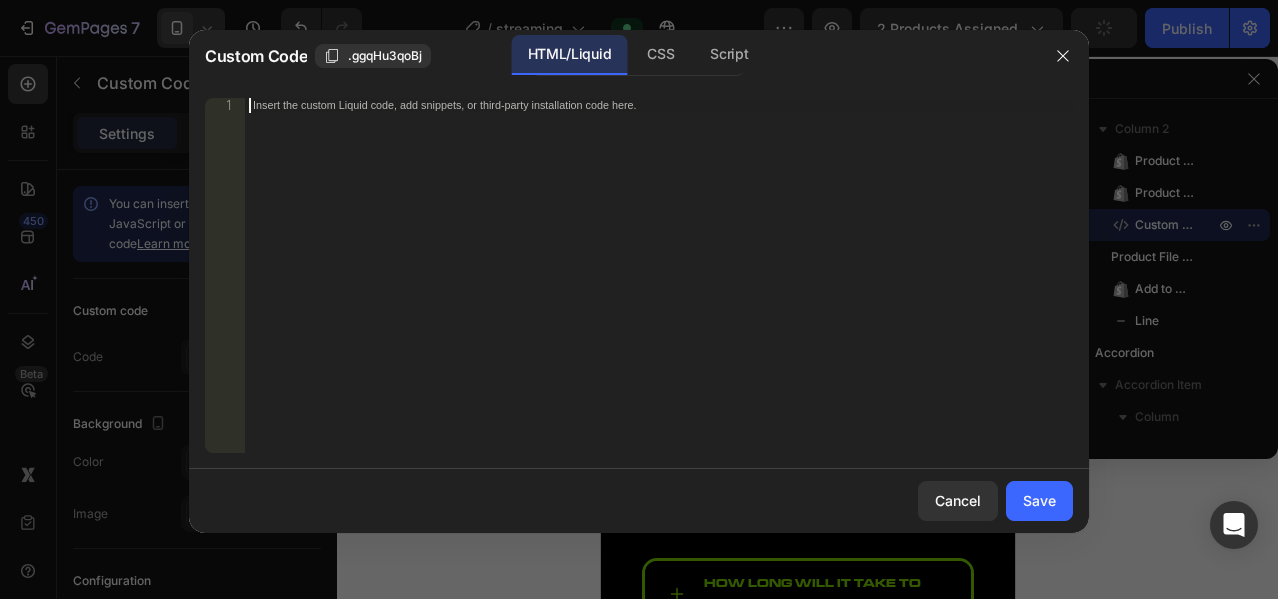 click on "Insert the custom Liquid code, add snippets, or third-party installation code here." at bounding box center (659, 290) 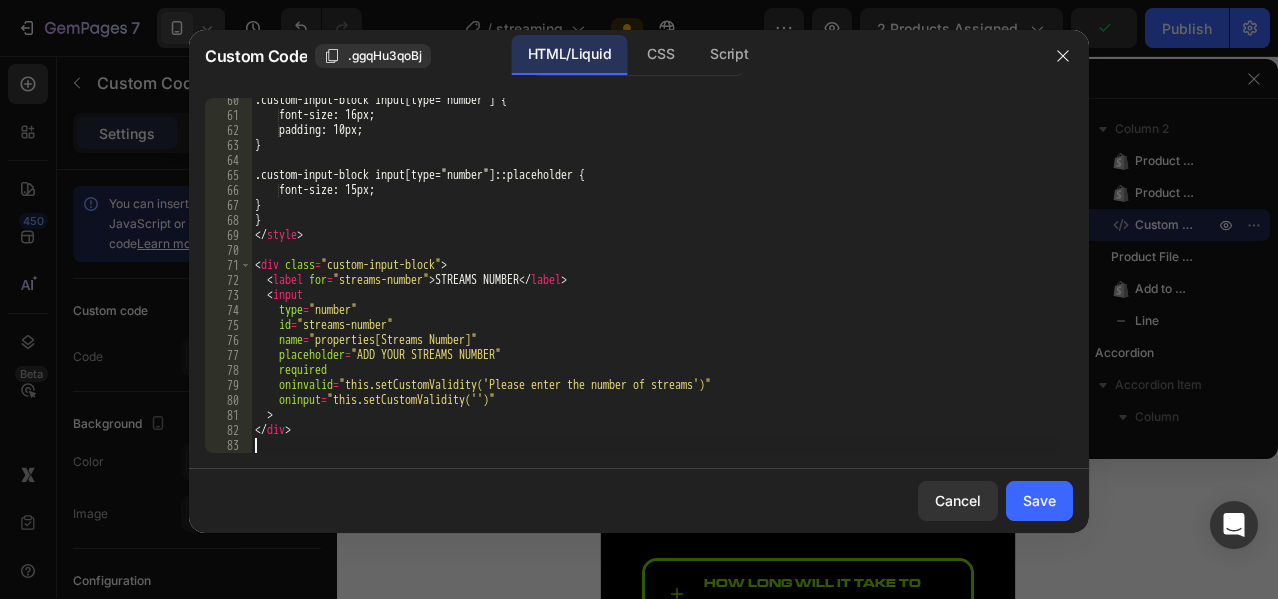 scroll, scrollTop: 890, scrollLeft: 0, axis: vertical 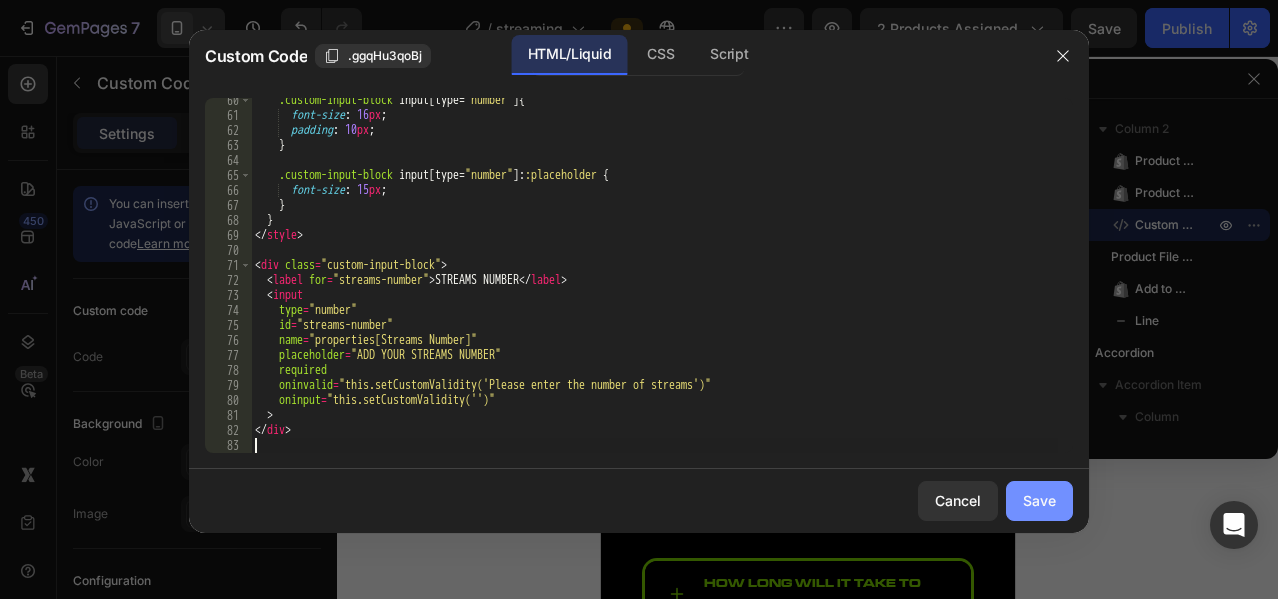 click on "Save" at bounding box center [1039, 500] 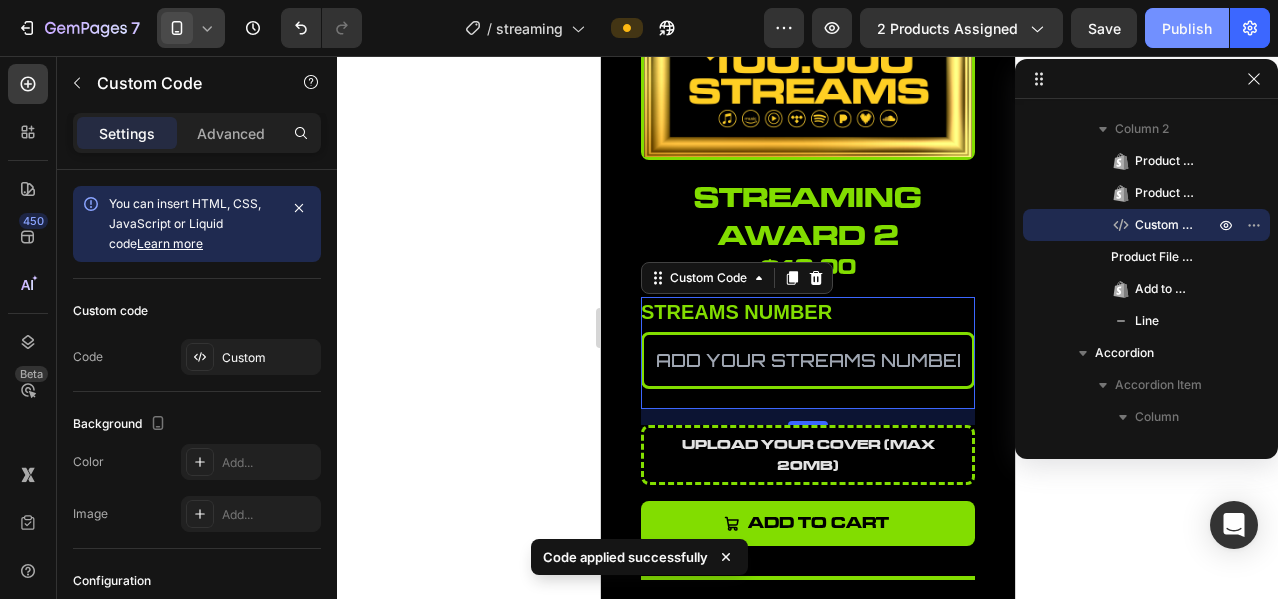 click on "Publish" at bounding box center (1187, 28) 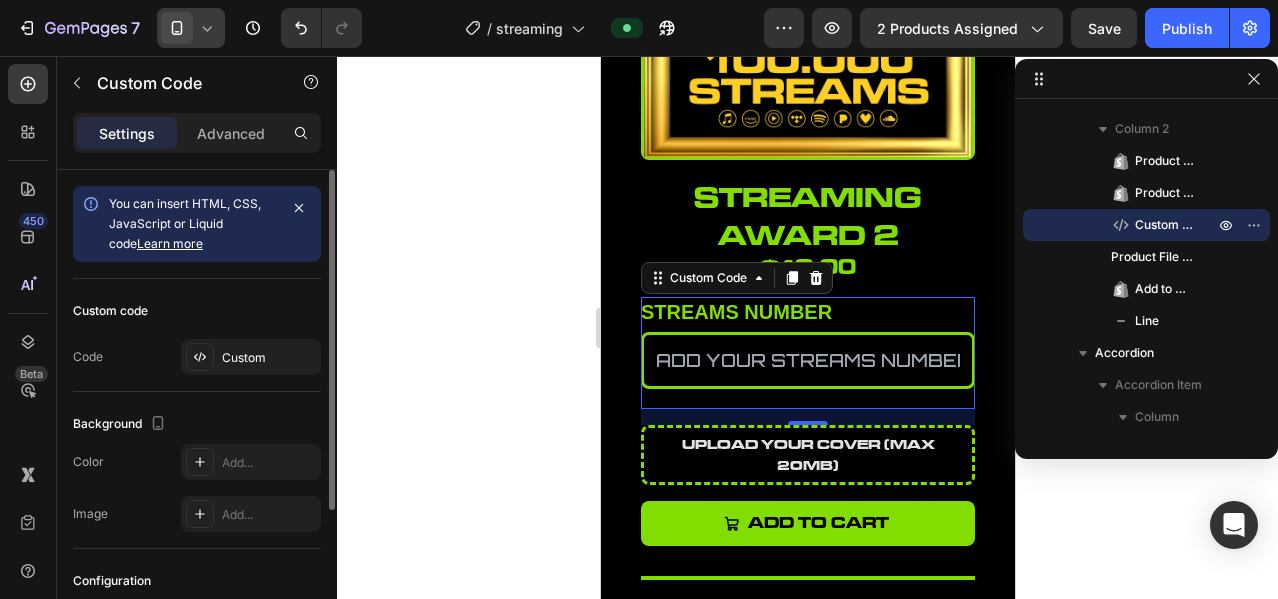 click on "Custom code" at bounding box center [197, 311] 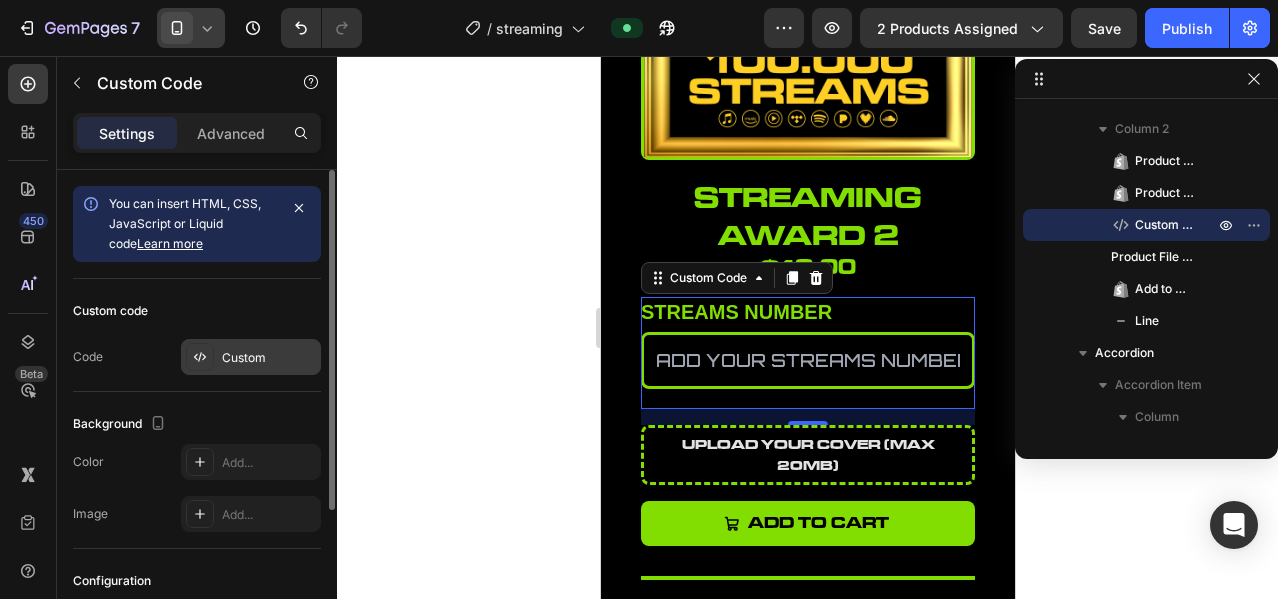click on "Custom" at bounding box center (269, 358) 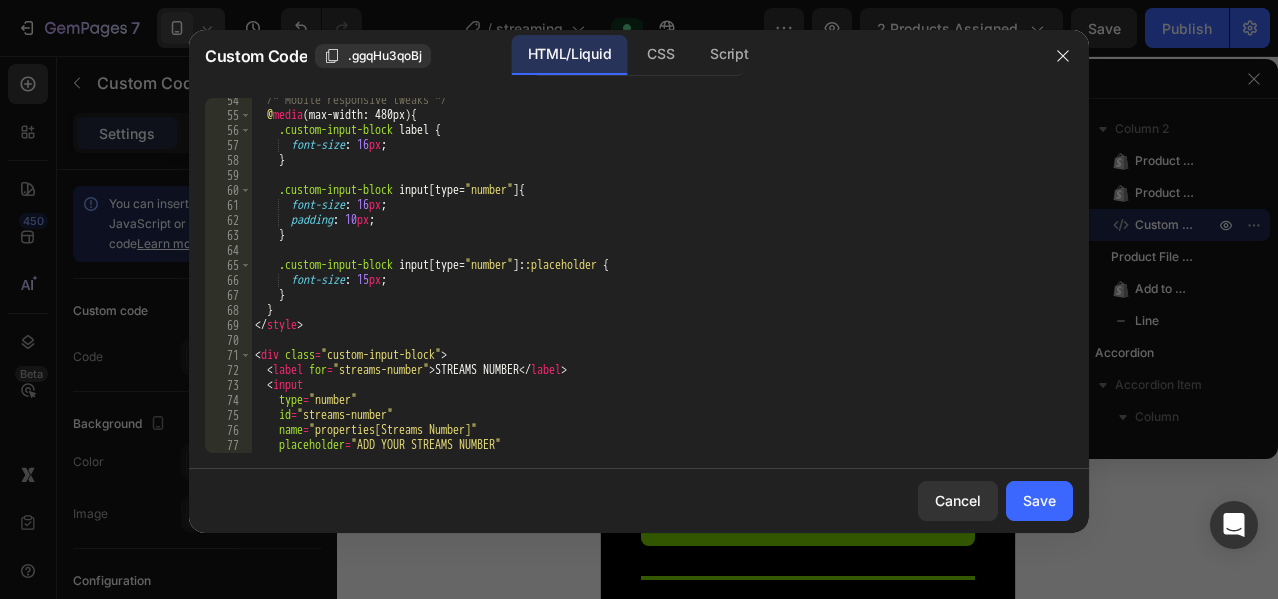 scroll, scrollTop: 890, scrollLeft: 0, axis: vertical 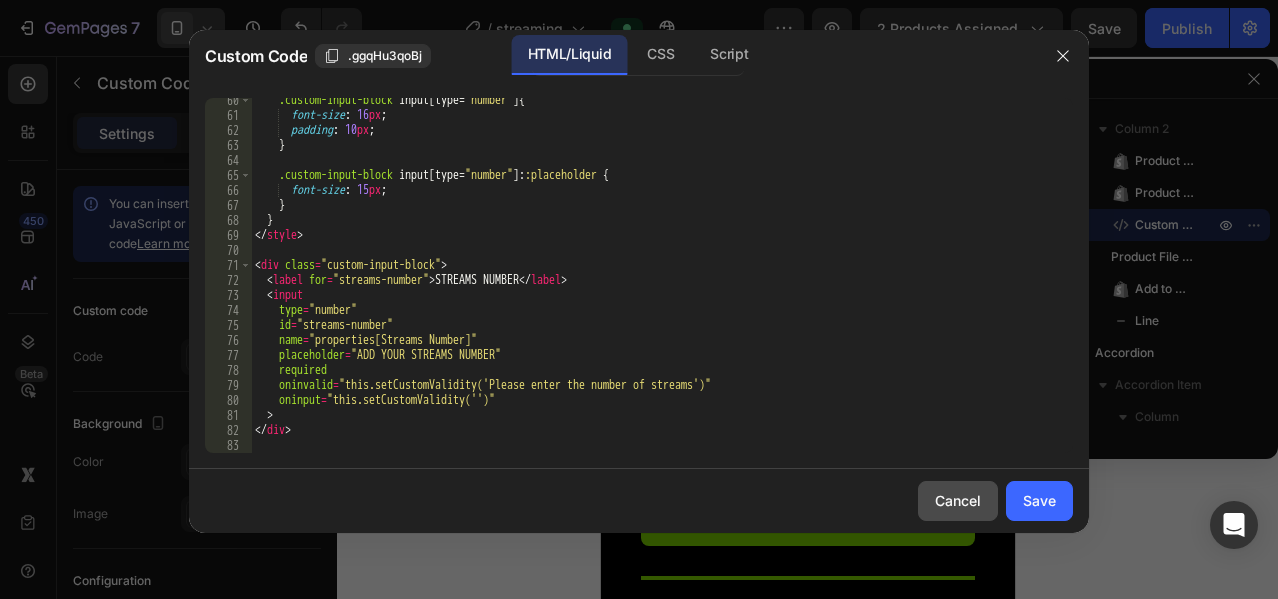 click on "Cancel" 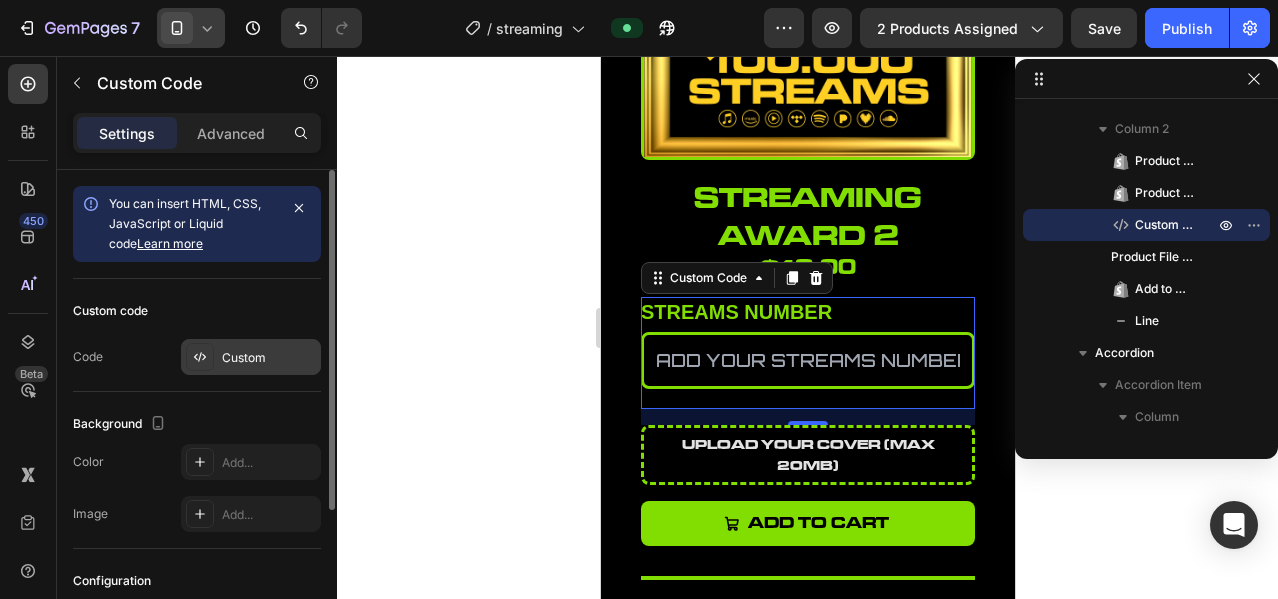 click on "Custom" at bounding box center (251, 357) 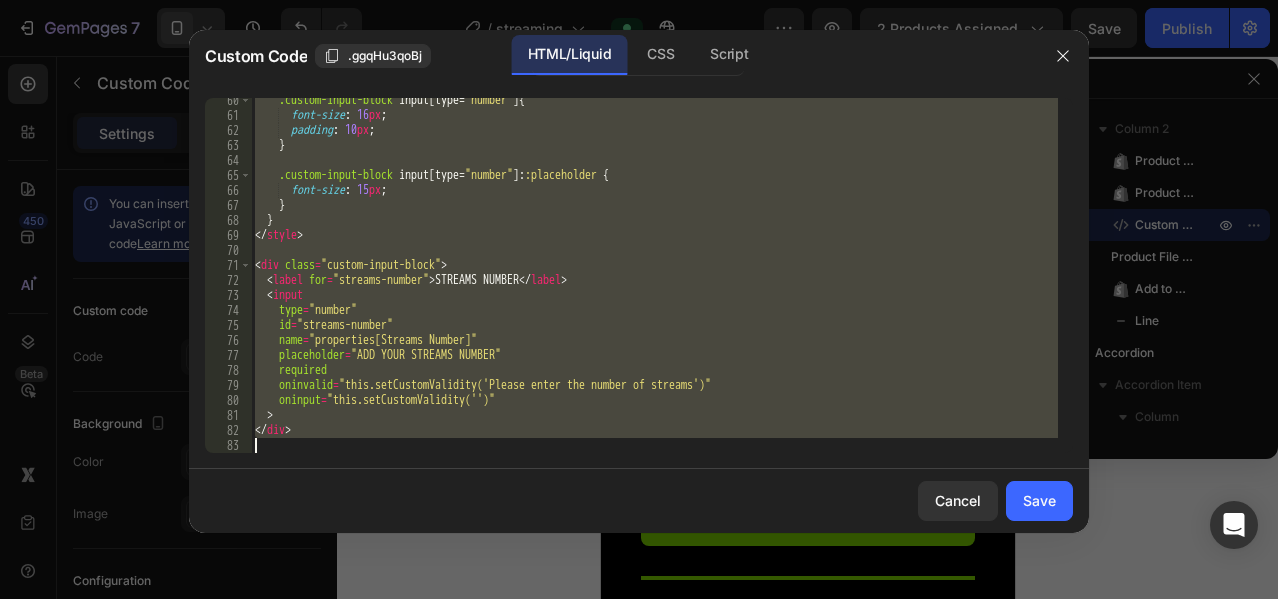 scroll, scrollTop: 890, scrollLeft: 0, axis: vertical 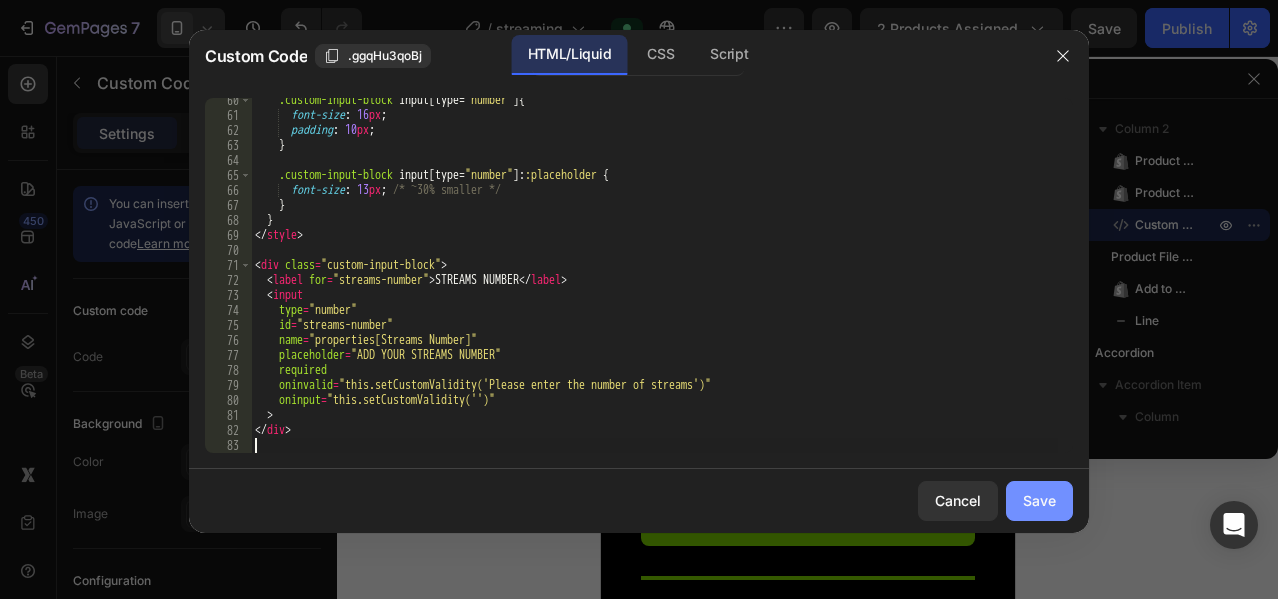 click on "Save" at bounding box center (1039, 500) 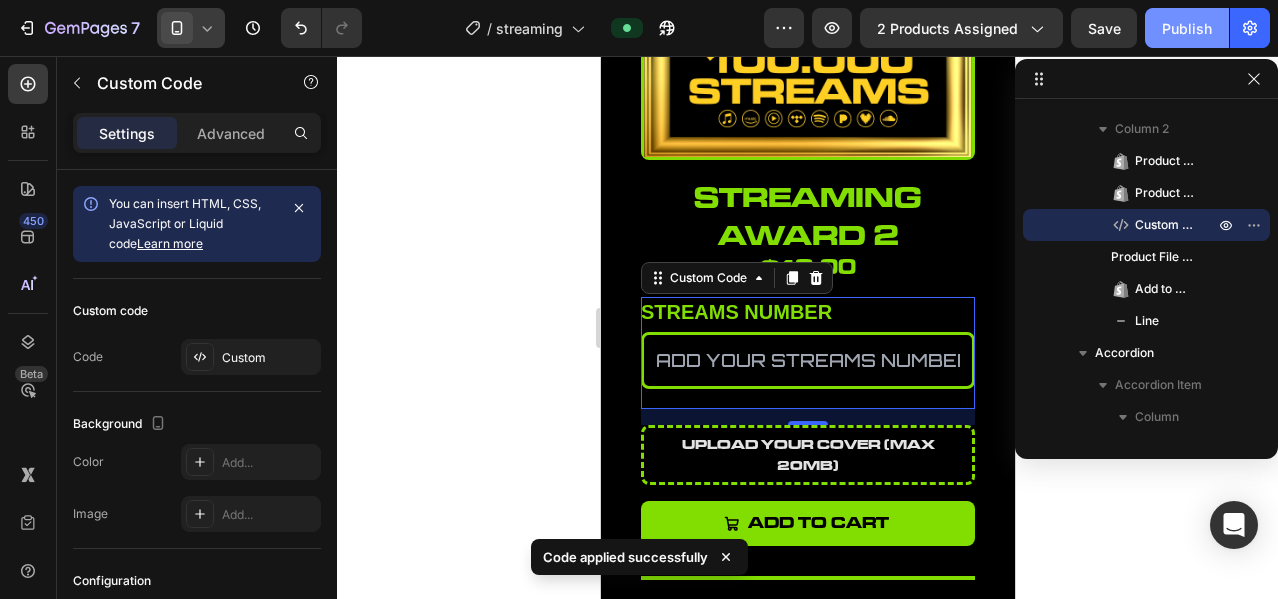 click on "Publish" at bounding box center (1187, 28) 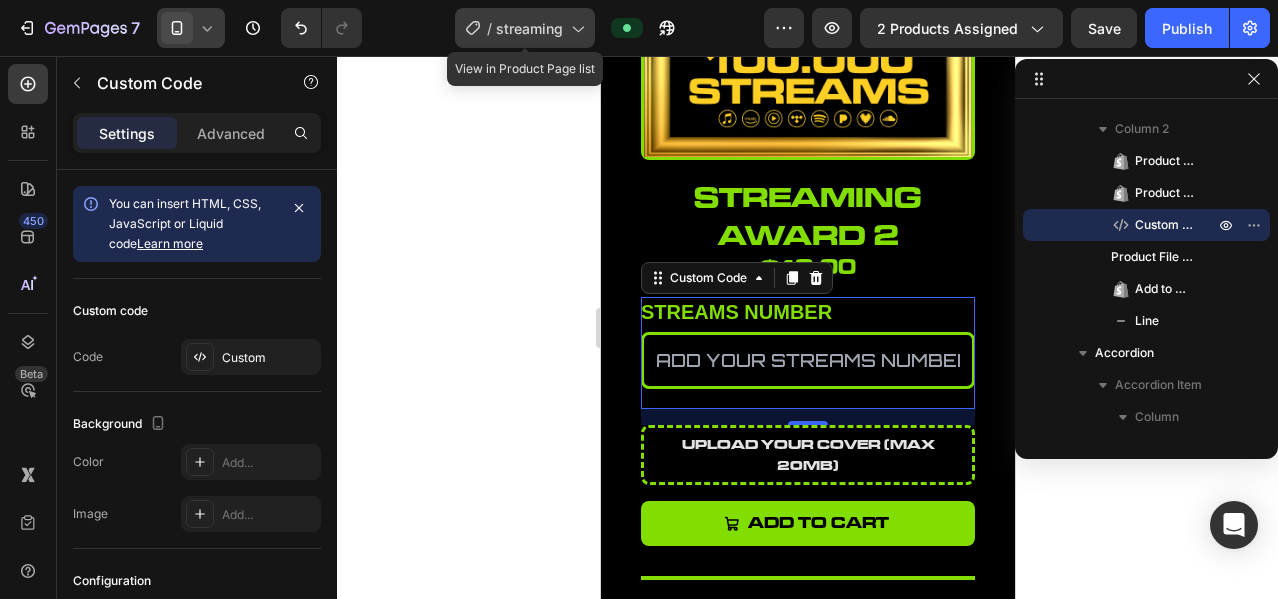 click on "streaming" at bounding box center [529, 28] 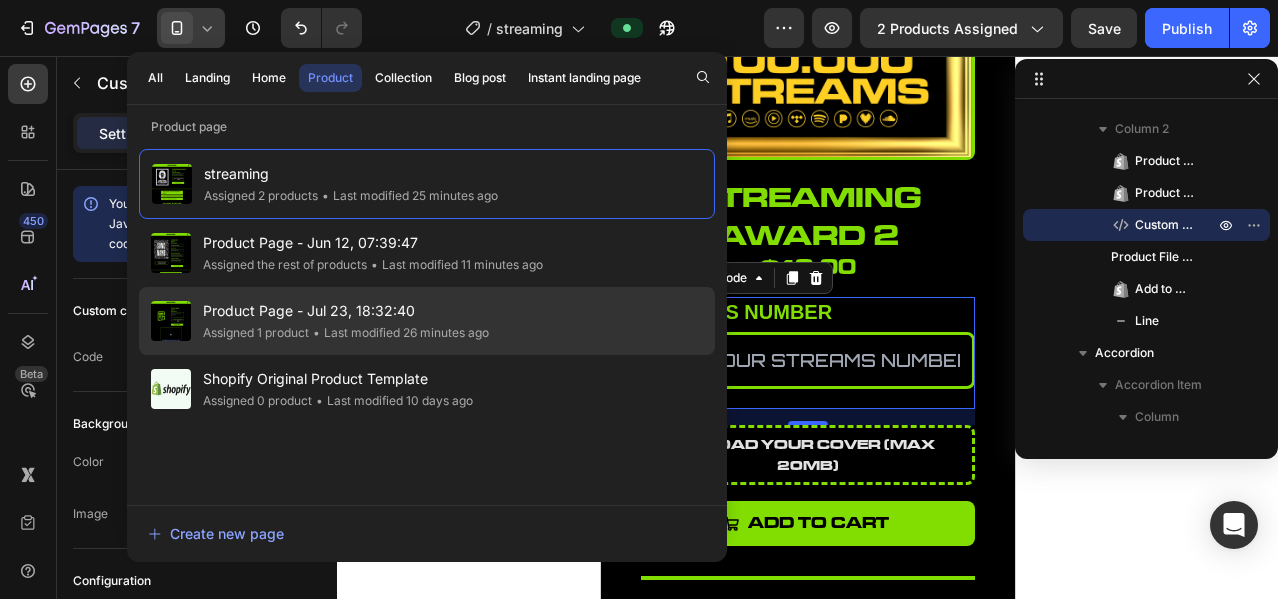 click on "Product Page - Jul 23, 18:32:40" at bounding box center (346, 311) 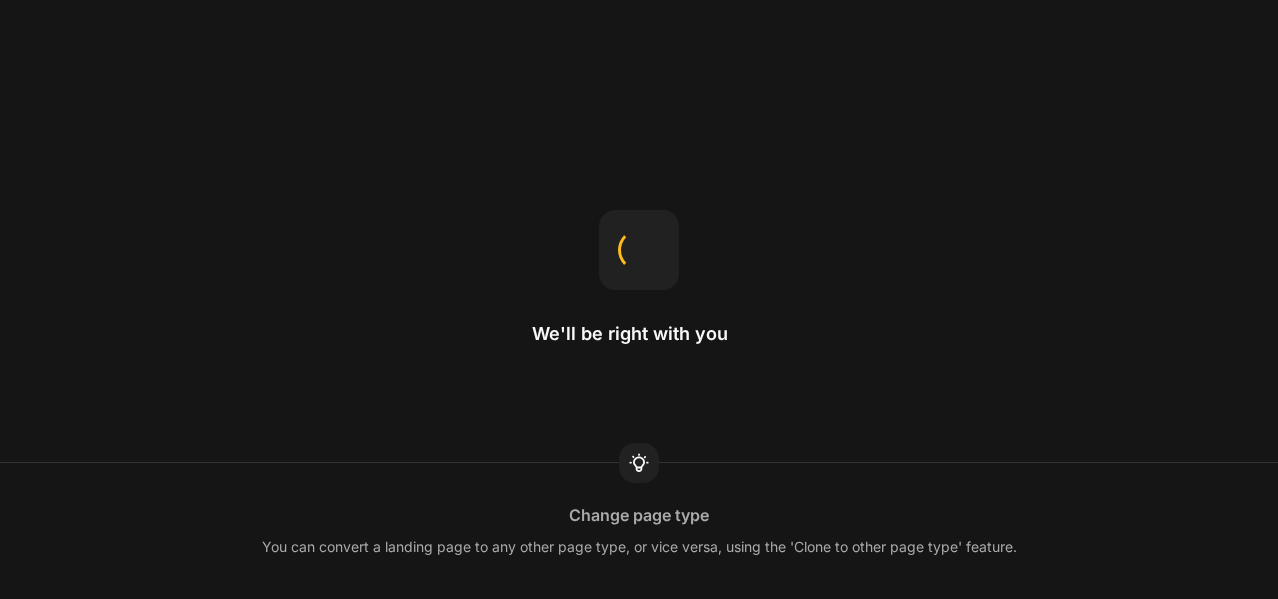 scroll, scrollTop: 0, scrollLeft: 0, axis: both 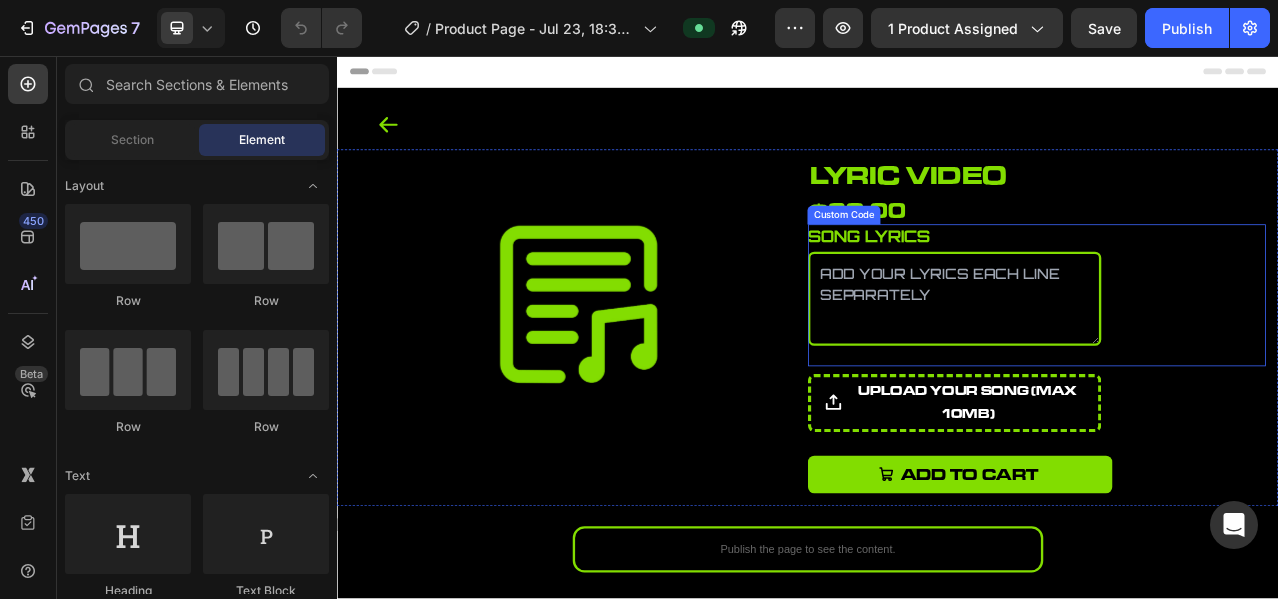 click on "SONG LYRICS" at bounding box center [1124, 366] 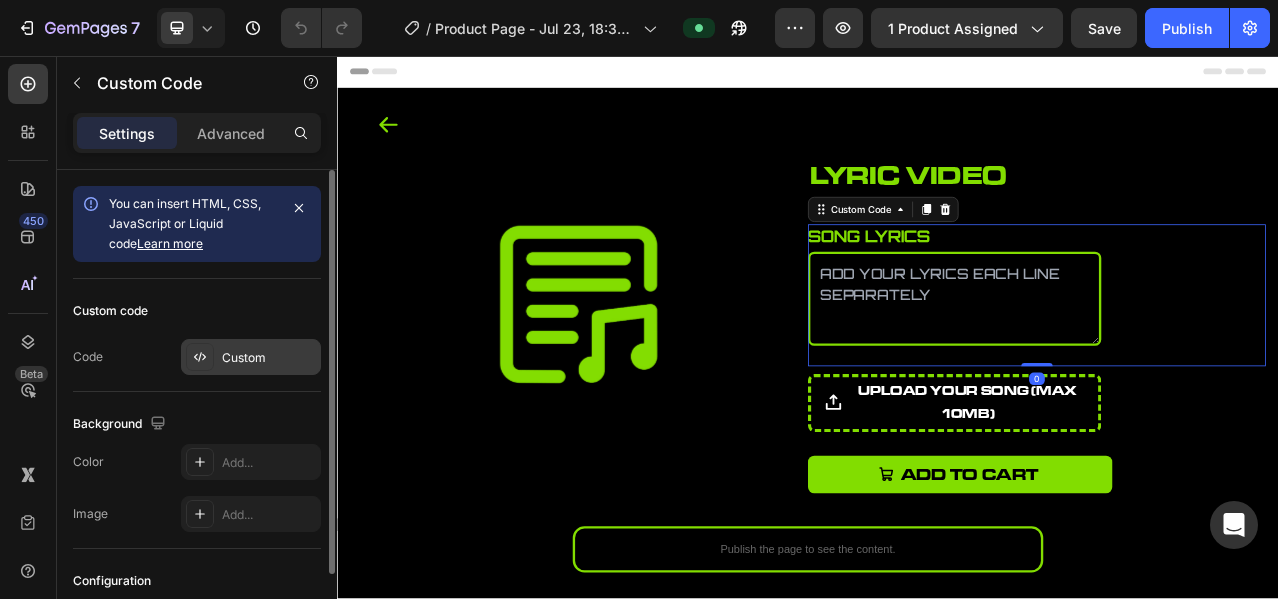 click on "Custom" at bounding box center (269, 358) 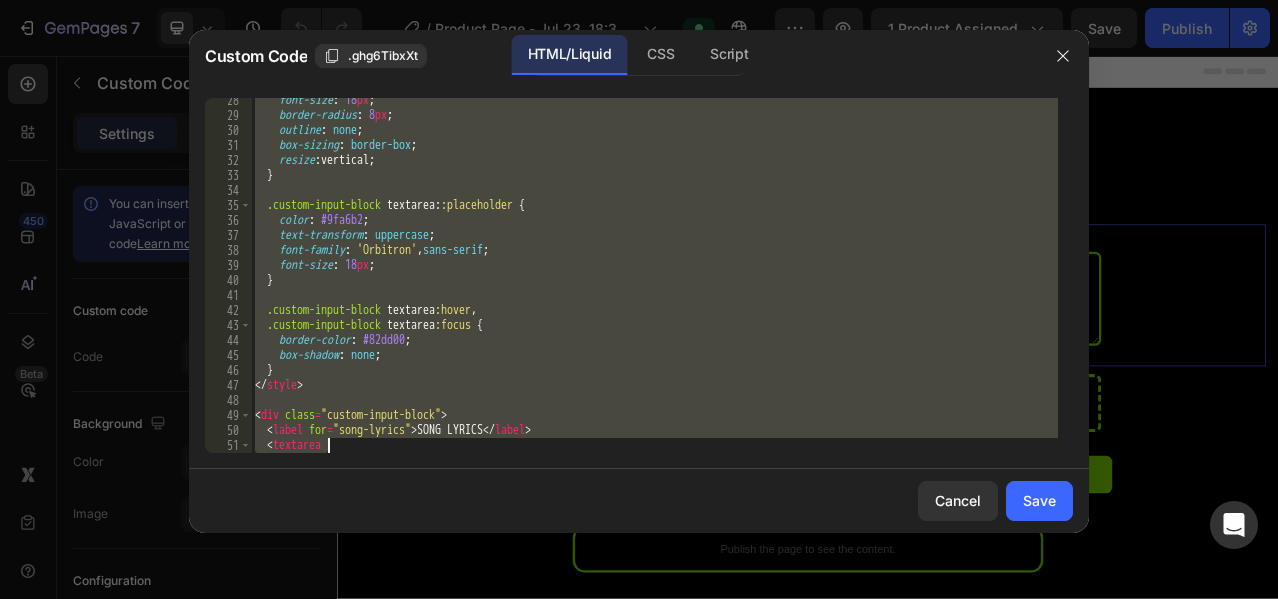 scroll, scrollTop: 544, scrollLeft: 0, axis: vertical 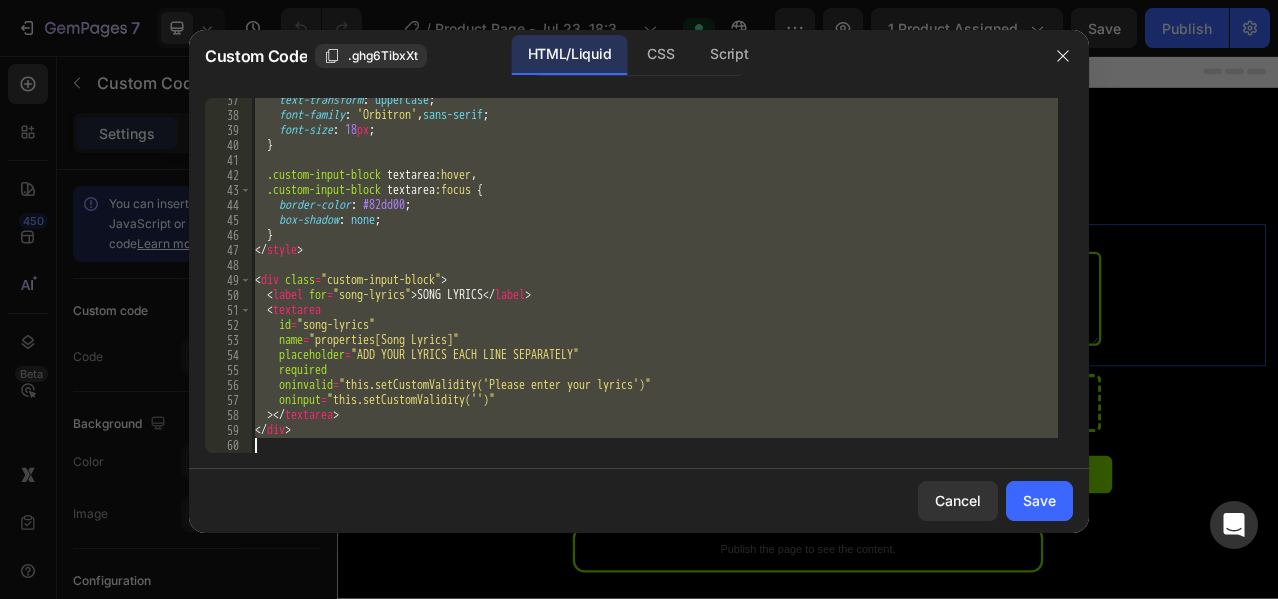 drag, startPoint x: 257, startPoint y: 107, endPoint x: 723, endPoint y: 600, distance: 678.3841 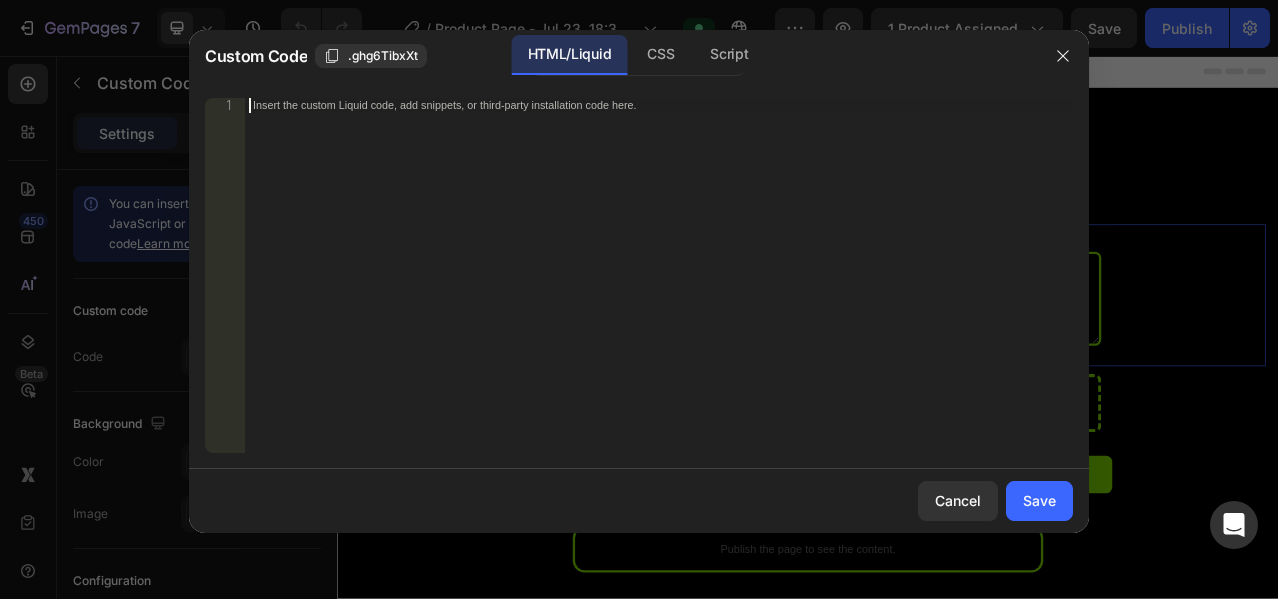 scroll, scrollTop: 560, scrollLeft: 0, axis: vertical 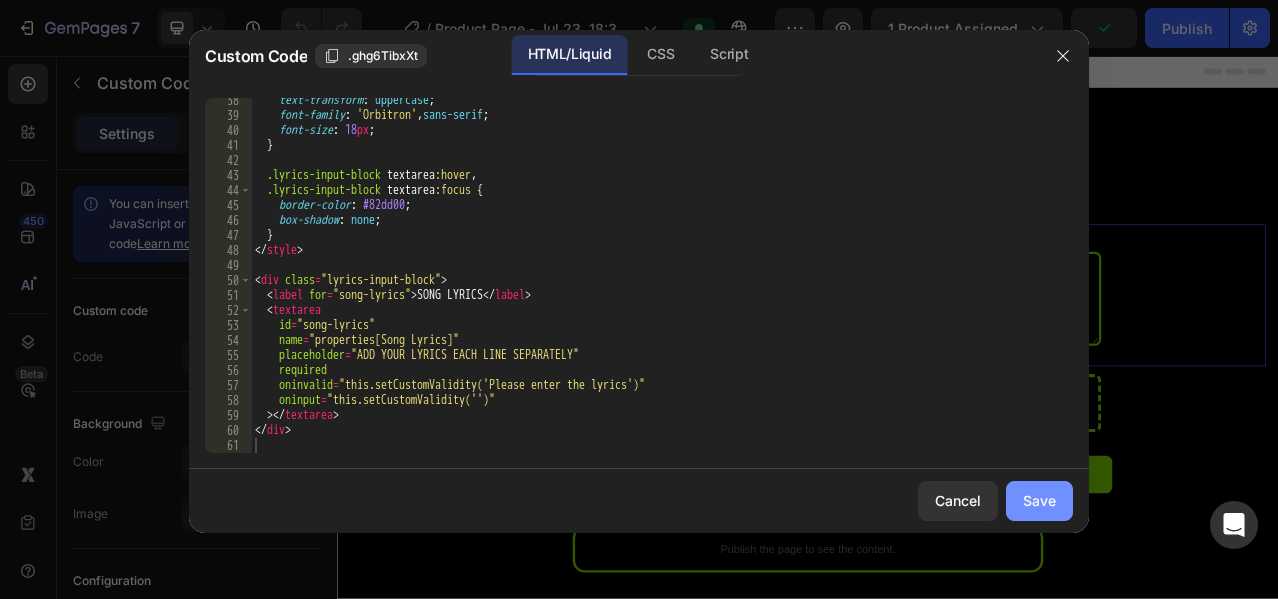 click on "Save" at bounding box center (1039, 500) 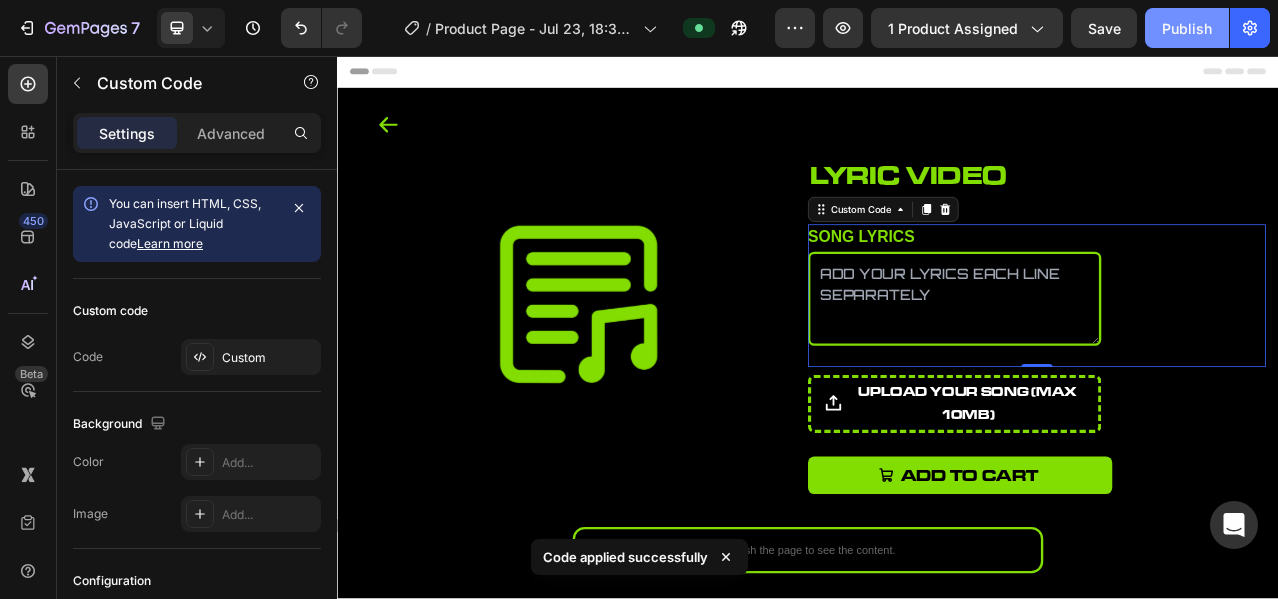 click on "Publish" 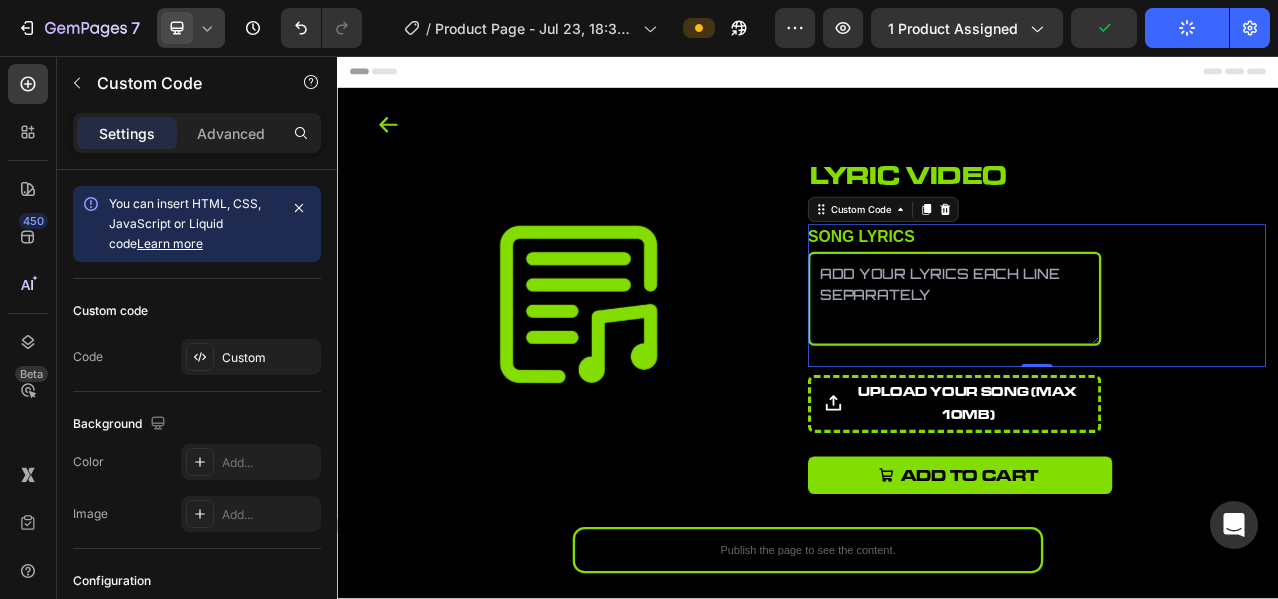 click 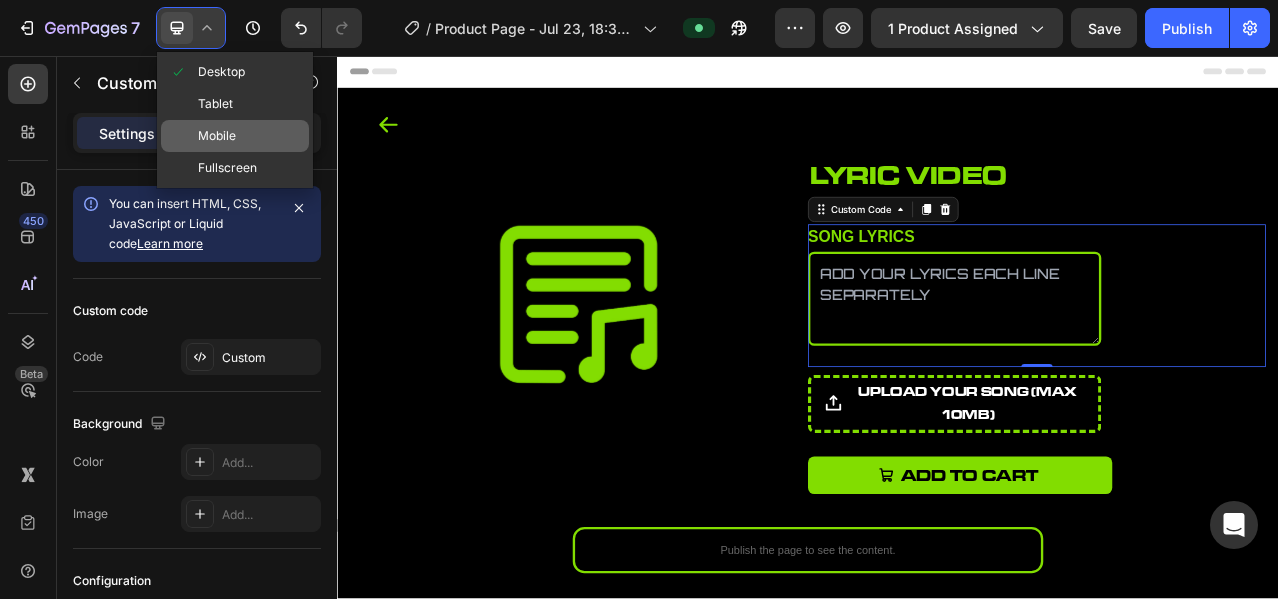 click on "Mobile" at bounding box center (217, 136) 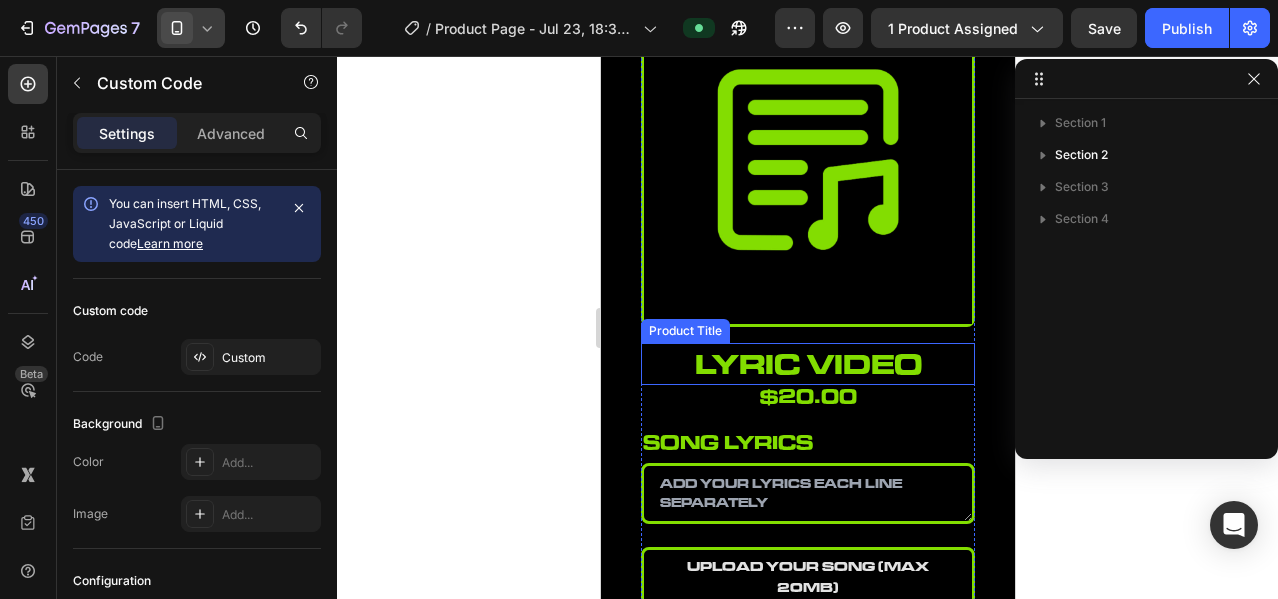 scroll, scrollTop: 333, scrollLeft: 0, axis: vertical 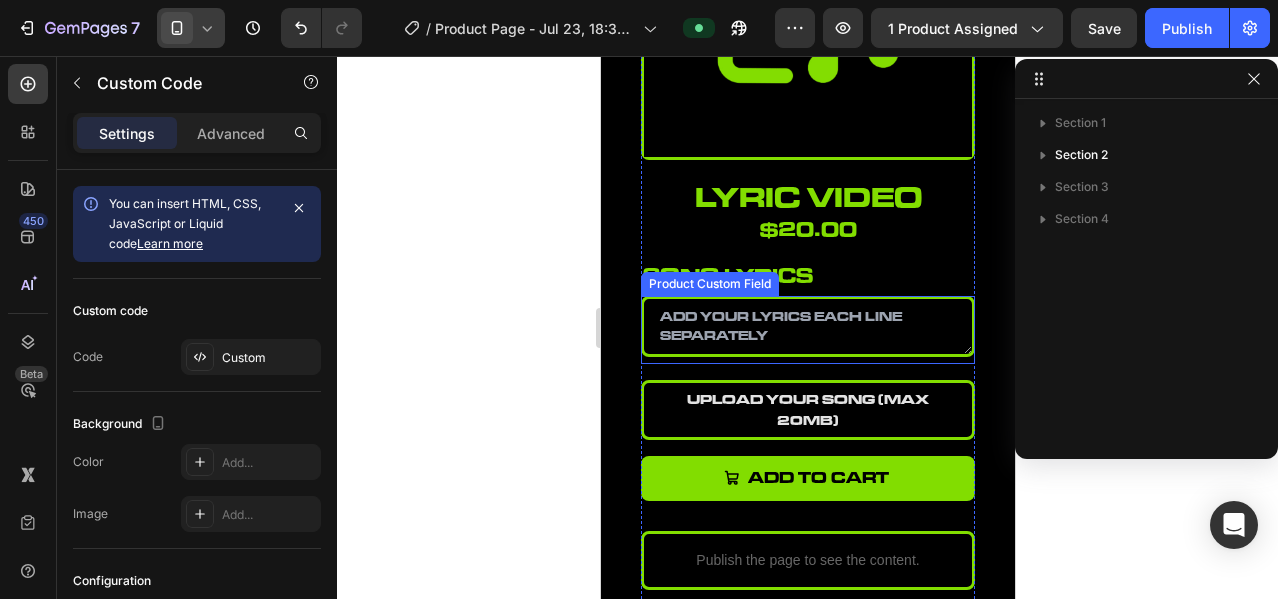 click at bounding box center (807, 326) 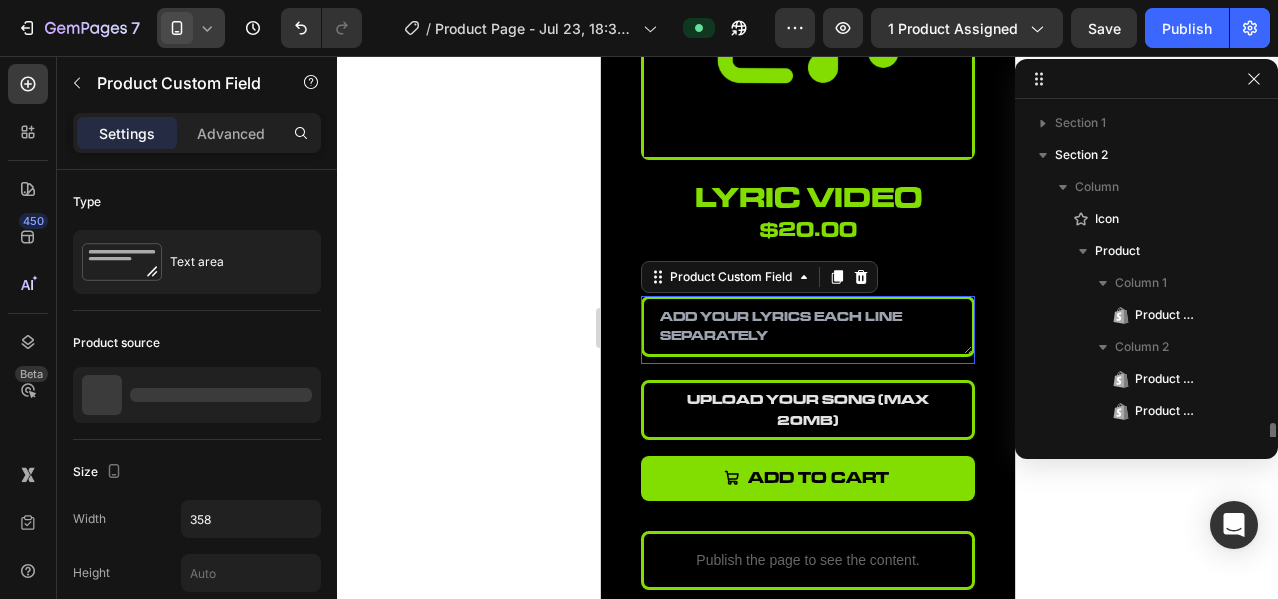 scroll, scrollTop: 218, scrollLeft: 0, axis: vertical 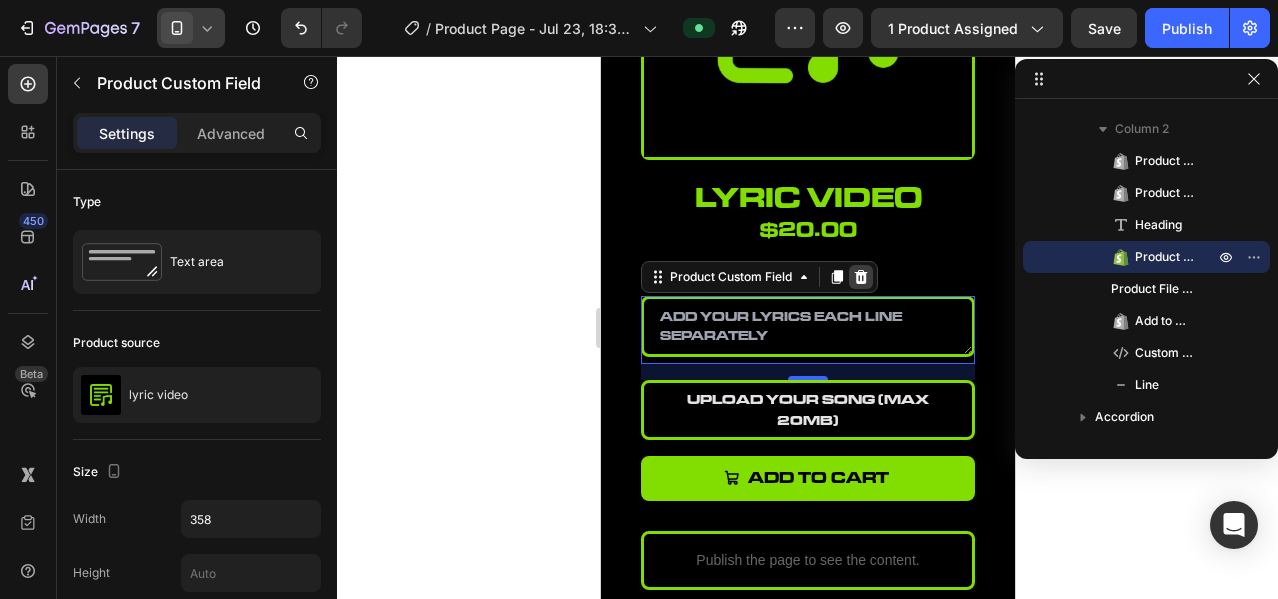 click 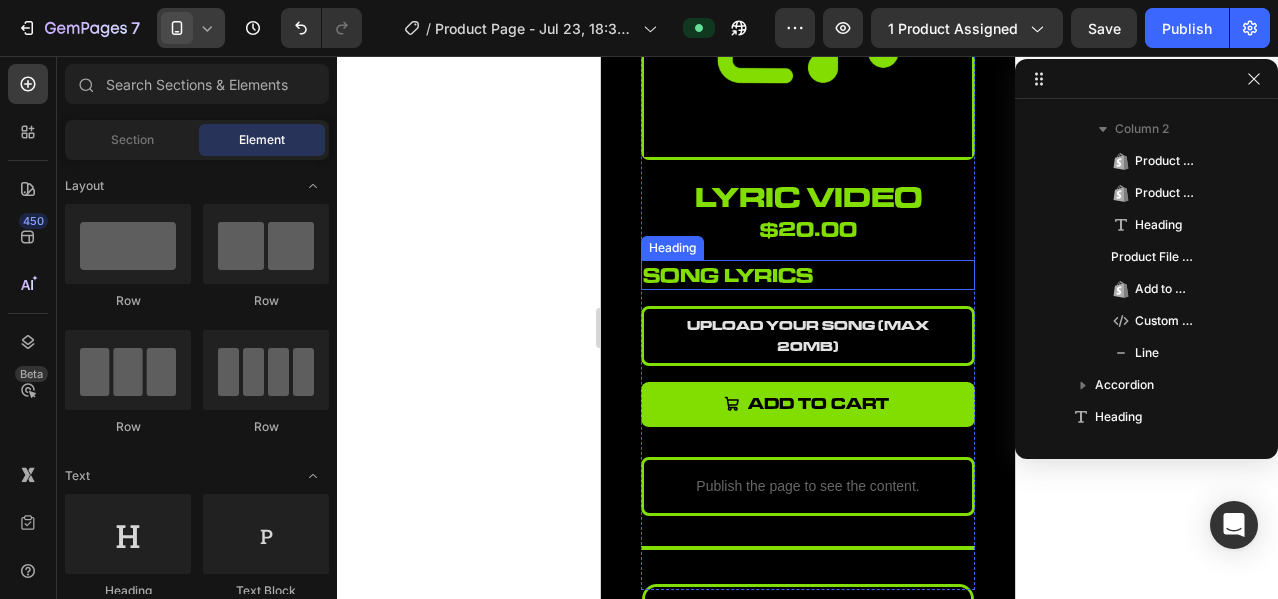 click on "song lyrics" at bounding box center [807, 275] 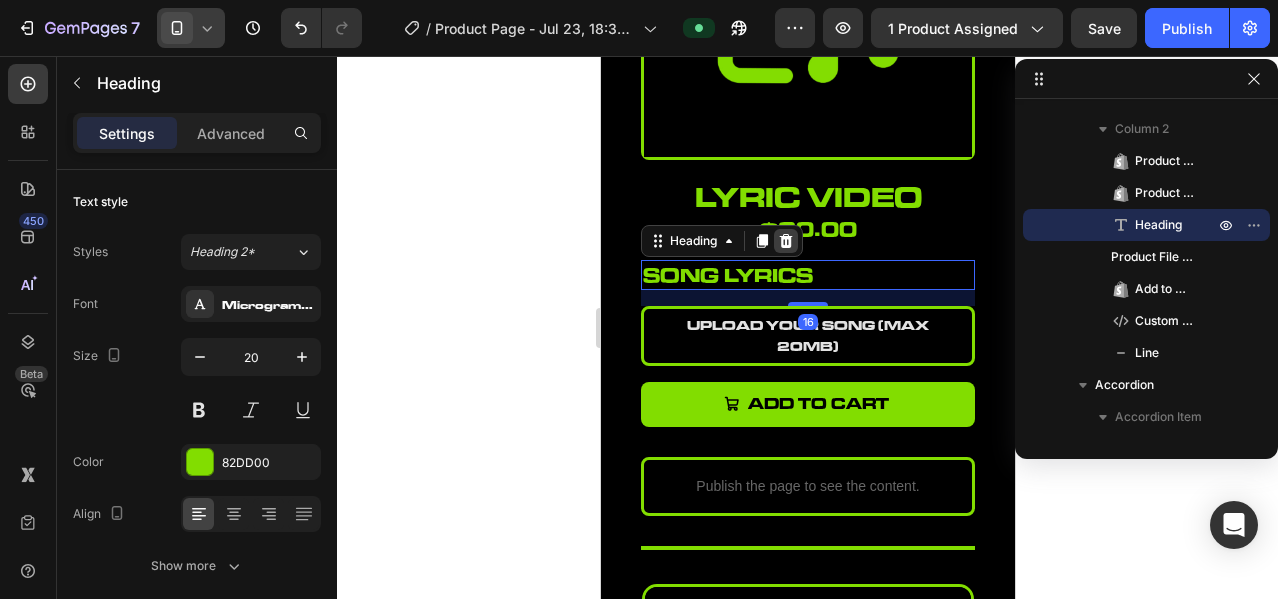 click 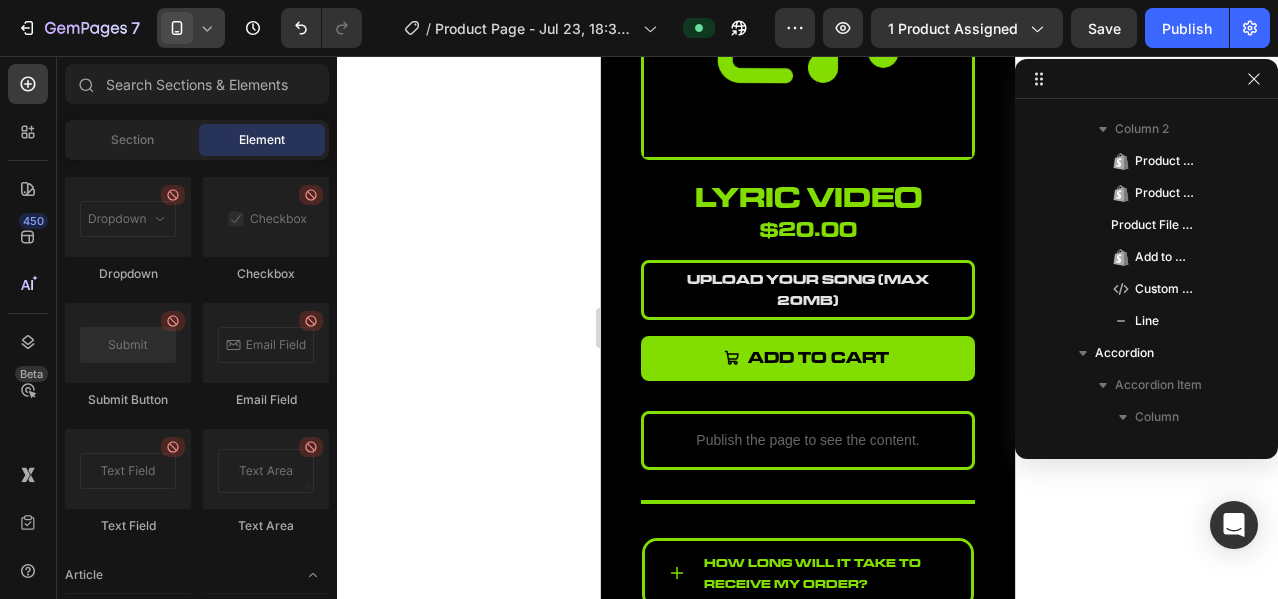 scroll, scrollTop: 5625, scrollLeft: 0, axis: vertical 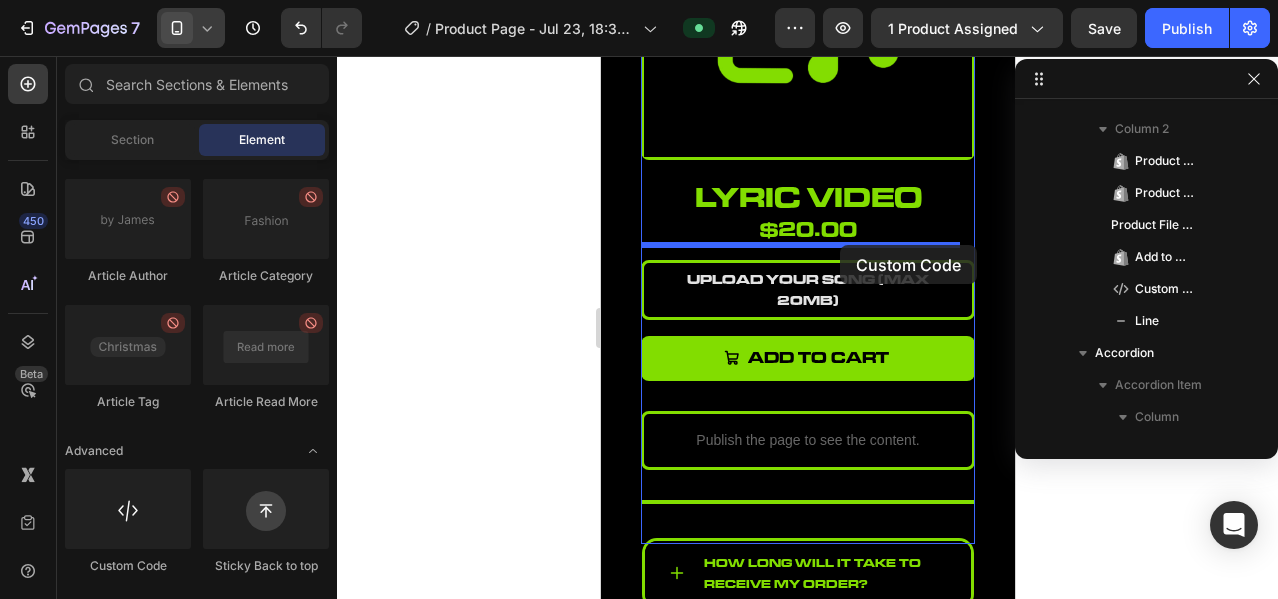 drag, startPoint x: 731, startPoint y: 565, endPoint x: 839, endPoint y: 245, distance: 337.7336 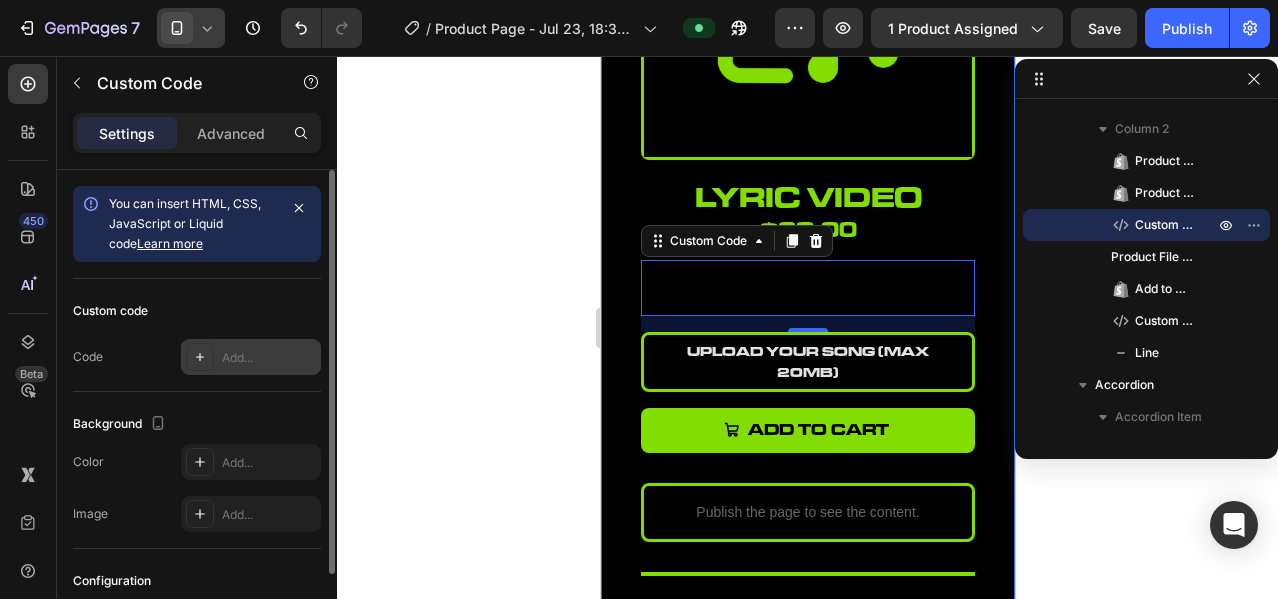 click on "Add..." at bounding box center (269, 358) 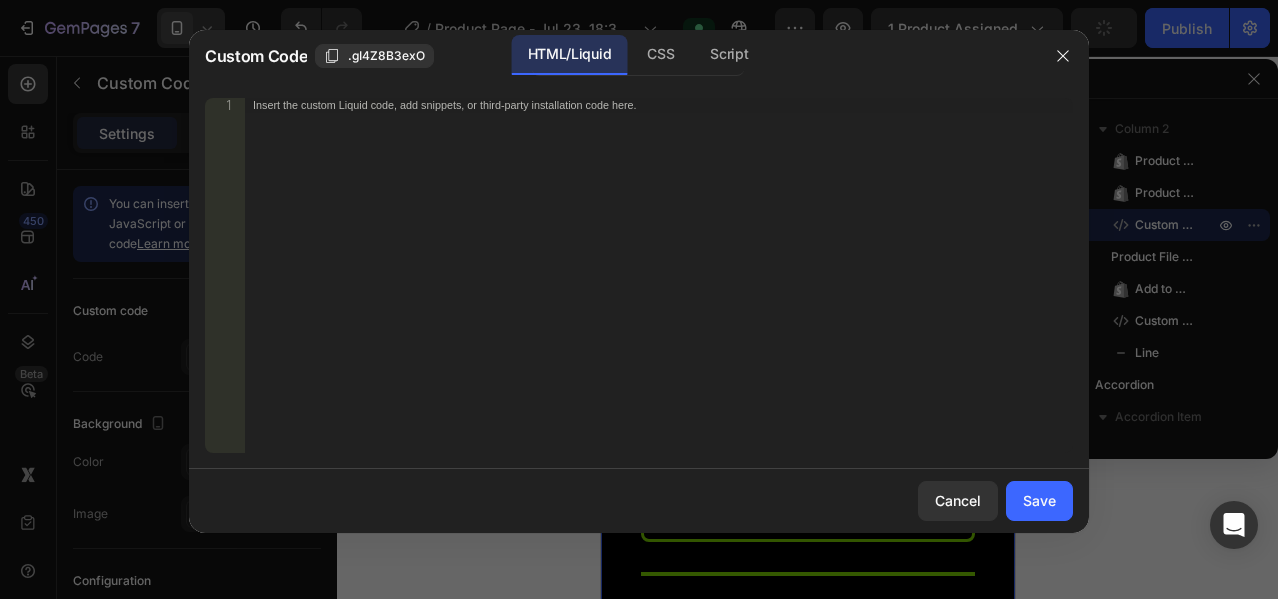 type 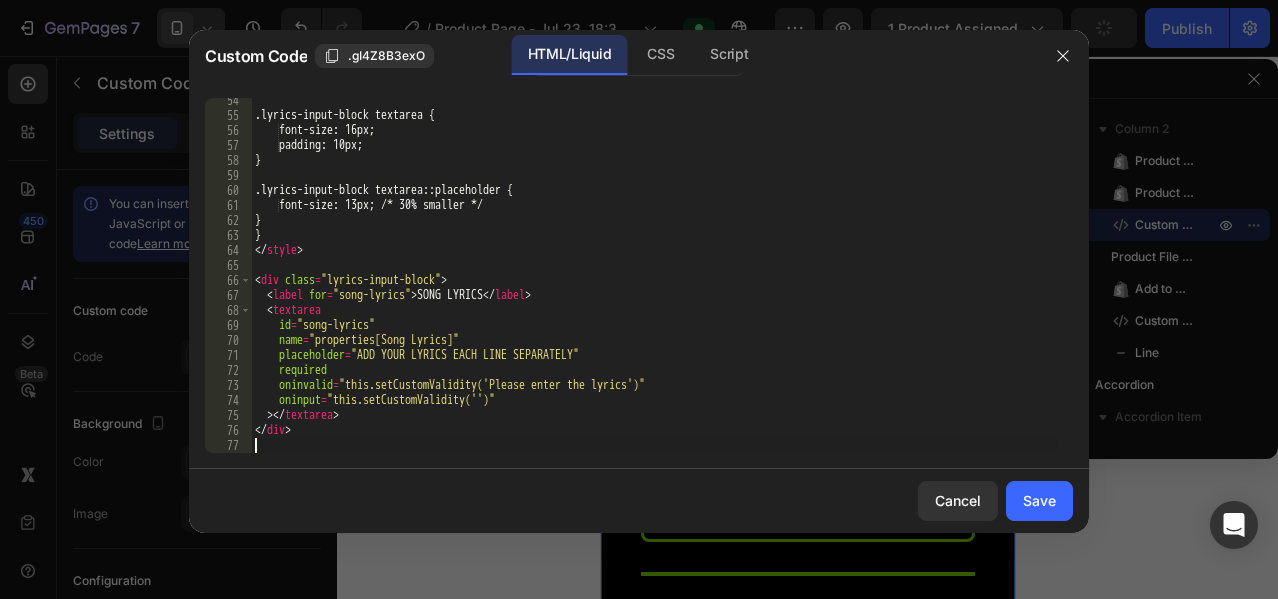 scroll, scrollTop: 800, scrollLeft: 0, axis: vertical 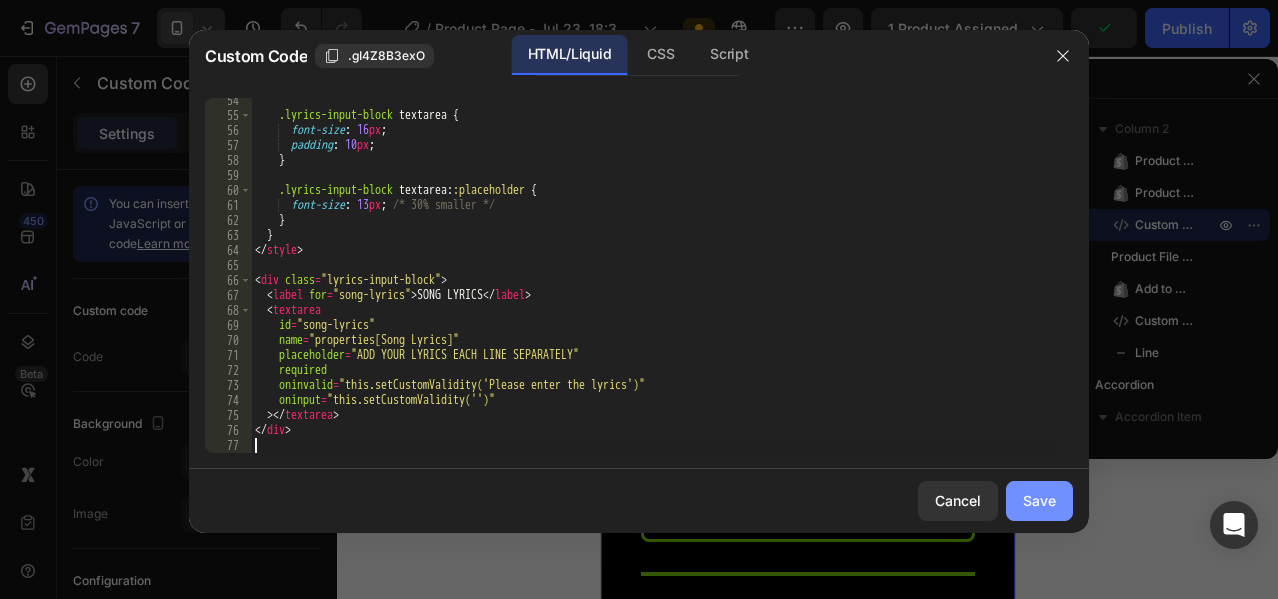 click on "Save" at bounding box center [1039, 500] 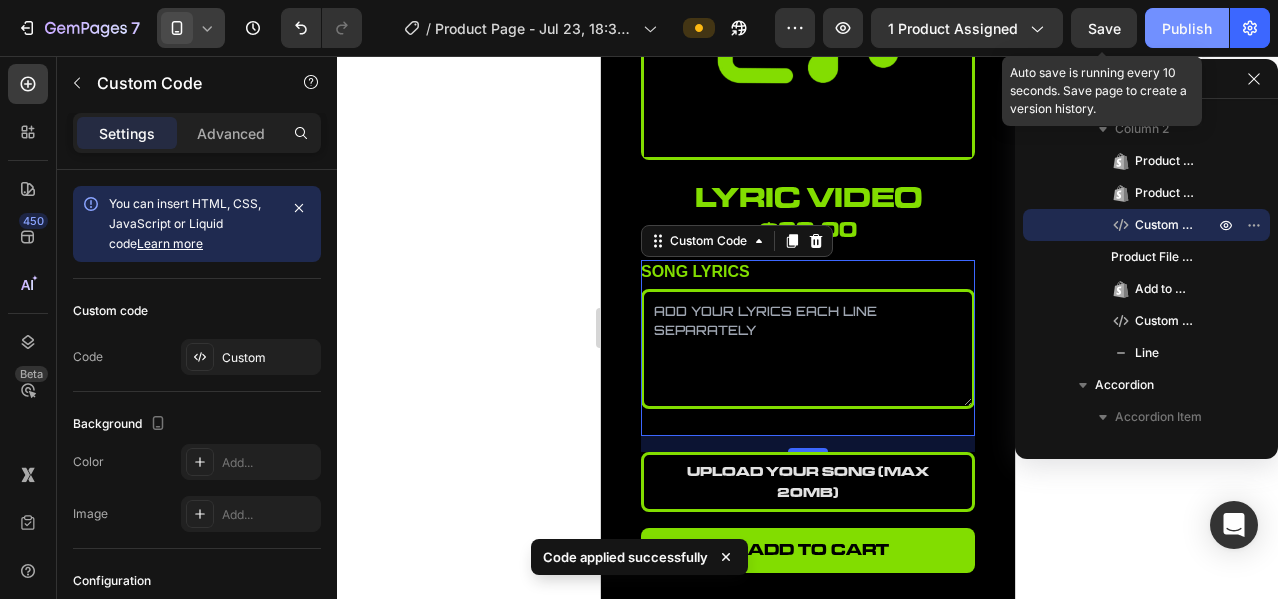 click on "Publish" 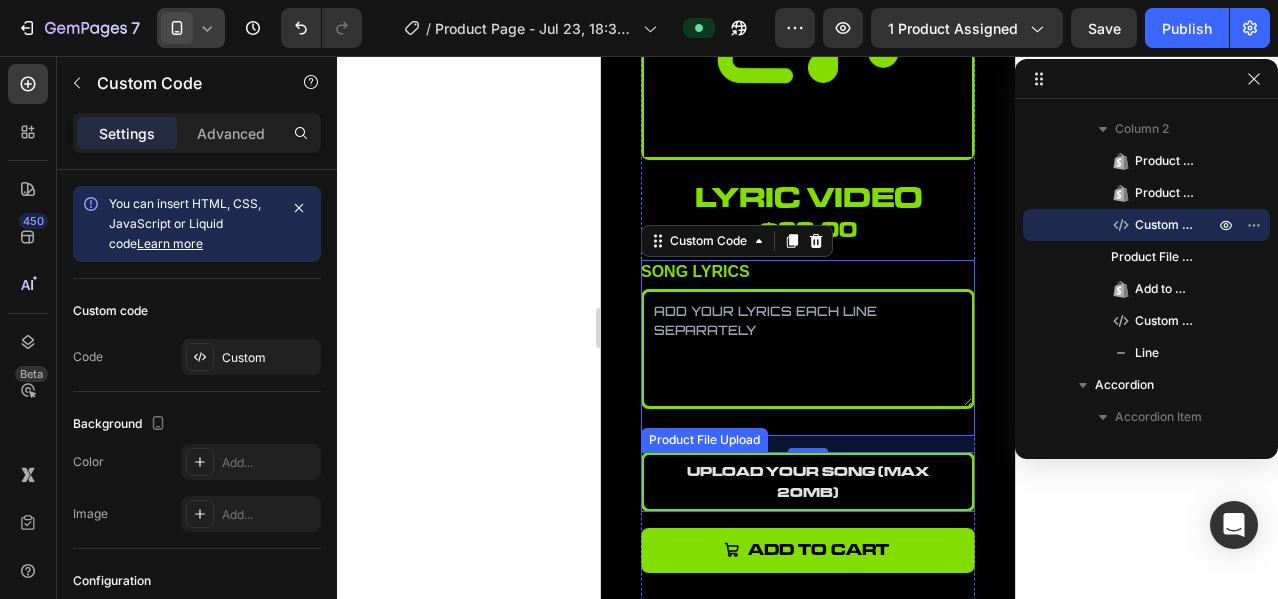 click on "upload your song (Max 20MB)" at bounding box center (807, 482) 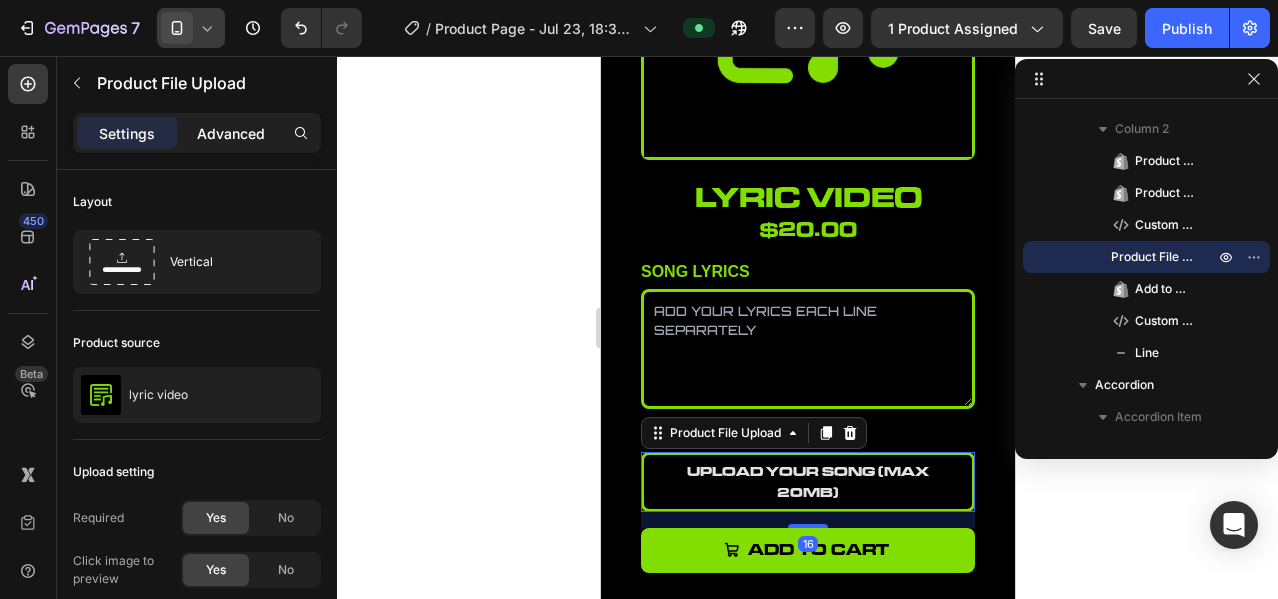 click on "Advanced" at bounding box center (231, 133) 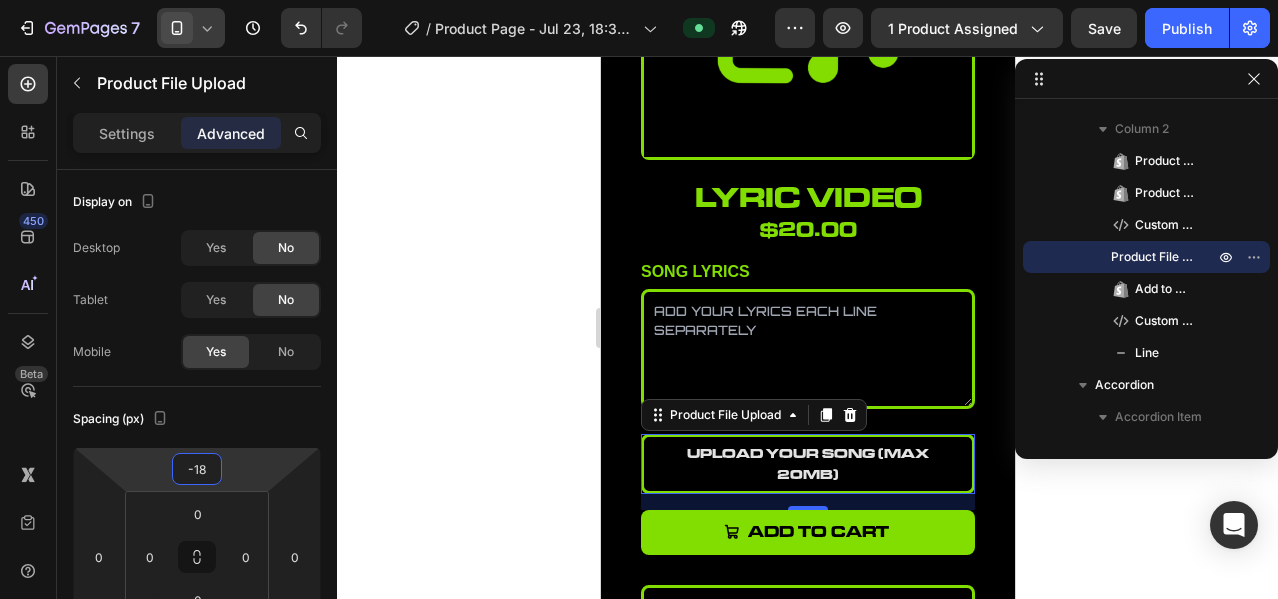 type on "-20" 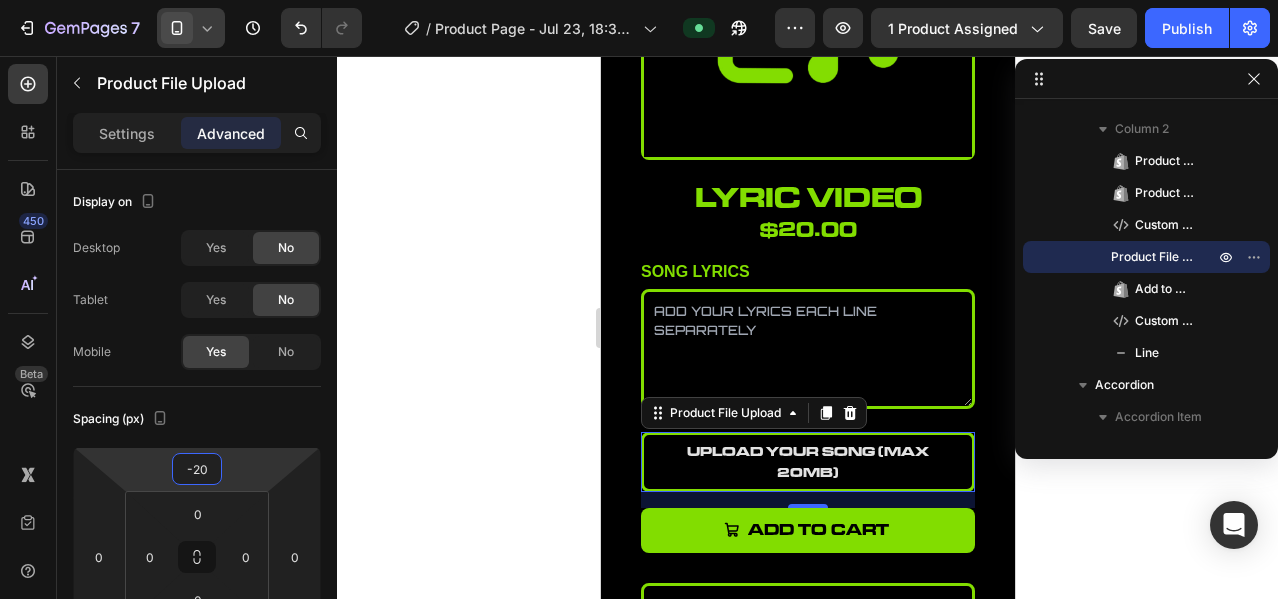 drag, startPoint x: 244, startPoint y: 469, endPoint x: 257, endPoint y: 479, distance: 16.40122 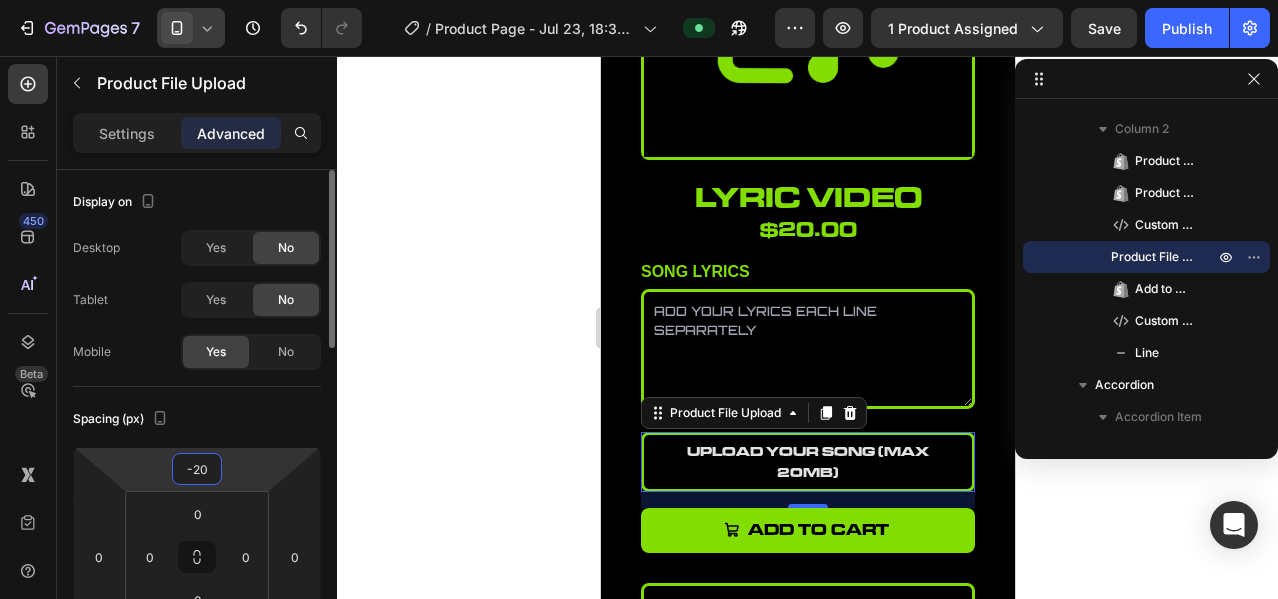 click on "Spacing (px)" at bounding box center (197, 419) 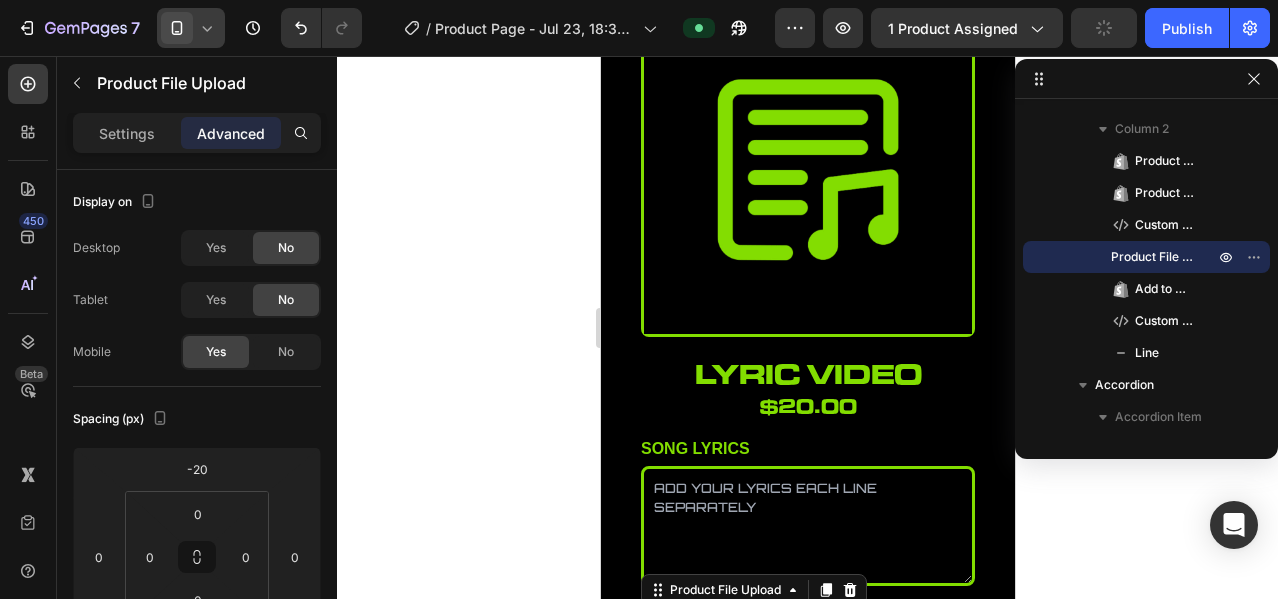 scroll, scrollTop: 0, scrollLeft: 0, axis: both 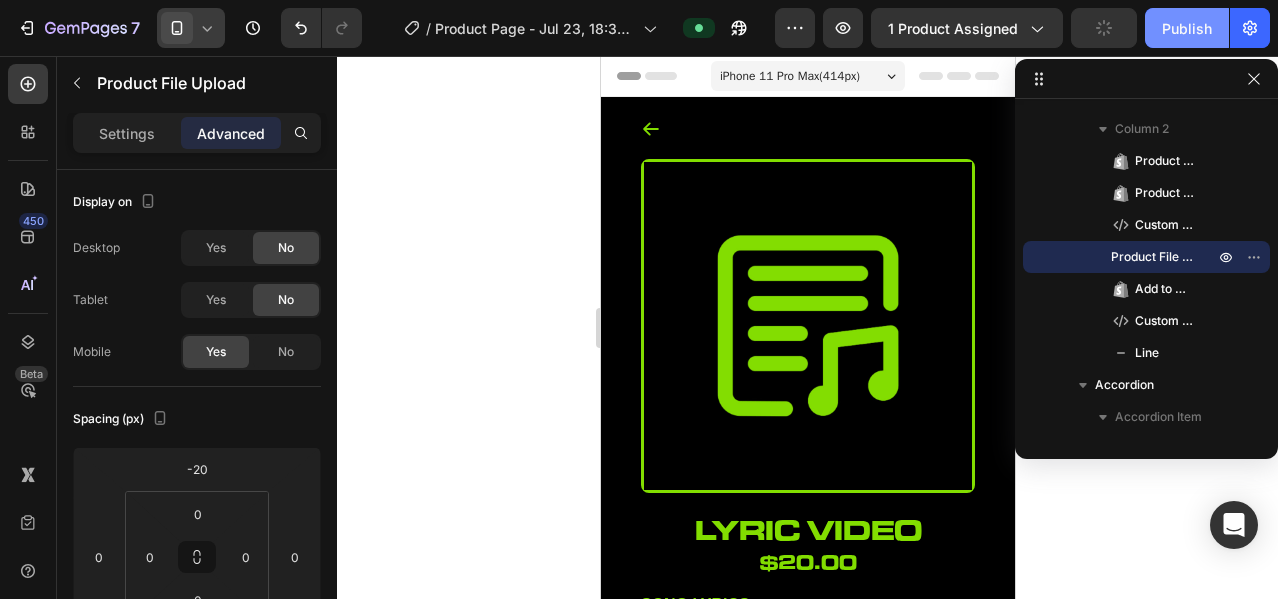 click on "Publish" at bounding box center [1187, 28] 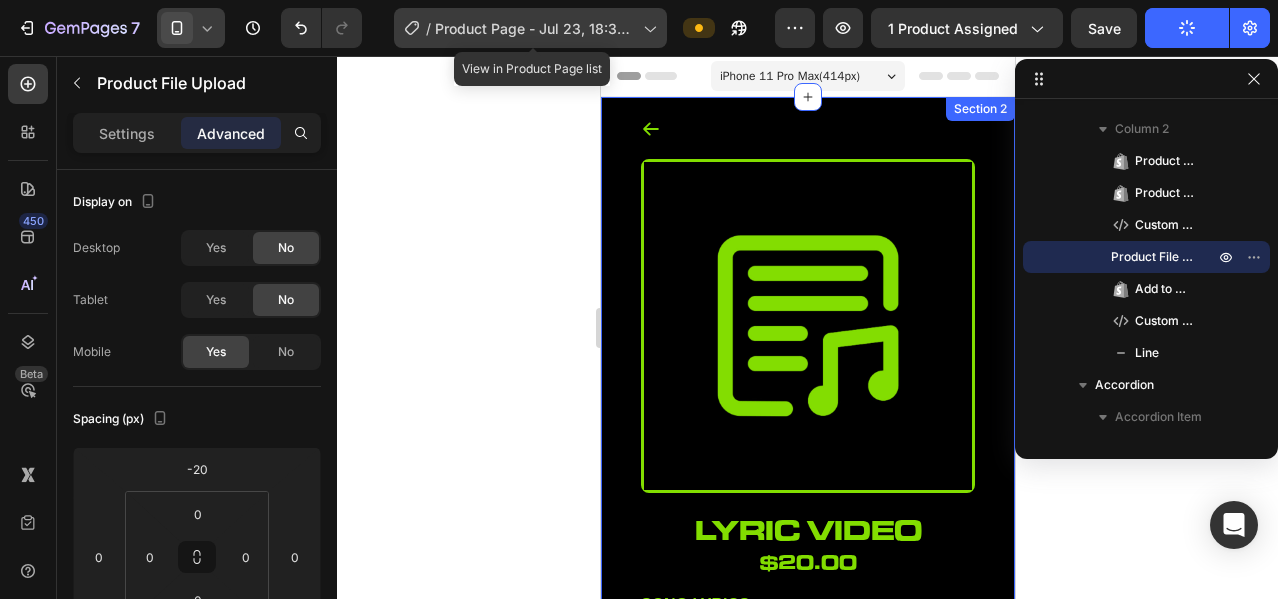 click on "Product Page - Jul 23, 18:32:40" at bounding box center [535, 28] 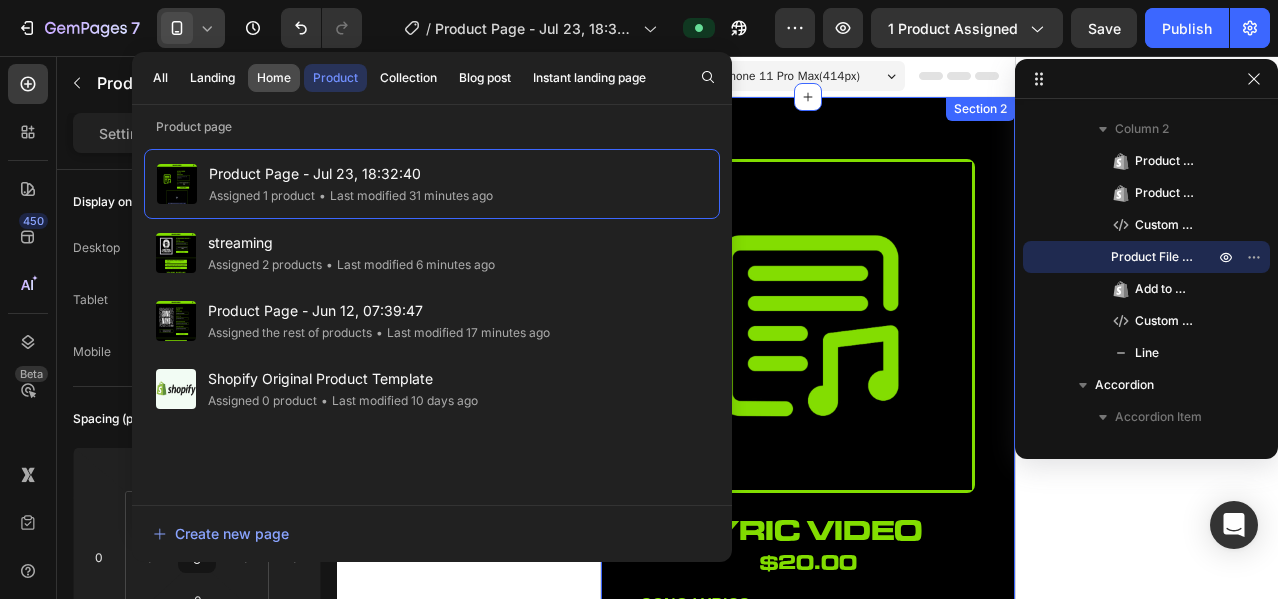 click on "Home" at bounding box center (274, 78) 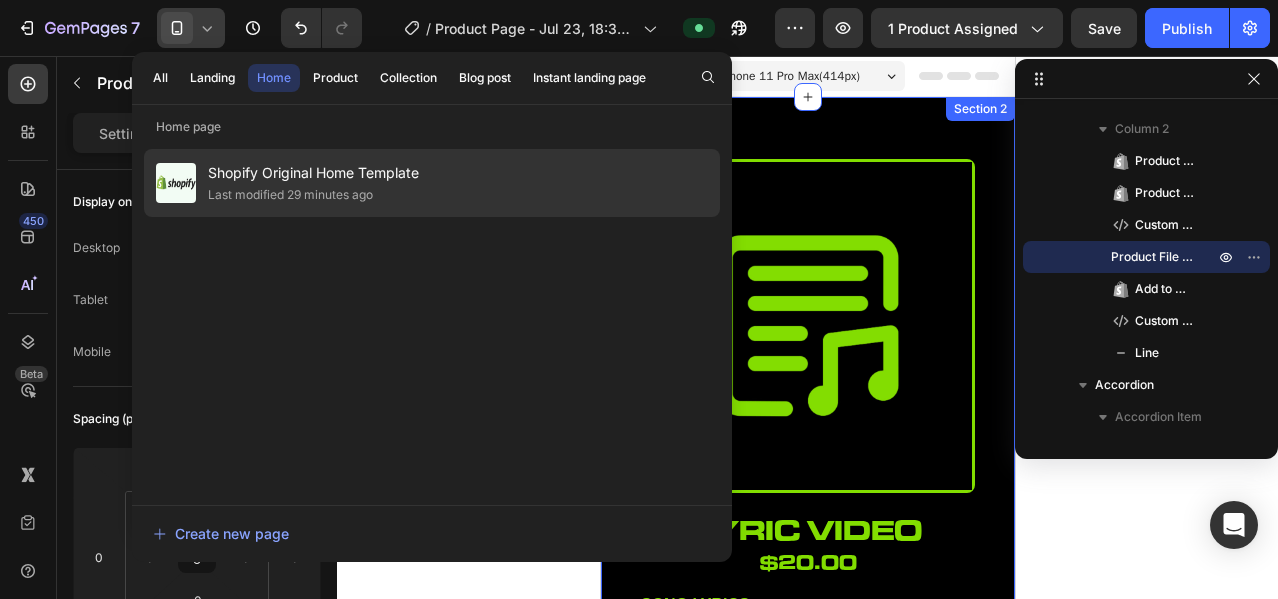 click on "Shopify Original Home Template" at bounding box center [313, 173] 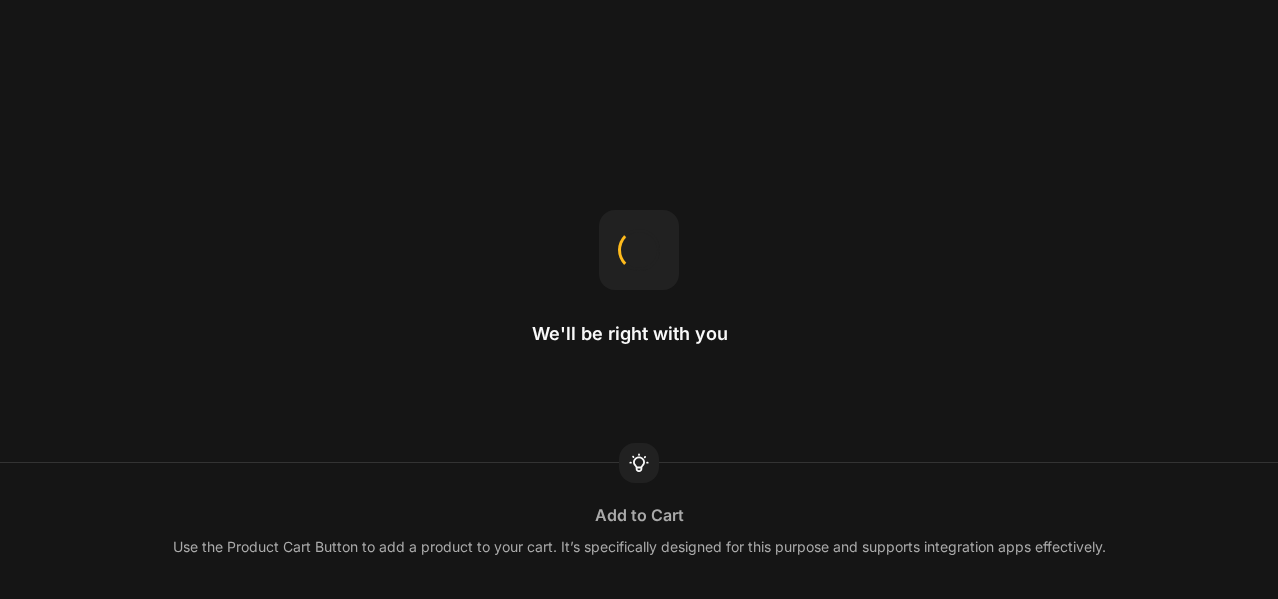 scroll, scrollTop: 0, scrollLeft: 0, axis: both 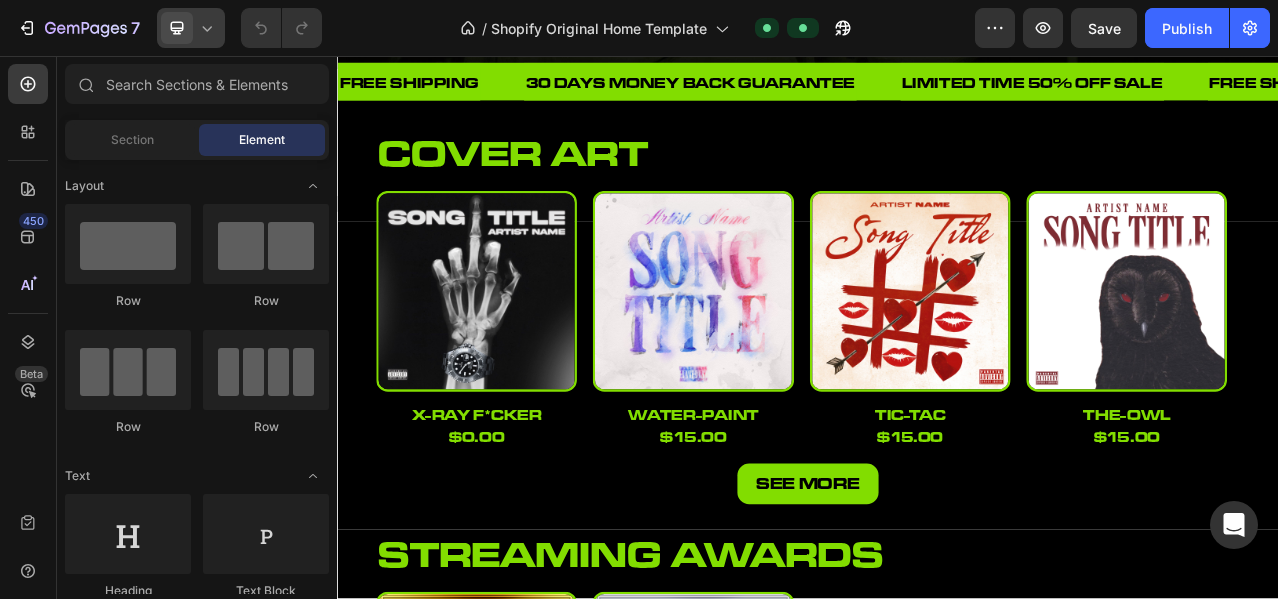 click 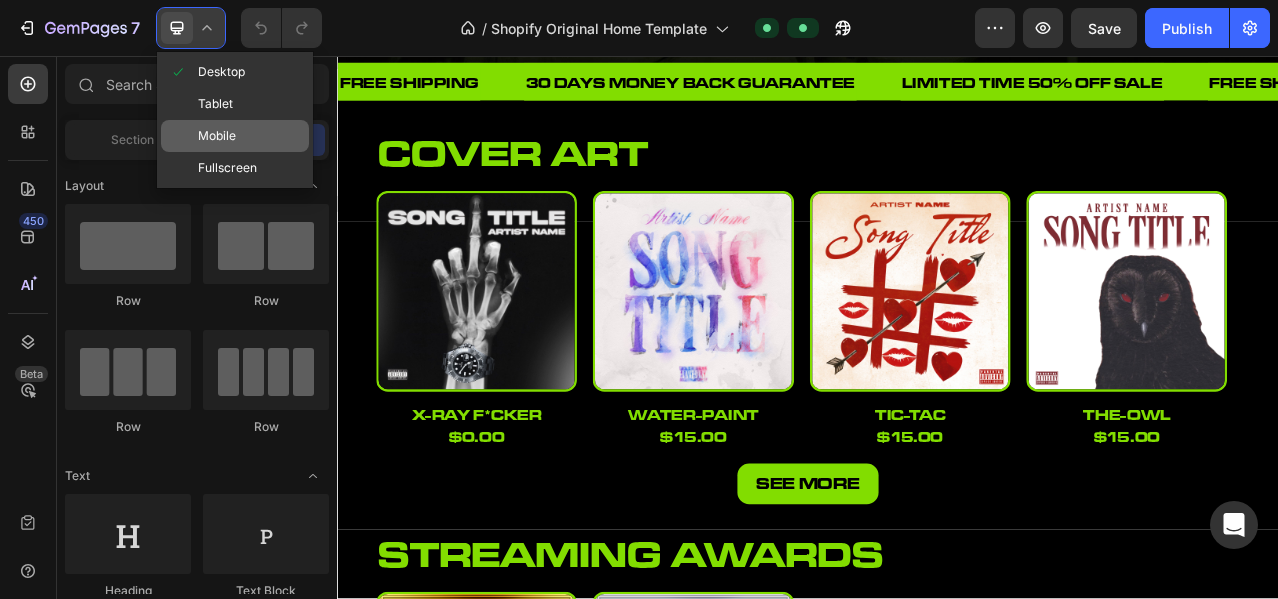 click on "Mobile" at bounding box center [217, 136] 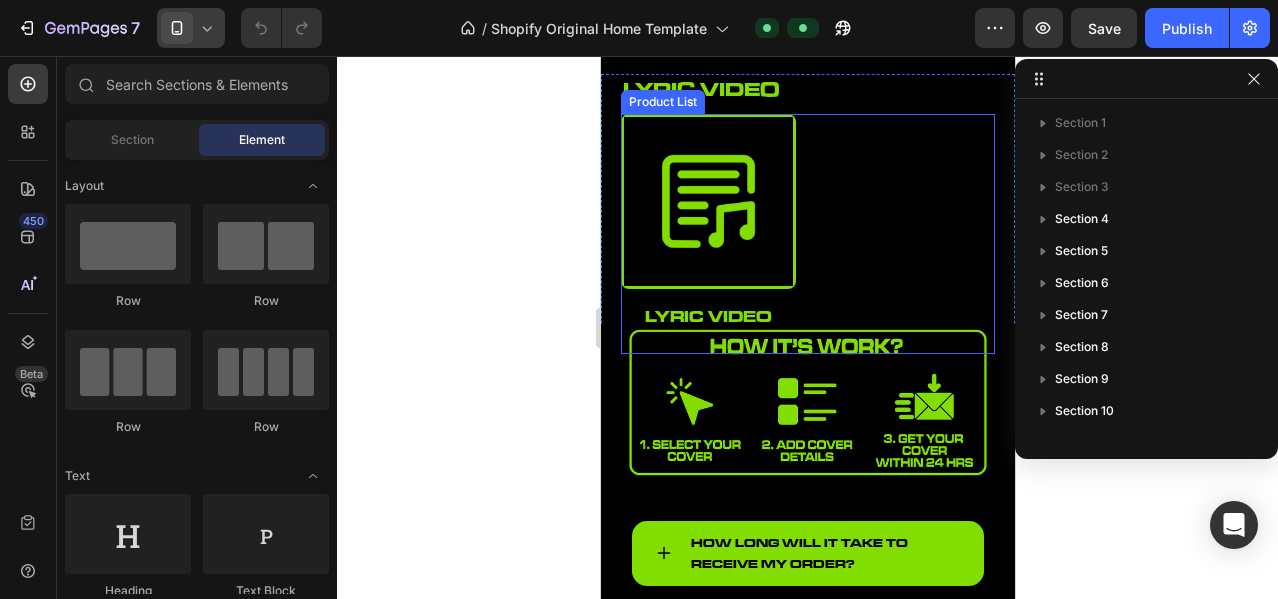 scroll, scrollTop: 833, scrollLeft: 0, axis: vertical 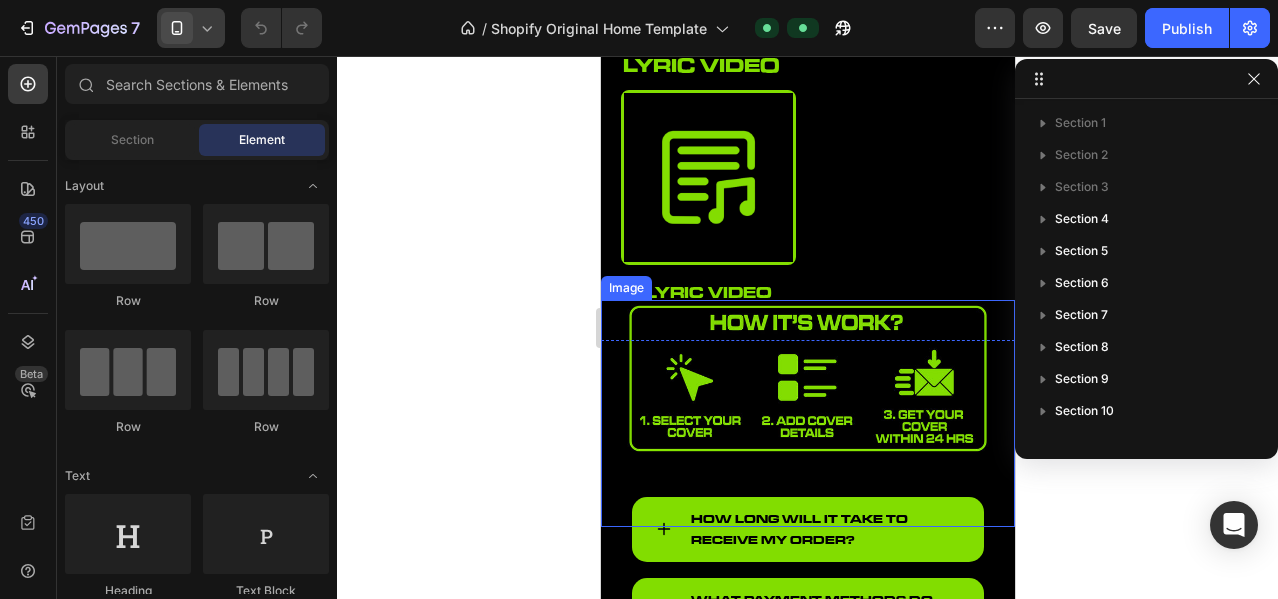 click at bounding box center [807, 413] 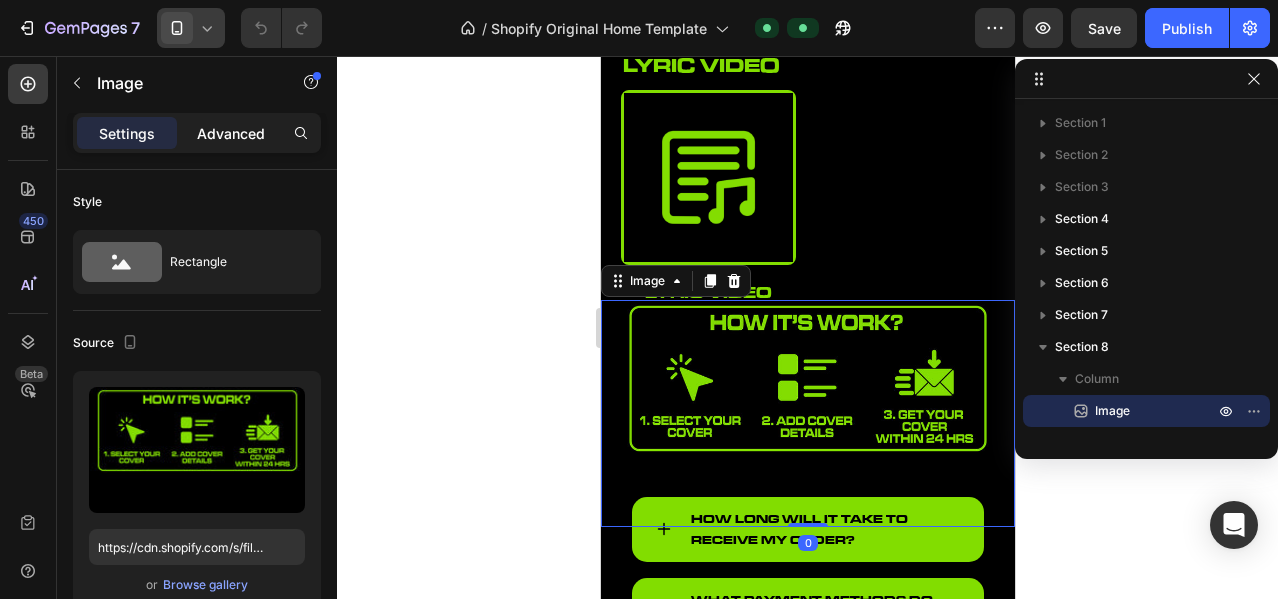click on "Advanced" at bounding box center [231, 133] 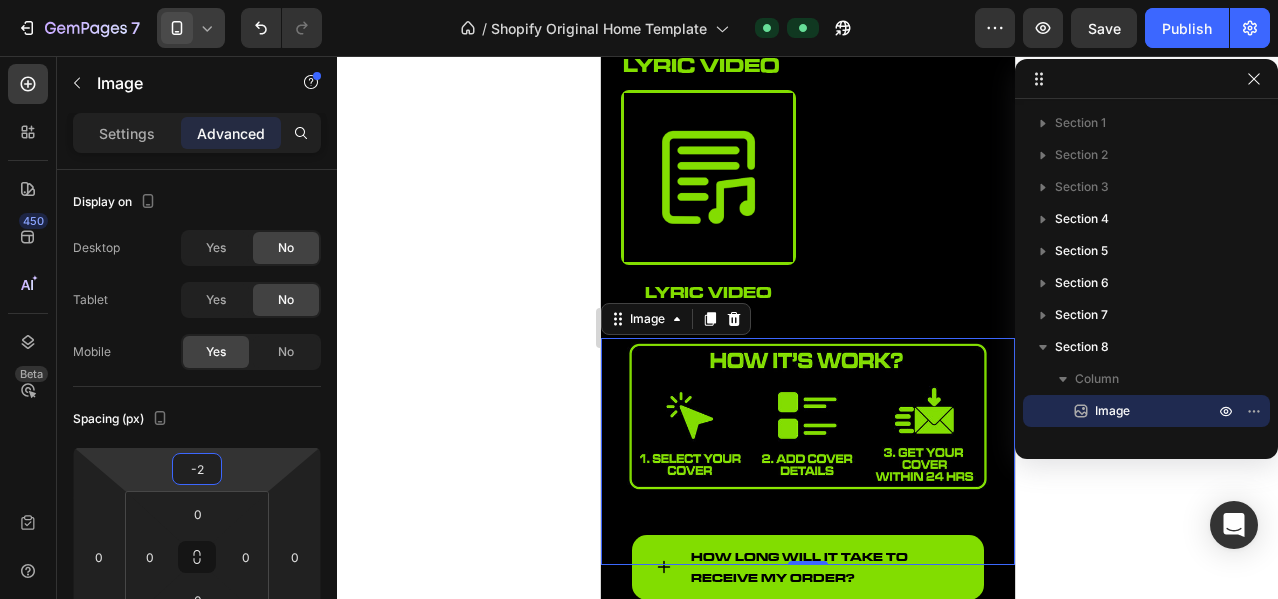 type on "0" 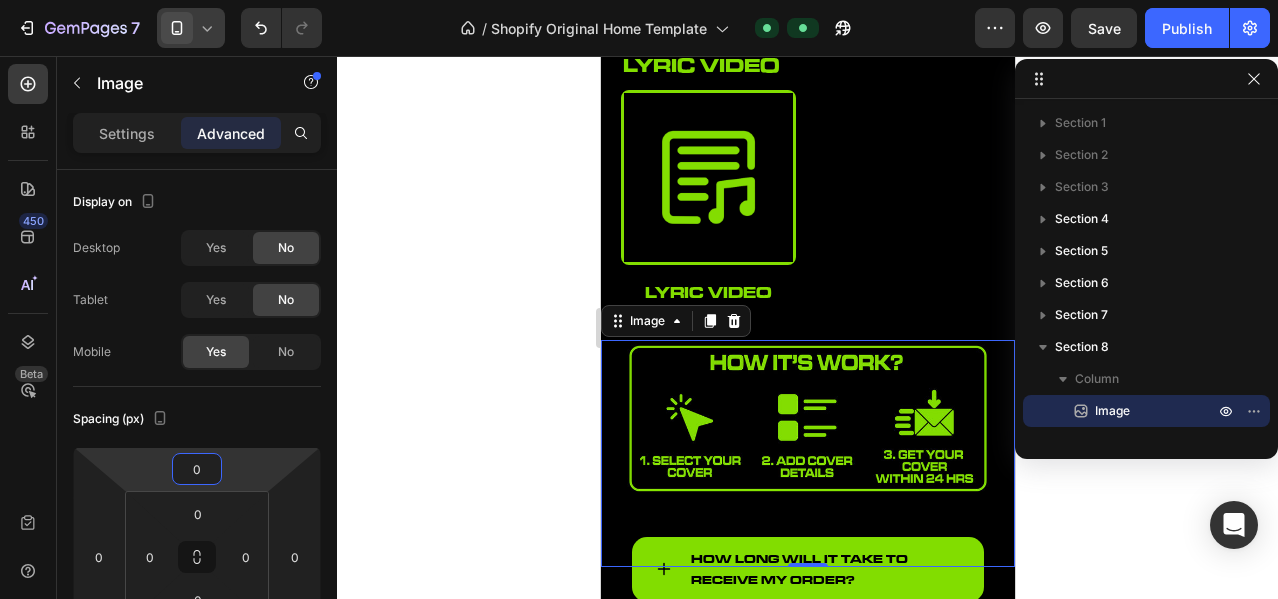 drag, startPoint x: 257, startPoint y: 453, endPoint x: 247, endPoint y: 433, distance: 22.36068 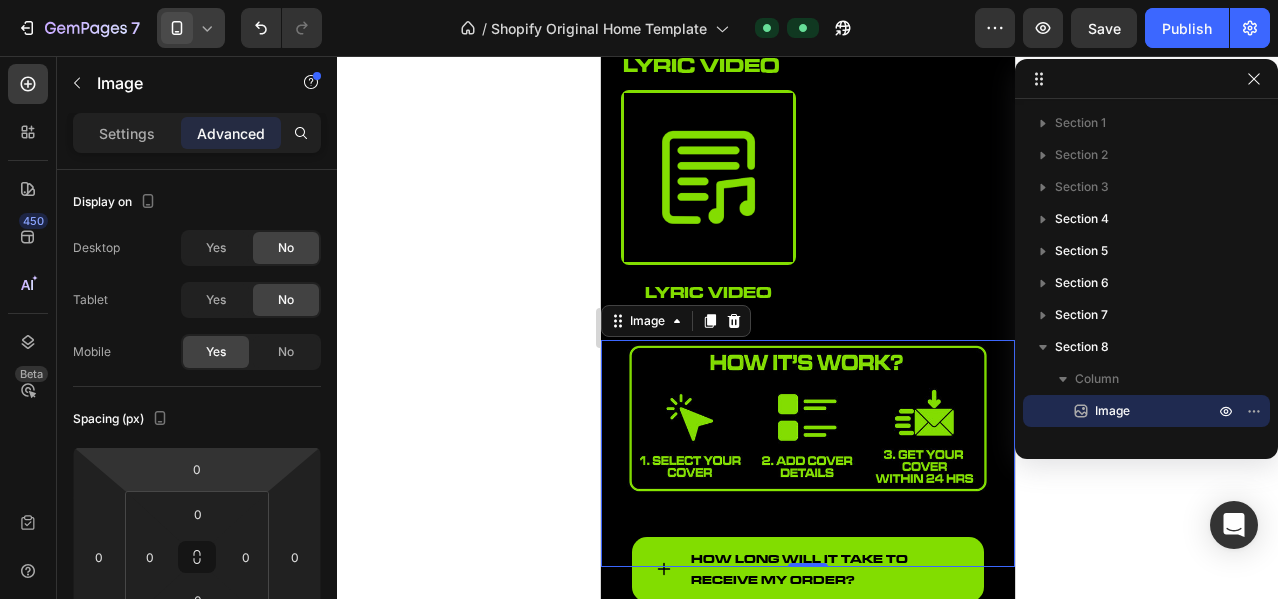 click 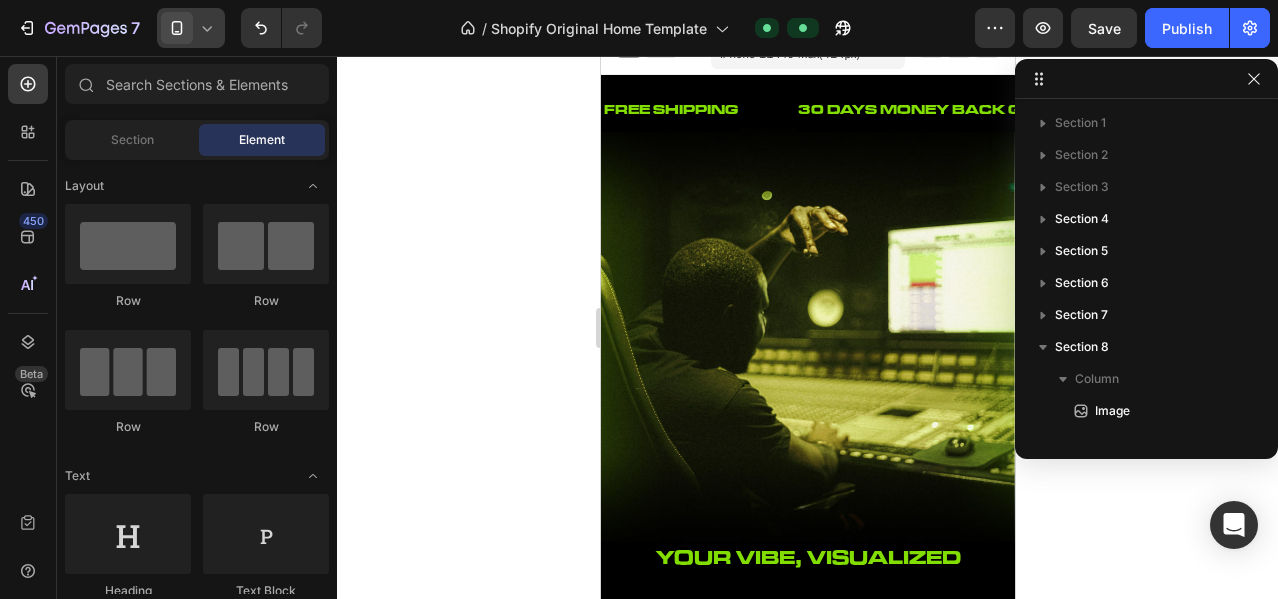 scroll, scrollTop: 0, scrollLeft: 0, axis: both 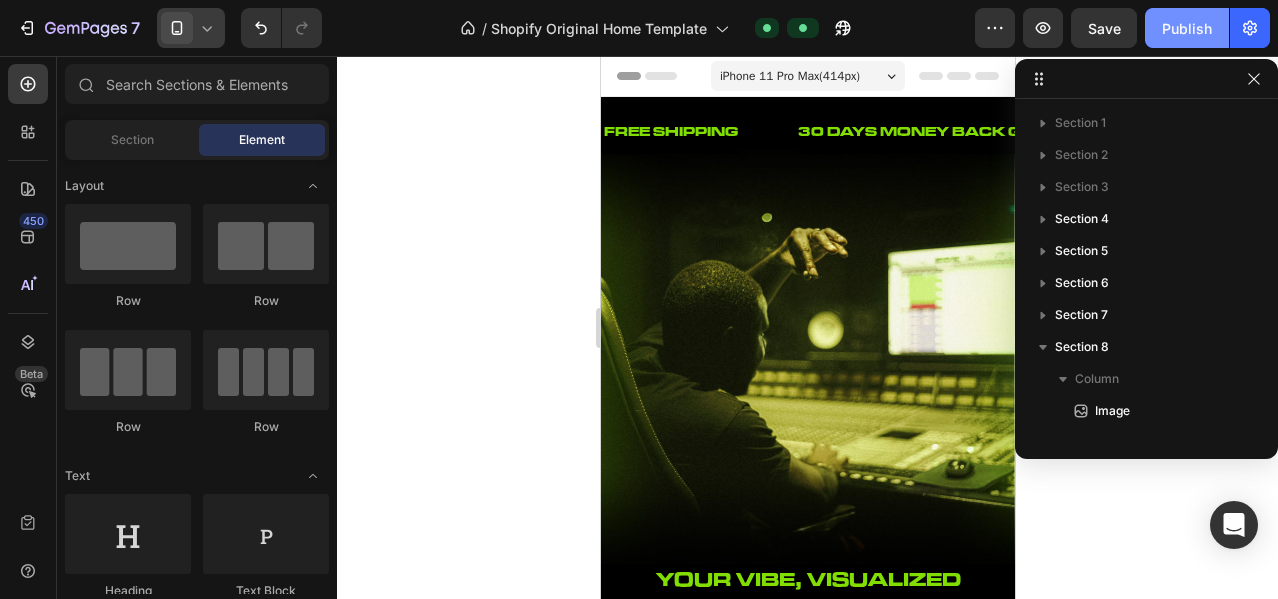 click on "Publish" at bounding box center [1187, 28] 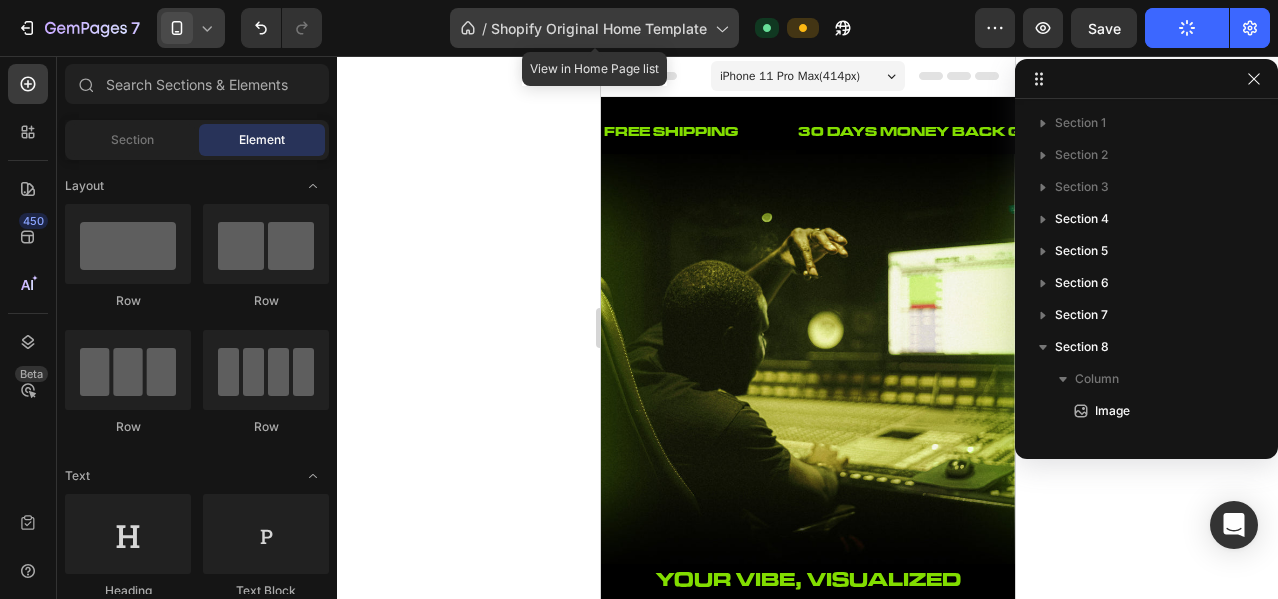 click on "Shopify Original Home Template" at bounding box center [599, 28] 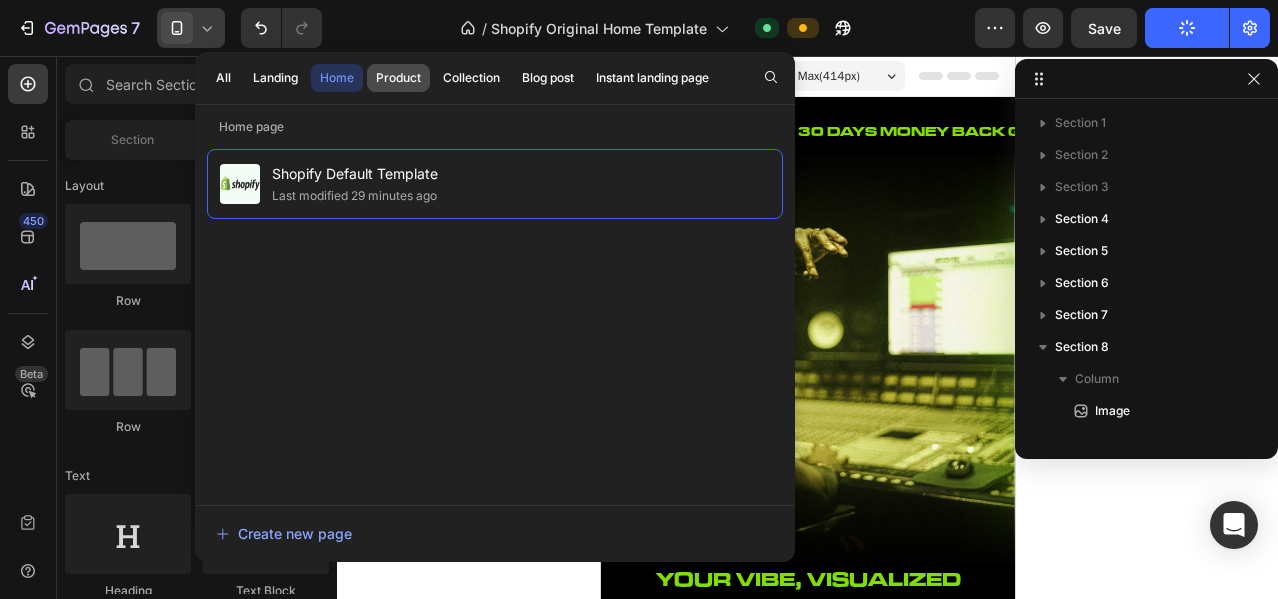 click on "Product" at bounding box center [398, 78] 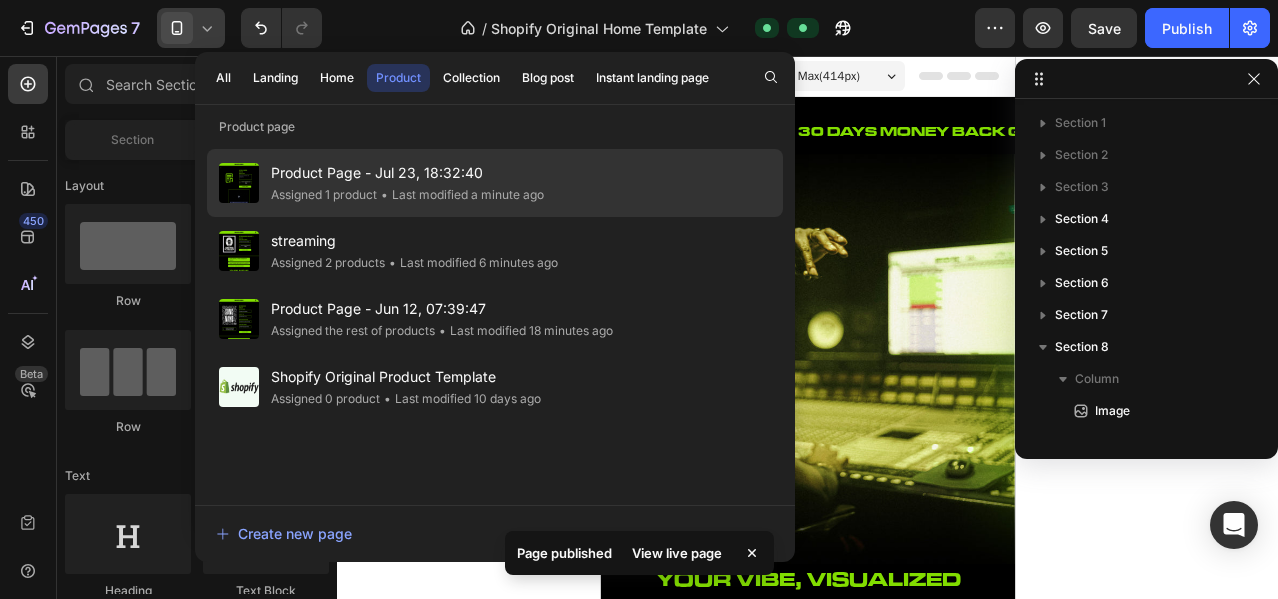 click on "Product Page - Jul 23, 18:32:40" at bounding box center [407, 173] 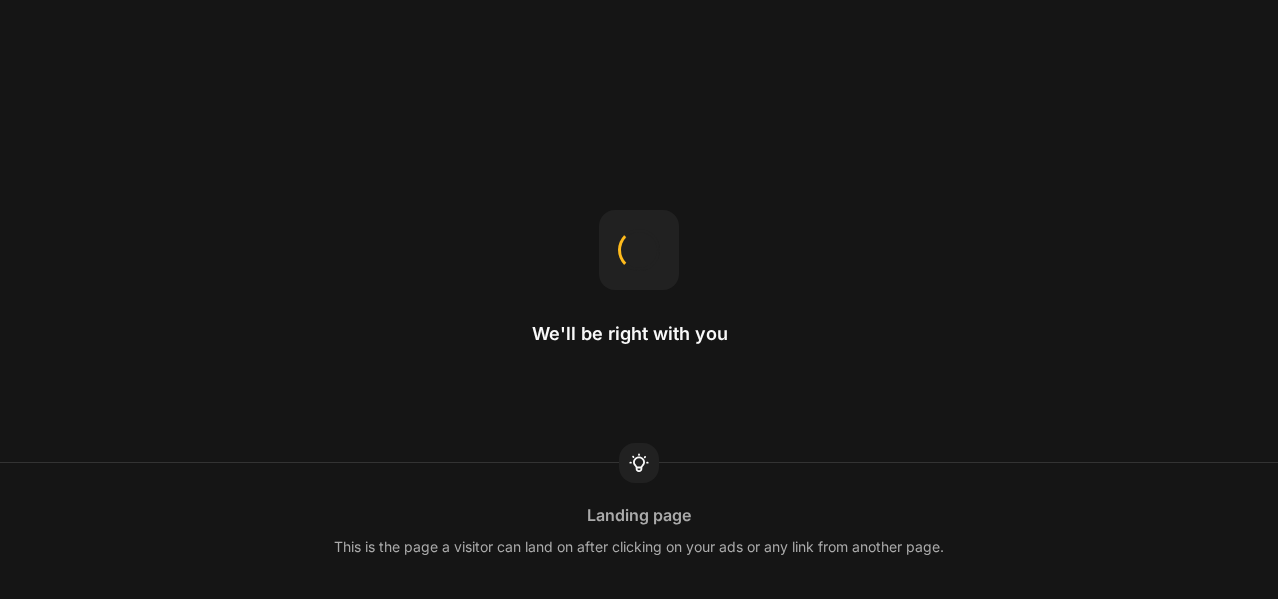 scroll, scrollTop: 0, scrollLeft: 0, axis: both 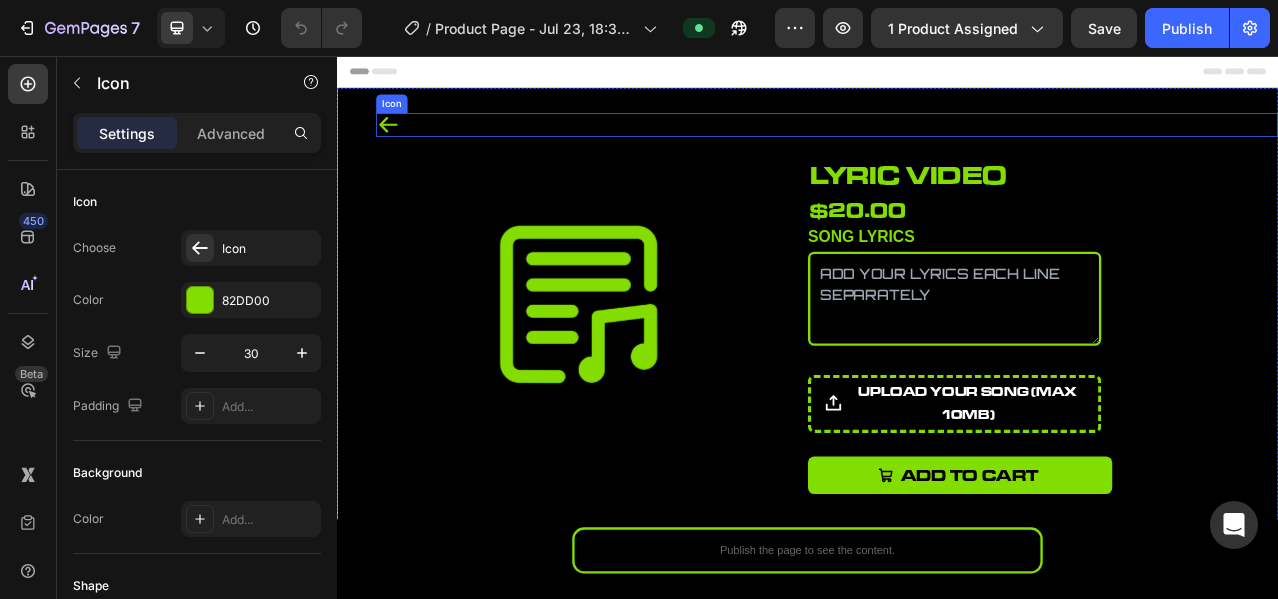 click on "Icon" at bounding box center [962, 144] 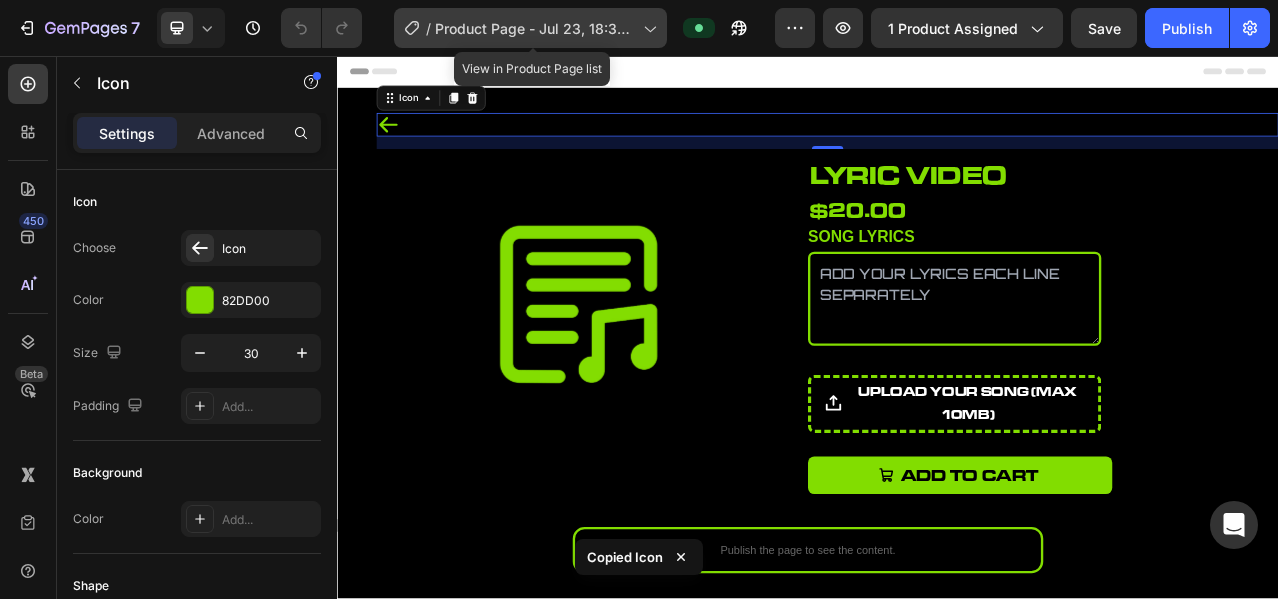 click on "Product Page - Jul 23, 18:32:40" at bounding box center [535, 28] 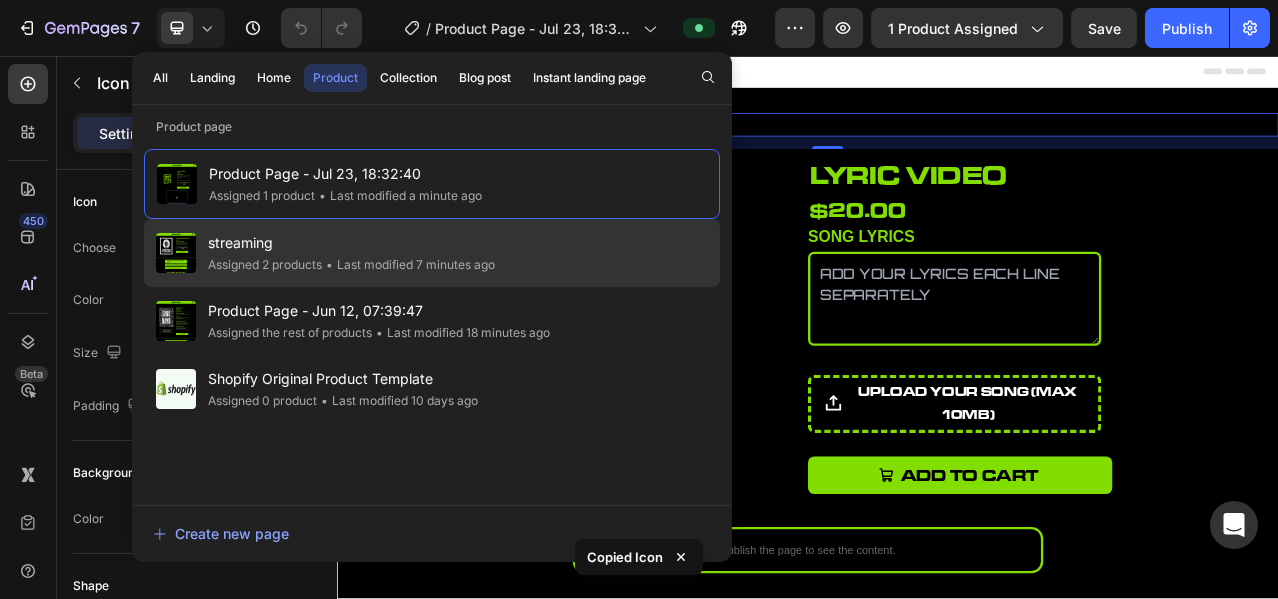 click on "streaming" at bounding box center (351, 243) 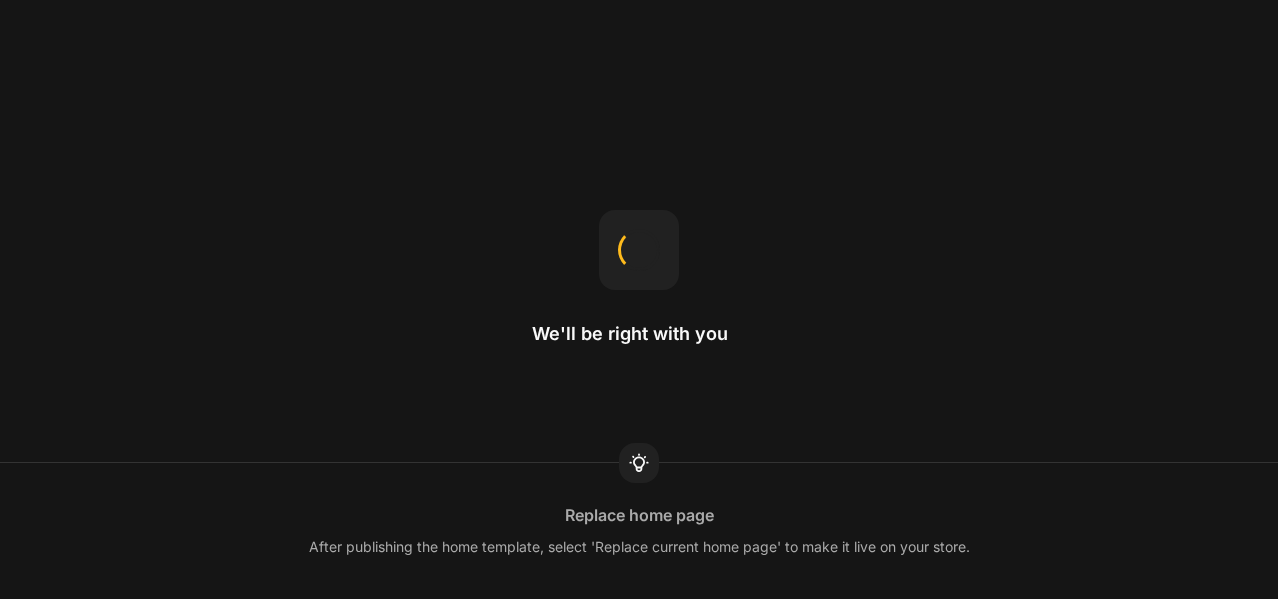 scroll, scrollTop: 0, scrollLeft: 0, axis: both 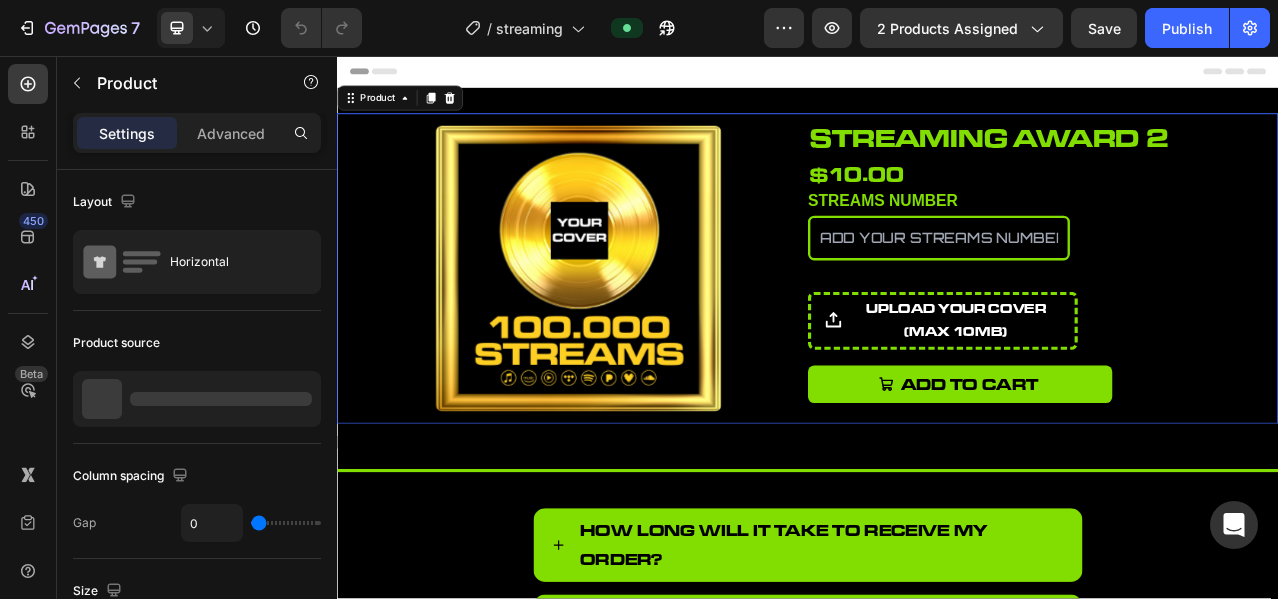 click on "Product Images streaming award 2 Product Title $10.00 Product Price Product Price Row
STREAMS NUMBER
Custom Code
upload your cover (Max 10MB) Product File Upload
Add to cart Add to Cart Product   0" at bounding box center (937, 327) 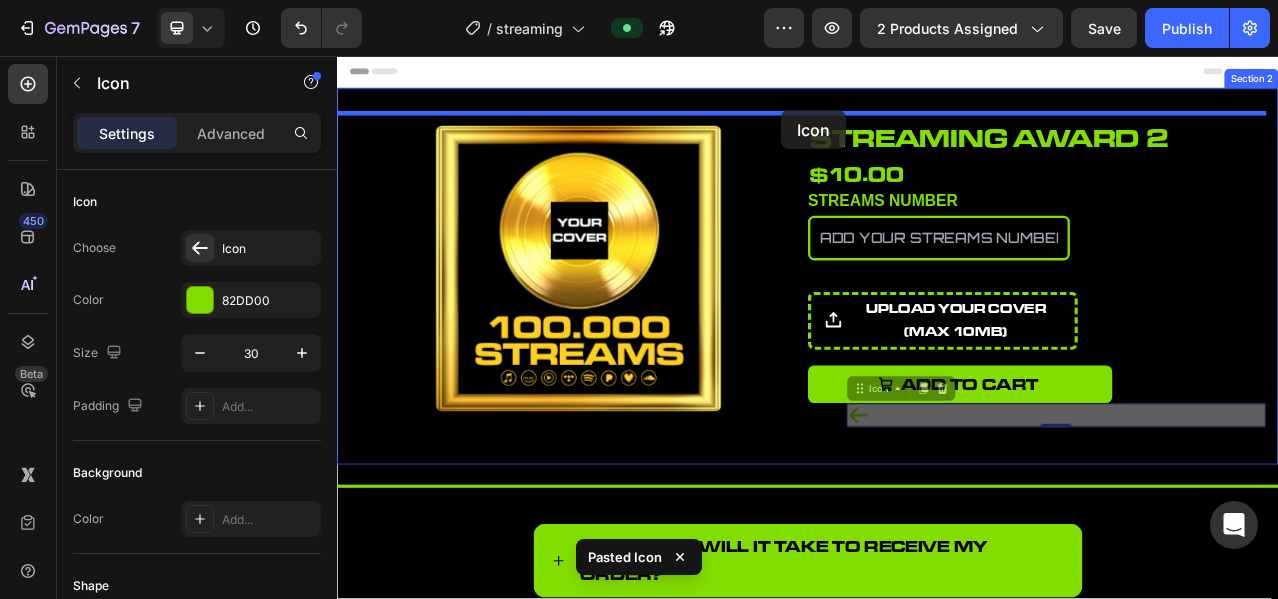 drag, startPoint x: 1006, startPoint y: 512, endPoint x: 903, endPoint y: 125, distance: 400.47223 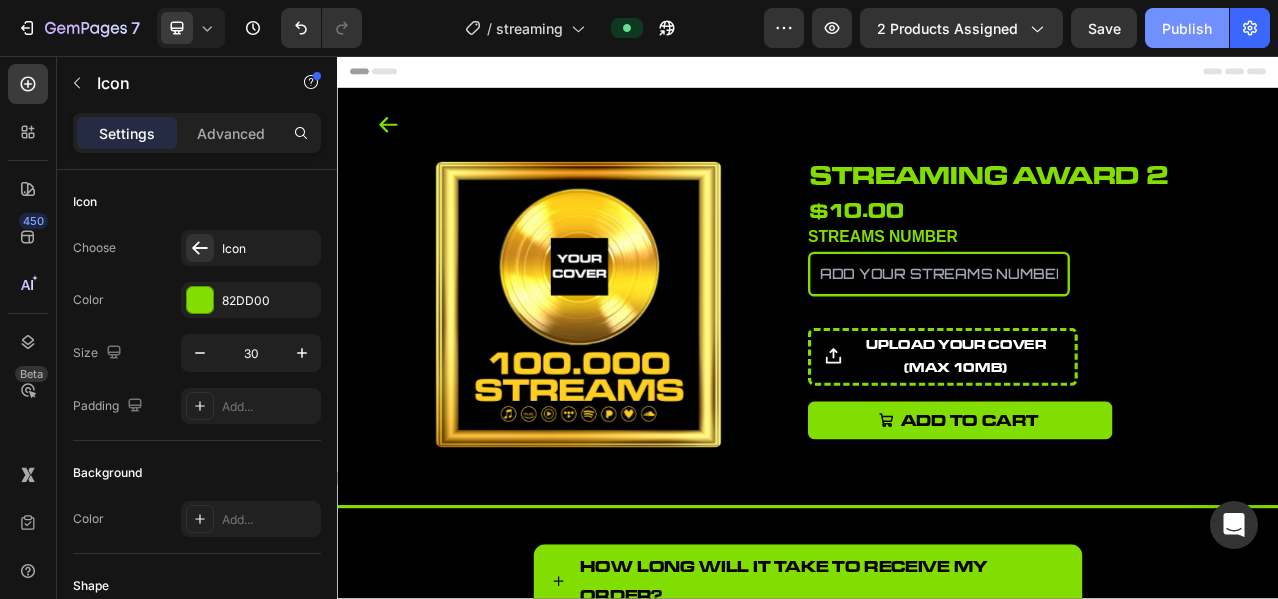 click on "Publish" at bounding box center [1187, 28] 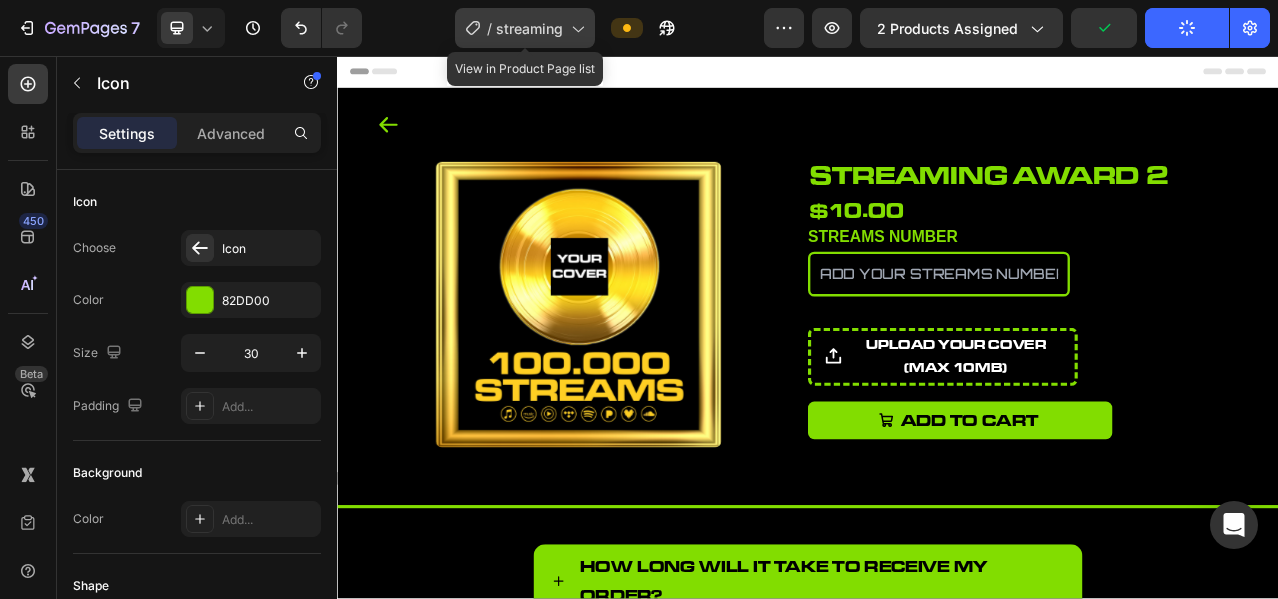 click on "streaming" at bounding box center [529, 28] 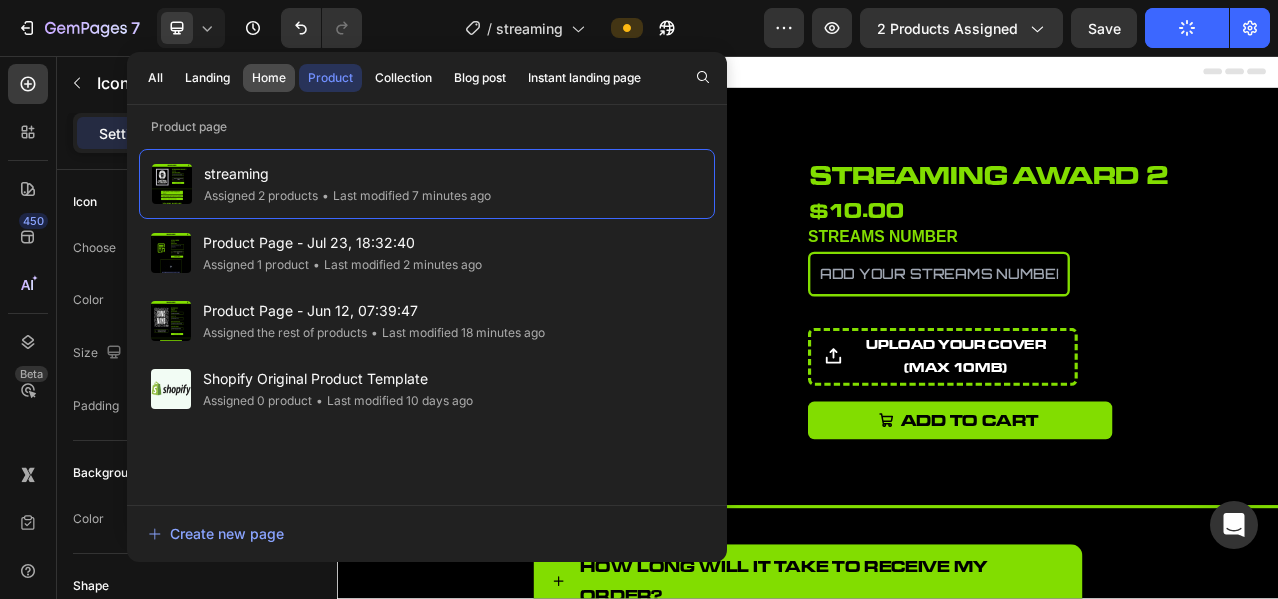 click on "Home" at bounding box center (269, 78) 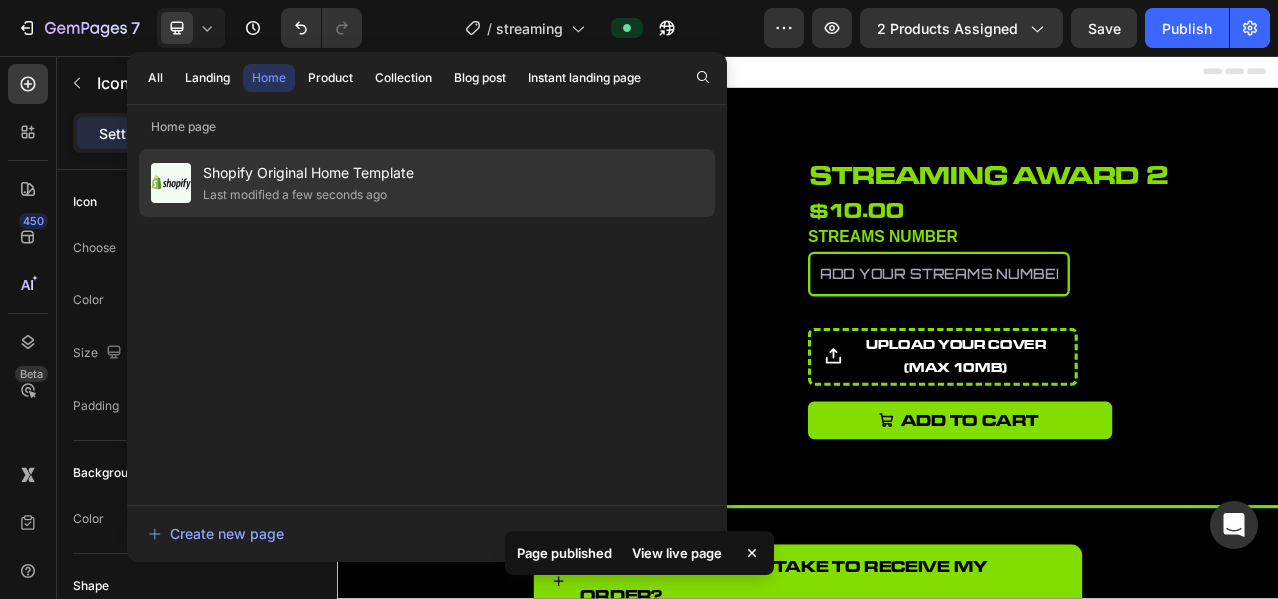 click on "Shopify Original Home Template" at bounding box center [308, 173] 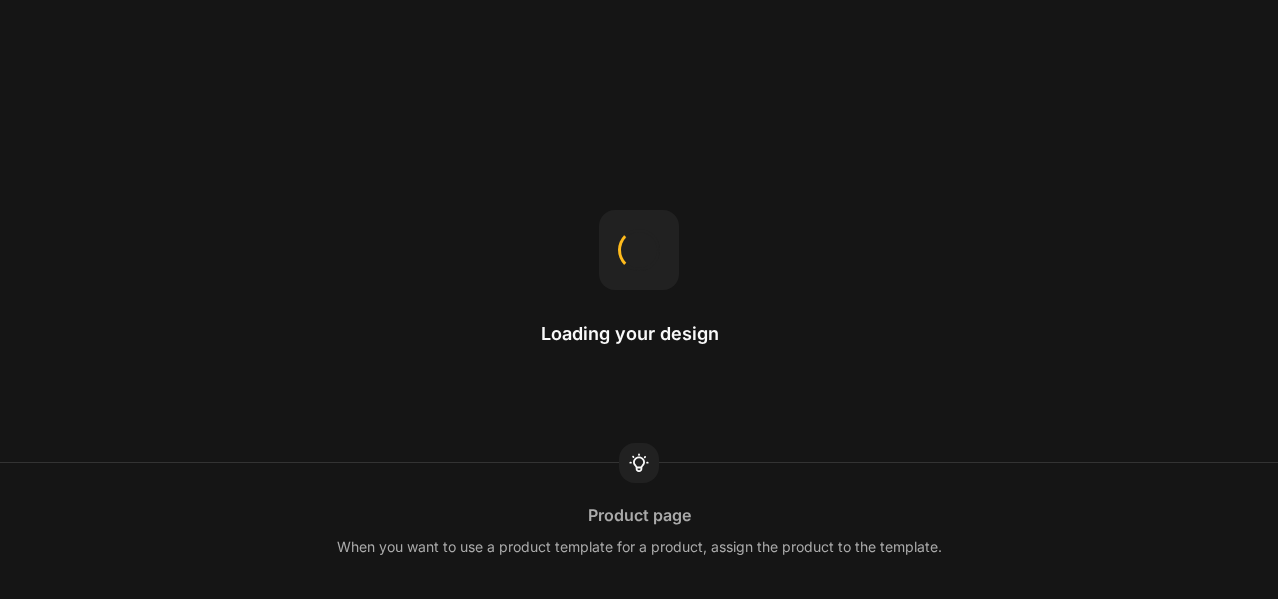 scroll, scrollTop: 0, scrollLeft: 0, axis: both 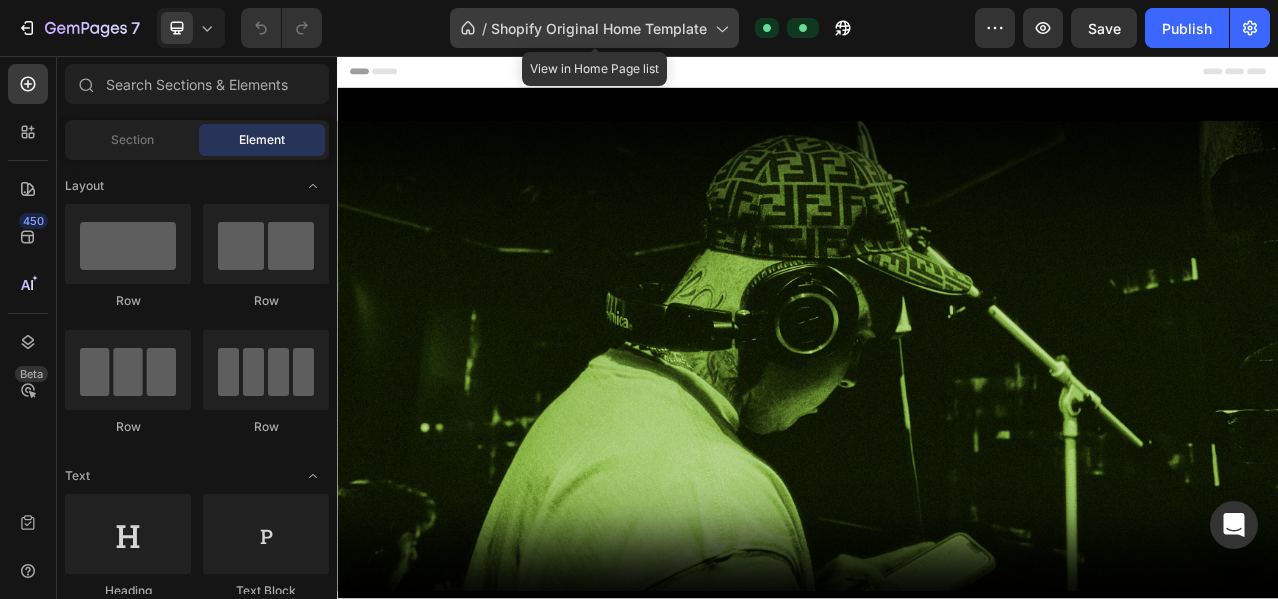 click on "Shopify Original Home Template" at bounding box center (599, 28) 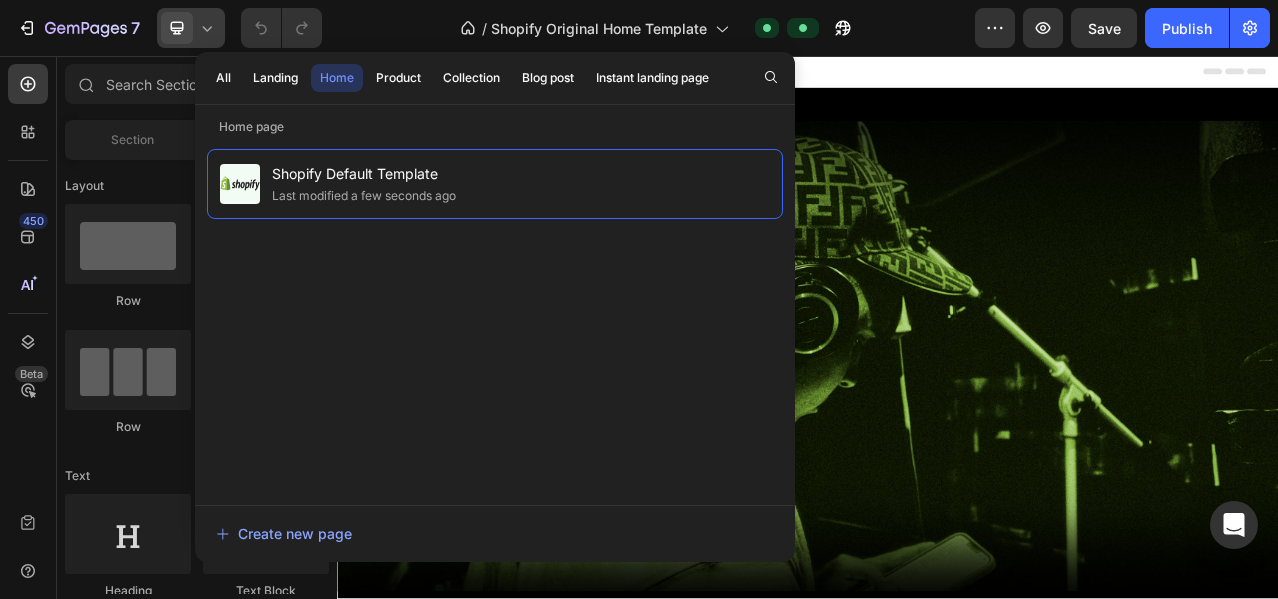 click 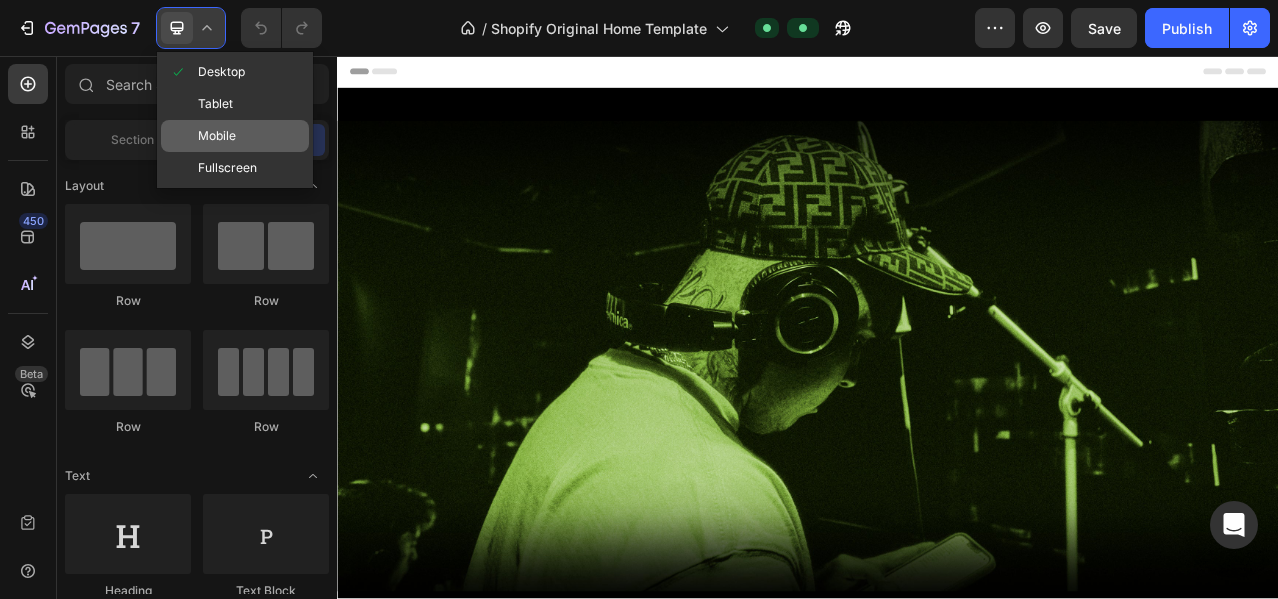 click on "Mobile" at bounding box center [217, 136] 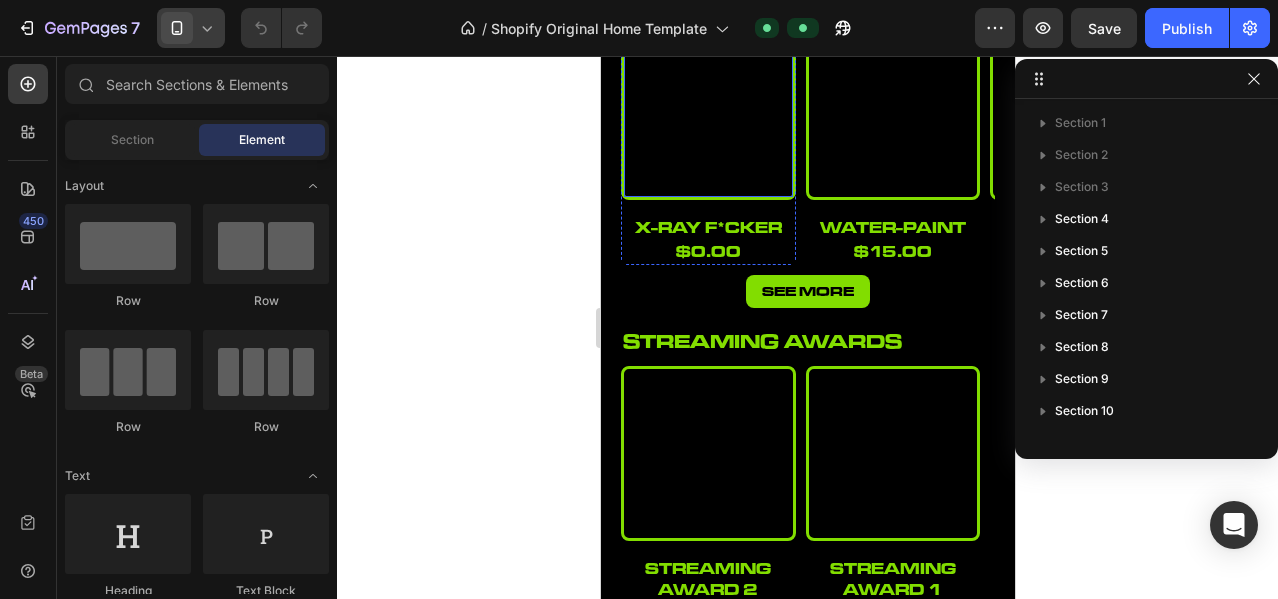 scroll, scrollTop: 666, scrollLeft: 0, axis: vertical 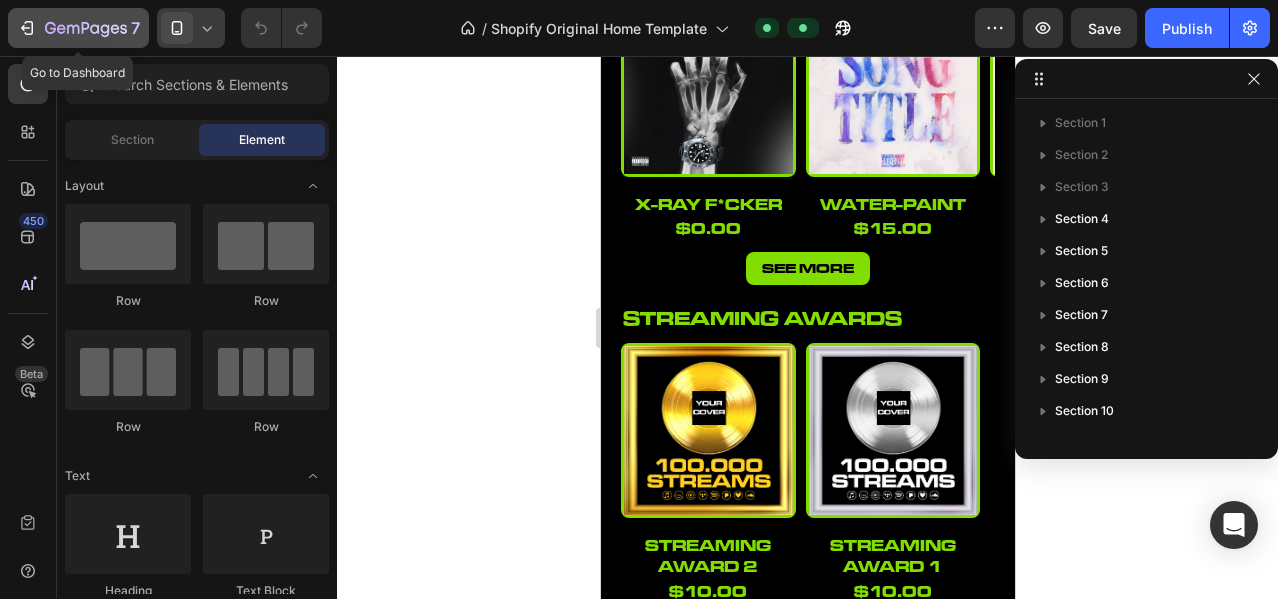 click 